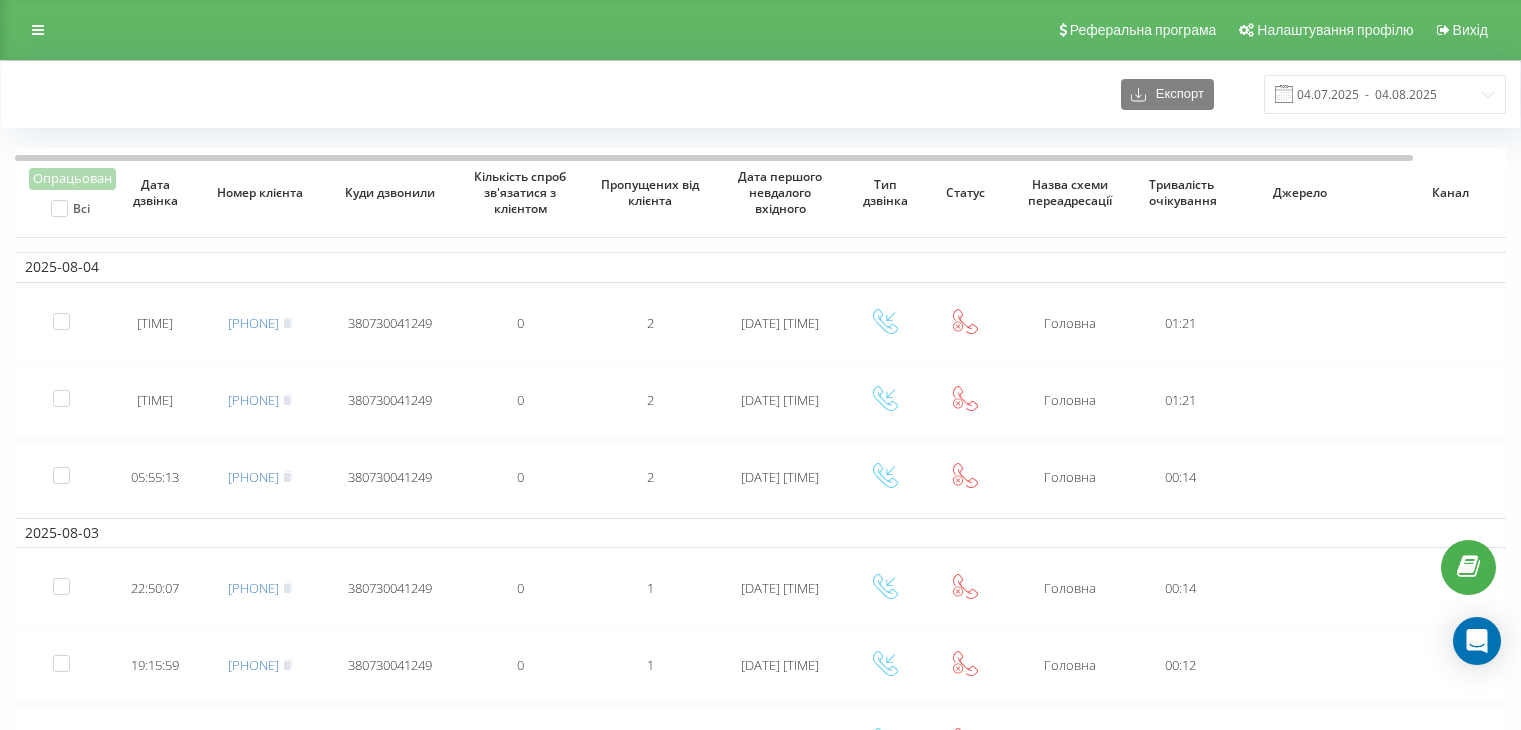 scroll, scrollTop: 0, scrollLeft: 0, axis: both 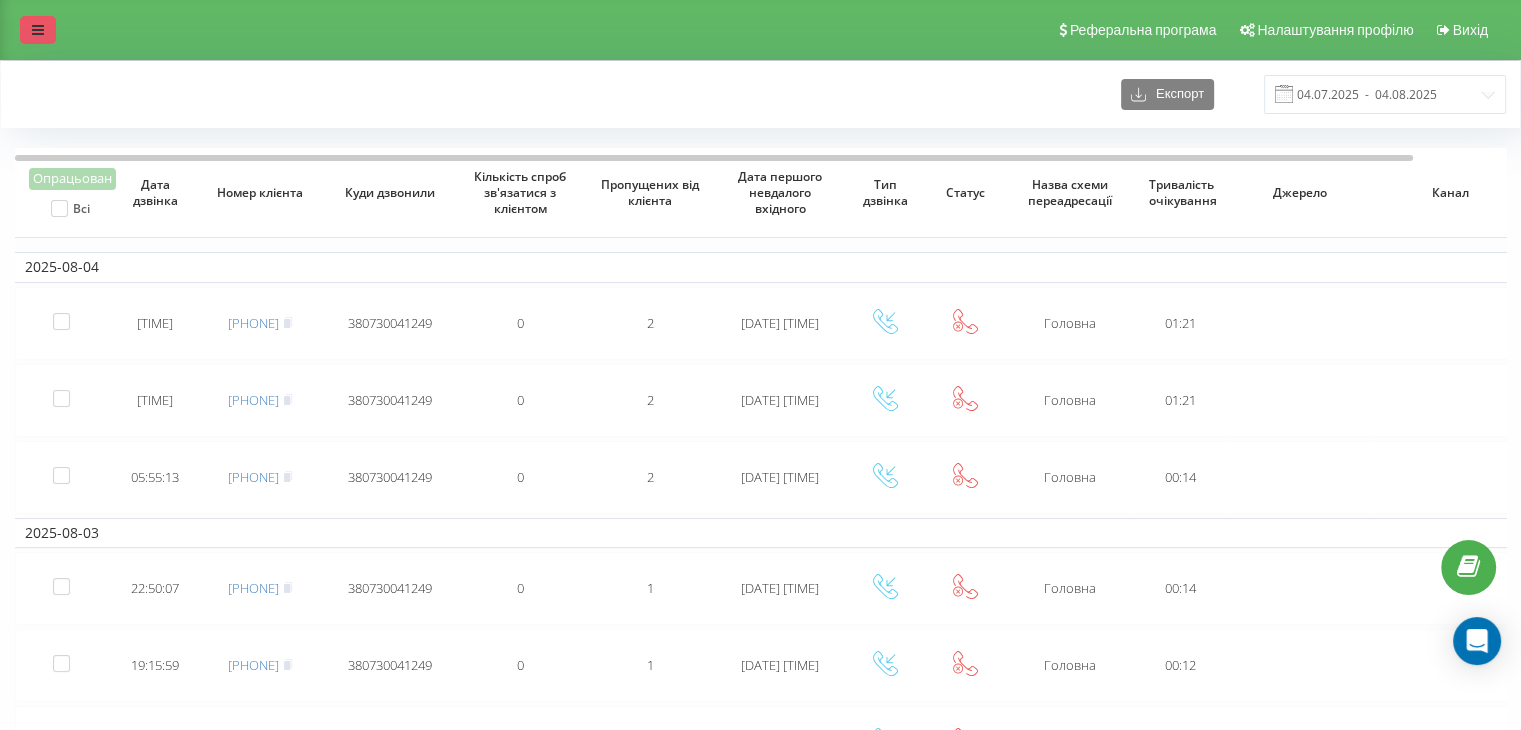 click at bounding box center (38, 30) 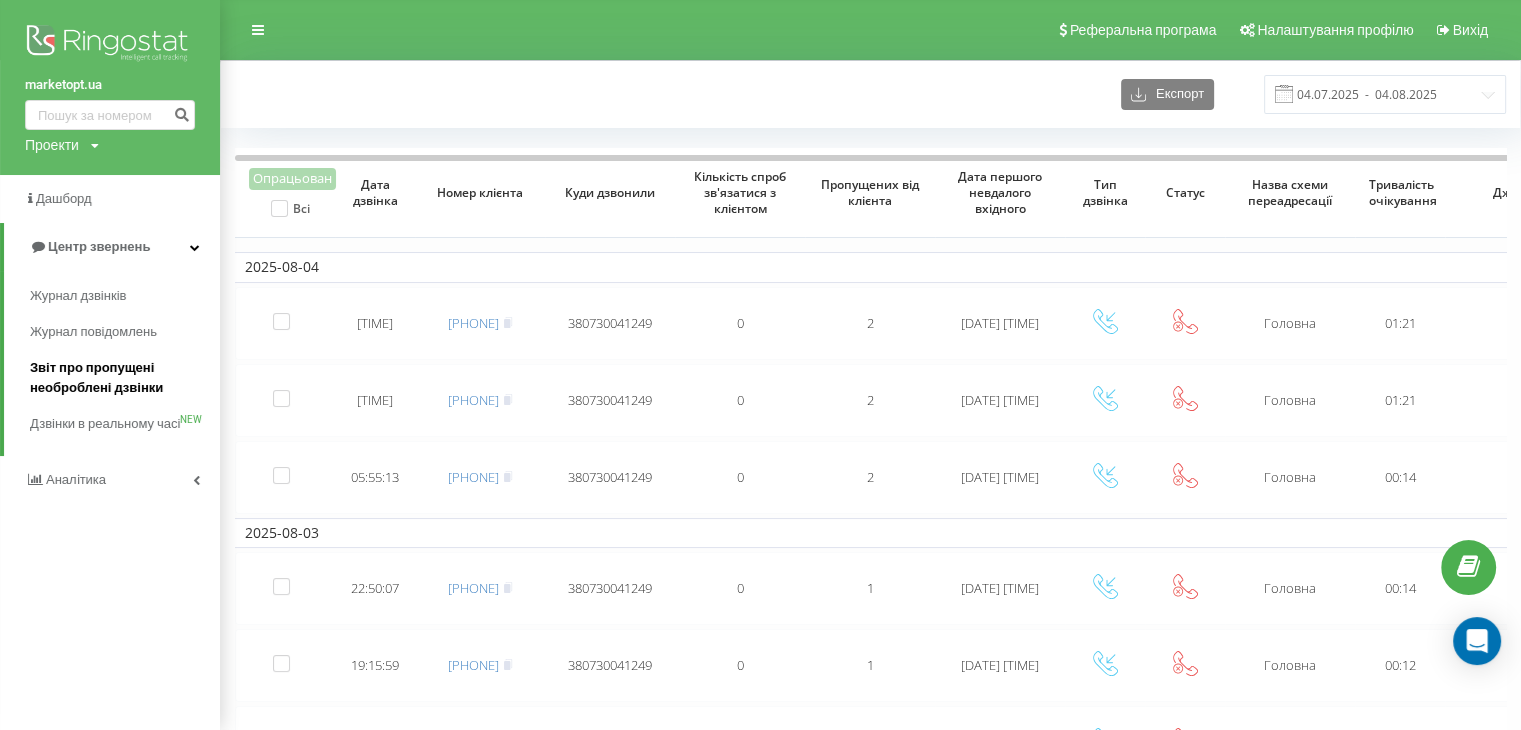 click on "Звіт про пропущені необроблені дзвінки" at bounding box center [120, 378] 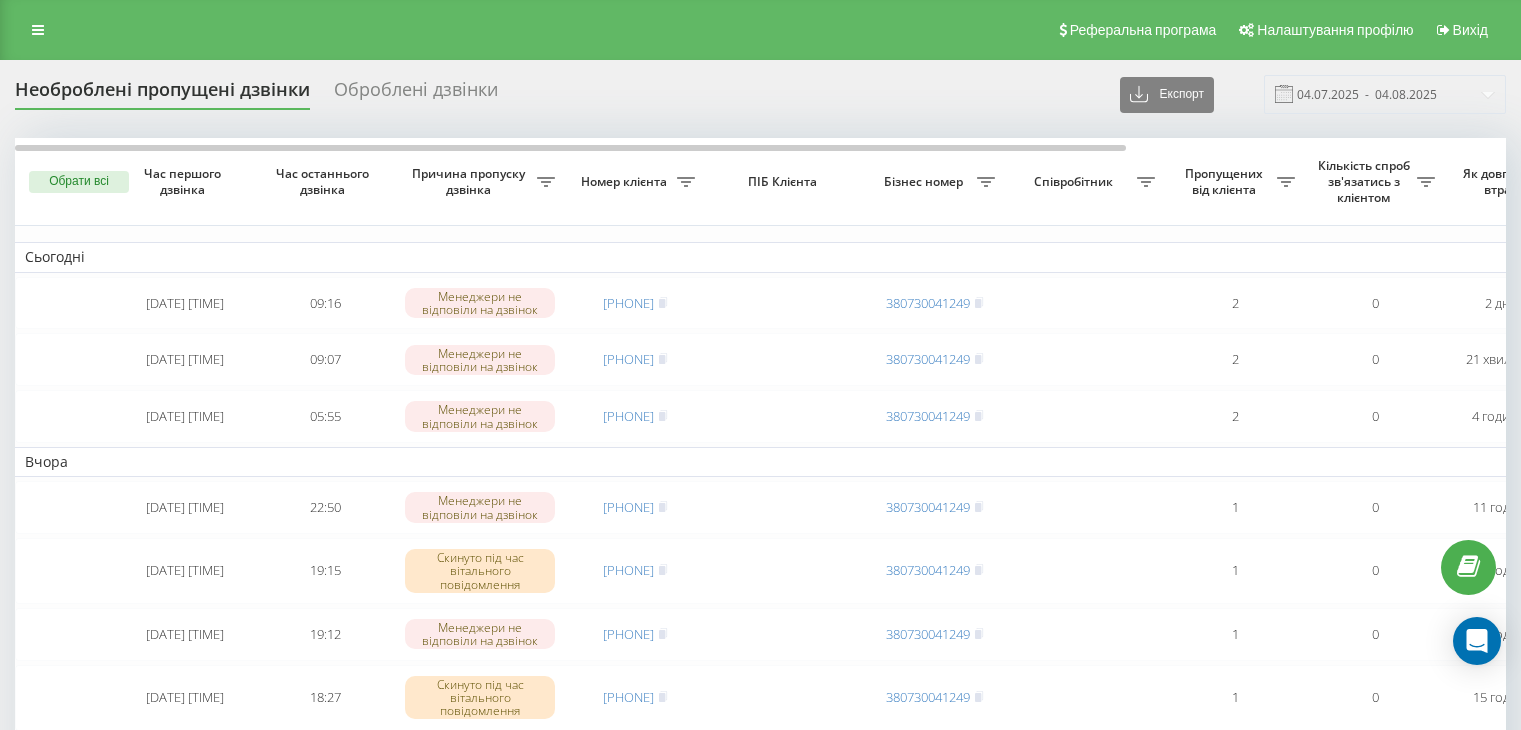 scroll, scrollTop: 0, scrollLeft: 0, axis: both 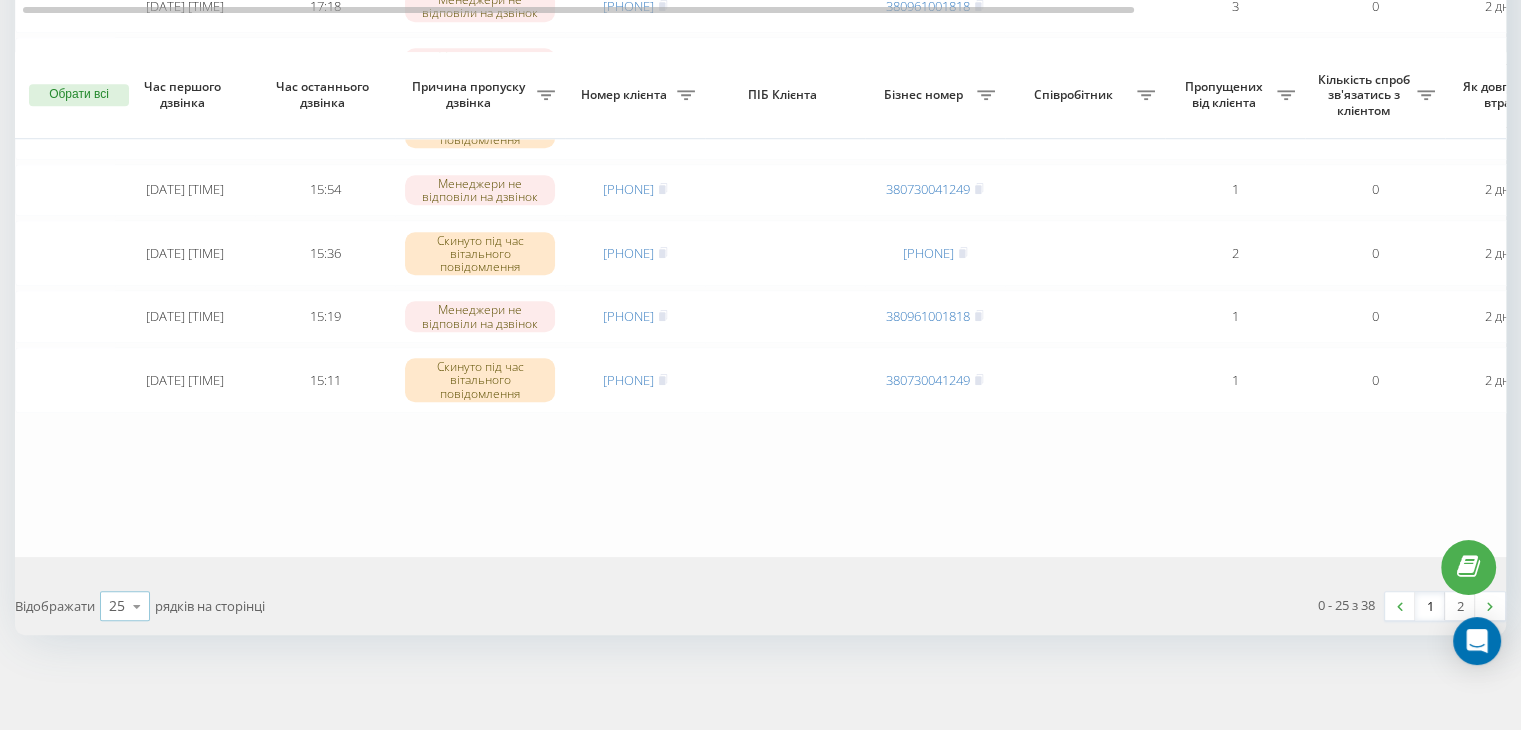 click on "25" at bounding box center [117, 606] 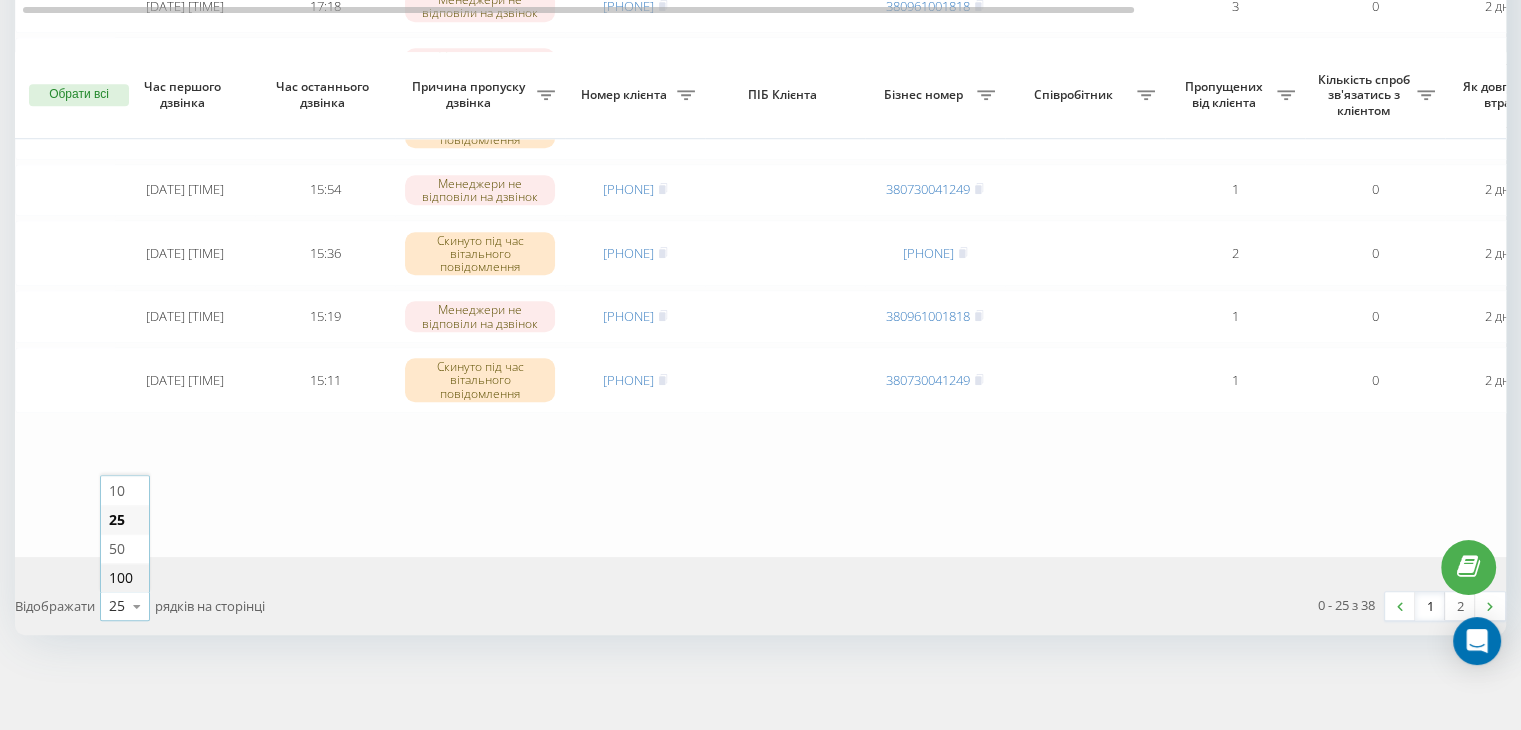 click on "100" at bounding box center [121, 577] 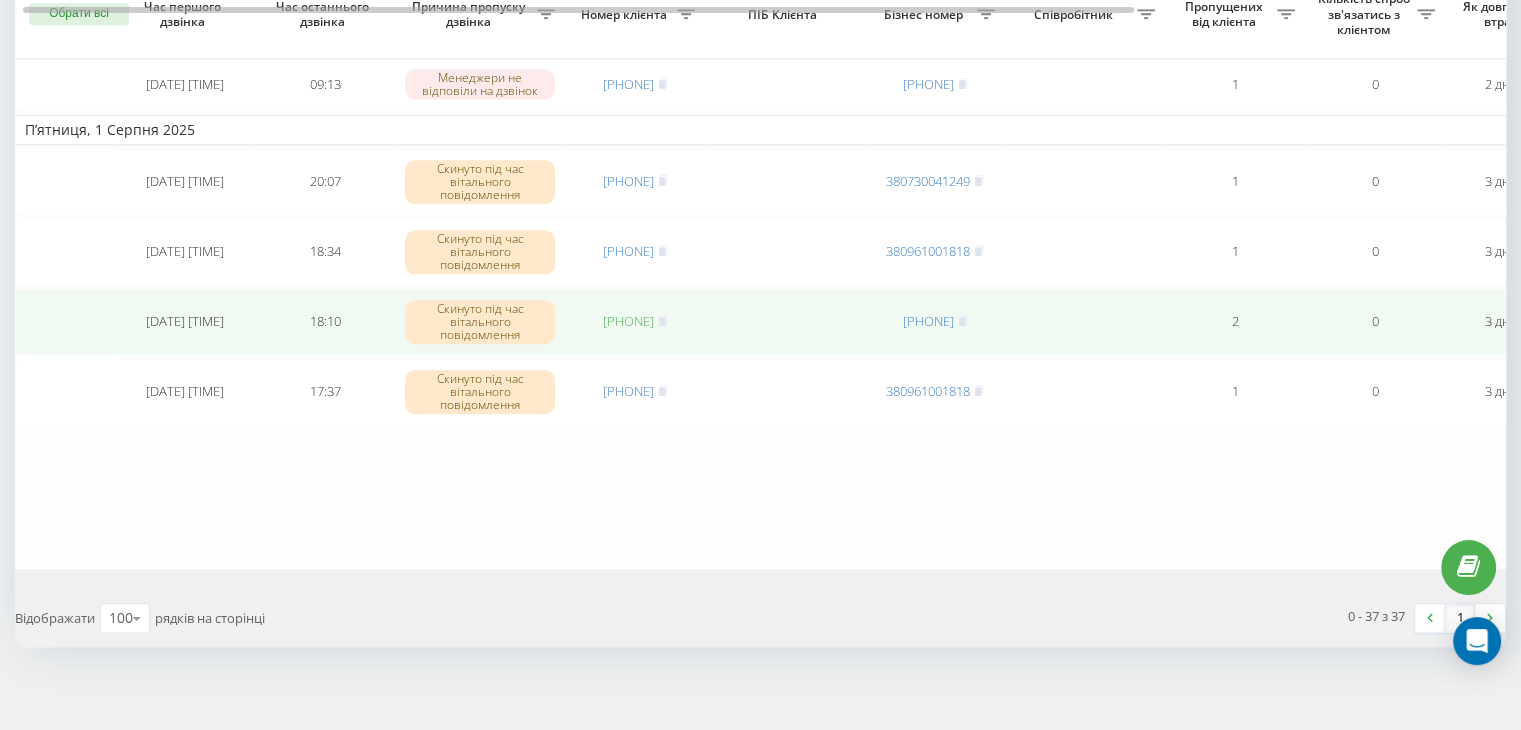 scroll, scrollTop: 2311, scrollLeft: 0, axis: vertical 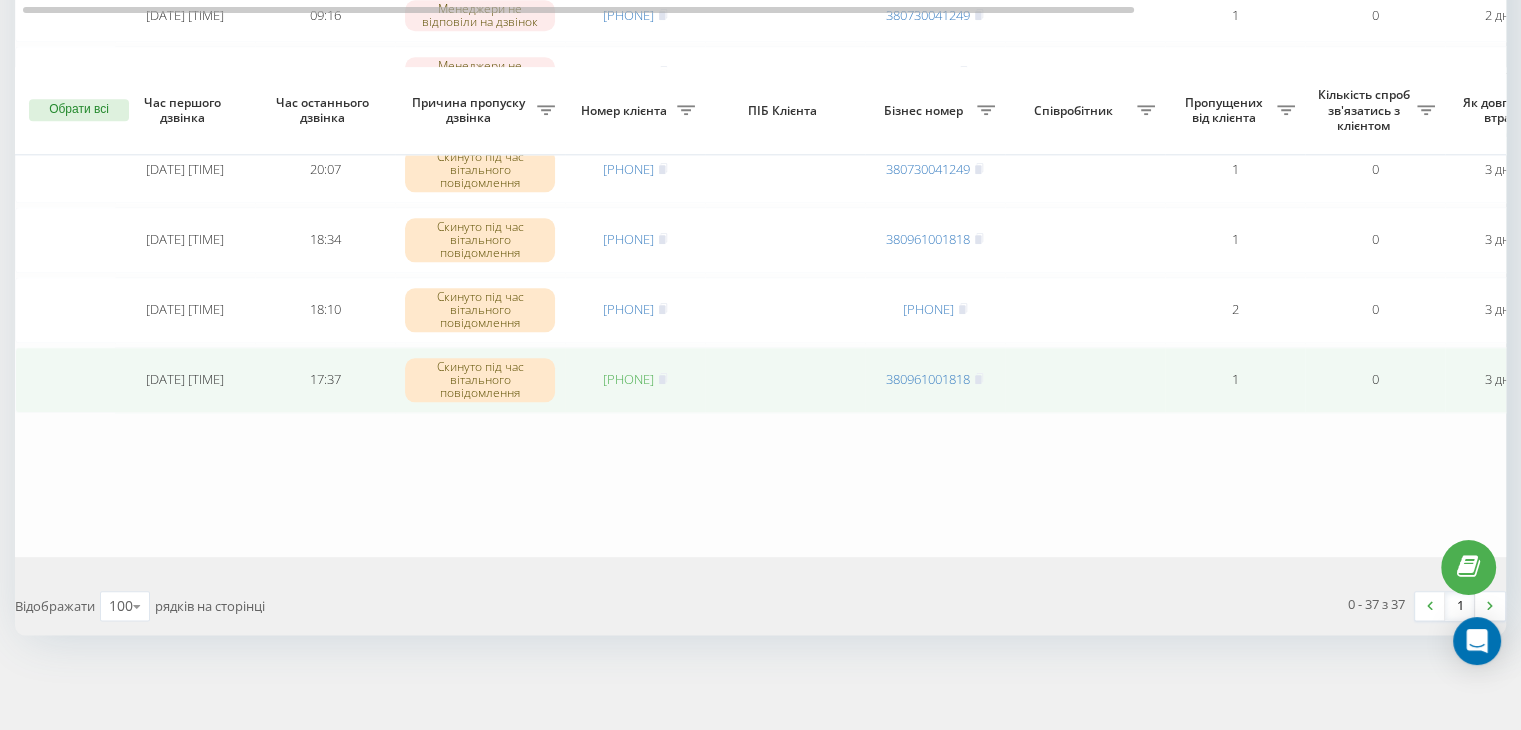 click on "[PHONE]" at bounding box center [628, 379] 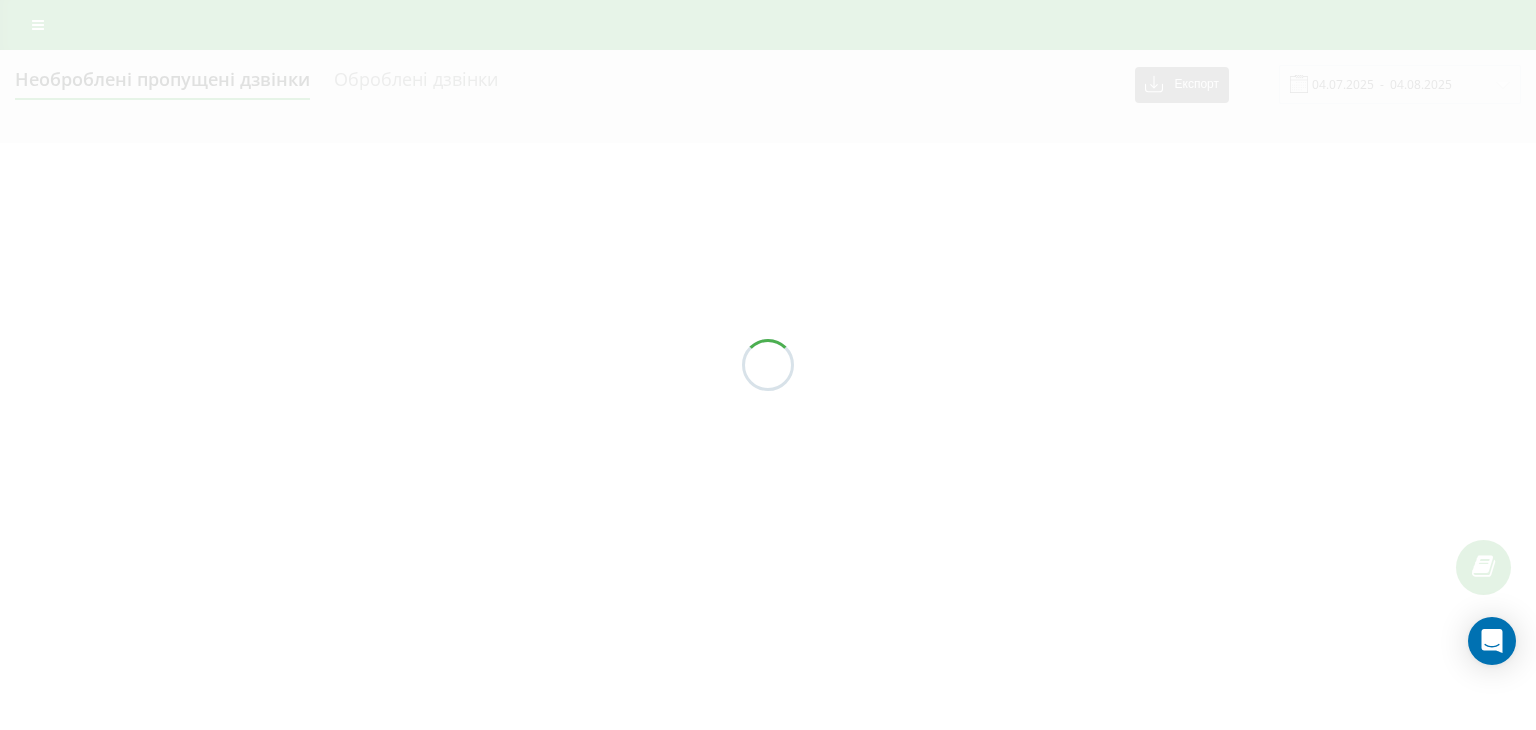 scroll, scrollTop: 0, scrollLeft: 0, axis: both 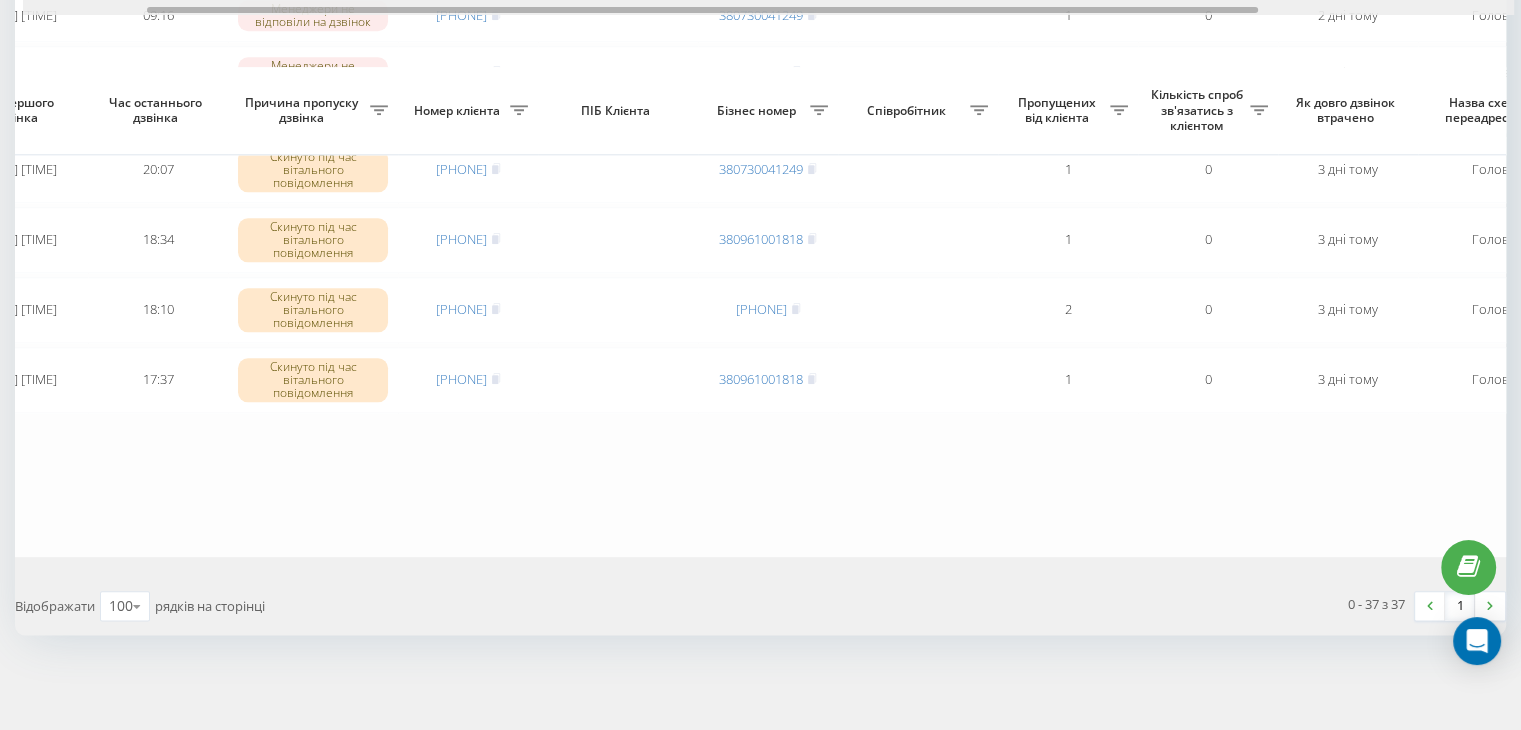 drag, startPoint x: 706, startPoint y: 12, endPoint x: 934, endPoint y: 16, distance: 228.03508 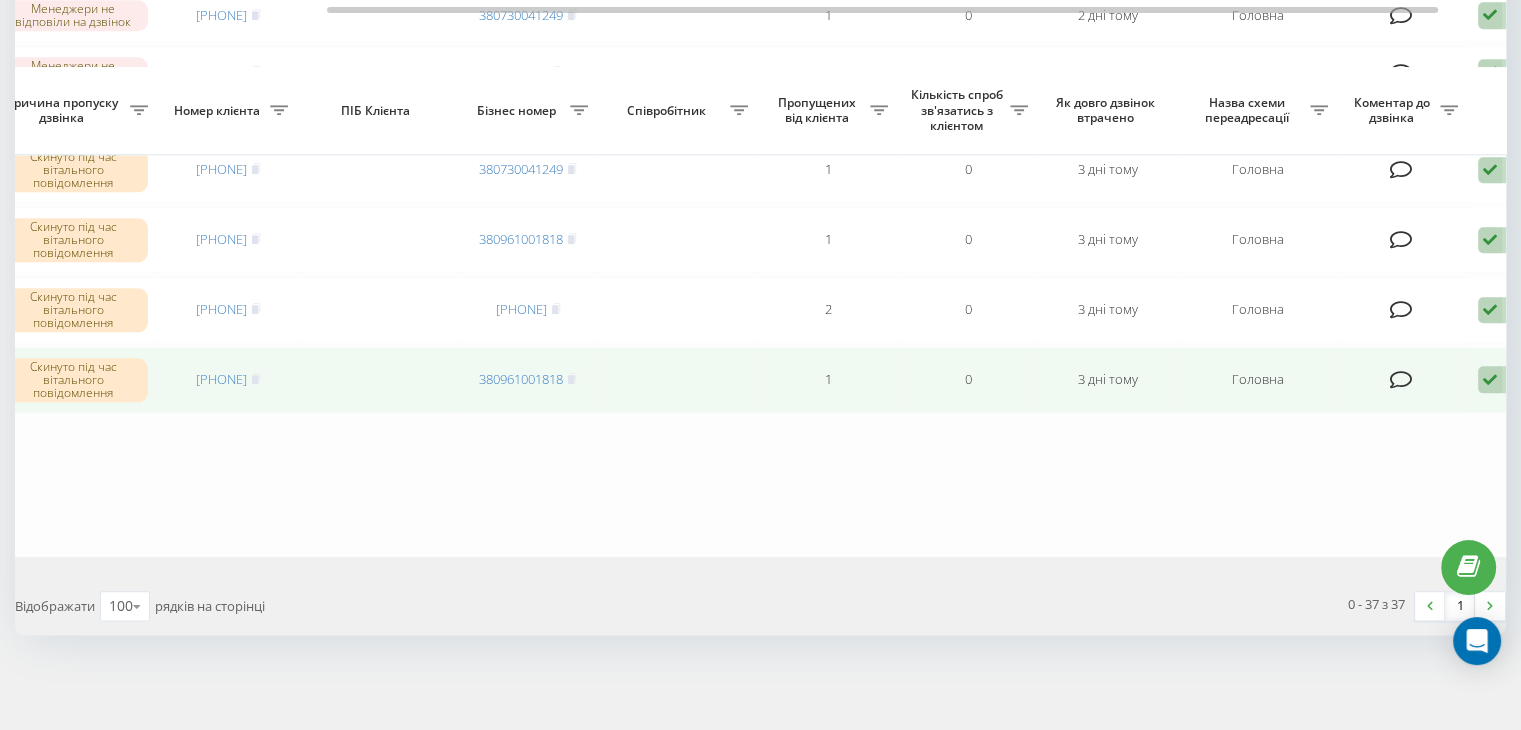 drag, startPoint x: 1488, startPoint y: 373, endPoint x: 1469, endPoint y: 393, distance: 27.58623 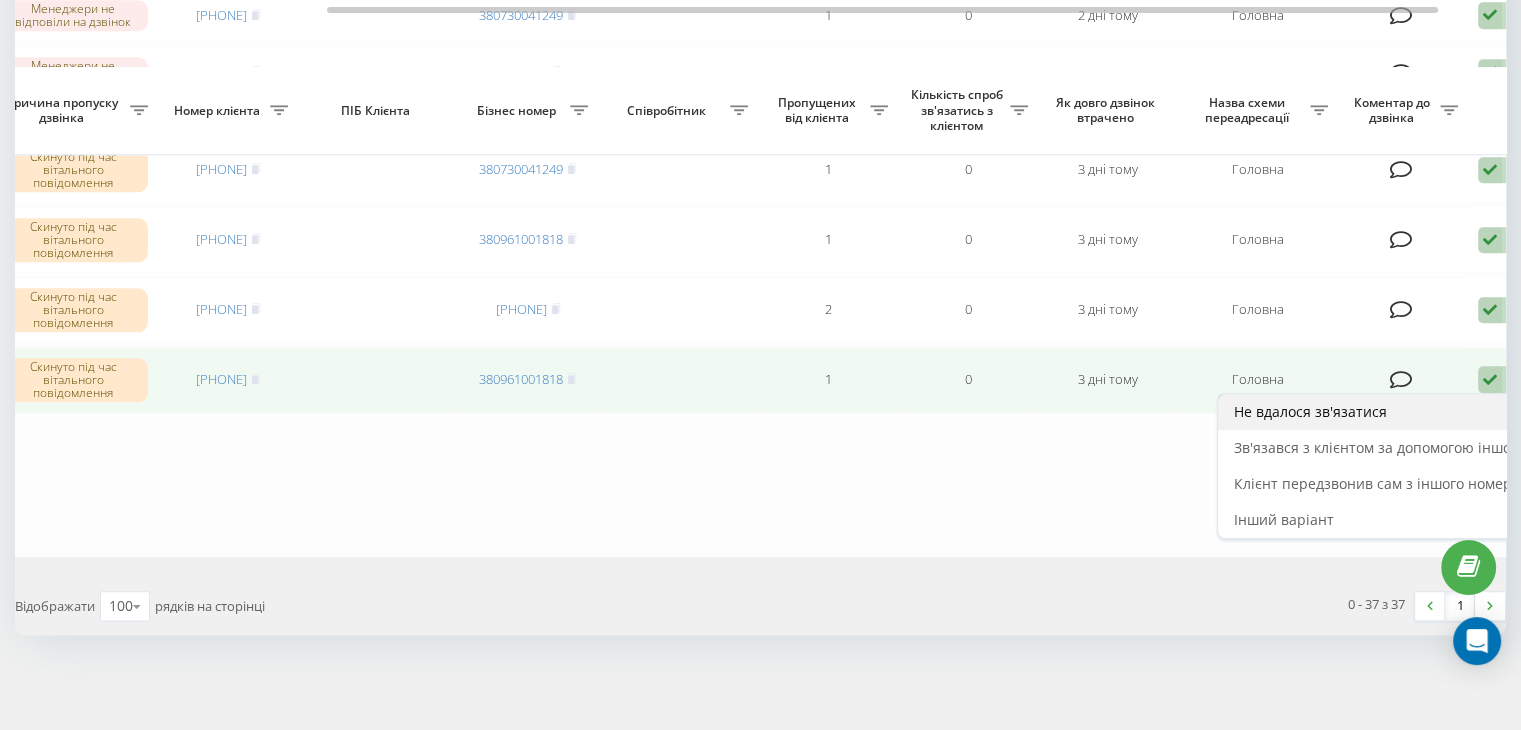 click on "Не вдалося зв'язатися" at bounding box center [1310, 411] 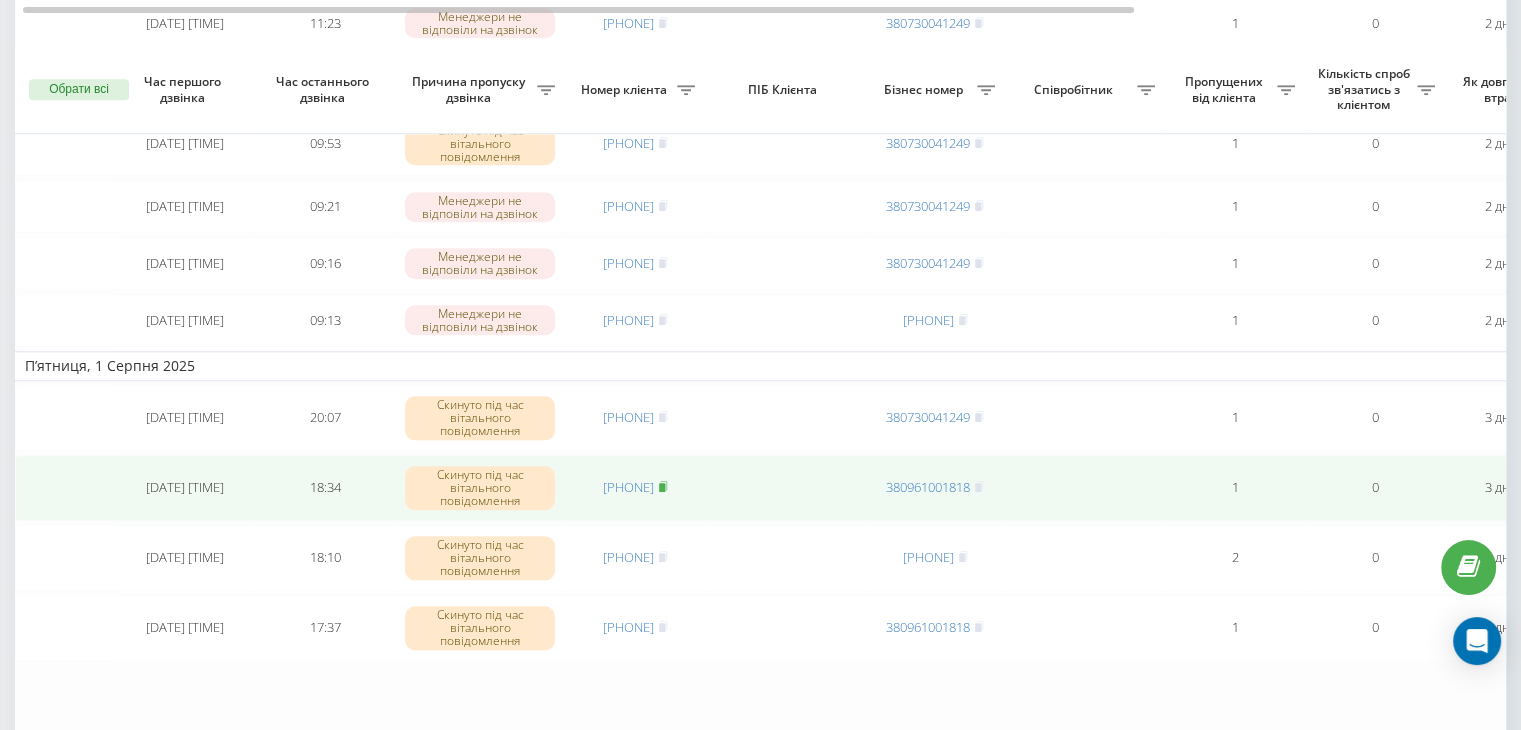 scroll, scrollTop: 2311, scrollLeft: 0, axis: vertical 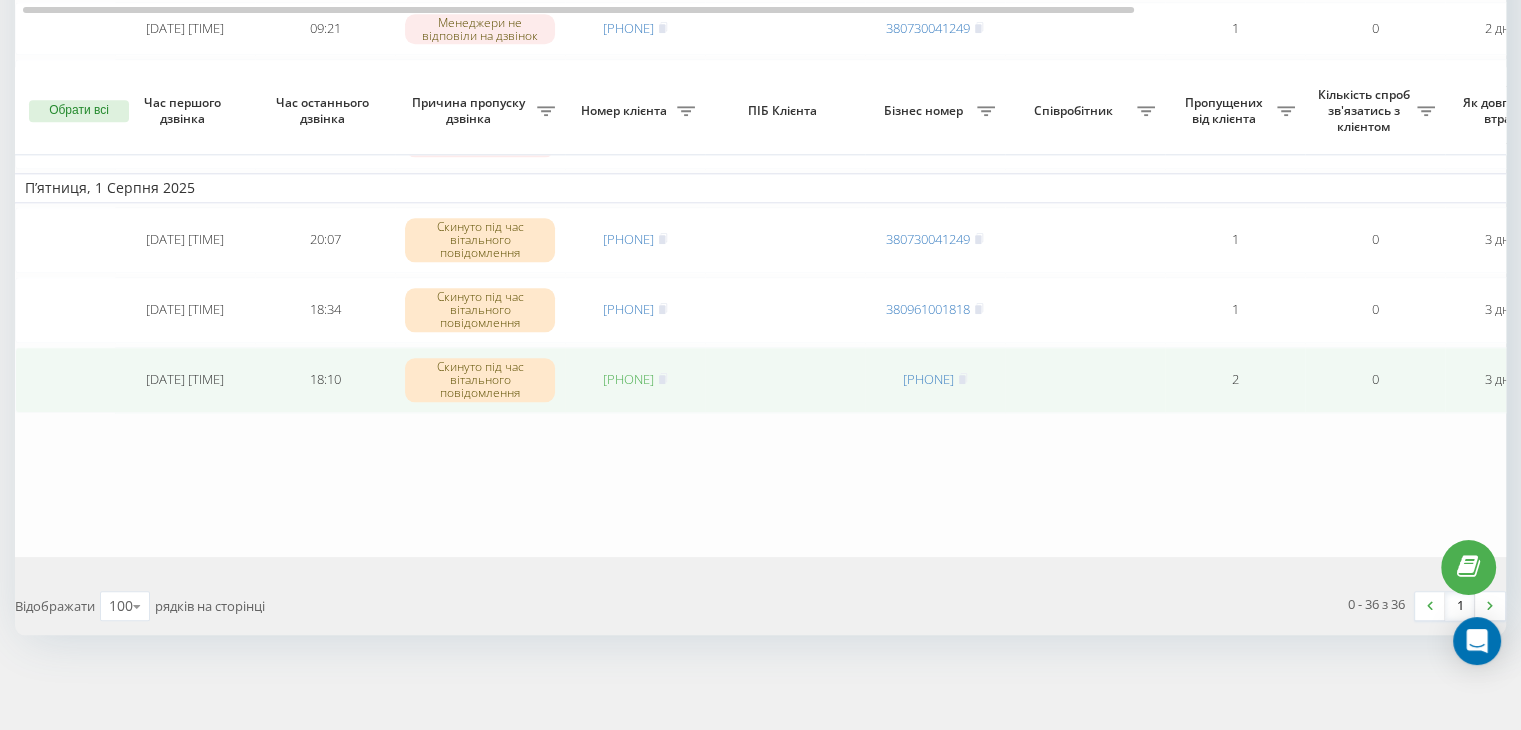 click on "[PHONE]" at bounding box center (628, 379) 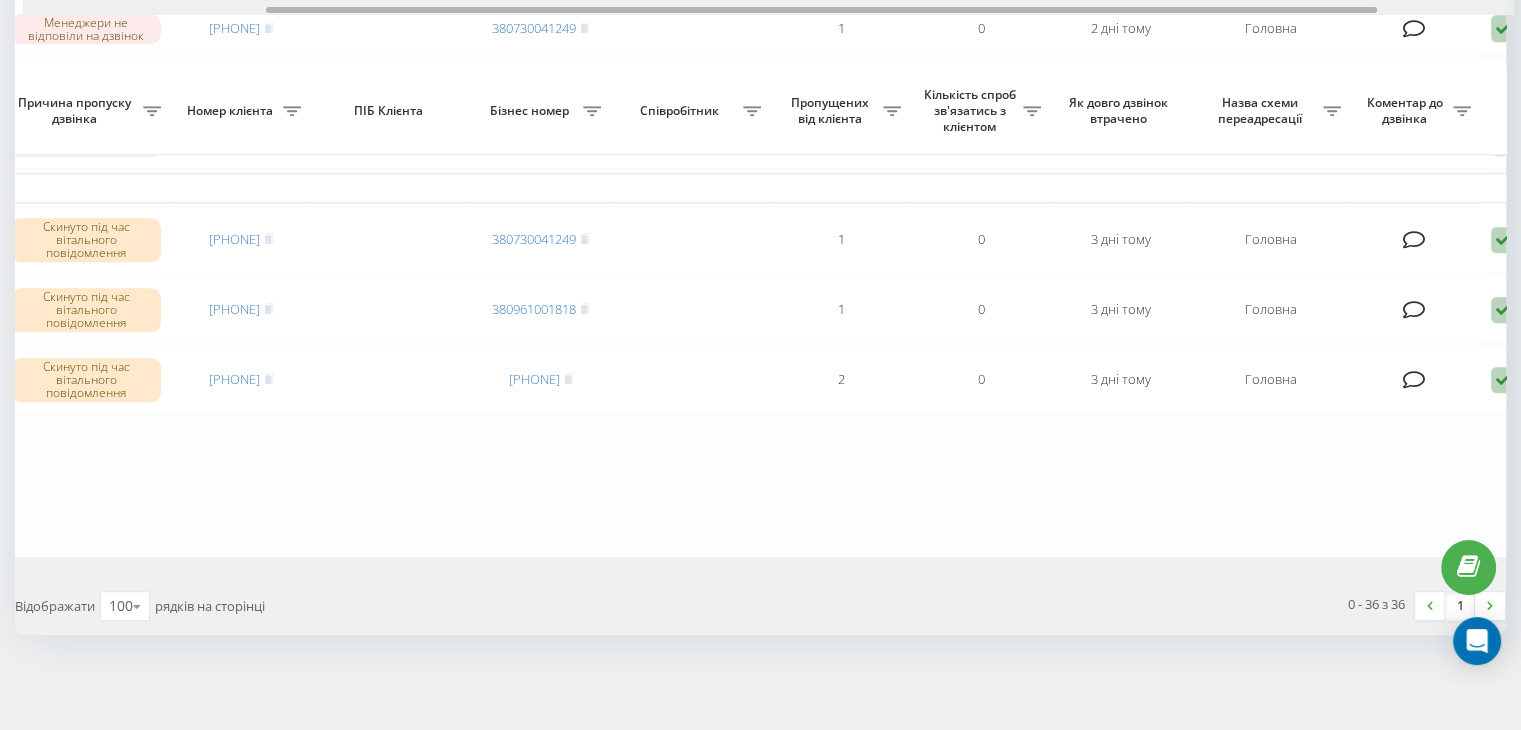 scroll, scrollTop: 0, scrollLeft: 508, axis: horizontal 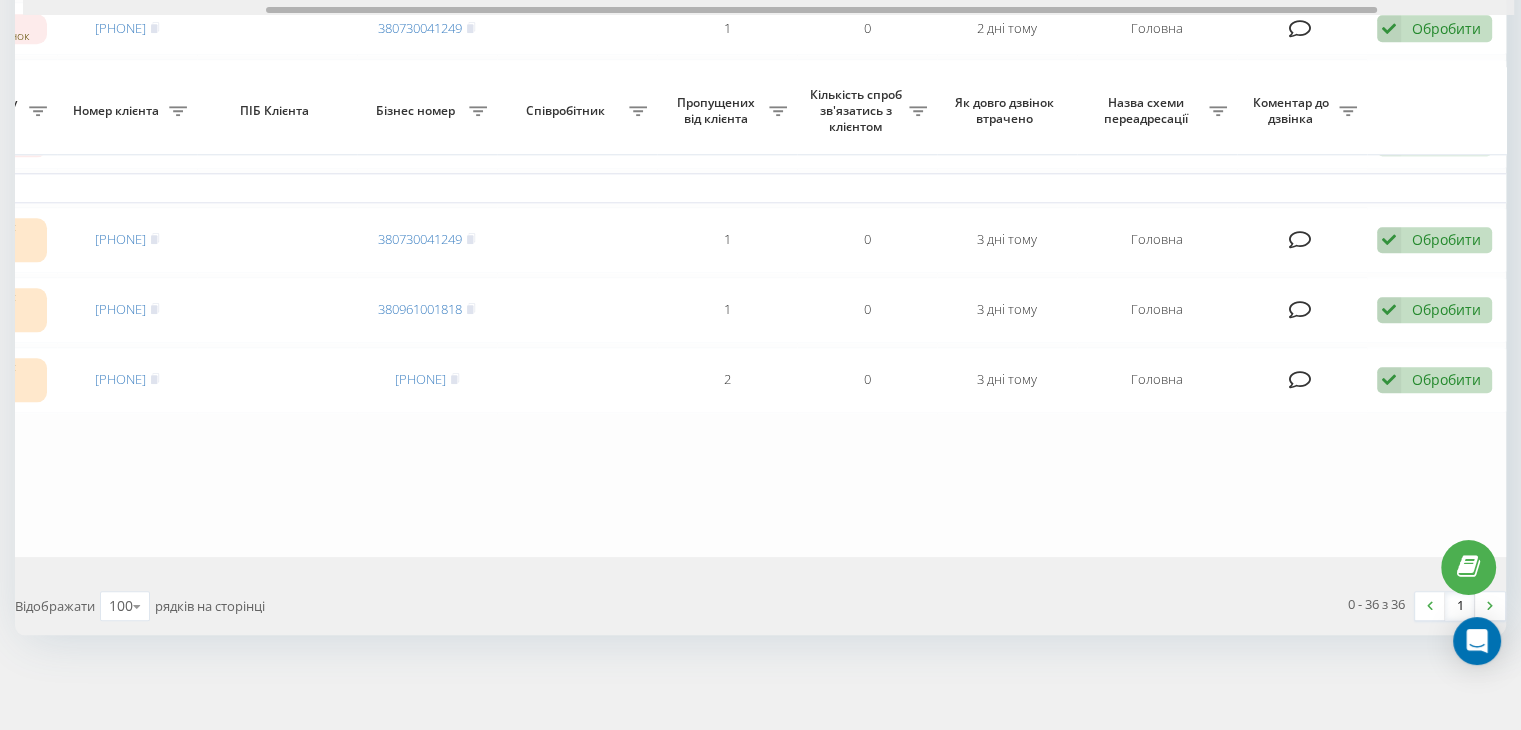 drag, startPoint x: 501, startPoint y: 12, endPoint x: 892, endPoint y: 9, distance: 391.0115 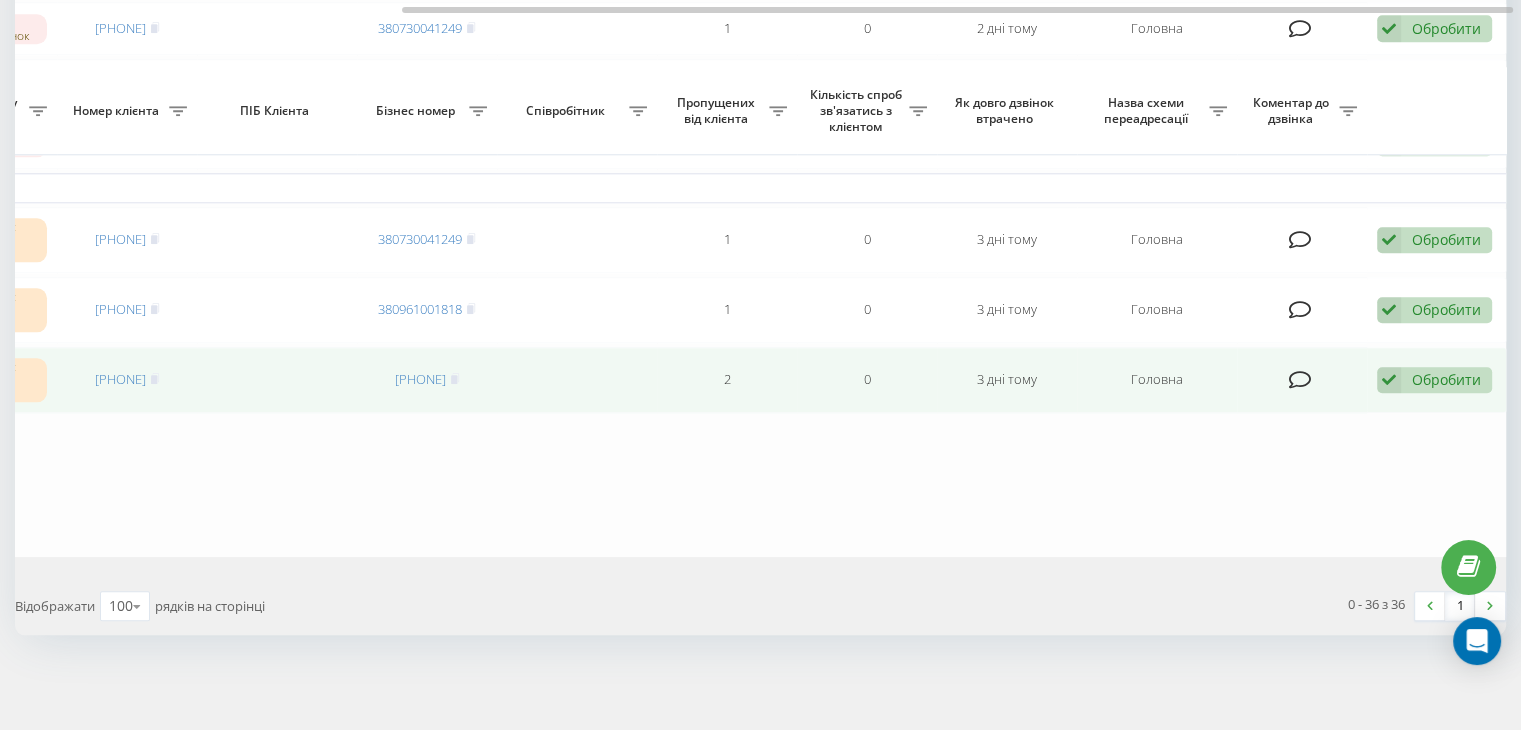 click at bounding box center [1389, 380] 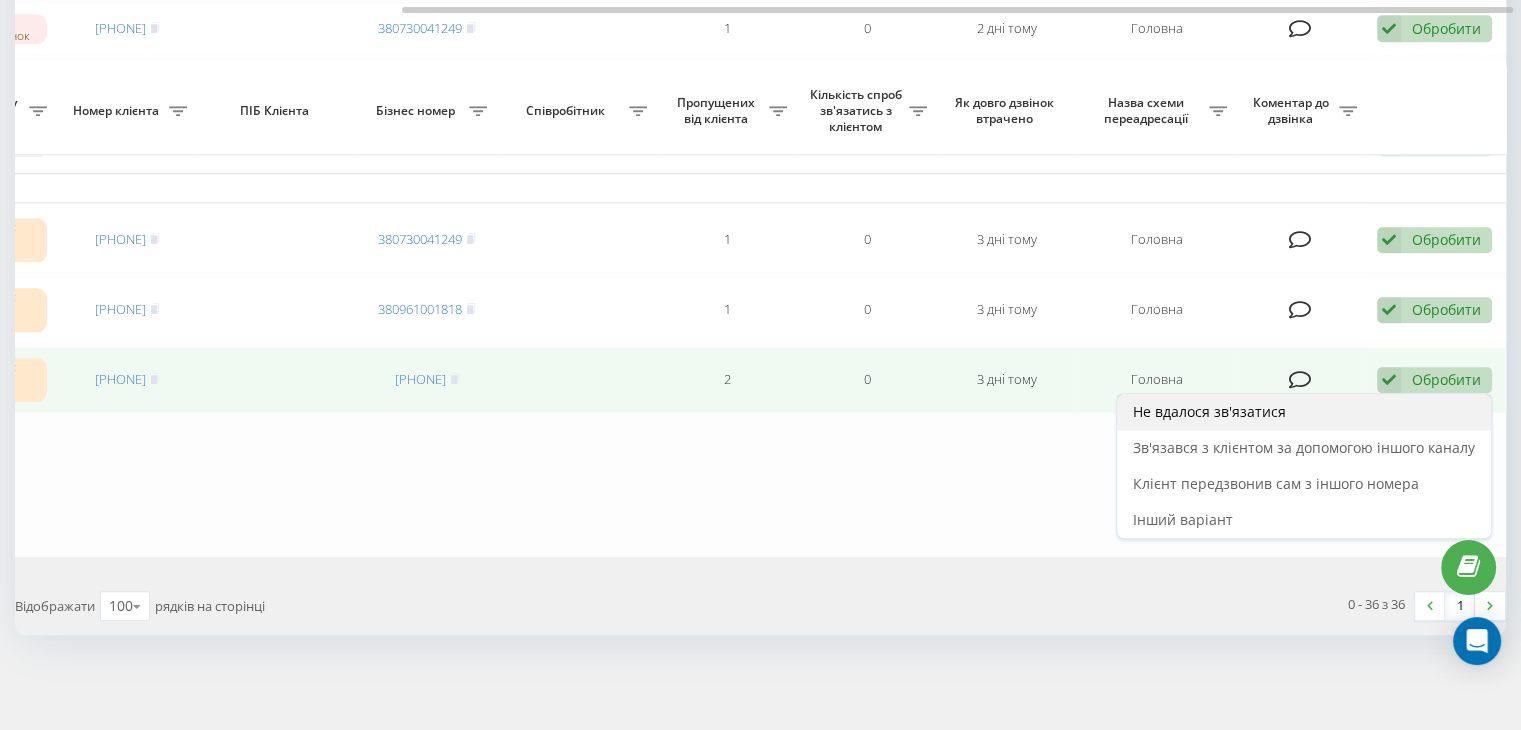 click on "Не вдалося зв'язатися" at bounding box center [1209, 411] 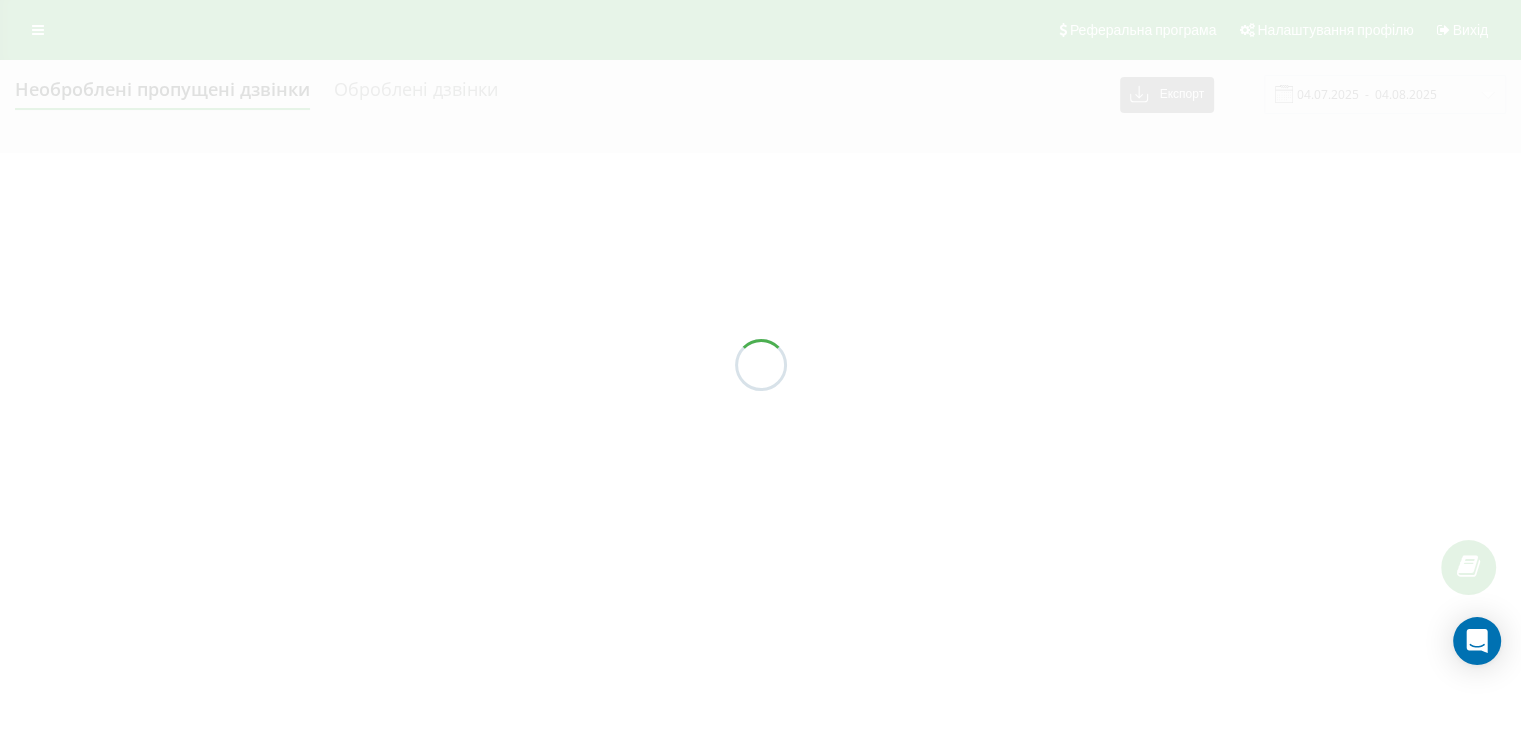scroll, scrollTop: 0, scrollLeft: 0, axis: both 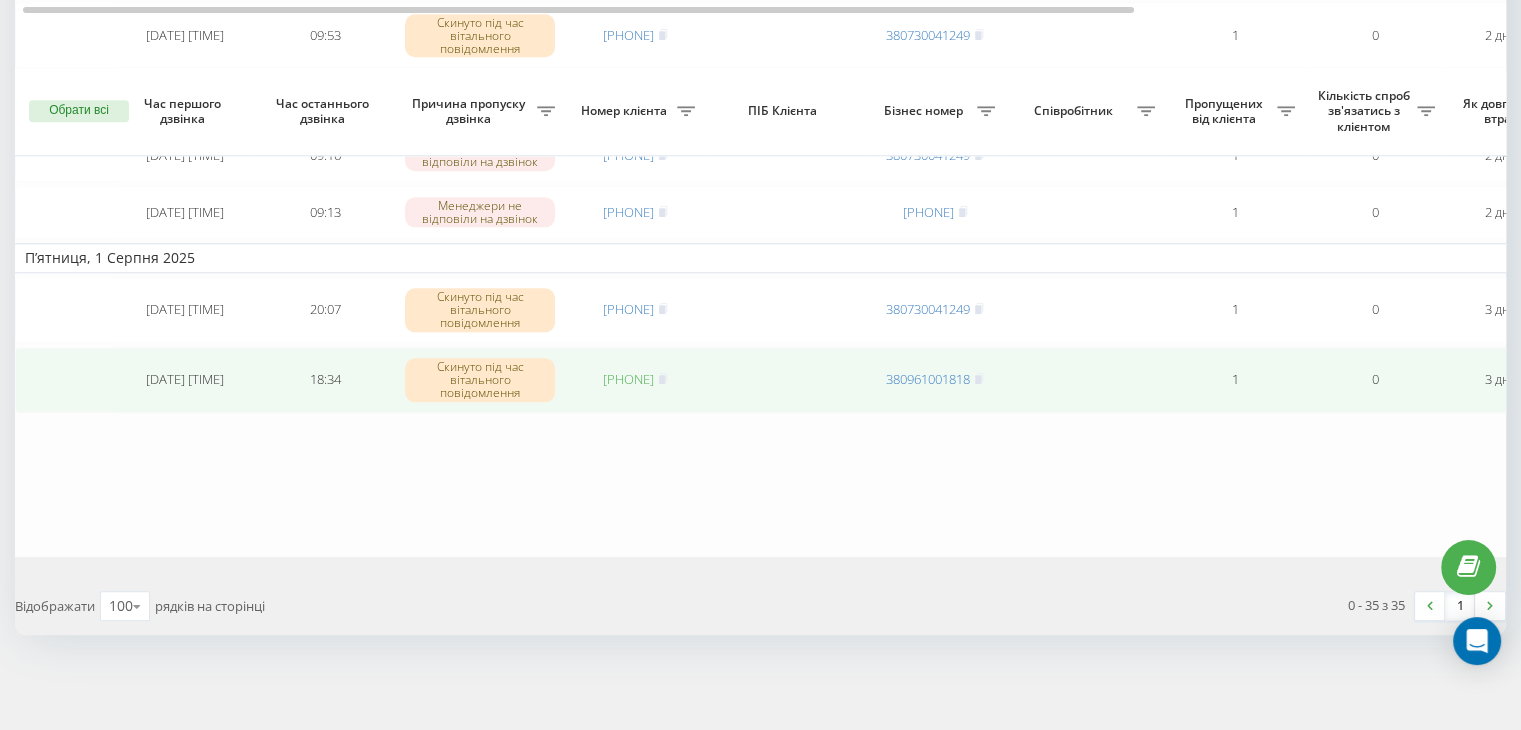 click on "[PHONE]" at bounding box center [628, 379] 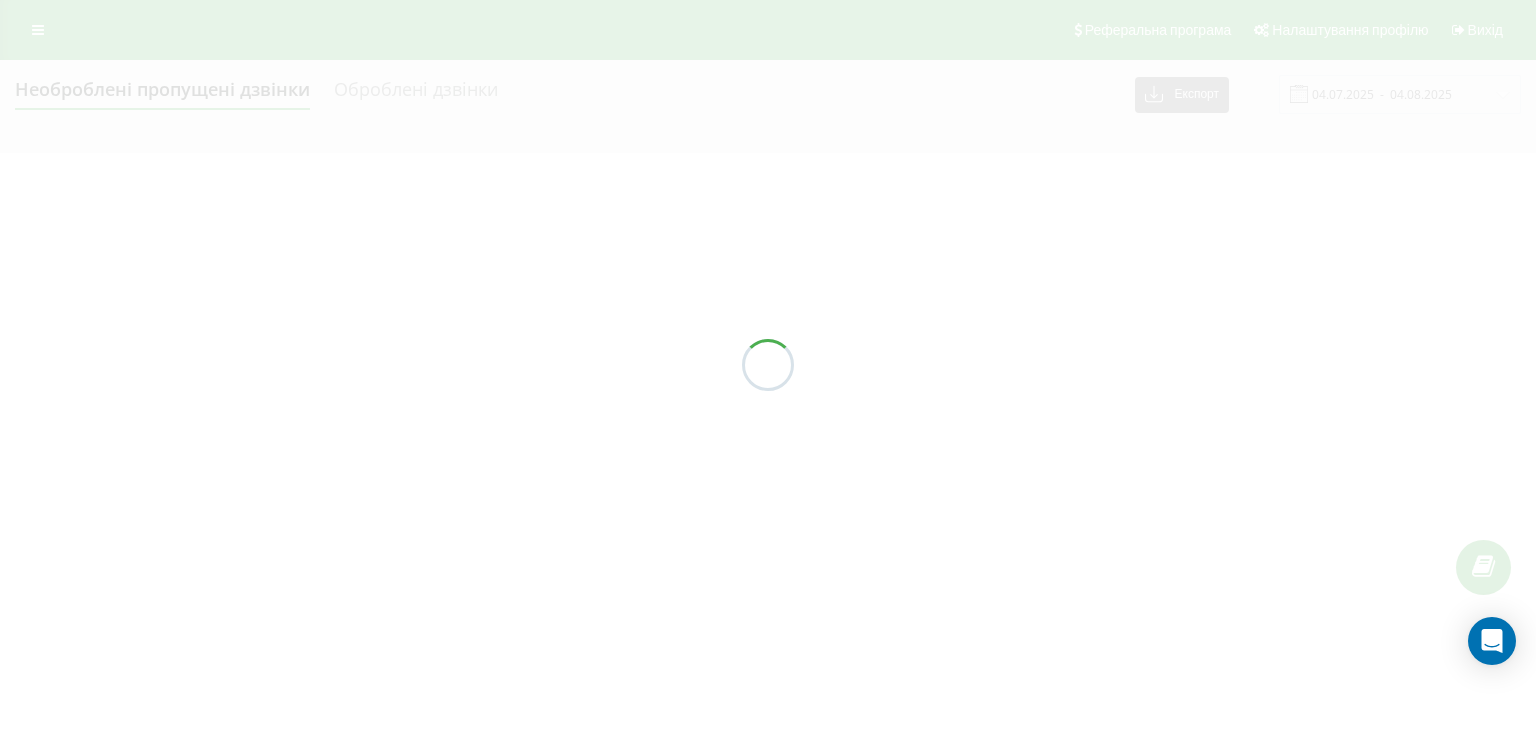 scroll, scrollTop: 0, scrollLeft: 0, axis: both 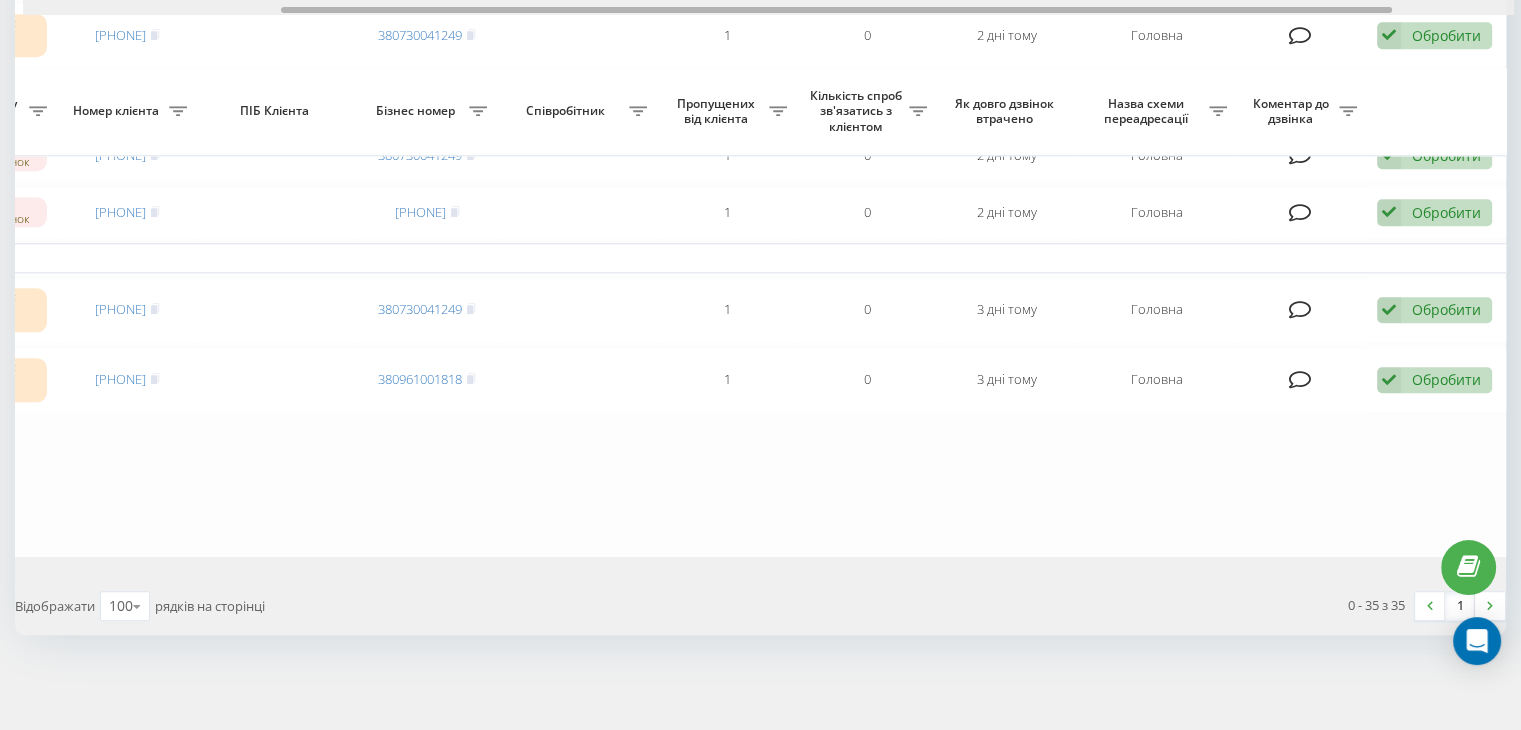 drag, startPoint x: 616, startPoint y: 6, endPoint x: 1024, endPoint y: 30, distance: 408.70526 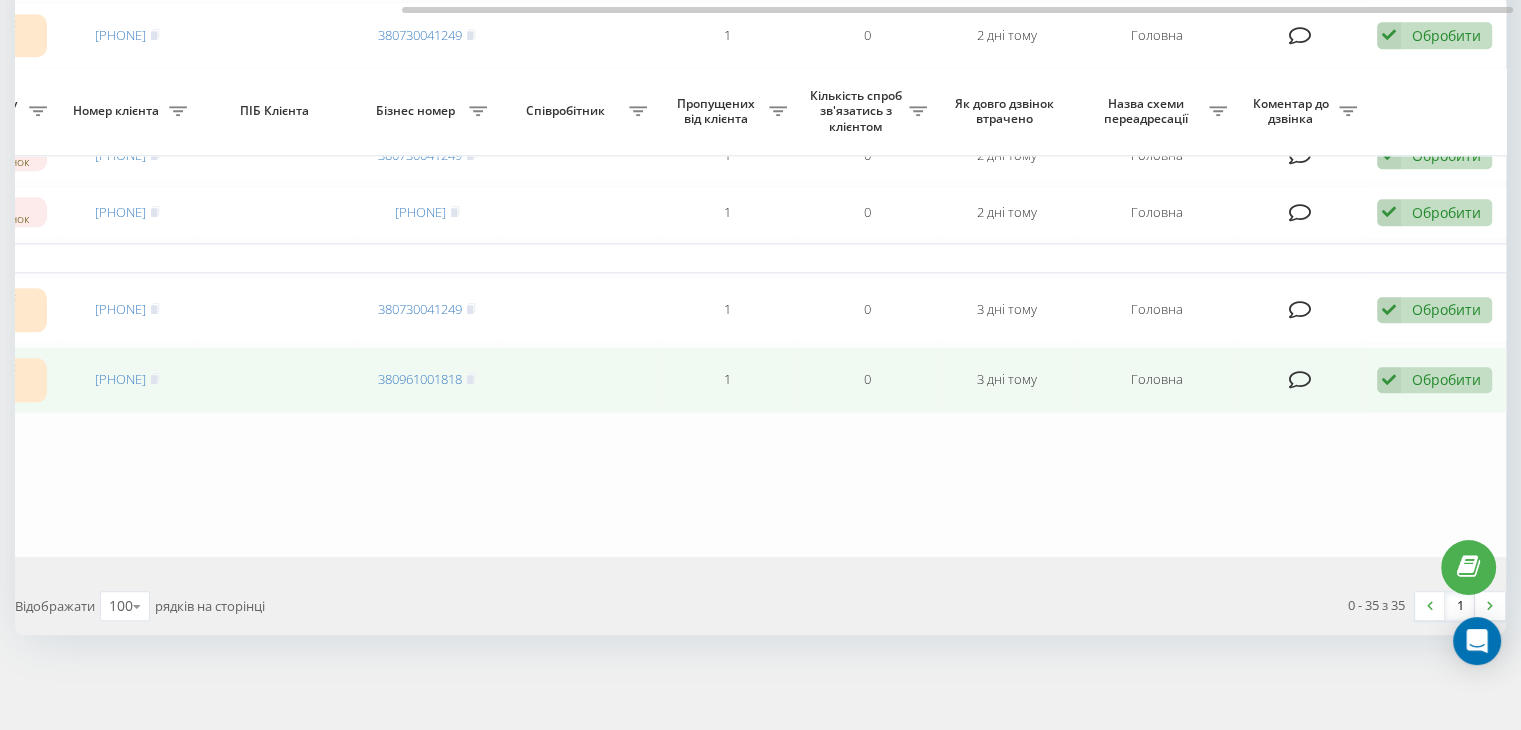 click on "Обробити" at bounding box center [1446, 379] 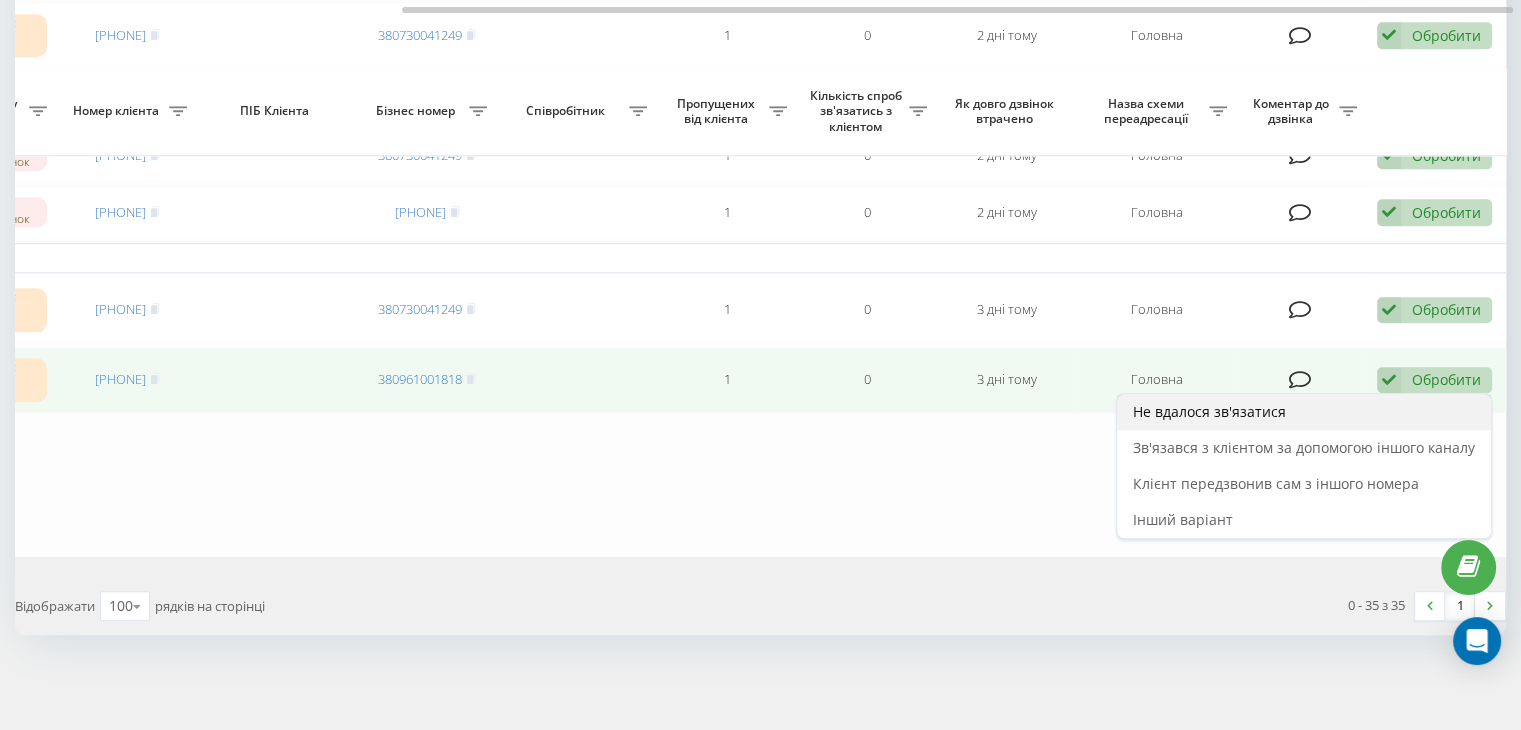 click on "Не вдалося зв'язатися" at bounding box center (1304, 412) 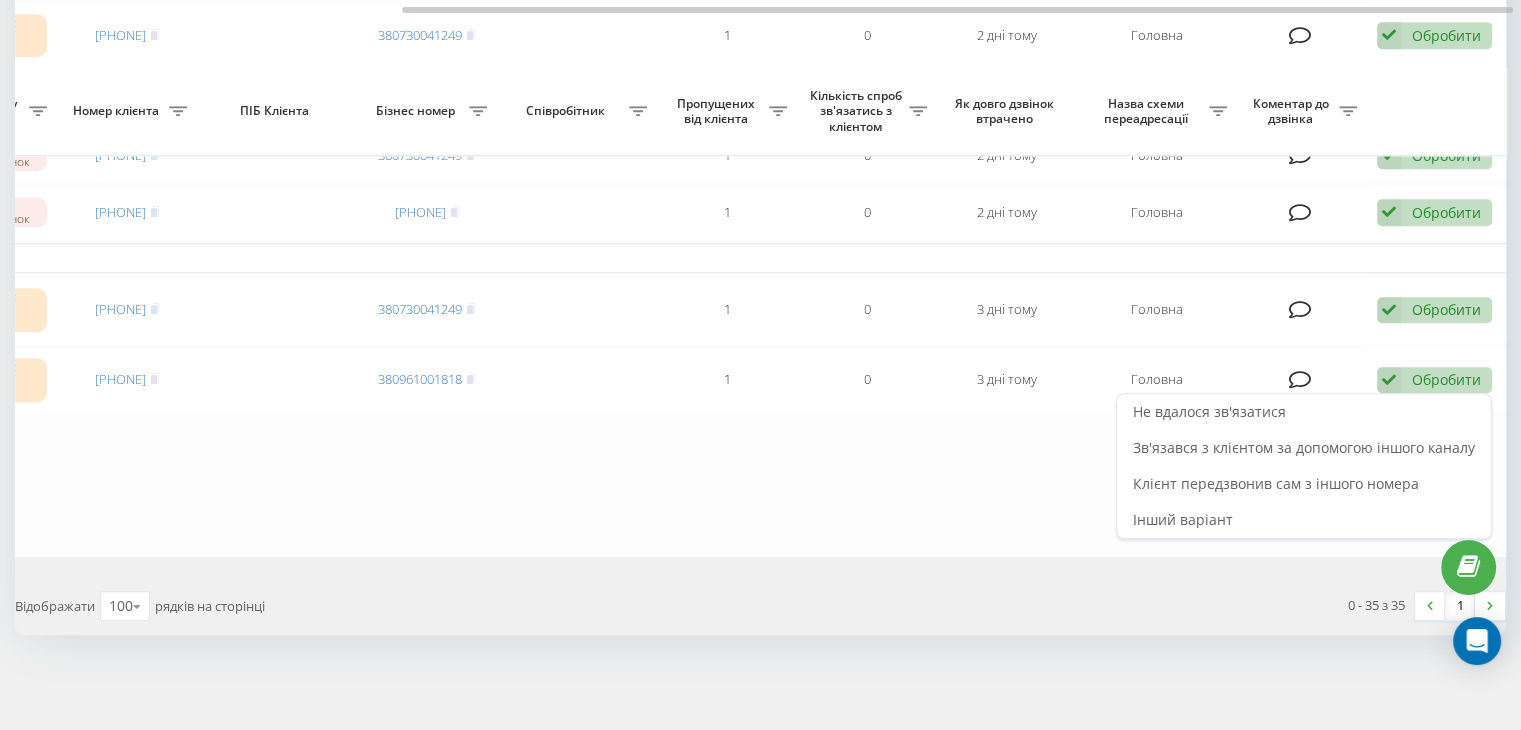 scroll, scrollTop: 0, scrollLeft: 0, axis: both 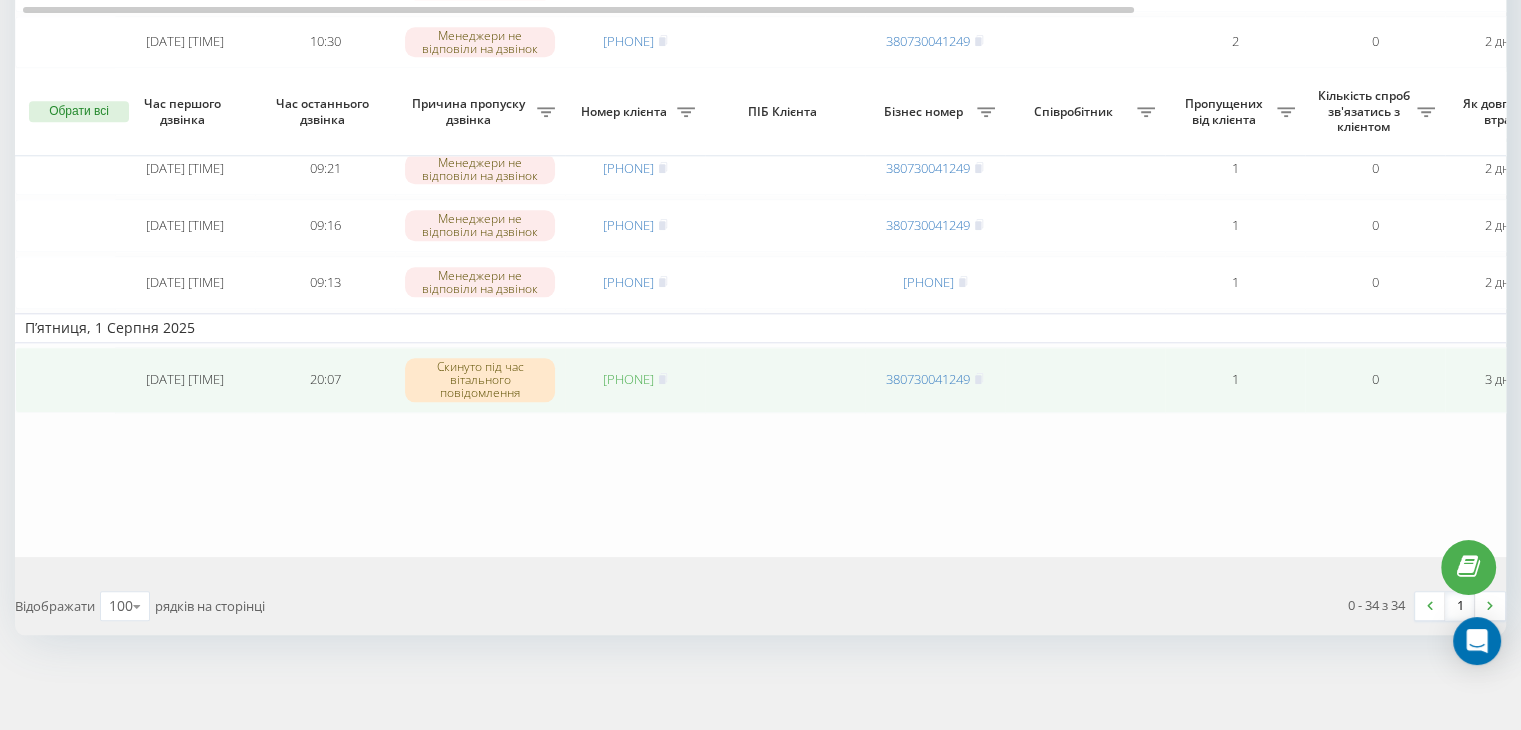 click on "[PHONE]" at bounding box center [628, 379] 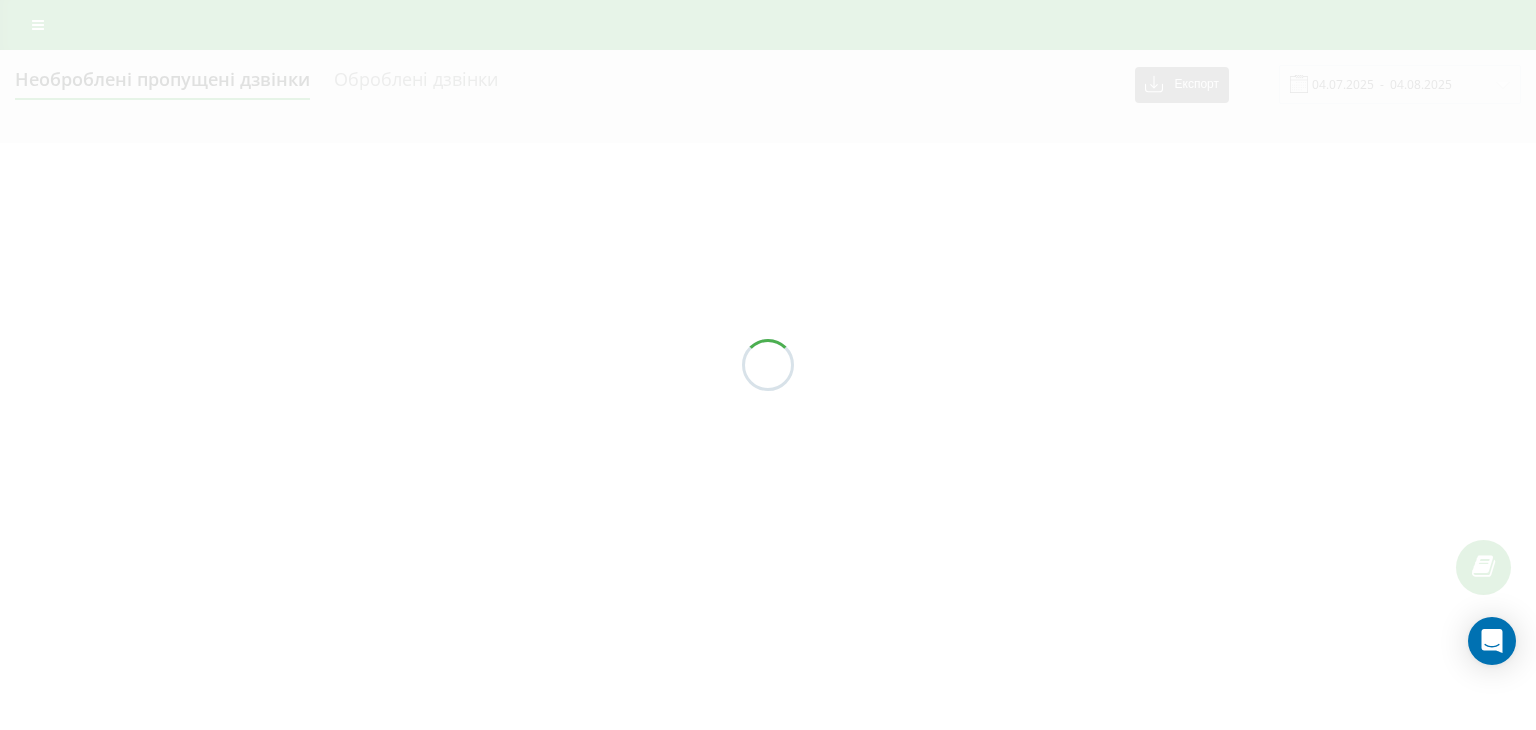 scroll, scrollTop: 0, scrollLeft: 0, axis: both 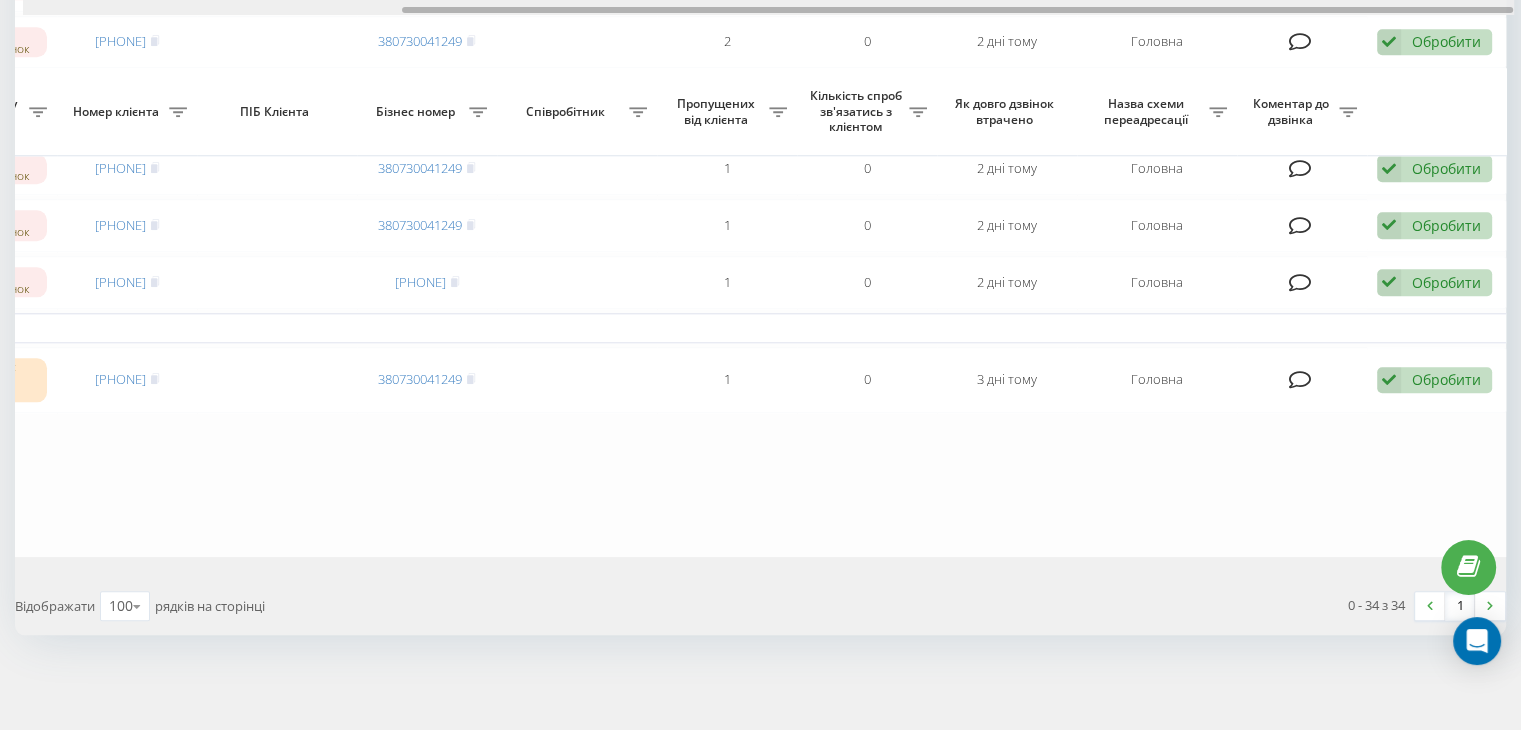 drag, startPoint x: 408, startPoint y: 9, endPoint x: 1177, endPoint y: 25, distance: 769.16644 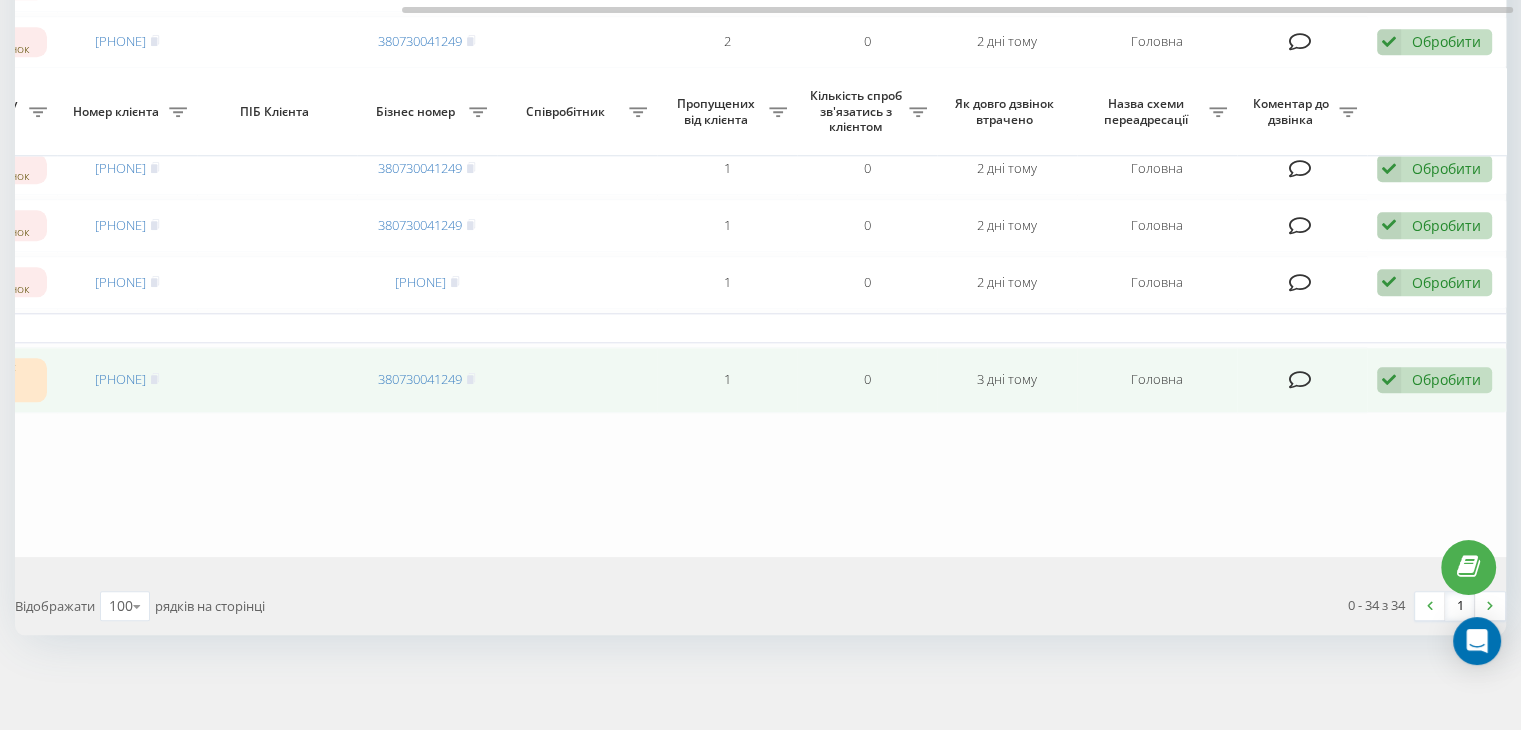 drag, startPoint x: 1437, startPoint y: 389, endPoint x: 1440, endPoint y: 377, distance: 12.369317 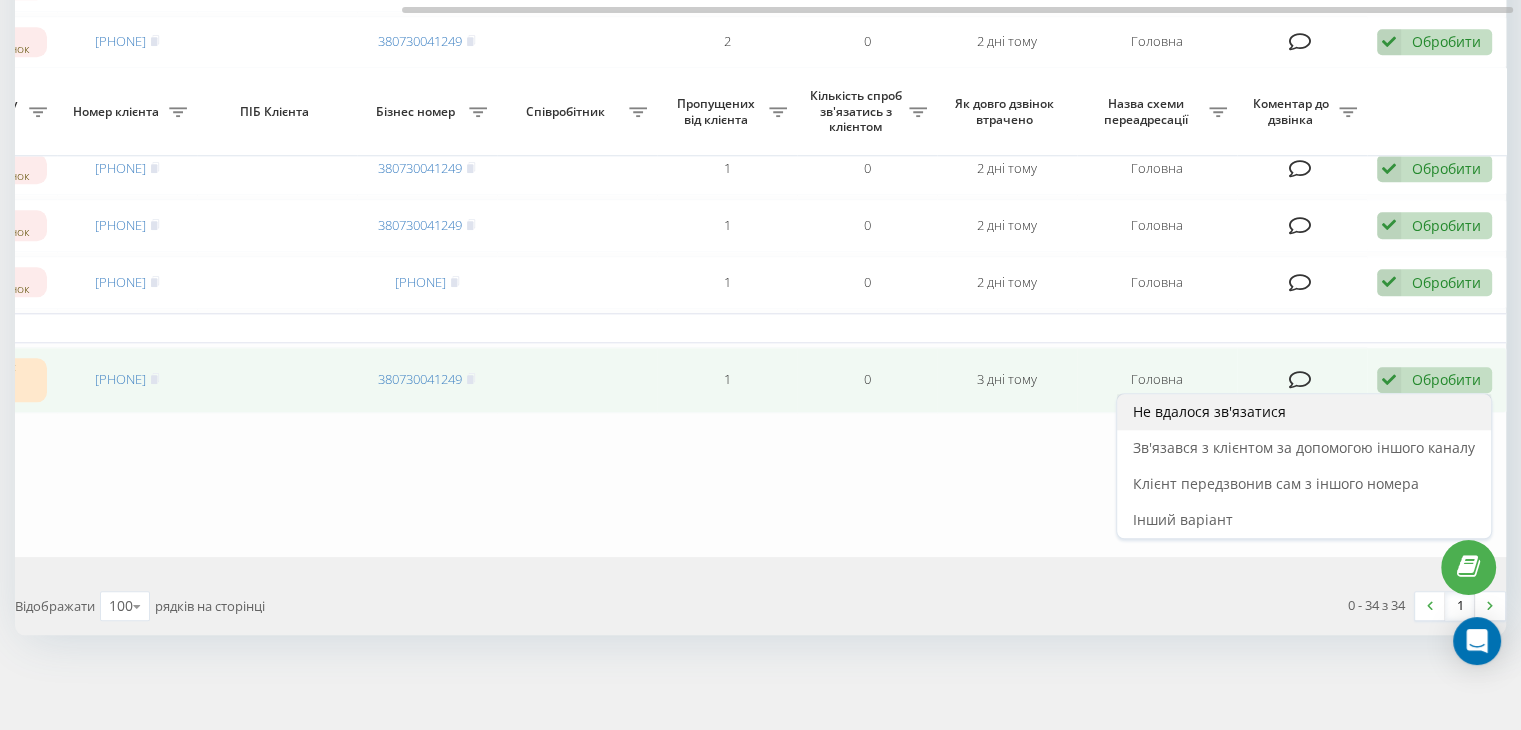 click on "Не вдалося зв'язатися" at bounding box center (1209, 411) 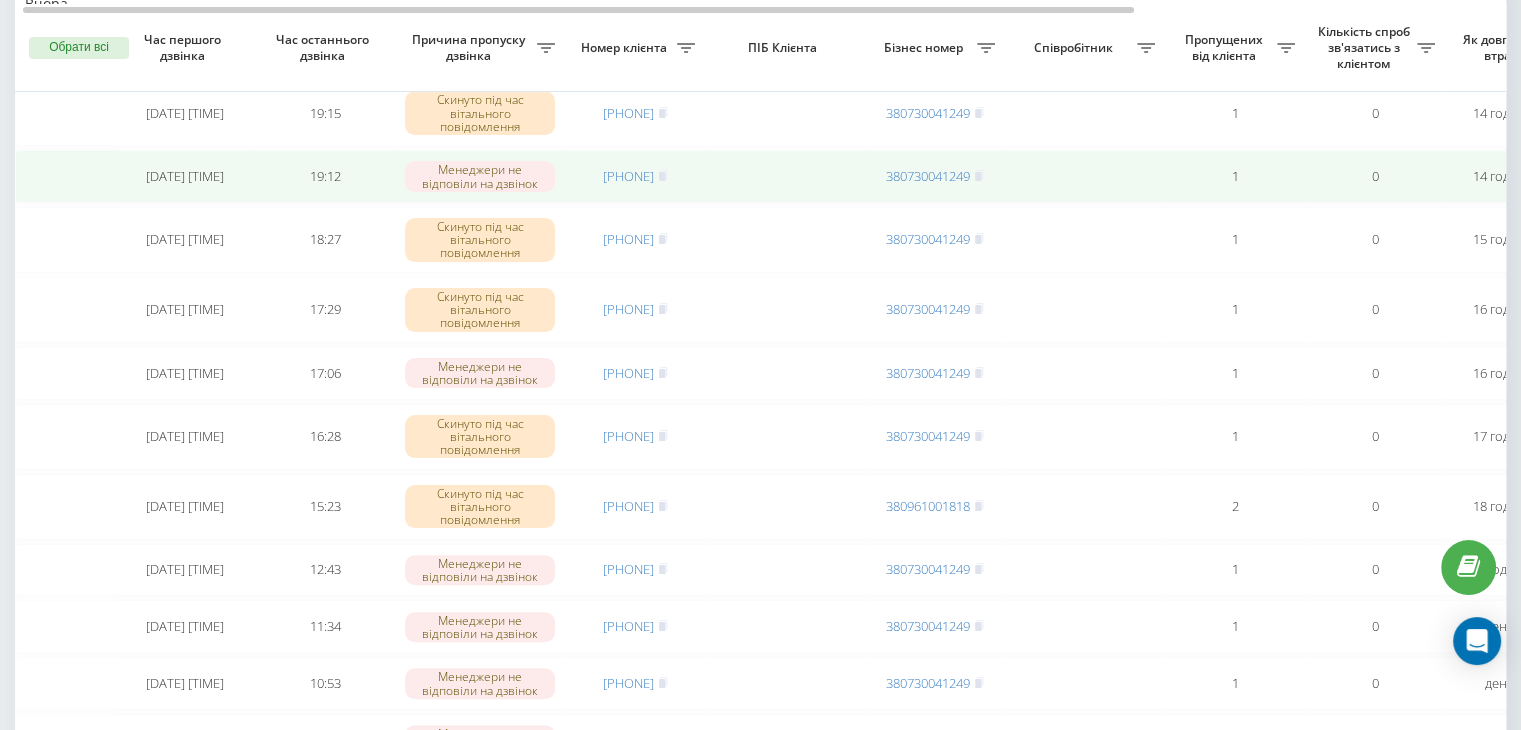 scroll, scrollTop: 629, scrollLeft: 0, axis: vertical 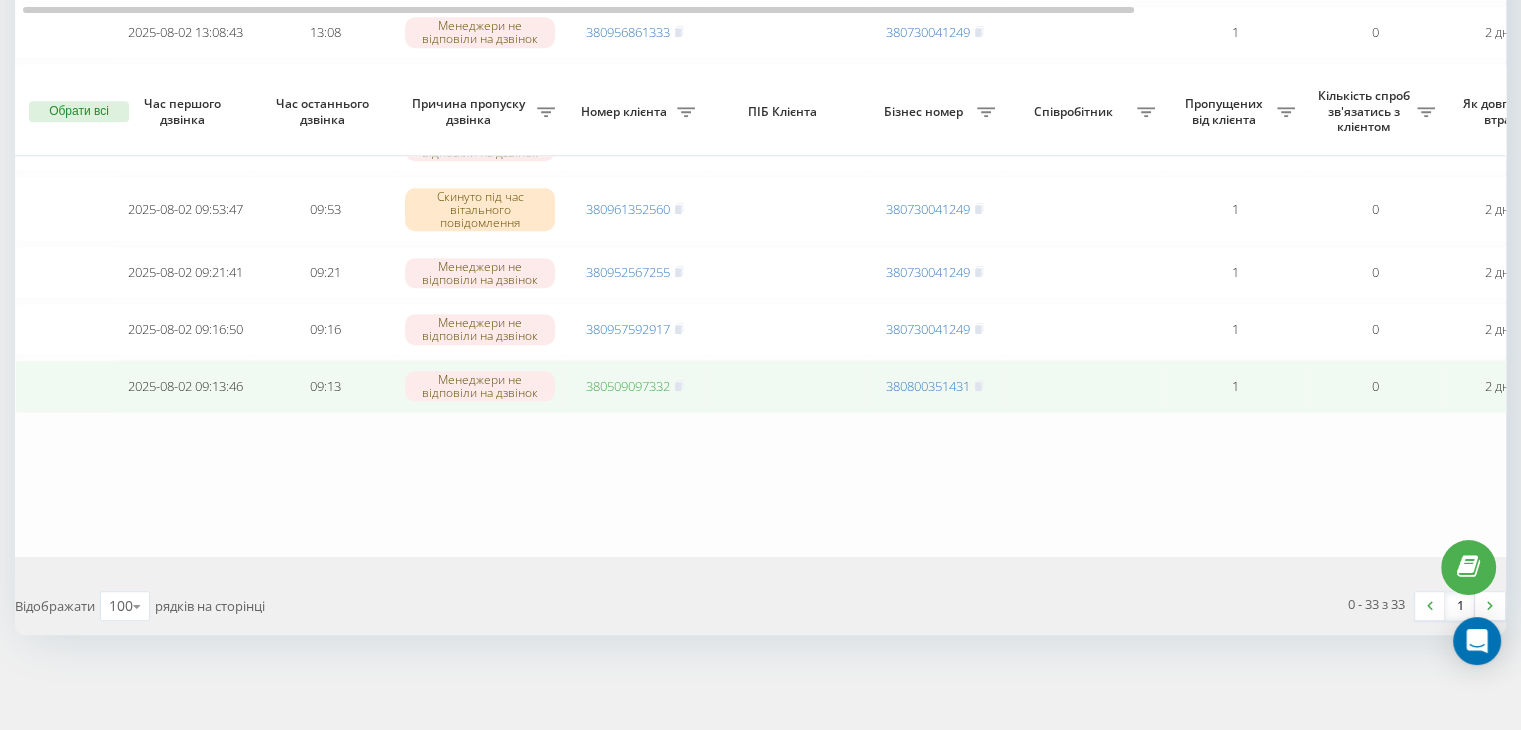 click on "380509097332" at bounding box center (628, 386) 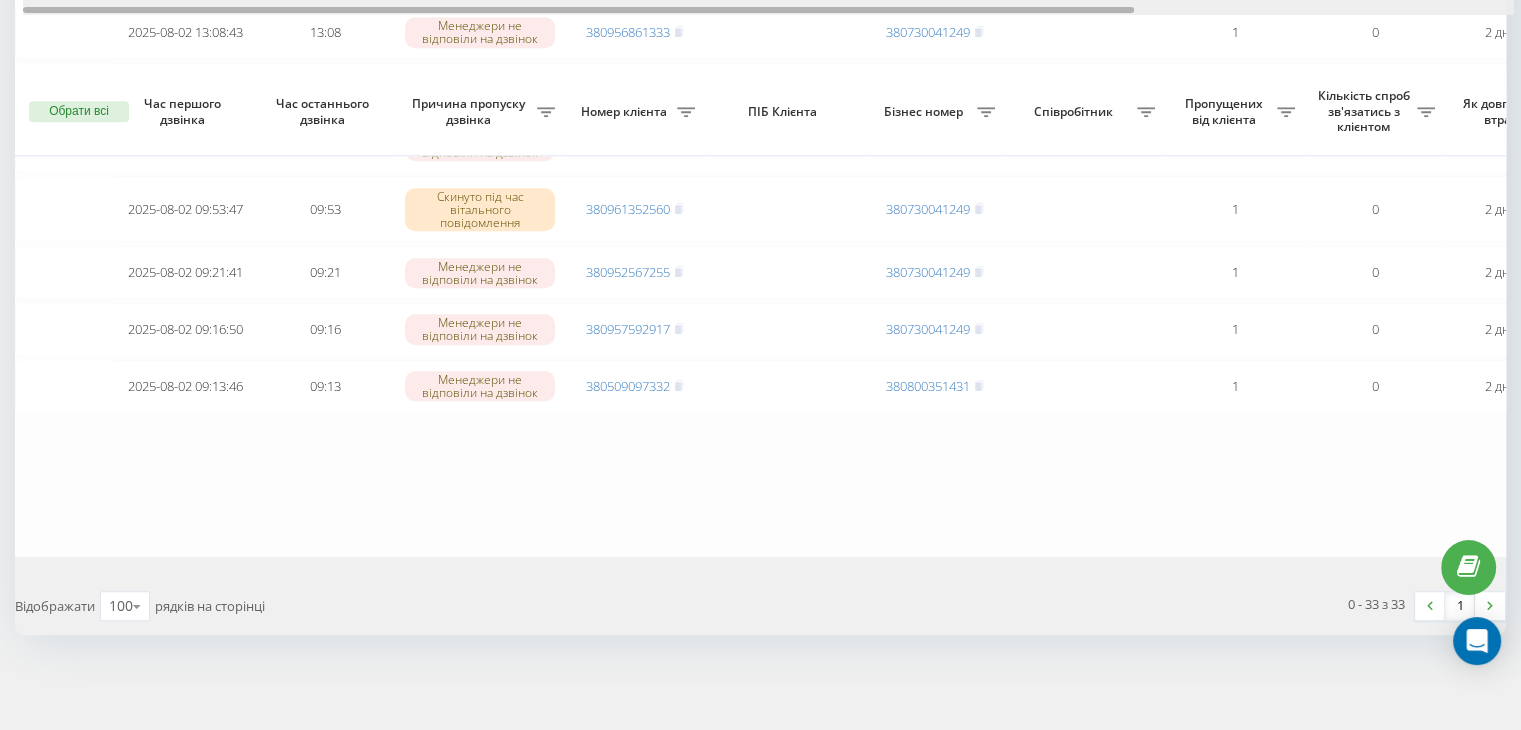 scroll, scrollTop: 0, scrollLeft: 508, axis: horizontal 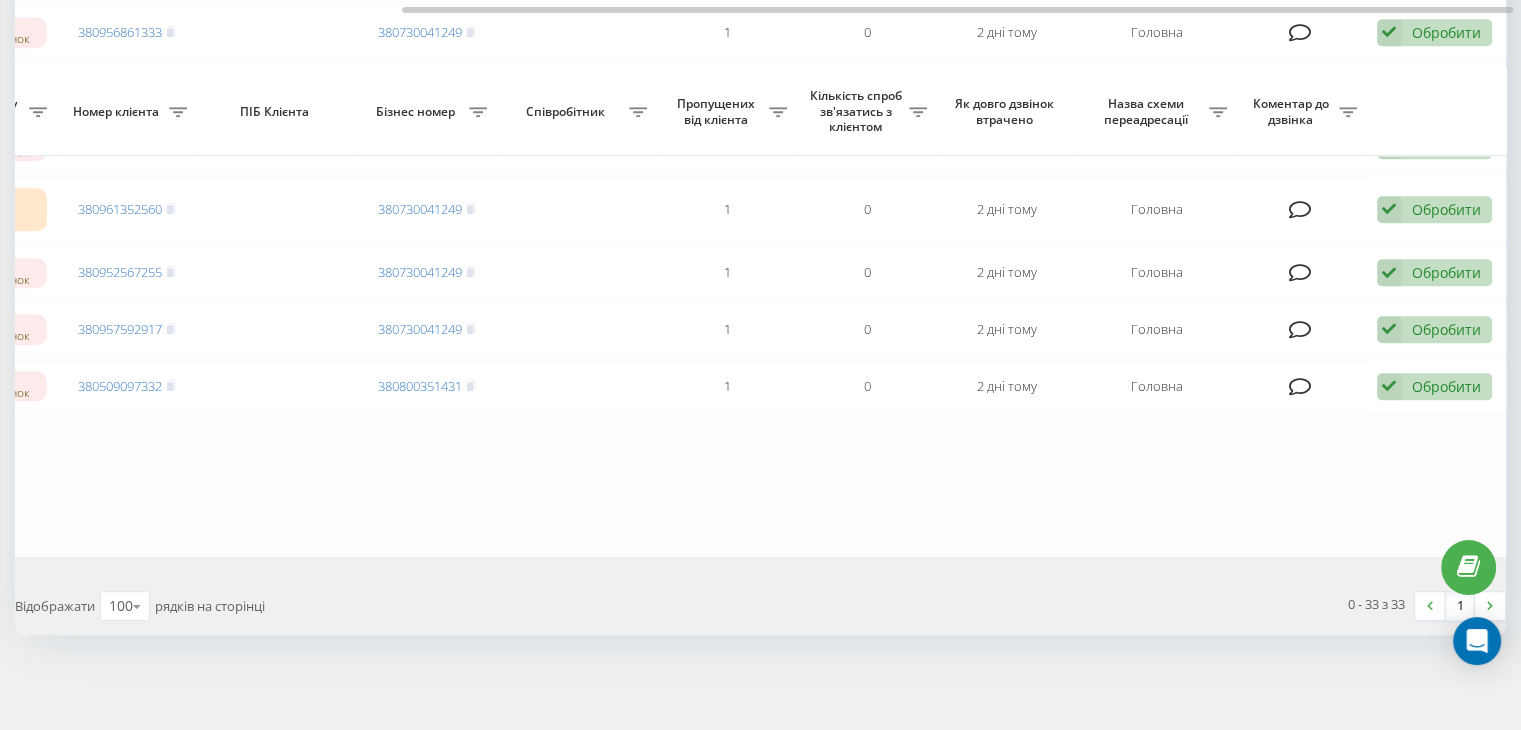 drag, startPoint x: 357, startPoint y: 14, endPoint x: 1472, endPoint y: 69, distance: 1116.3557 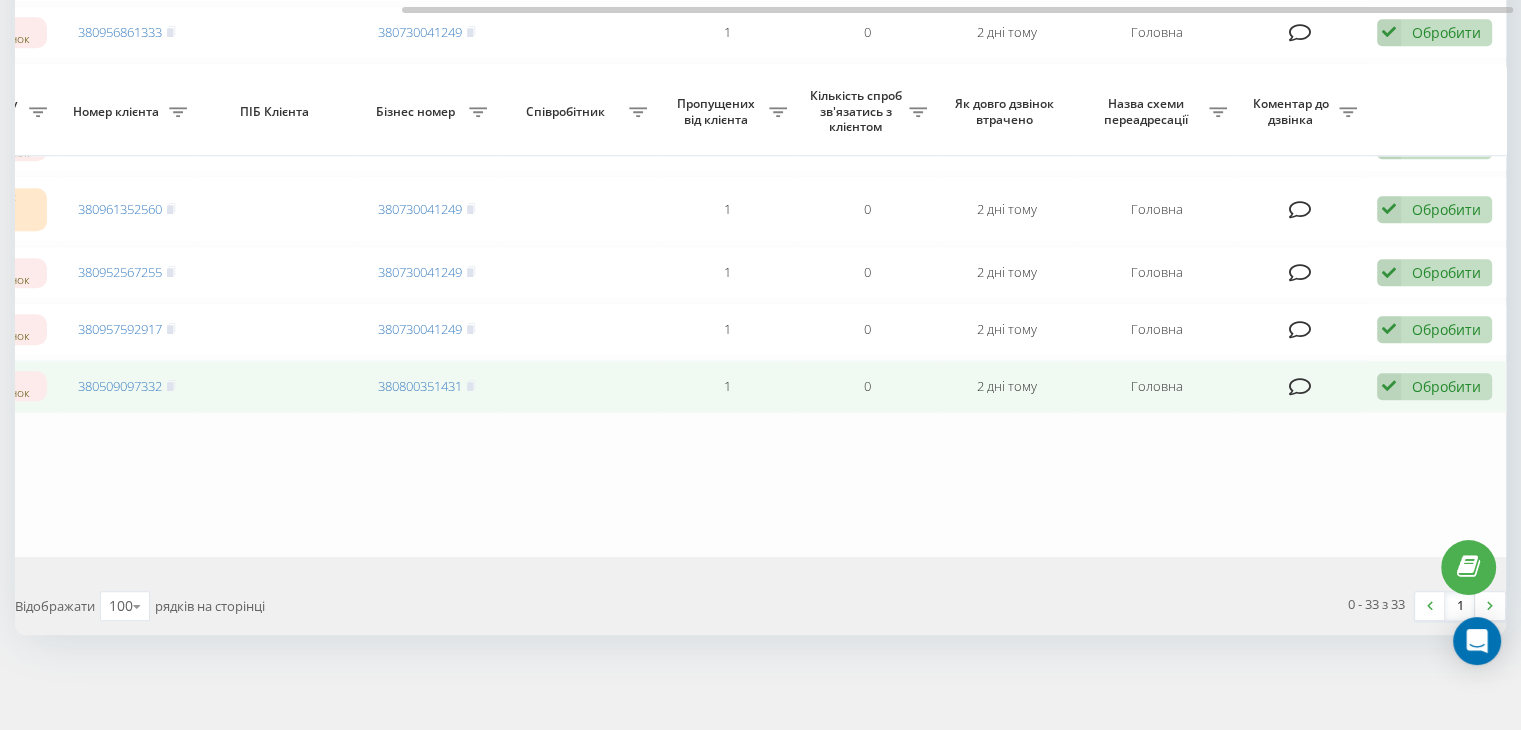 click on "Обробити" at bounding box center (1446, 386) 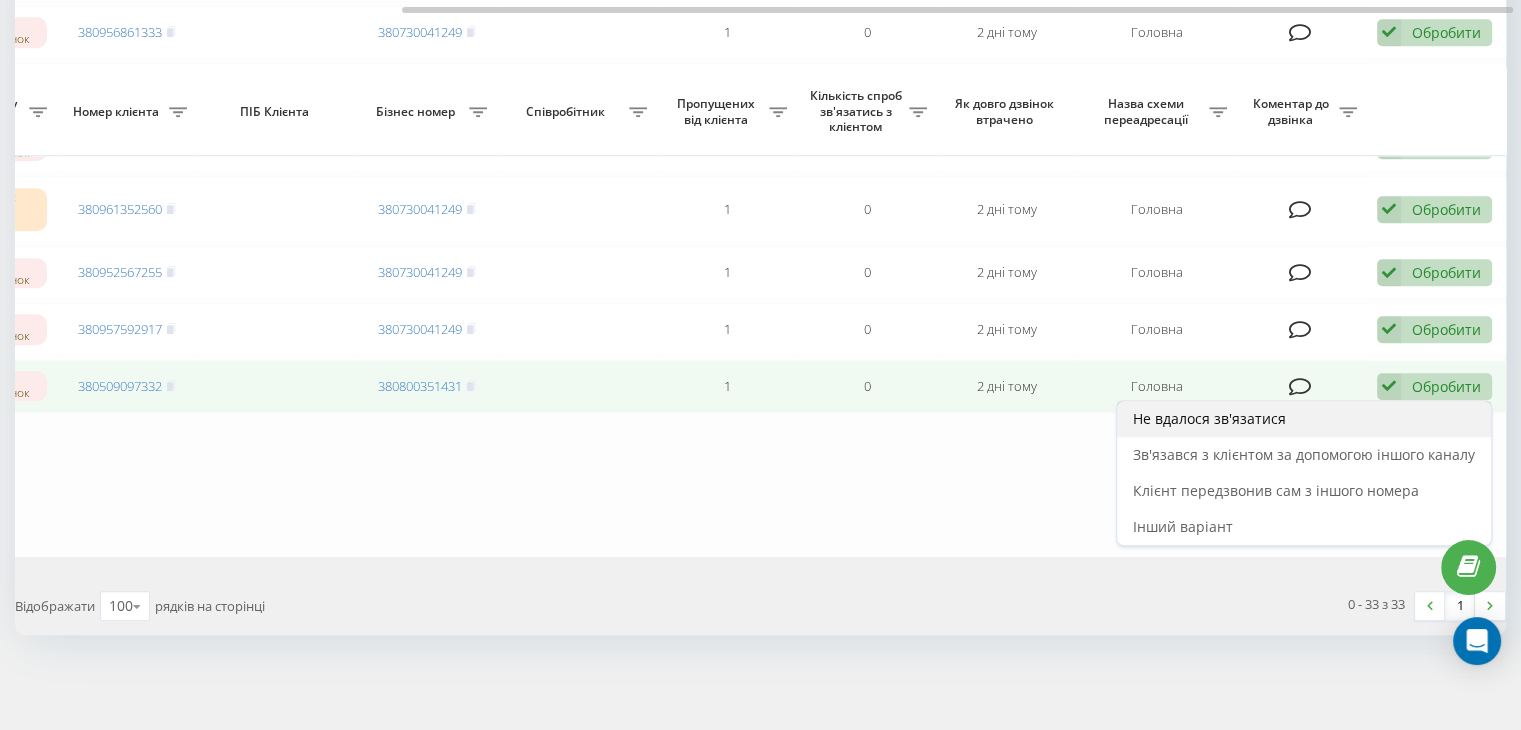 click on "Не вдалося зв'язатися" at bounding box center (1209, 418) 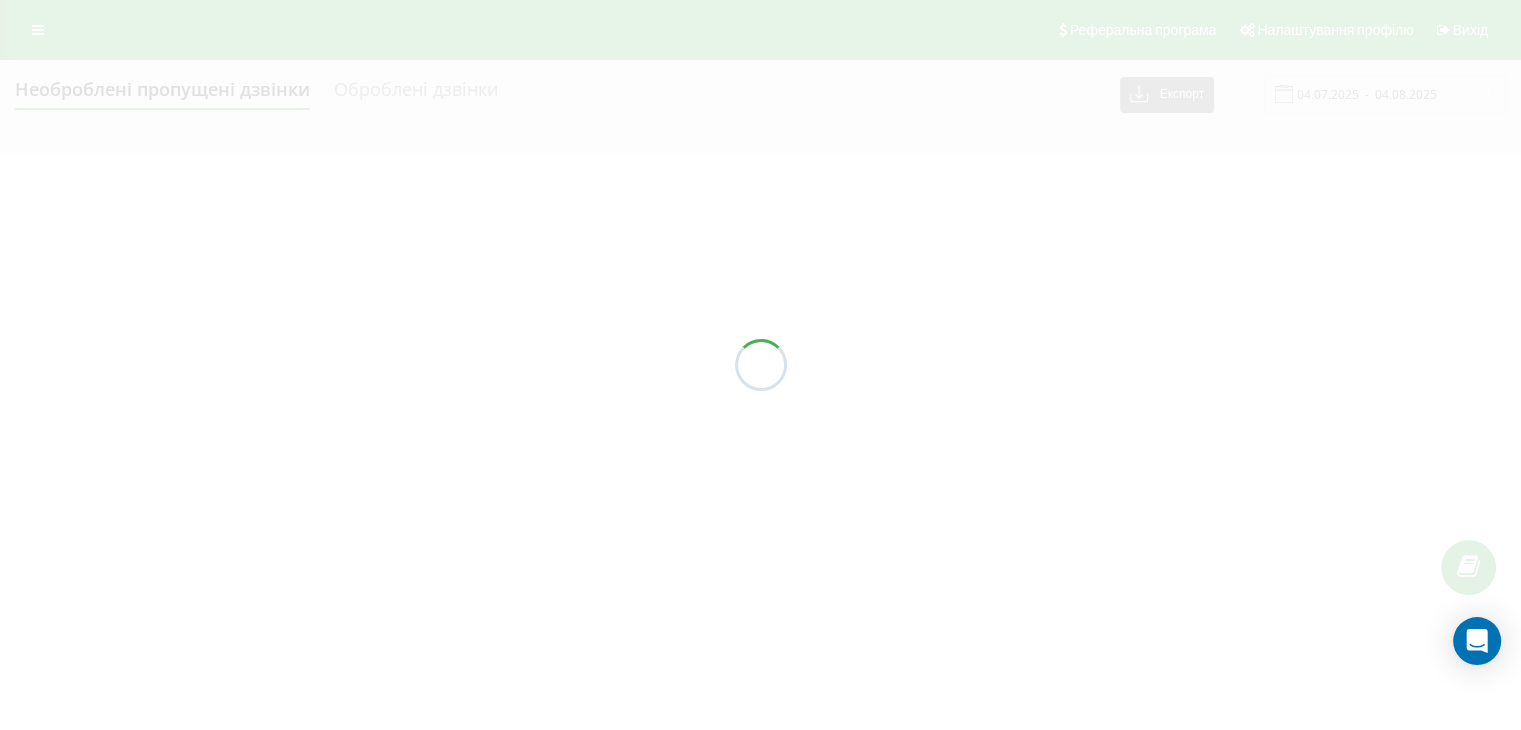 scroll, scrollTop: 0, scrollLeft: 0, axis: both 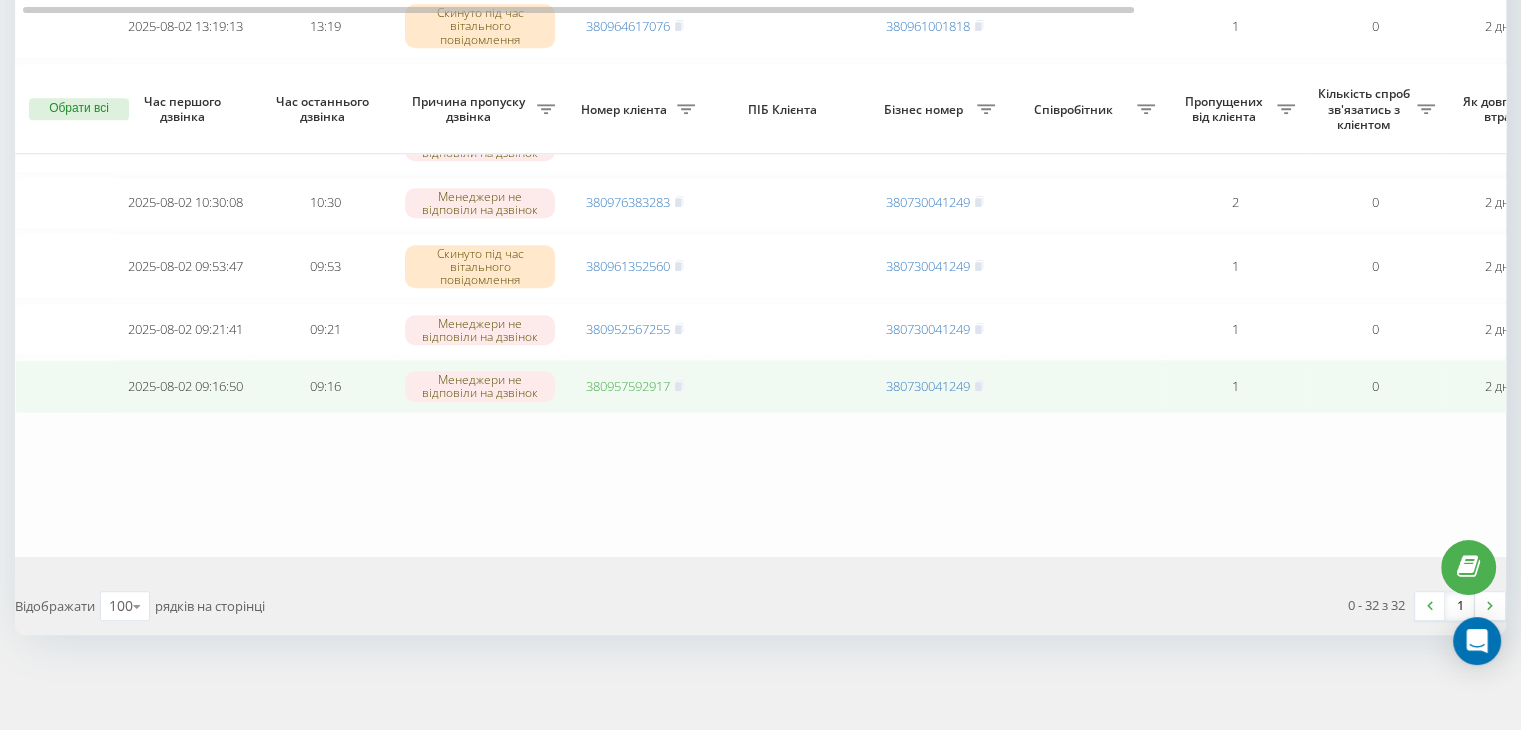 click on "380957592917" at bounding box center (628, 386) 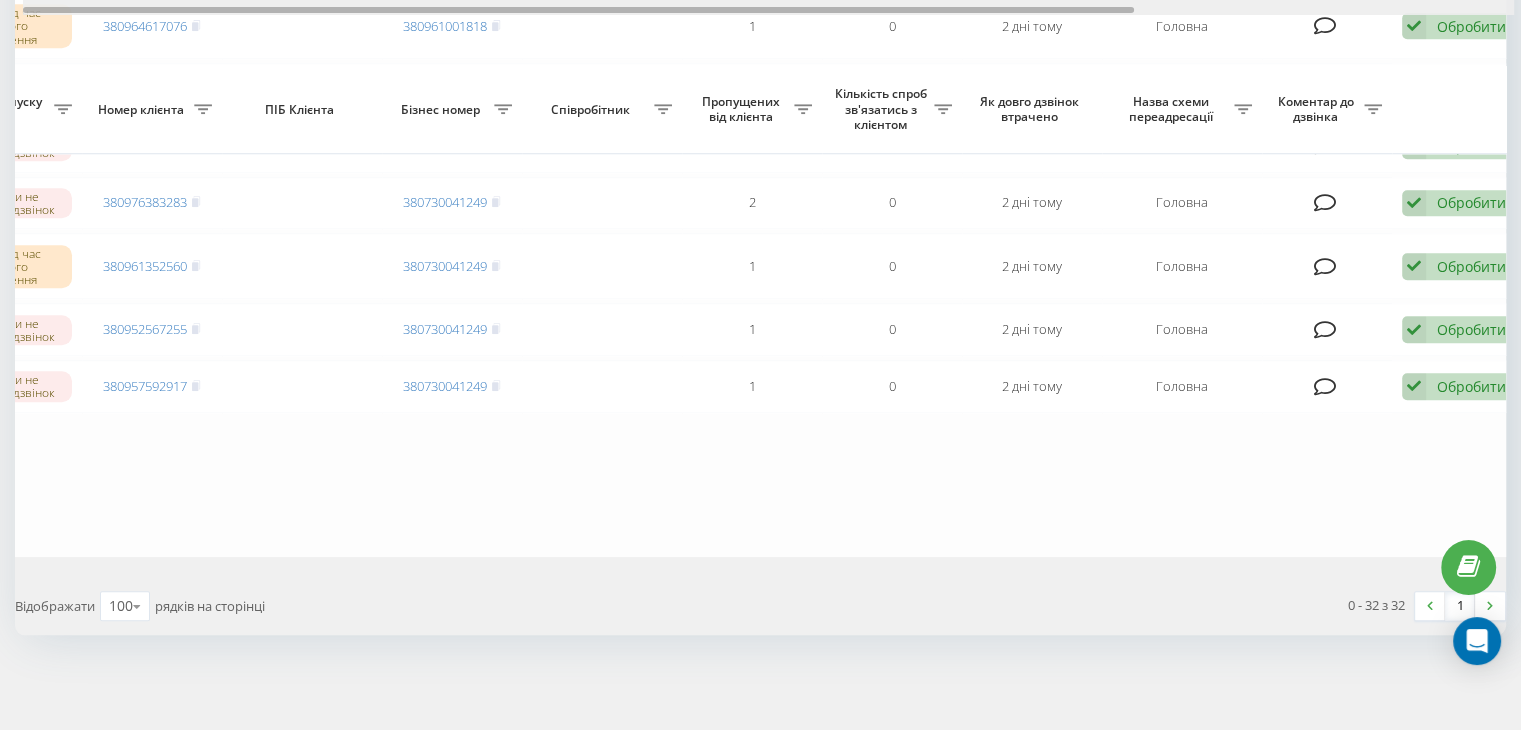 drag, startPoint x: 452, startPoint y: 8, endPoint x: 1249, endPoint y: 29, distance: 797.2766 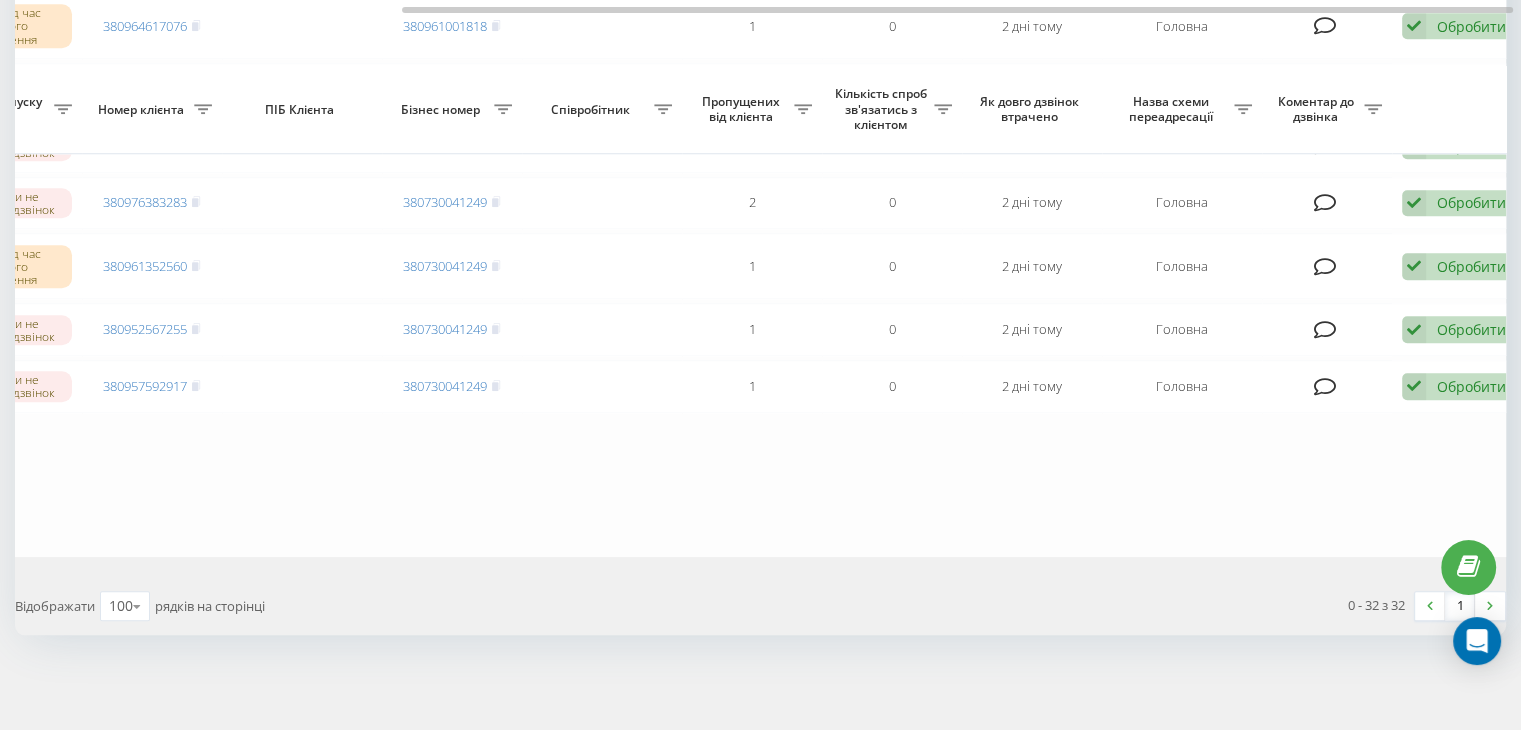 scroll, scrollTop: 0, scrollLeft: 508, axis: horizontal 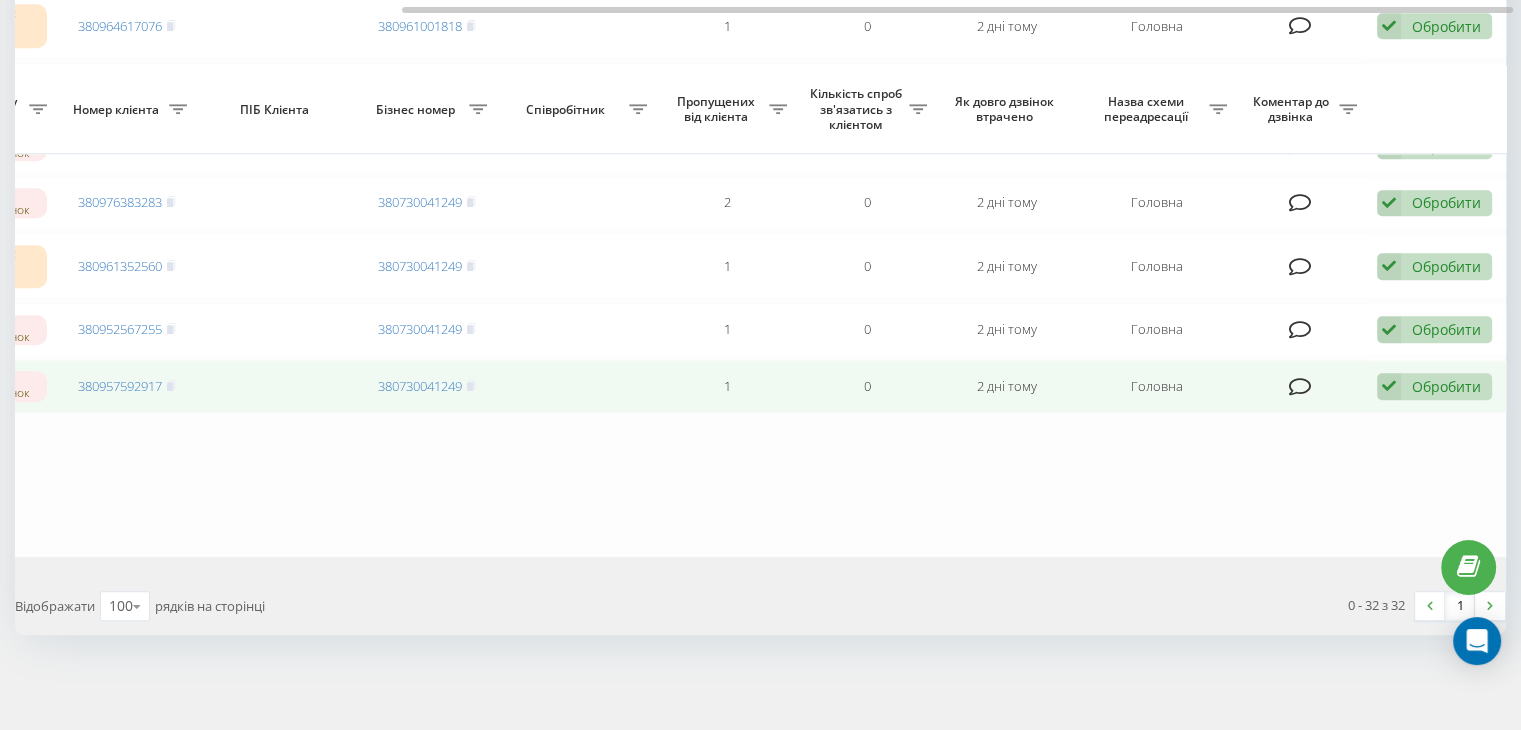 click on "Обробити" at bounding box center [1446, 386] 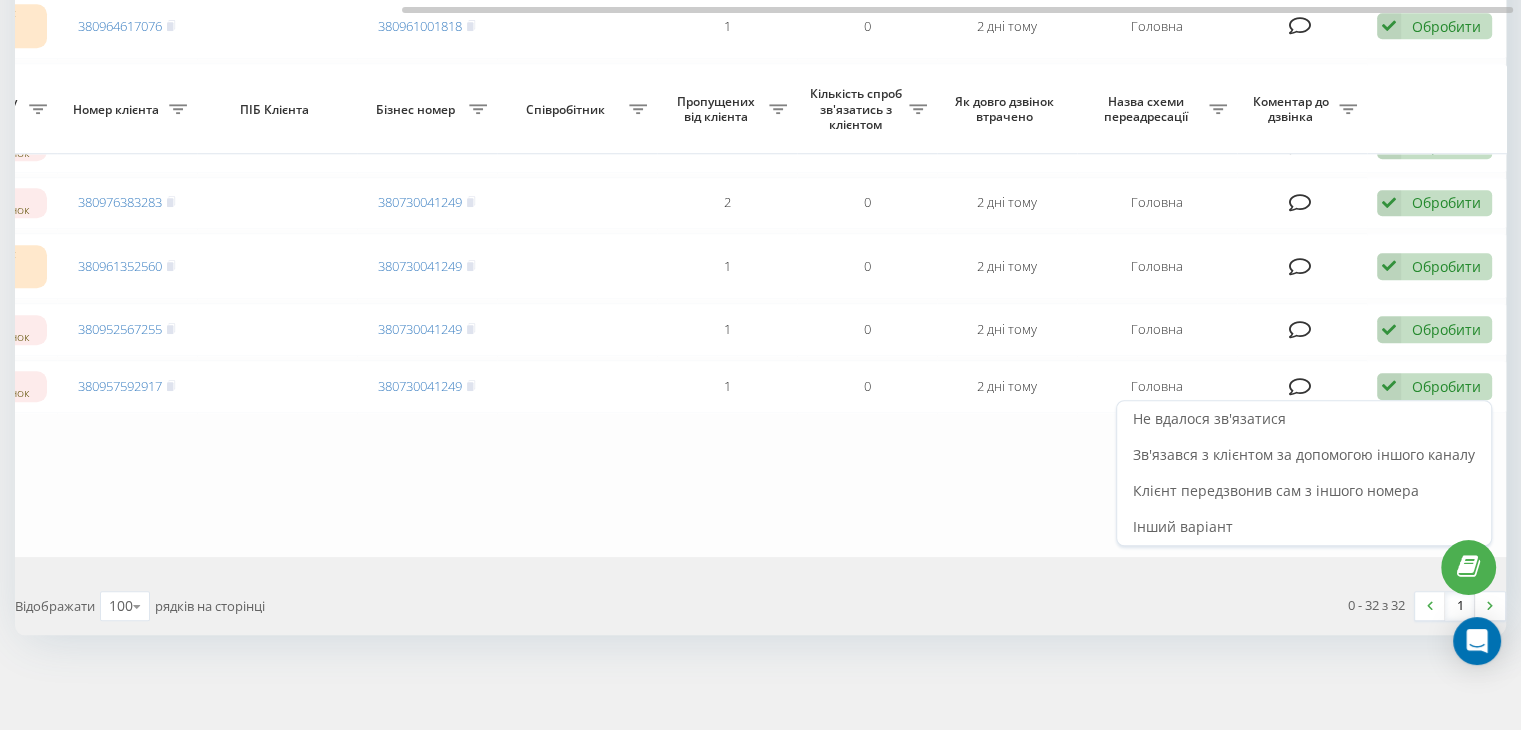 click on "Не вдалося зв'язатися" at bounding box center [1304, 419] 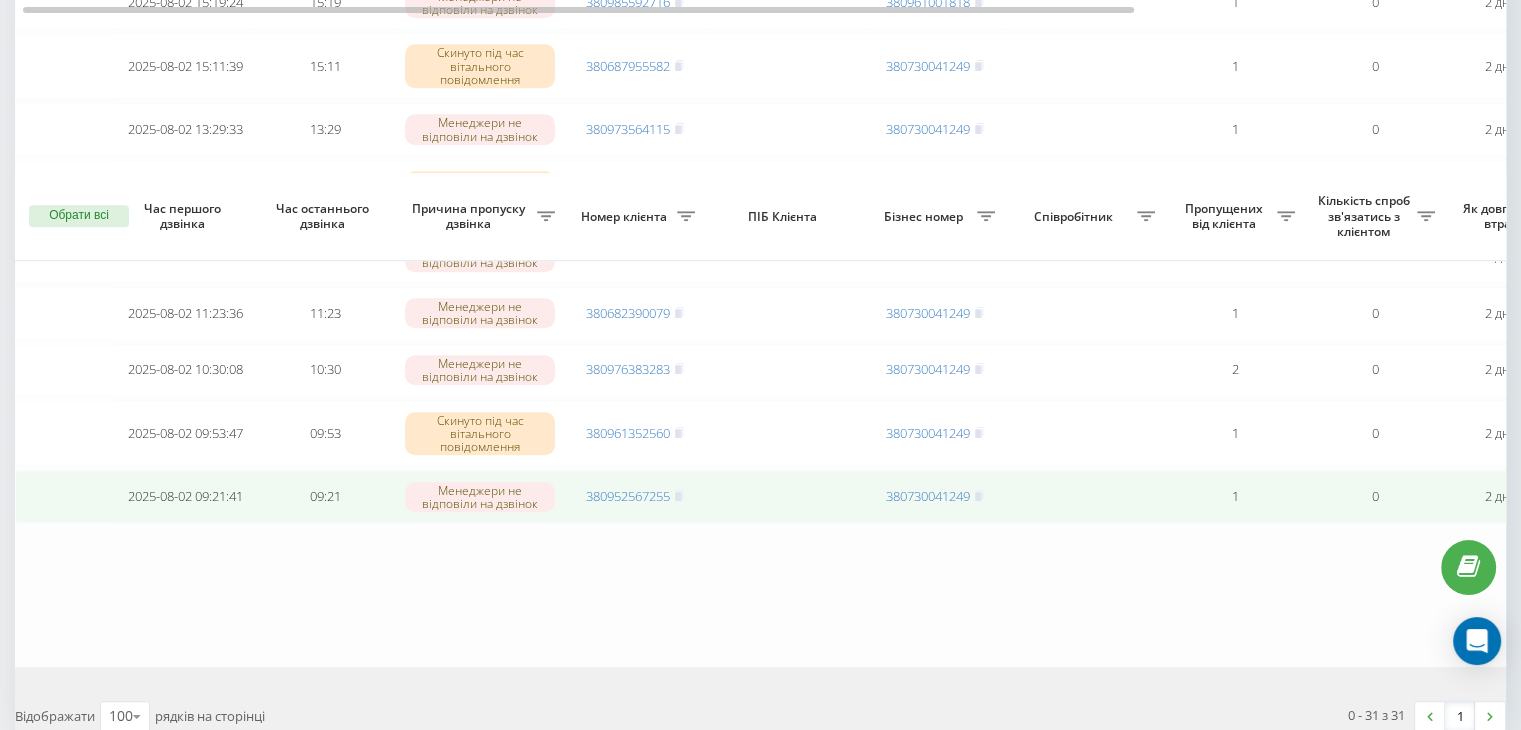 scroll, scrollTop: 1879, scrollLeft: 0, axis: vertical 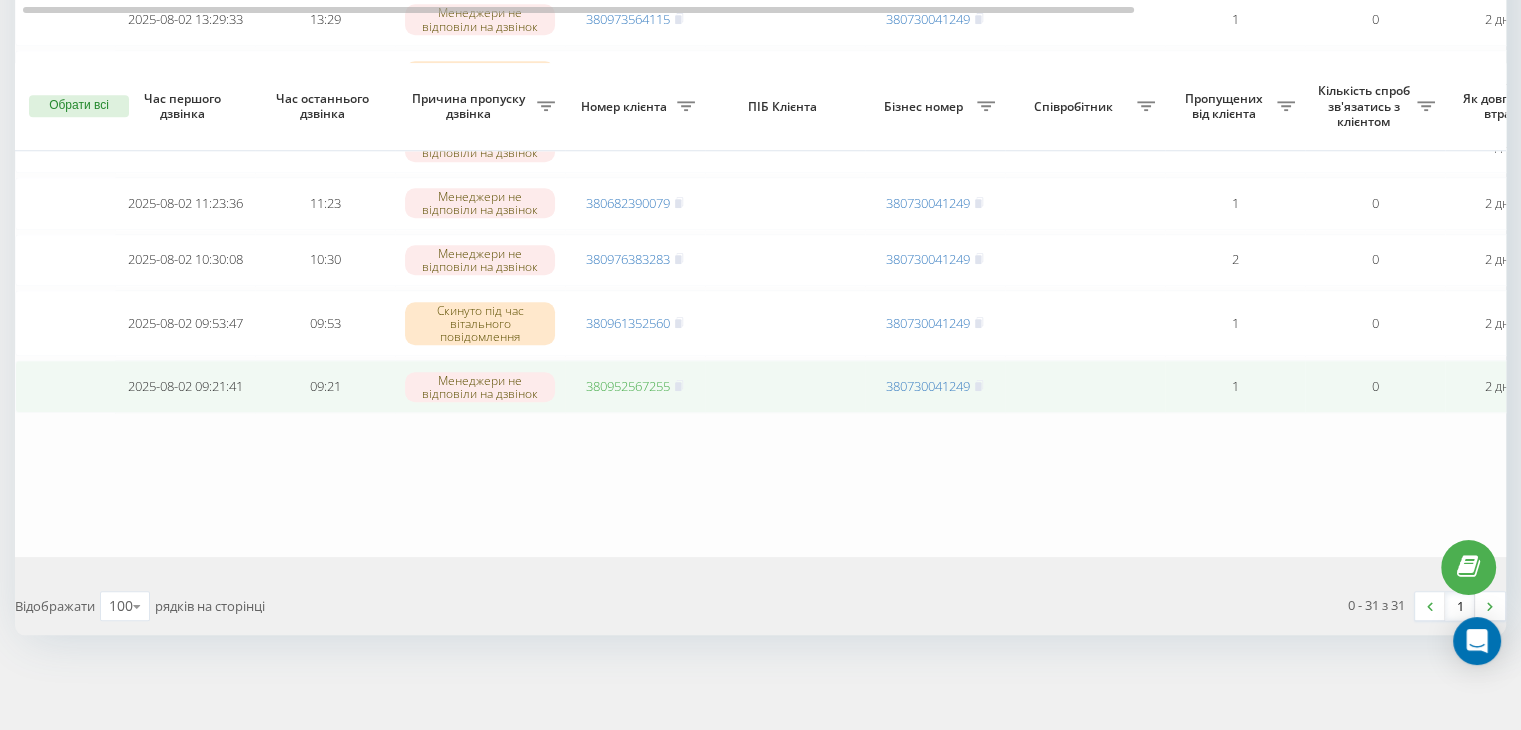 click on "380952567255" at bounding box center (628, 386) 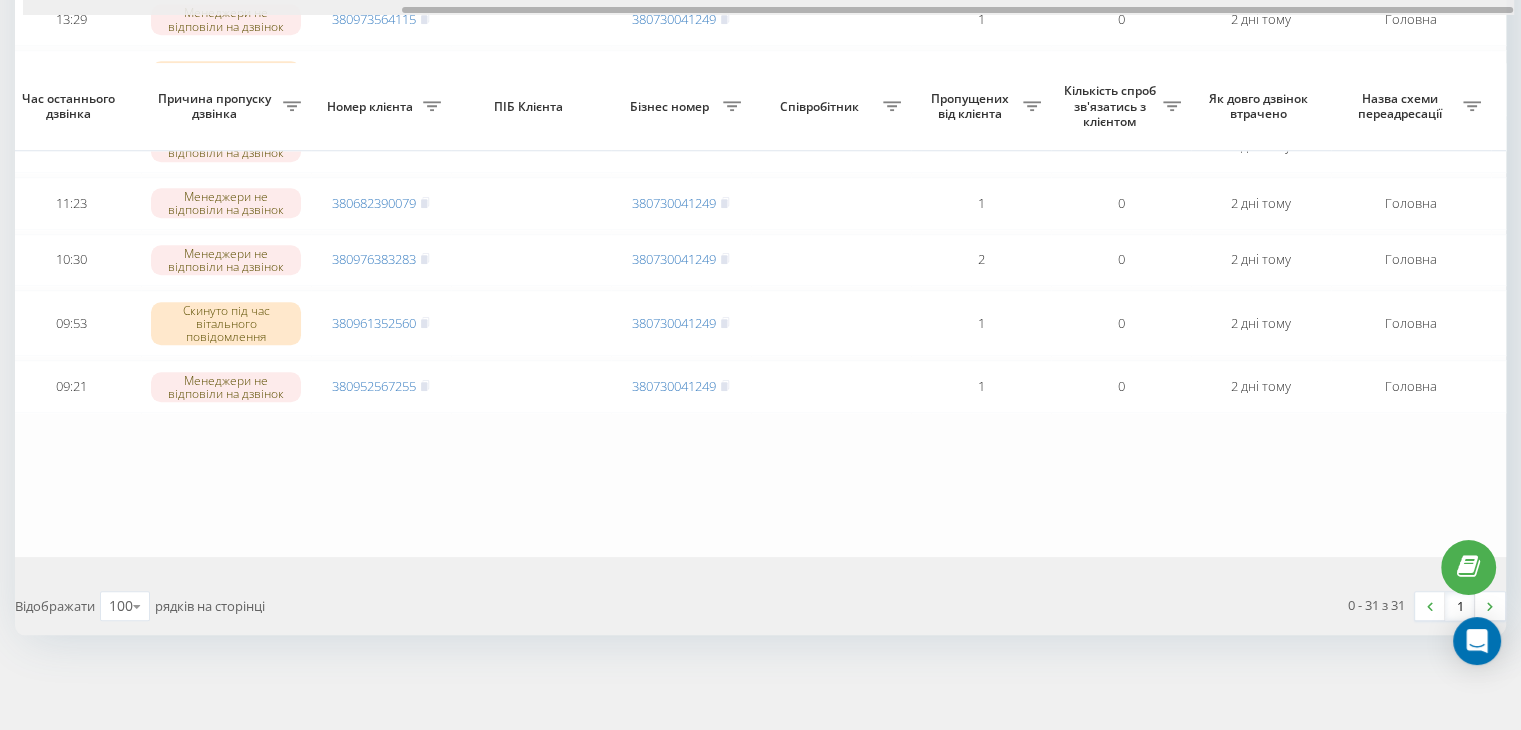 scroll, scrollTop: 0, scrollLeft: 508, axis: horizontal 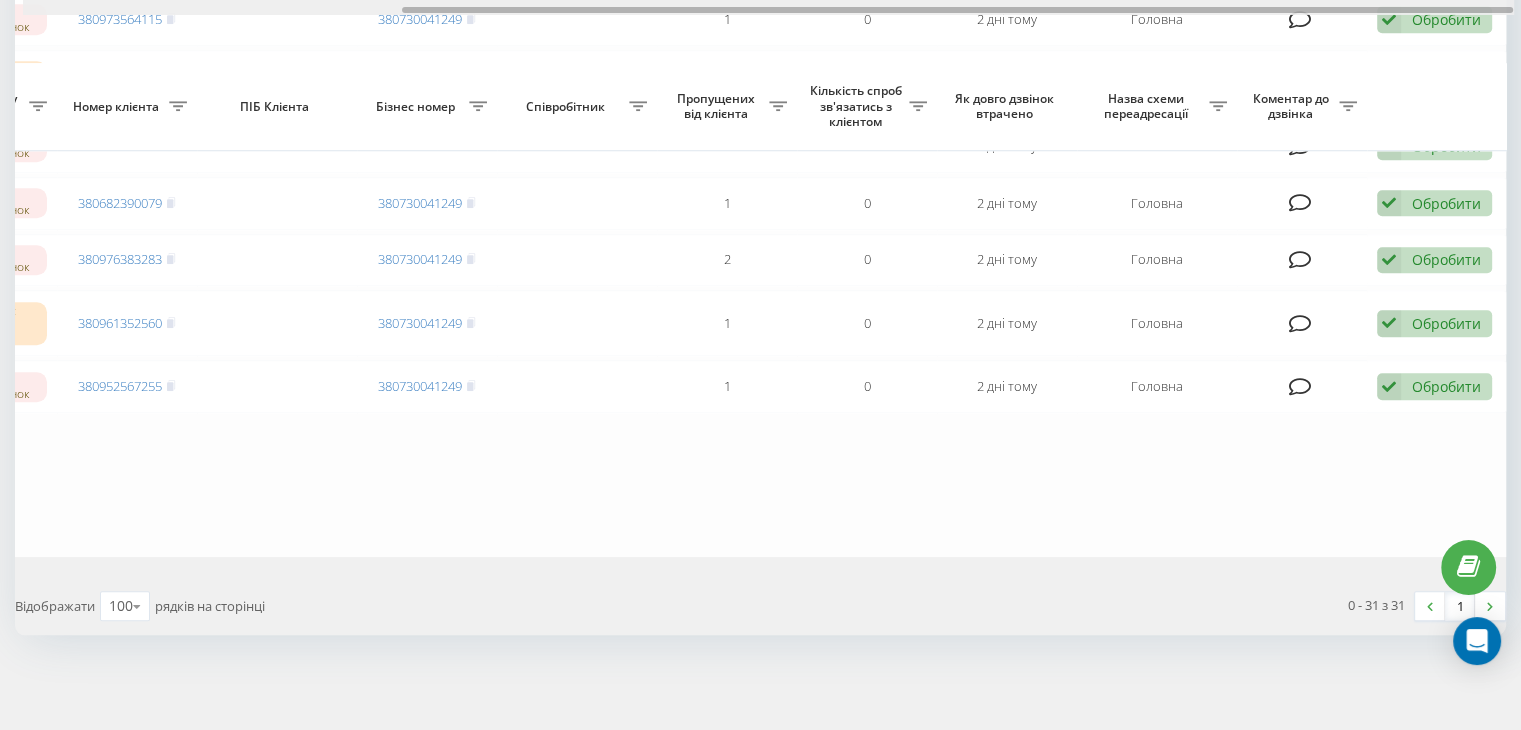 drag, startPoint x: 410, startPoint y: 6, endPoint x: 1535, endPoint y: 141, distance: 1133.071 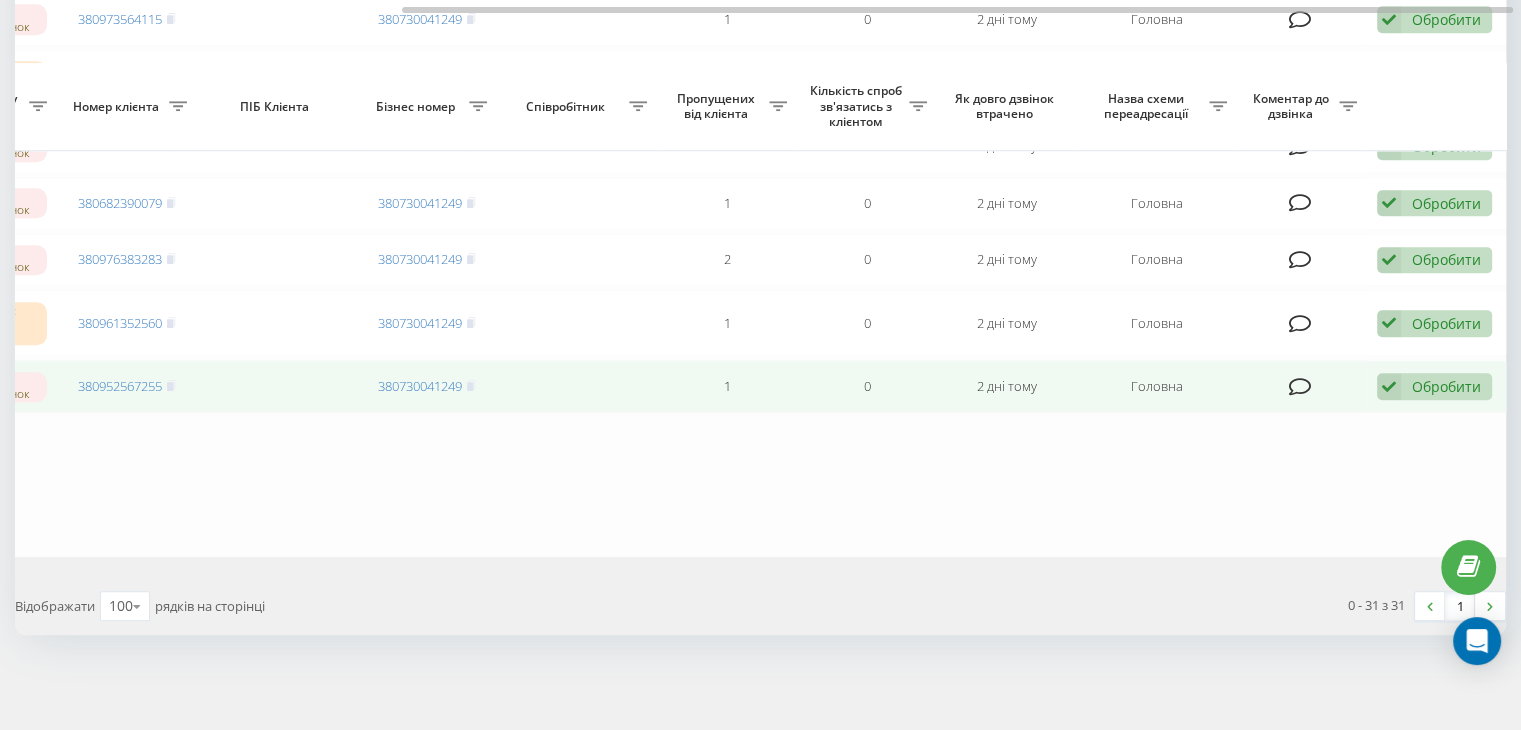 click at bounding box center [1389, 386] 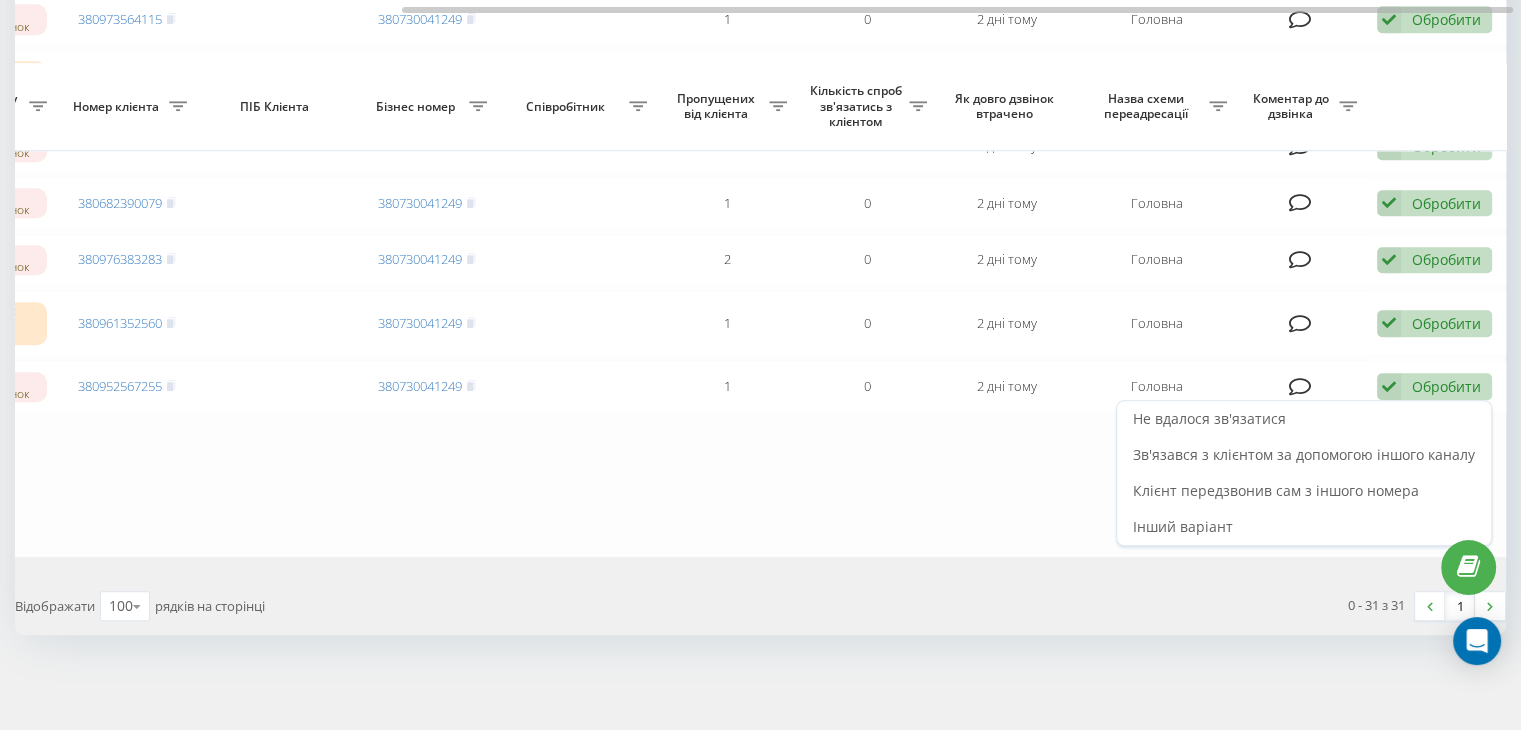 click on "Не вдалося зв'язатися" at bounding box center (1209, 418) 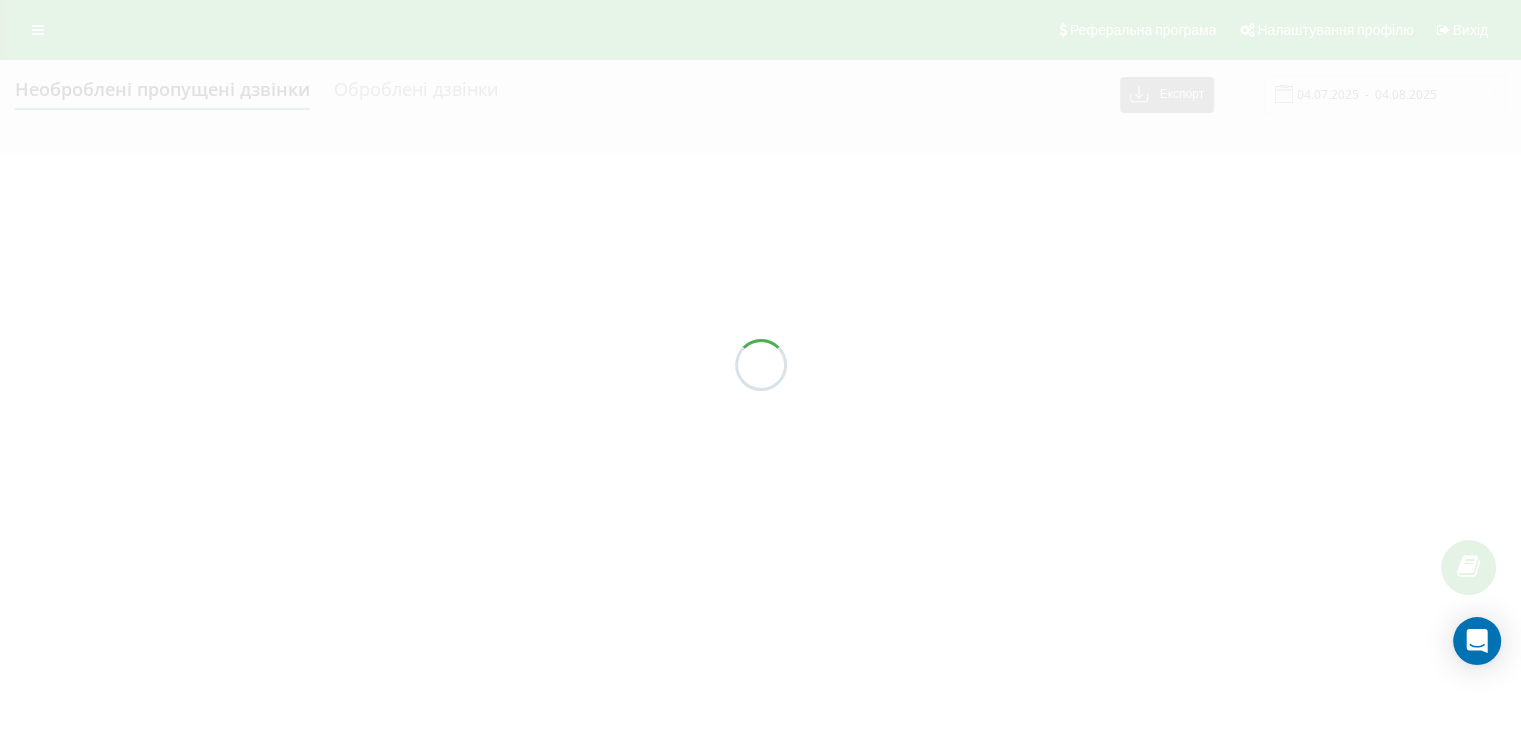 scroll, scrollTop: 0, scrollLeft: 0, axis: both 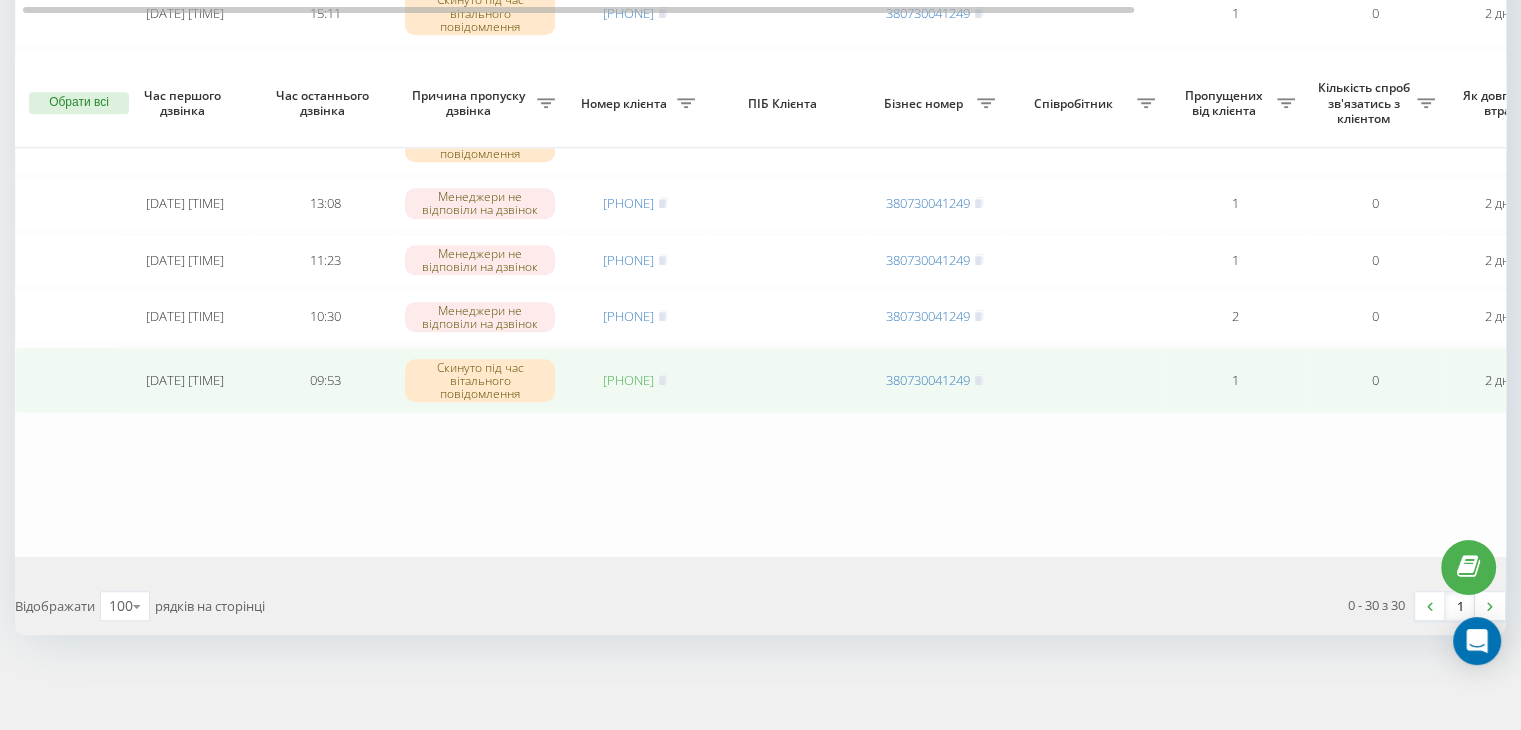 click on "[PHONE]" at bounding box center (628, 380) 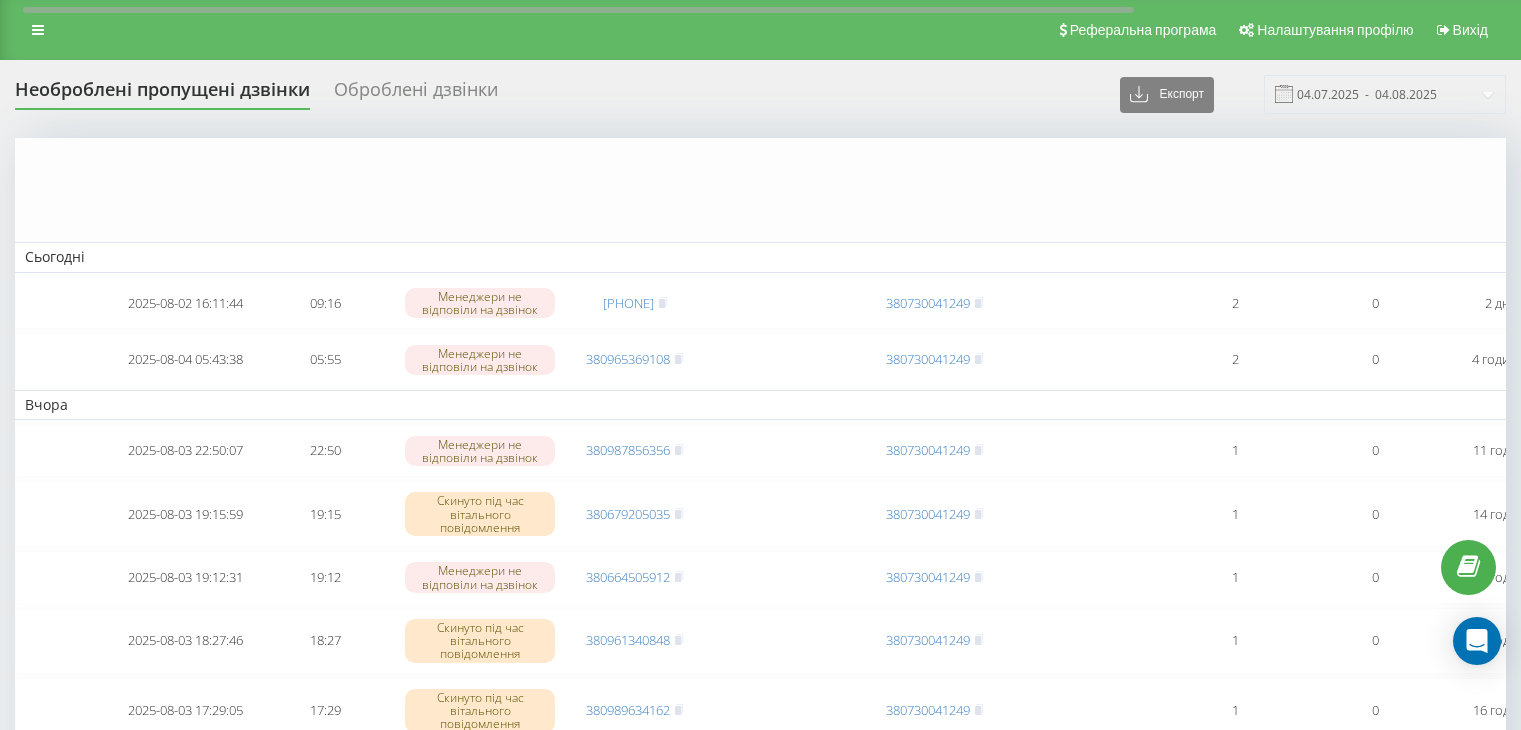 scroll, scrollTop: 1749, scrollLeft: 0, axis: vertical 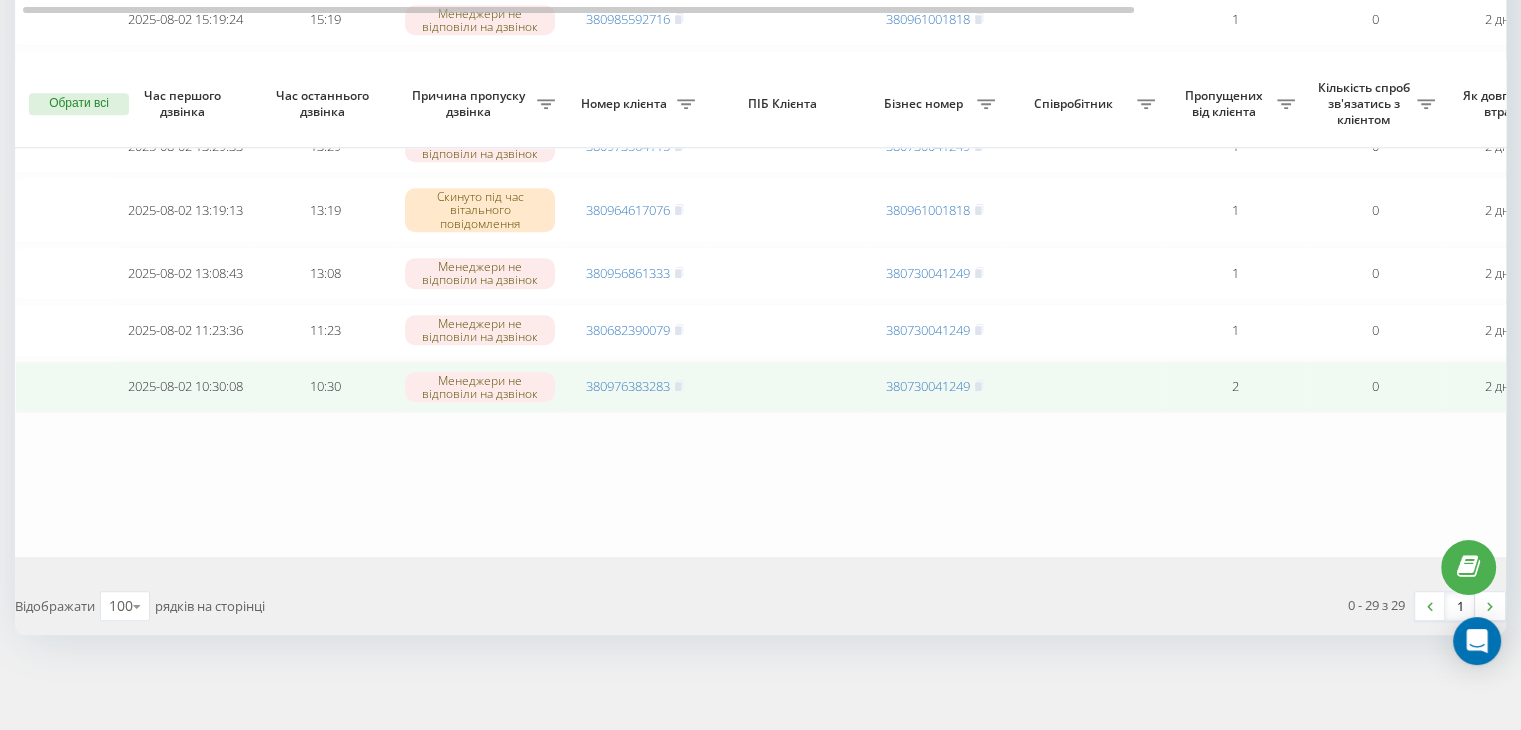 click on "380976383283" at bounding box center [635, 387] 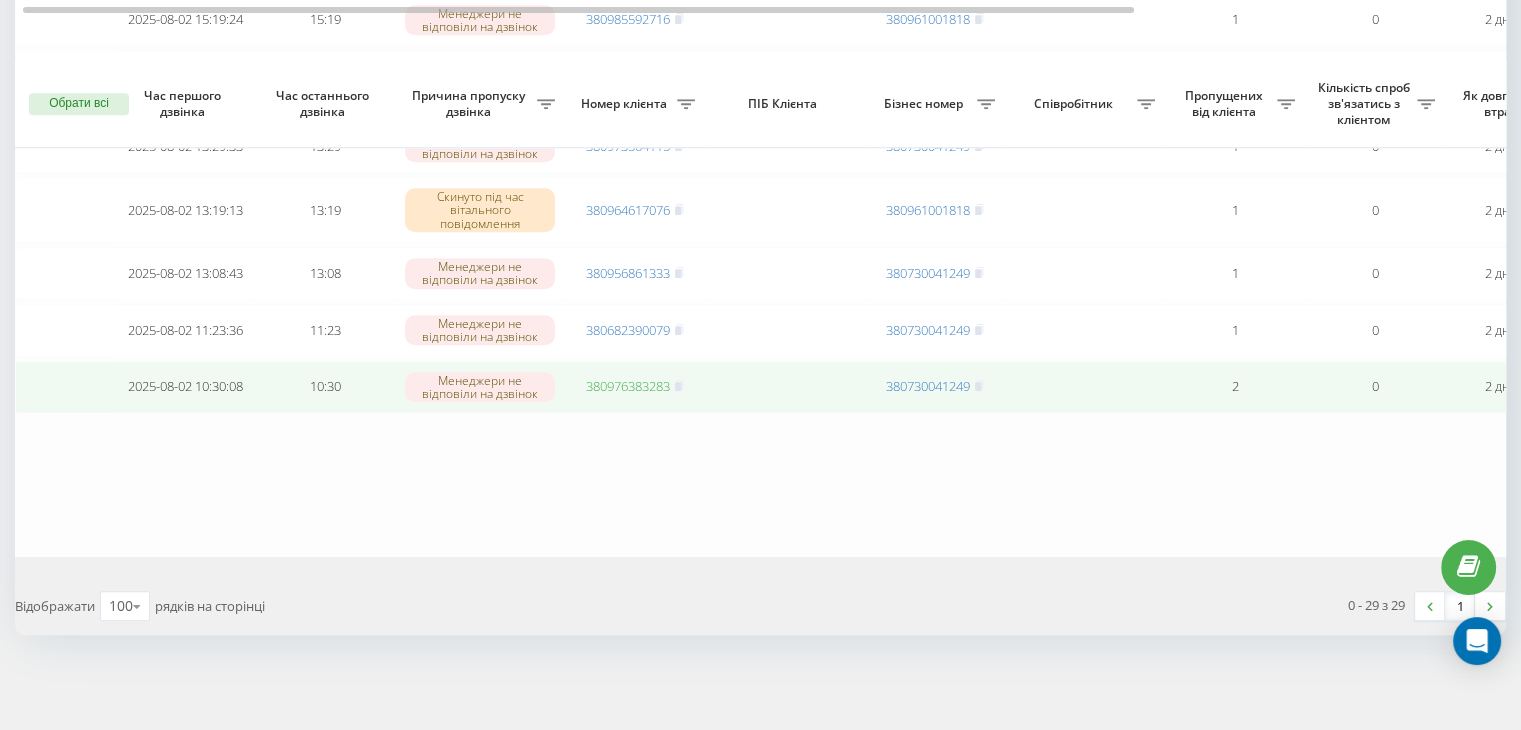 click on "380976383283" at bounding box center (628, 386) 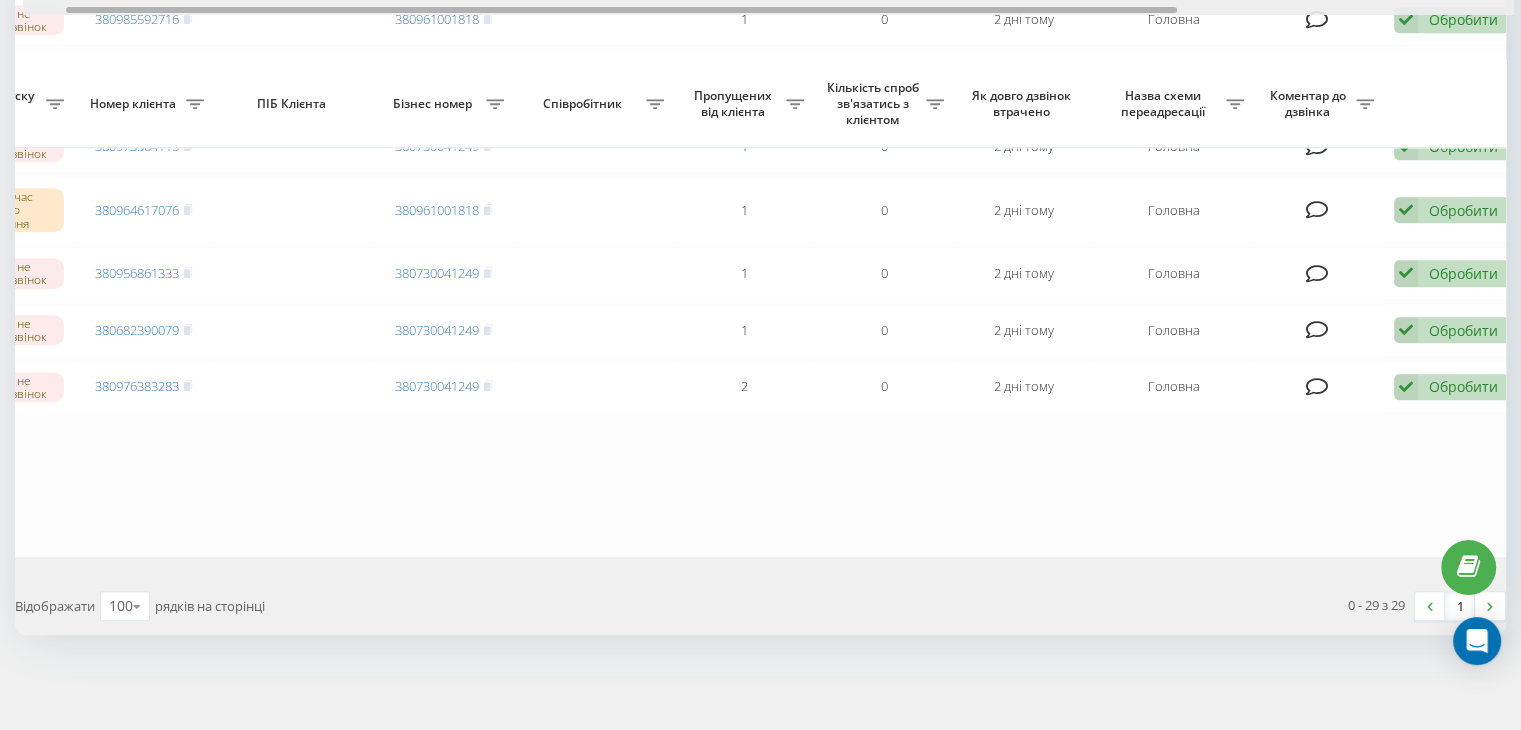 drag, startPoint x: 484, startPoint y: 9, endPoint x: 970, endPoint y: 70, distance: 489.81323 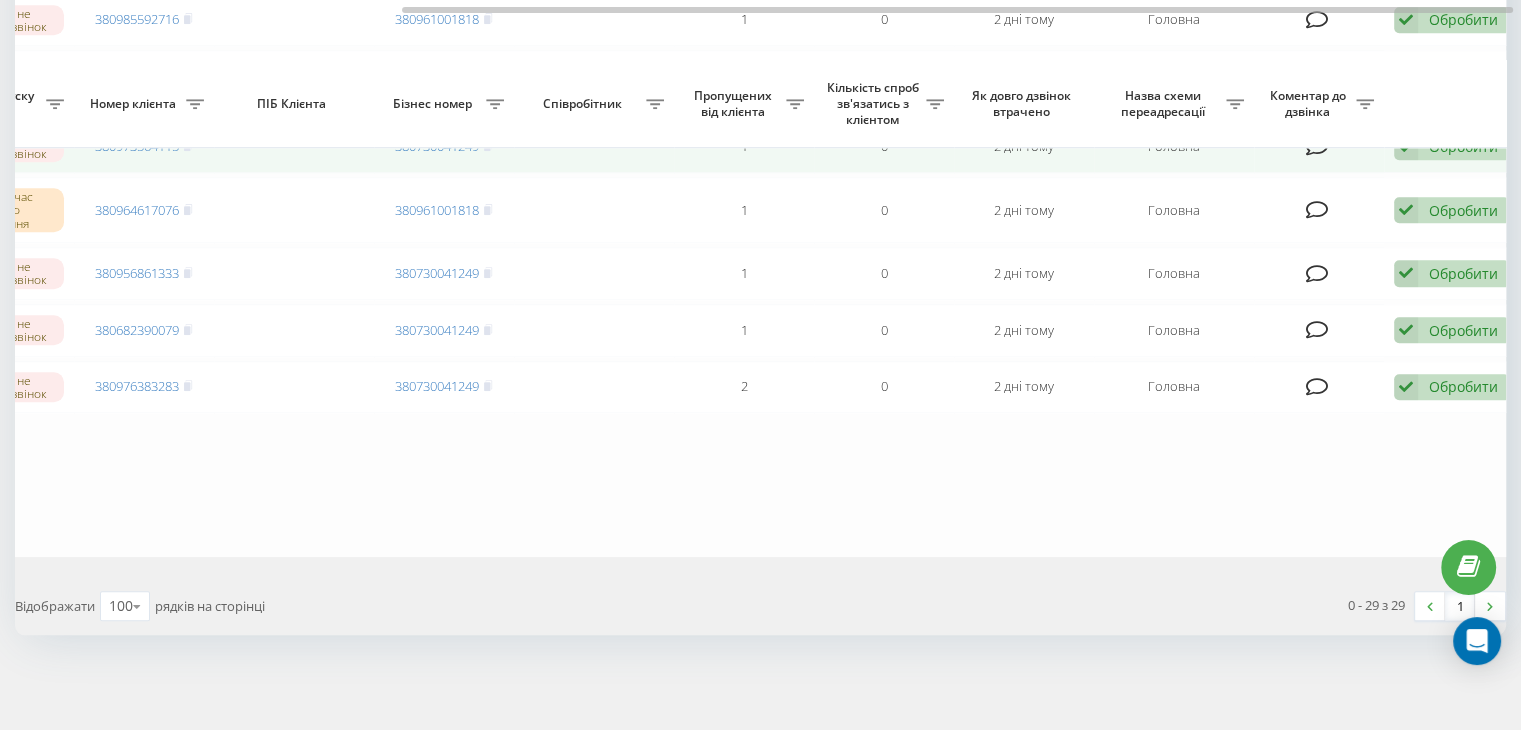 scroll, scrollTop: 0, scrollLeft: 508, axis: horizontal 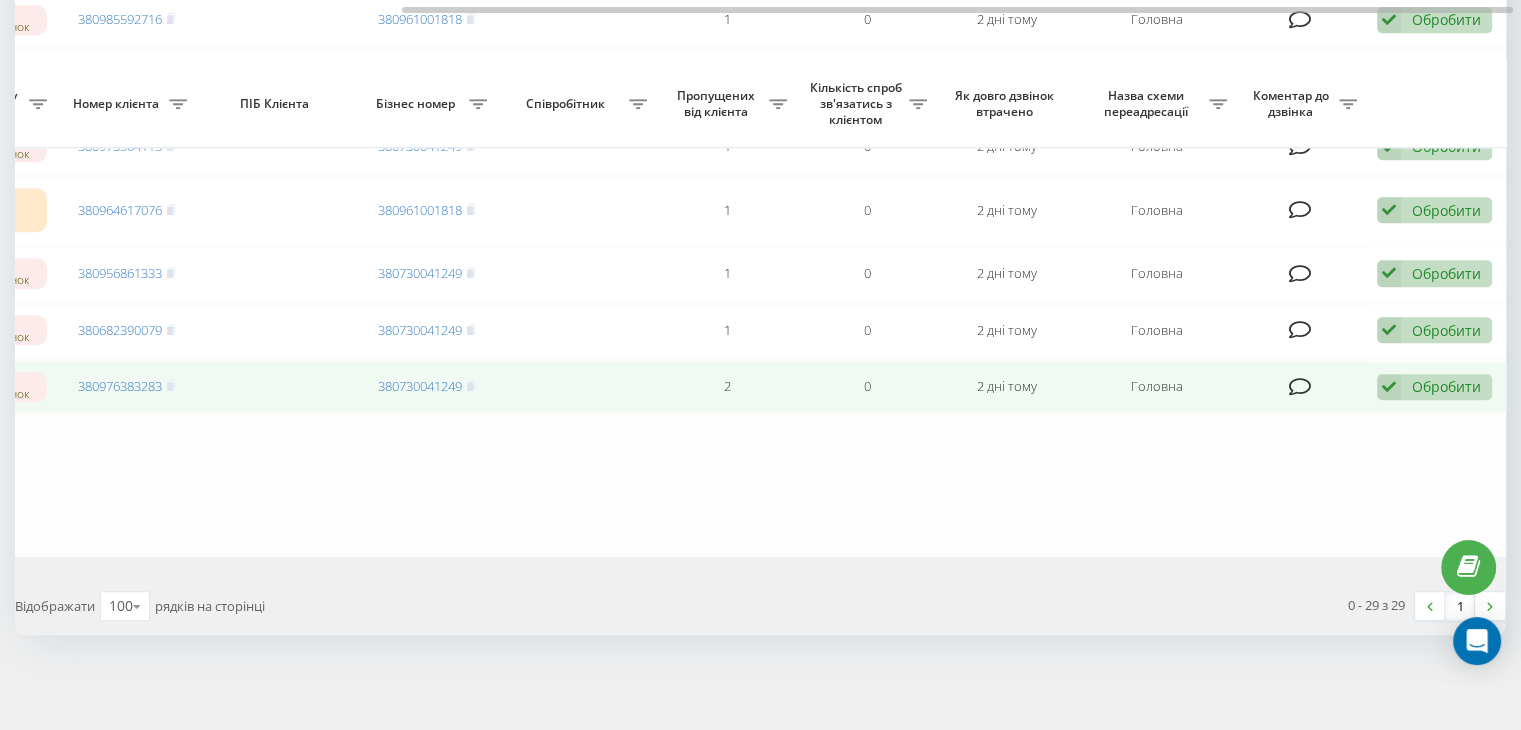 drag, startPoint x: 1448, startPoint y: 381, endPoint x: 1392, endPoint y: 378, distance: 56.0803 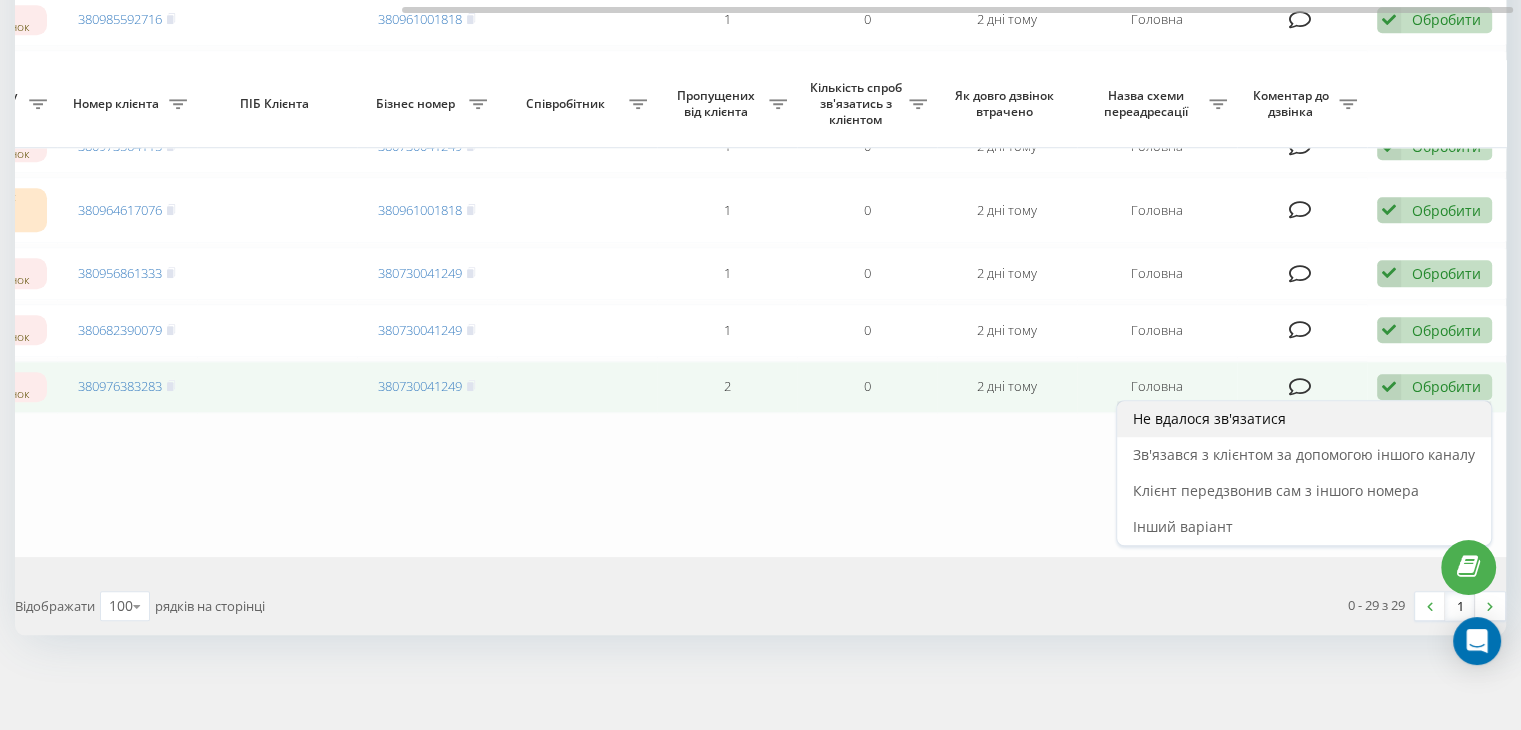 click on "Не вдалося зв'язатися" at bounding box center (1304, 419) 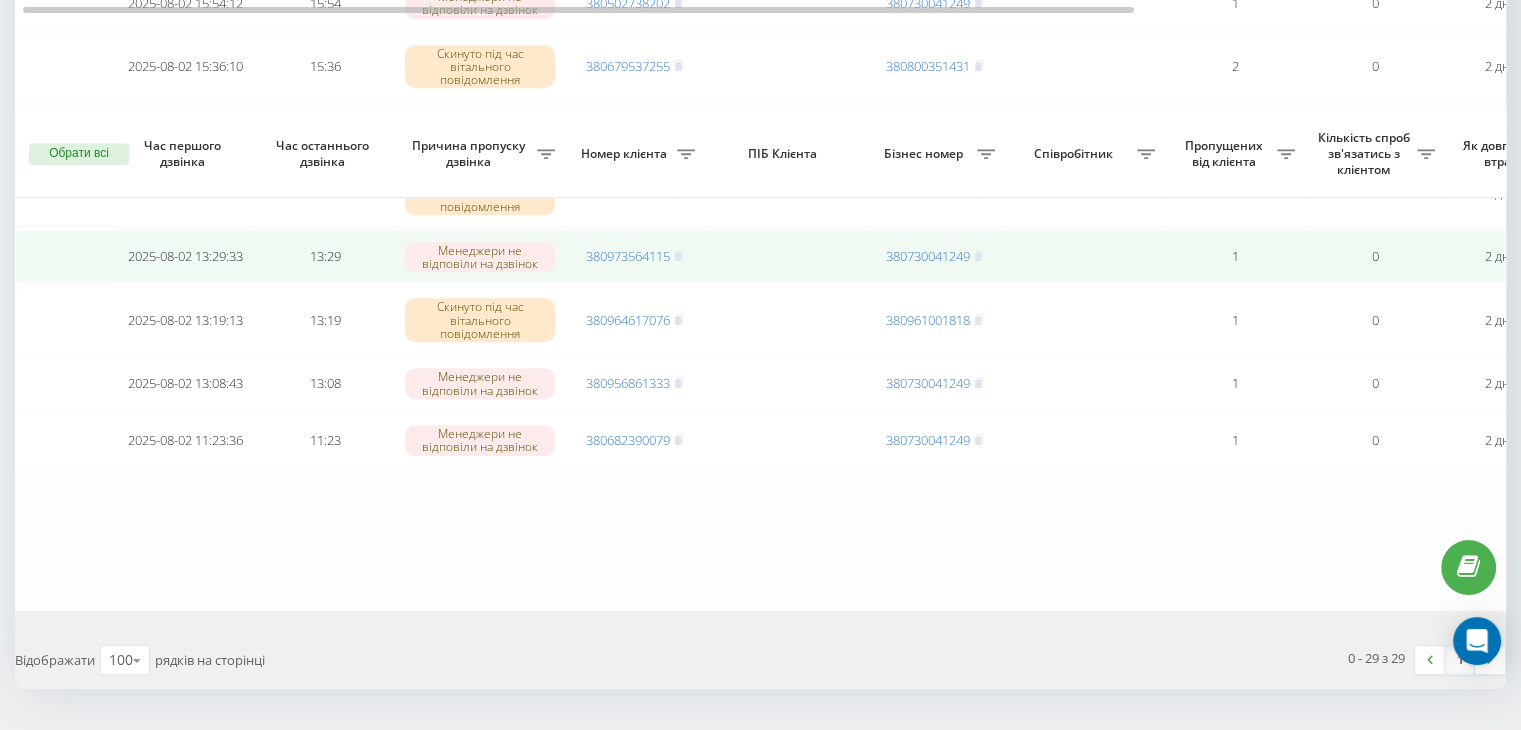 scroll, scrollTop: 1749, scrollLeft: 0, axis: vertical 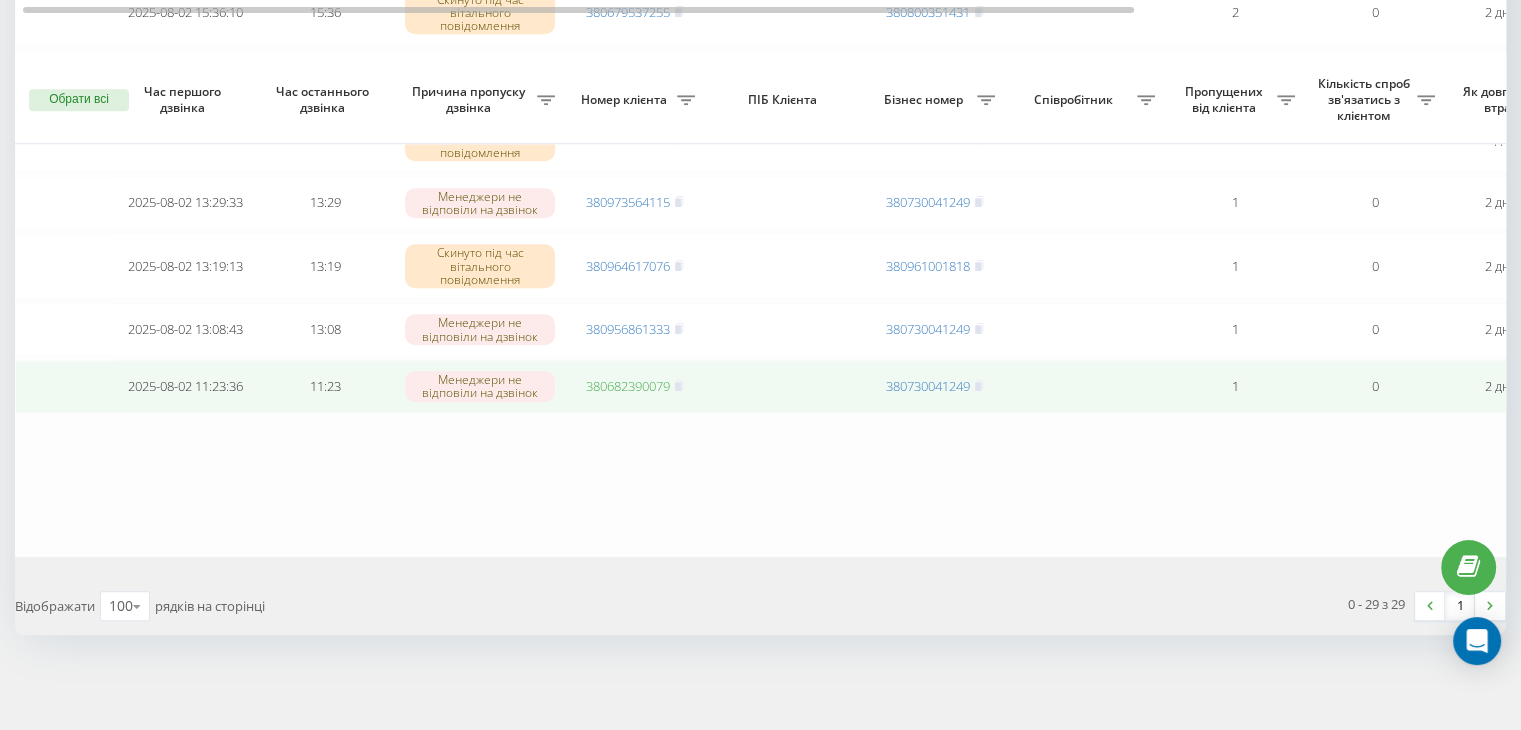 click on "380682390079" at bounding box center [628, 386] 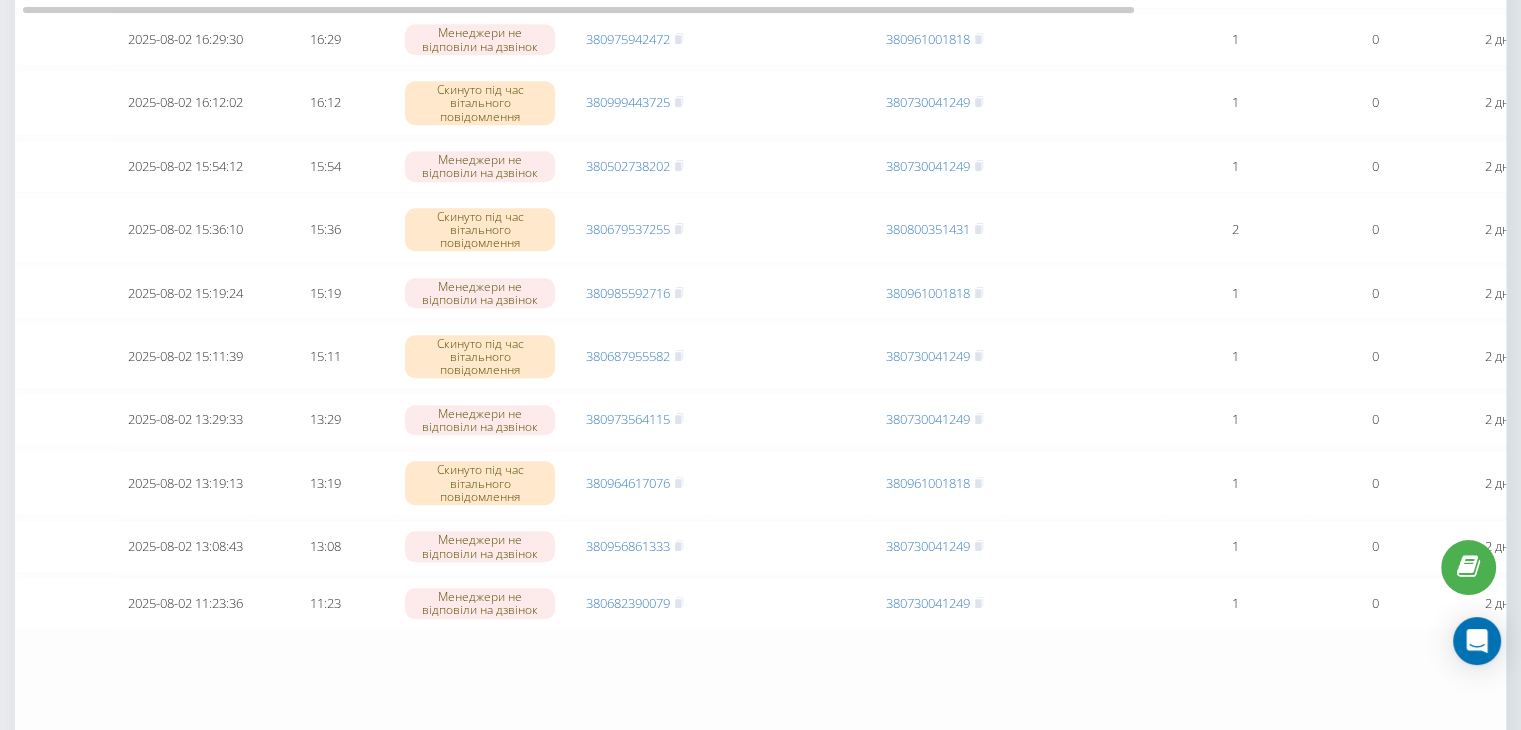 scroll, scrollTop: 1749, scrollLeft: 0, axis: vertical 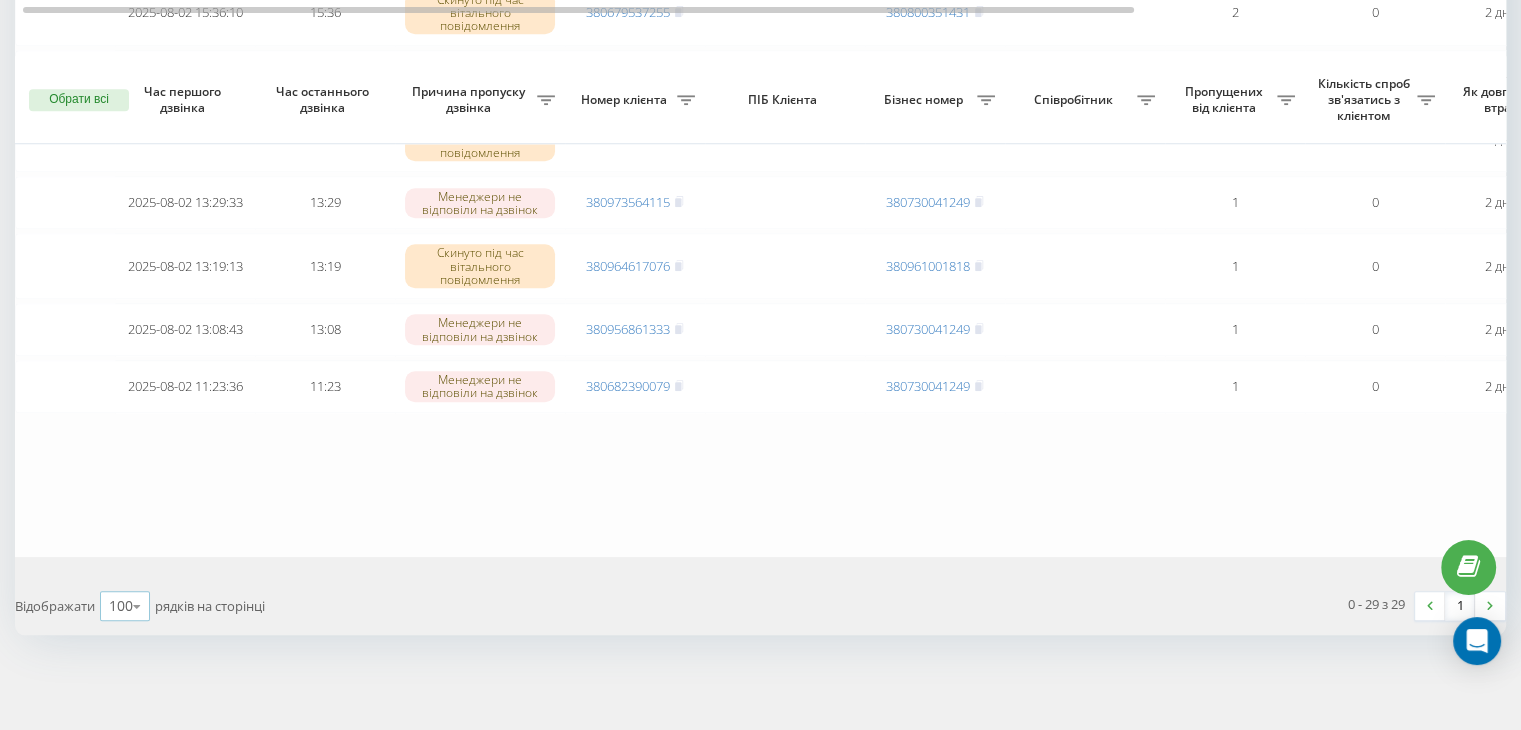 click at bounding box center (137, 606) 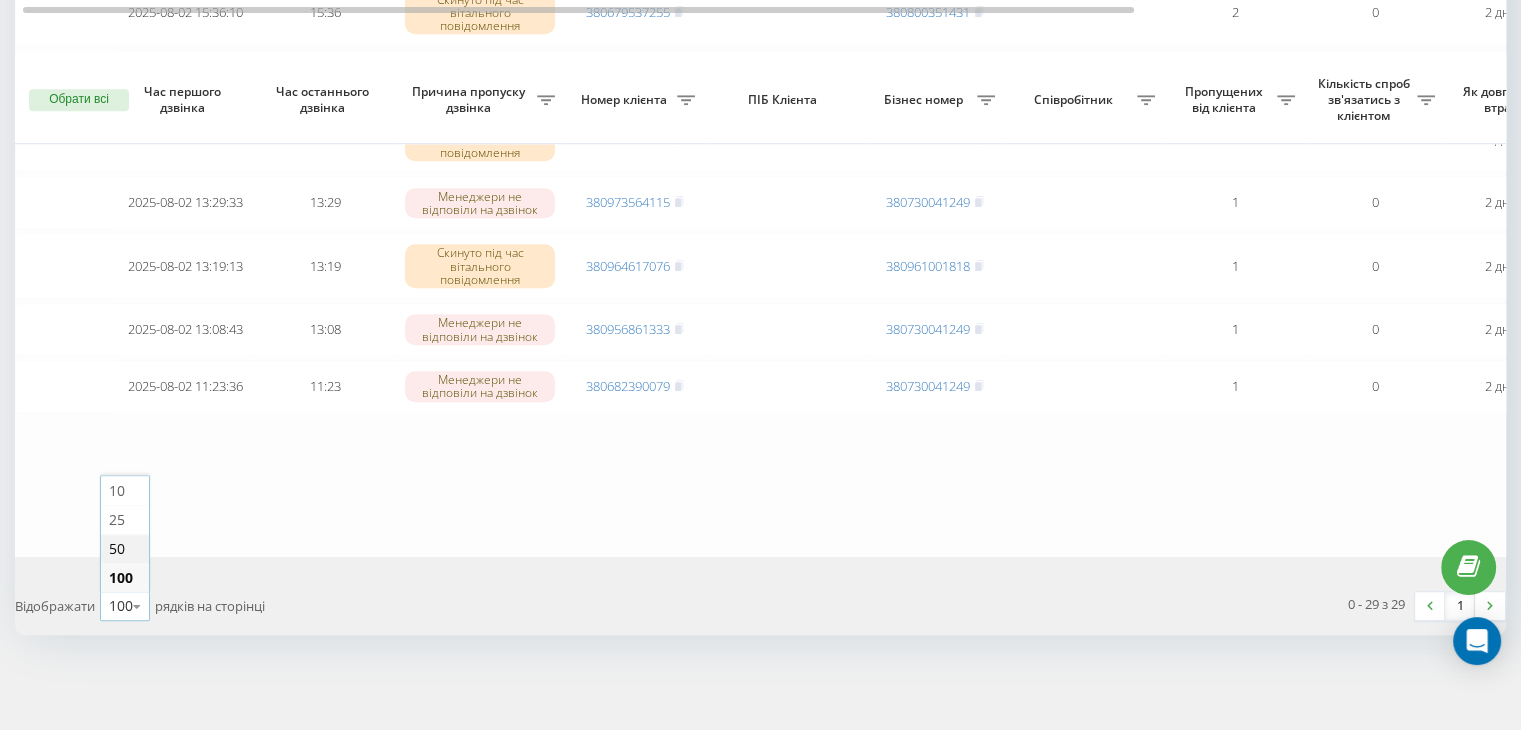 click on "50" at bounding box center [125, 548] 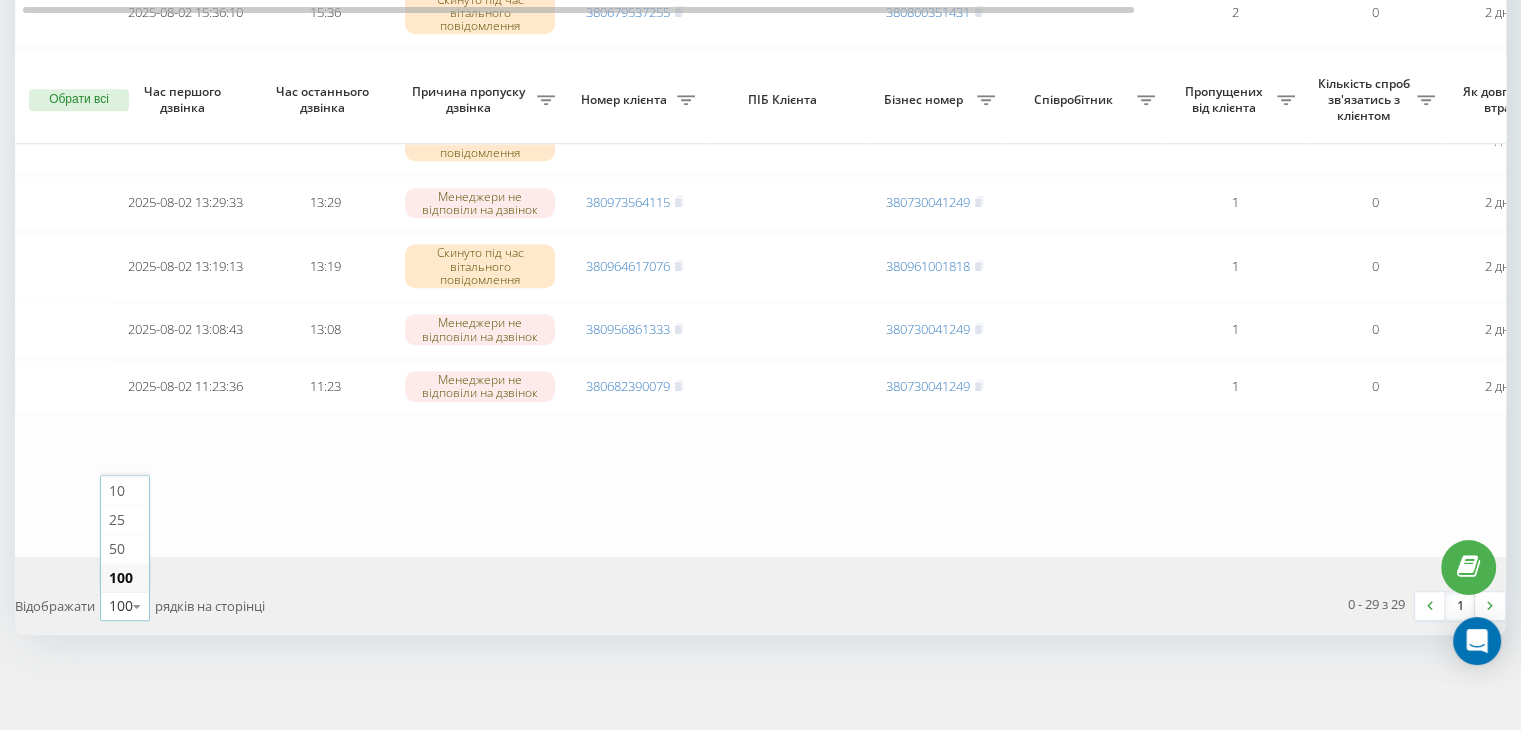 scroll, scrollTop: 0, scrollLeft: 0, axis: both 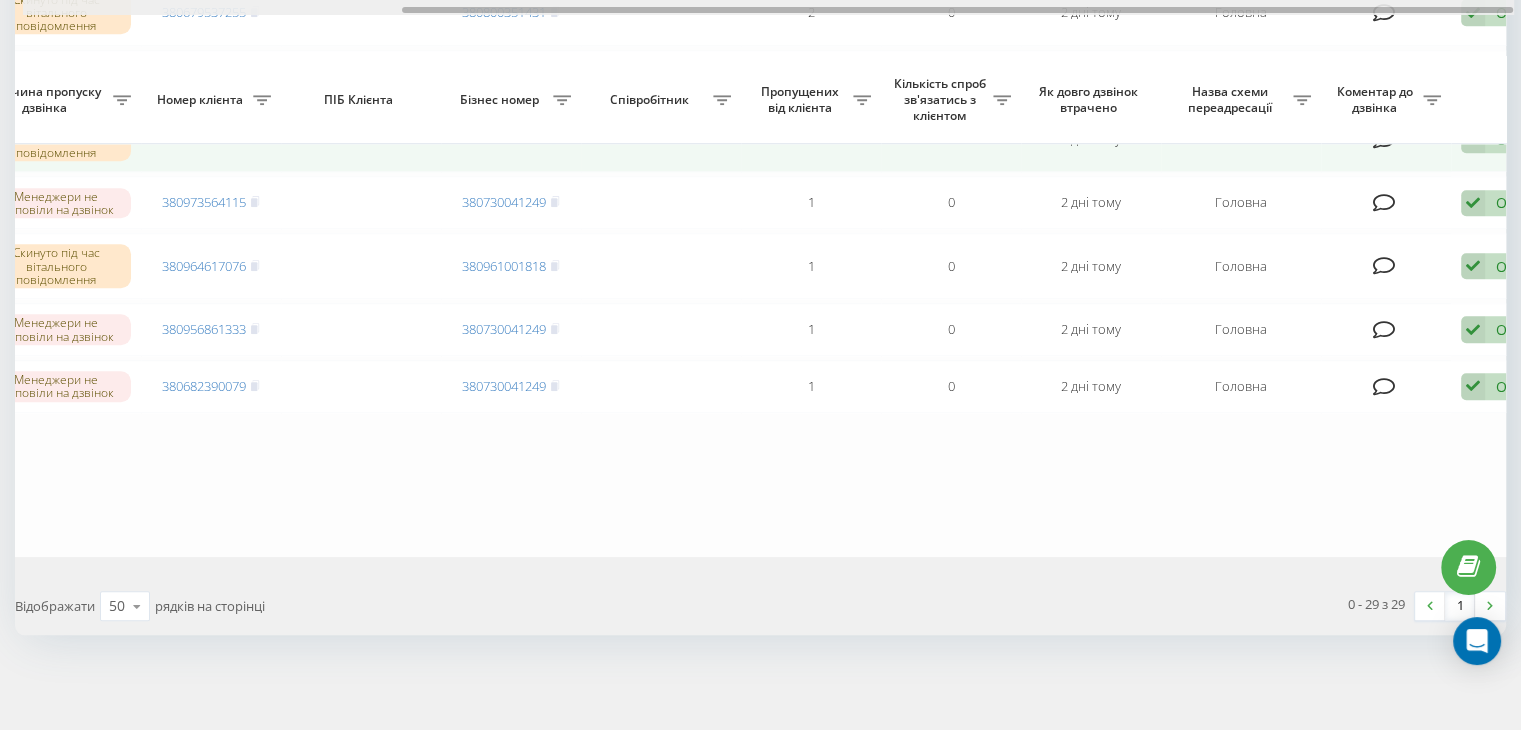 drag, startPoint x: 562, startPoint y: 8, endPoint x: 1254, endPoint y: 129, distance: 702.4991 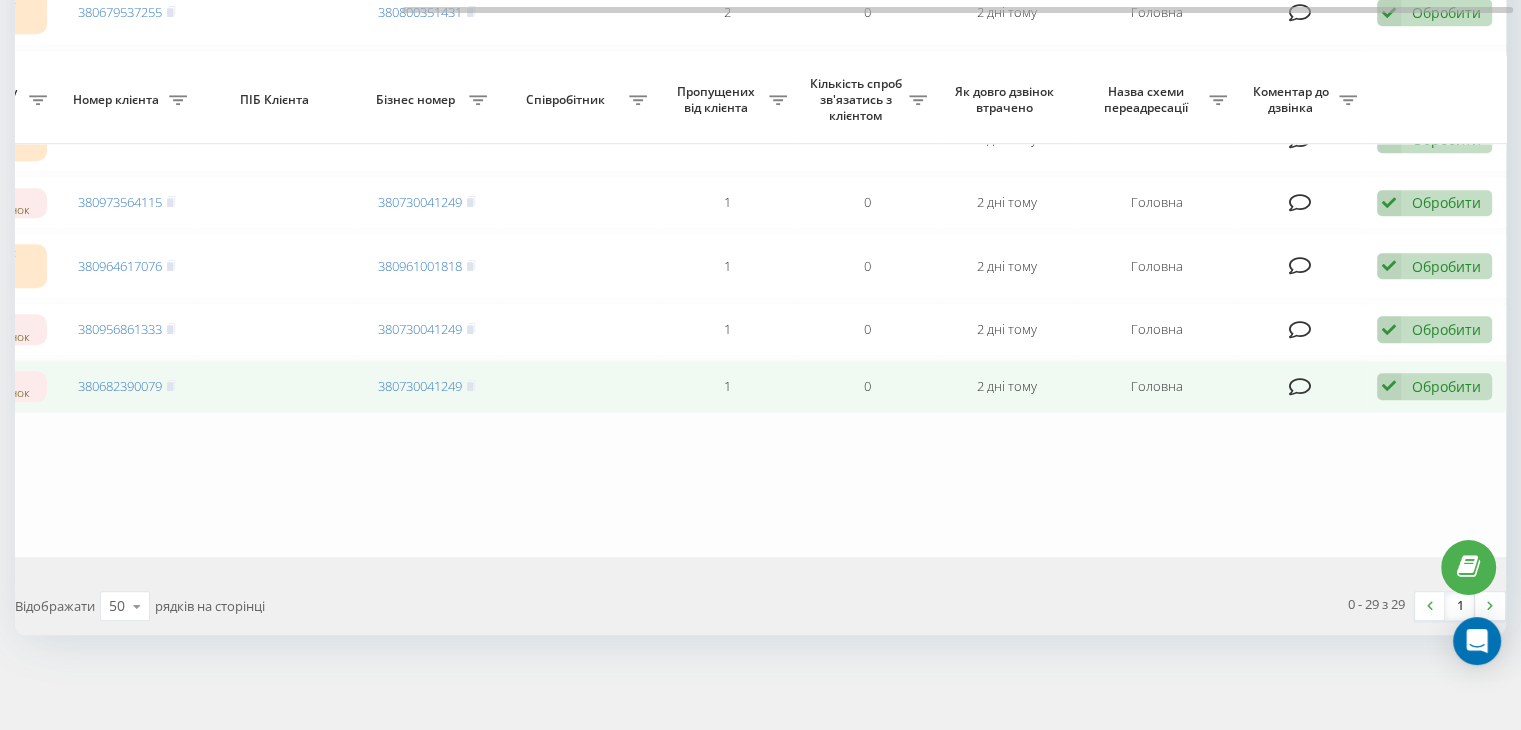 click at bounding box center [1389, 386] 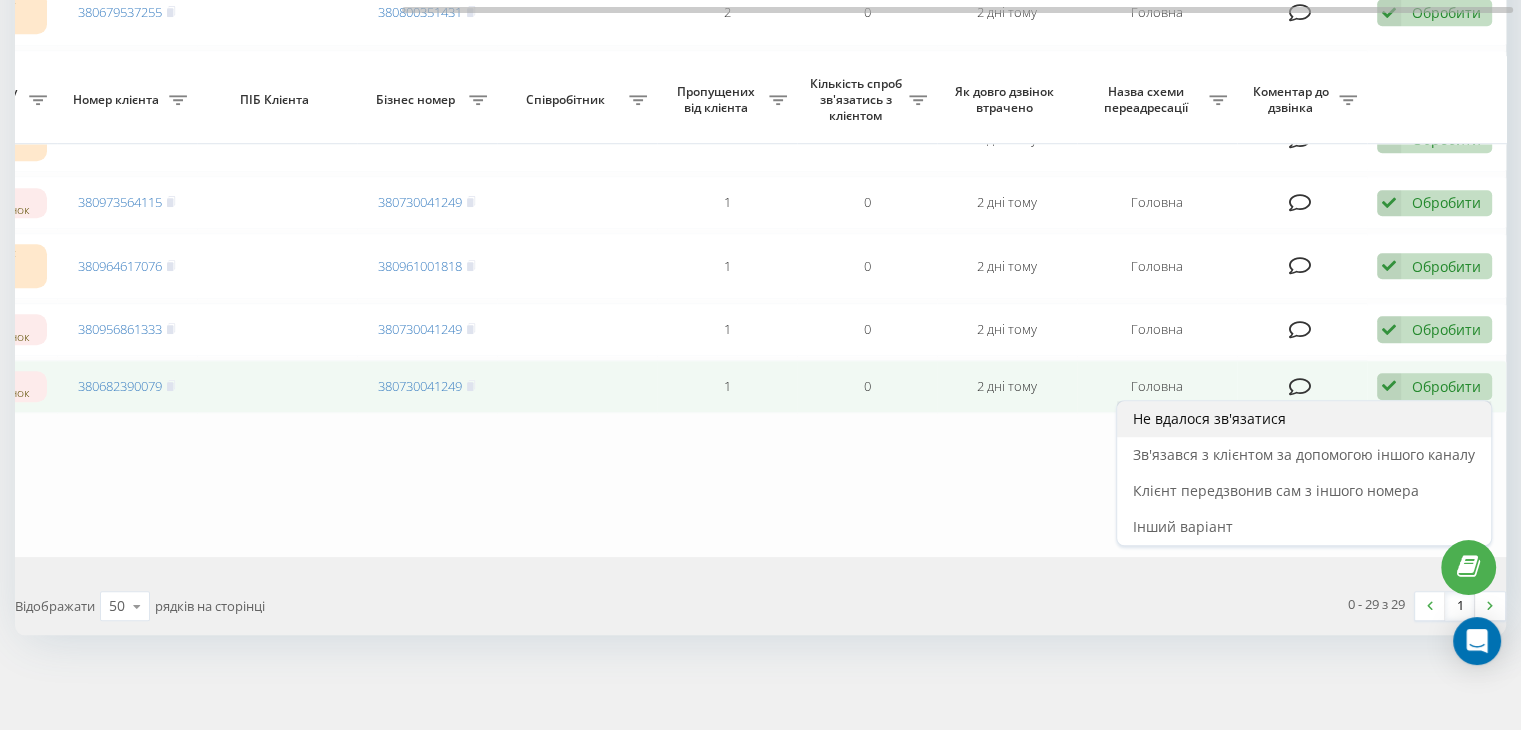 click on "Не вдалося зв'язатися" at bounding box center [1304, 419] 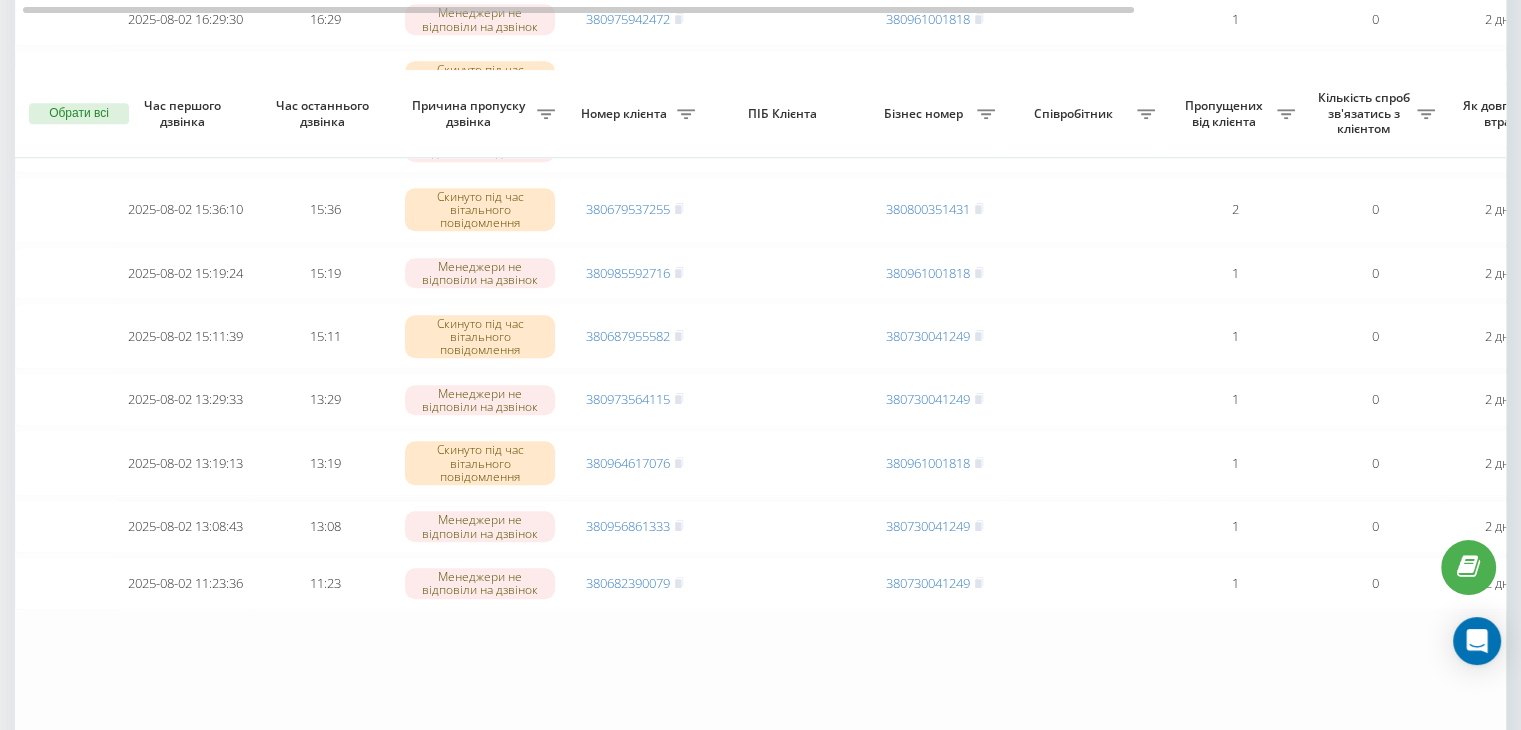 scroll, scrollTop: 1749, scrollLeft: 0, axis: vertical 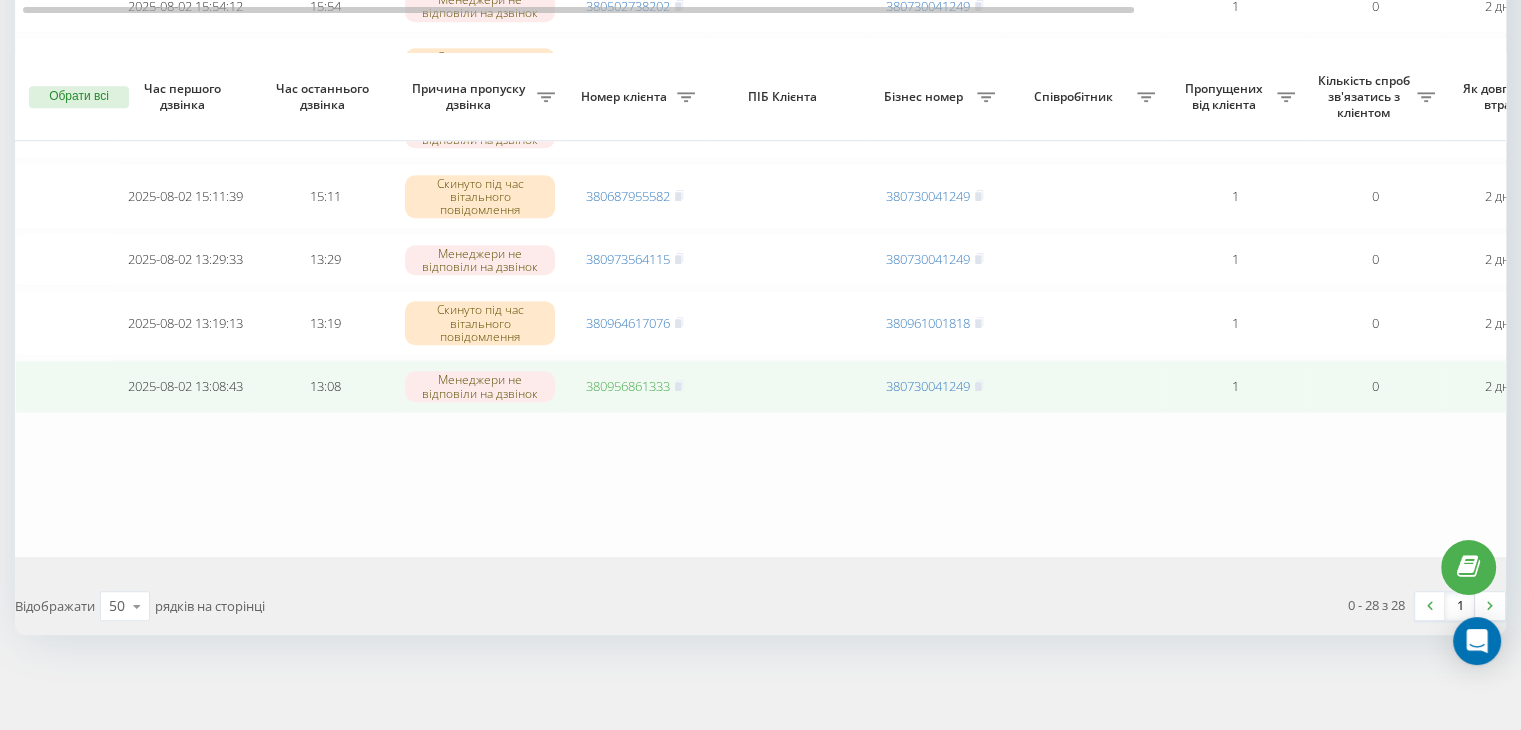 click on "380956861333" at bounding box center [628, 386] 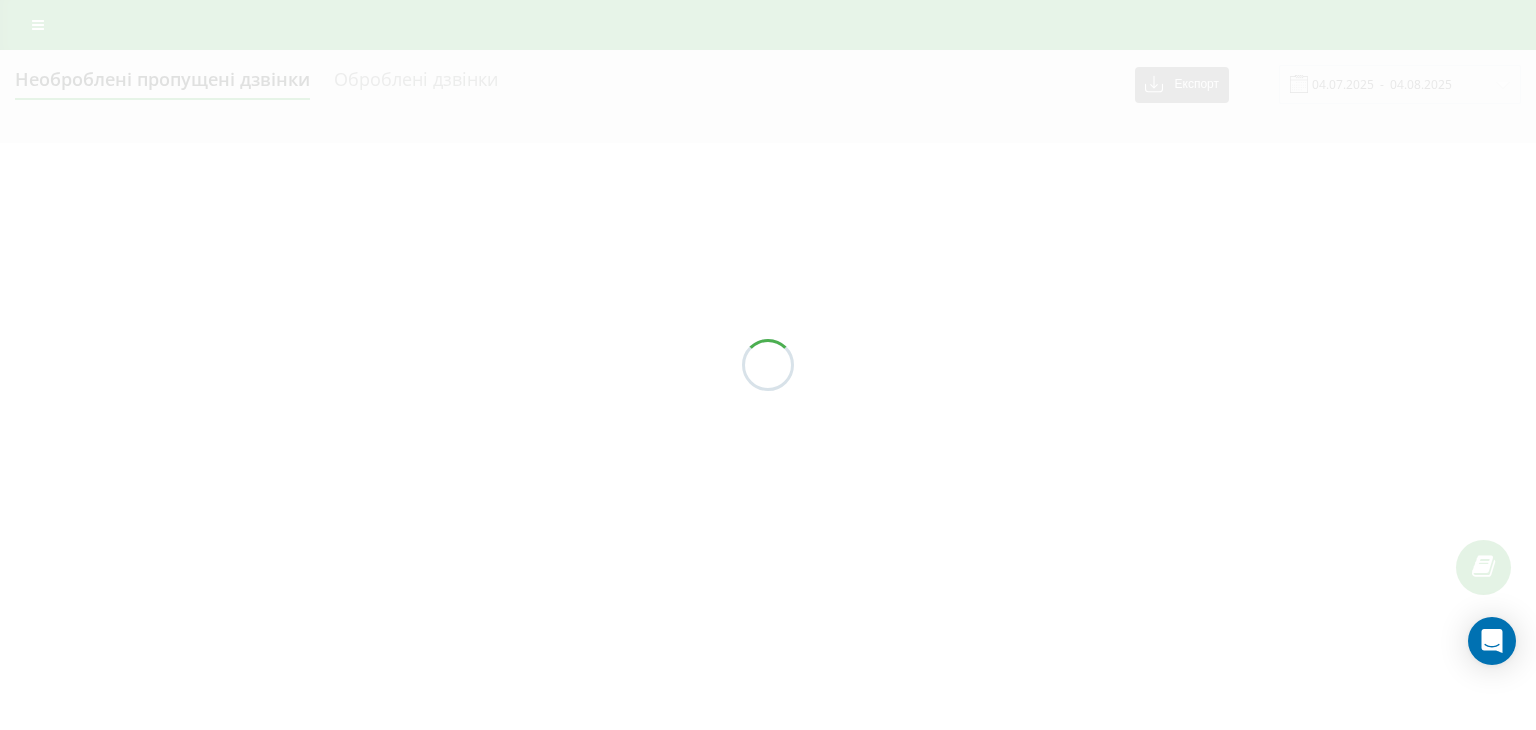 scroll, scrollTop: 0, scrollLeft: 0, axis: both 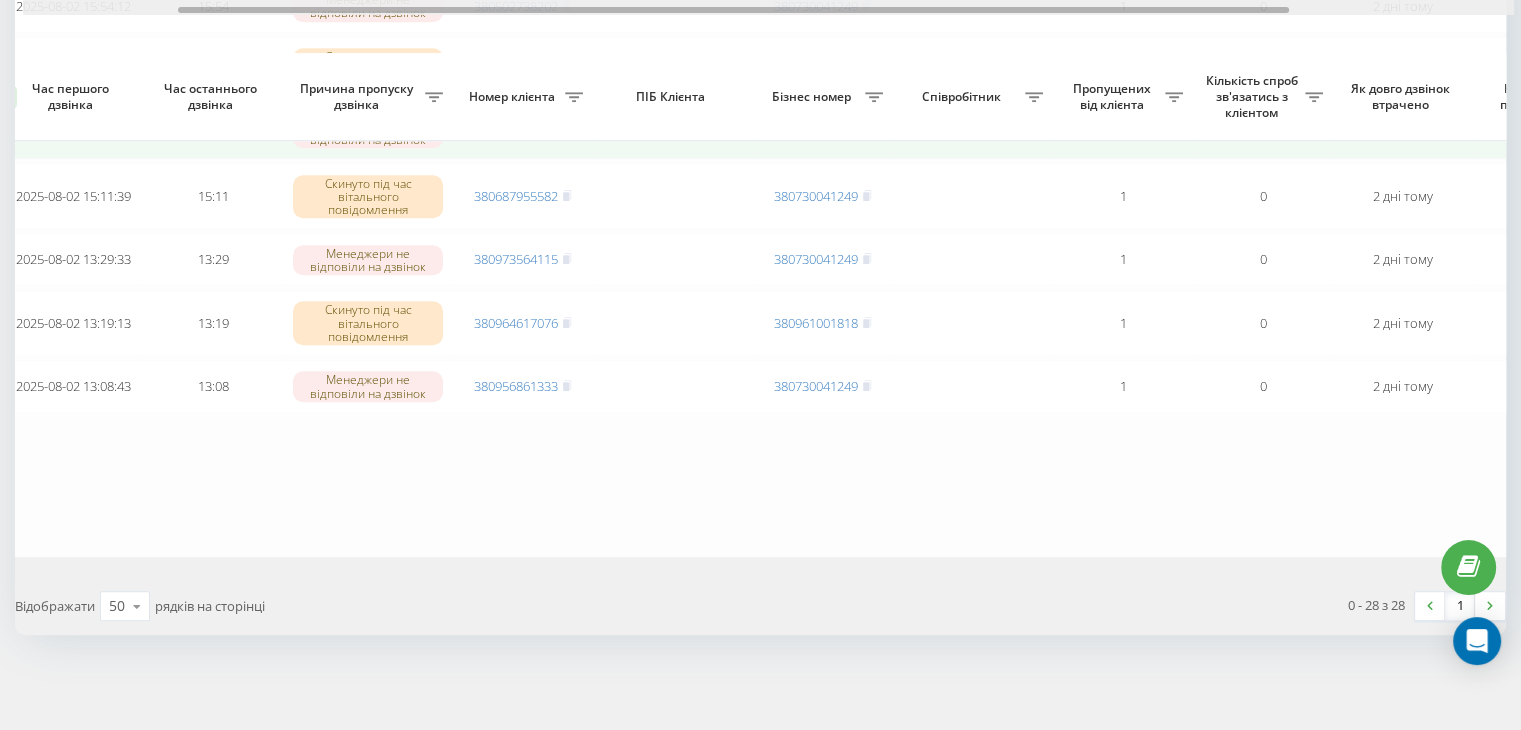 drag, startPoint x: 688, startPoint y: 10, endPoint x: 1408, endPoint y: 113, distance: 727.3301 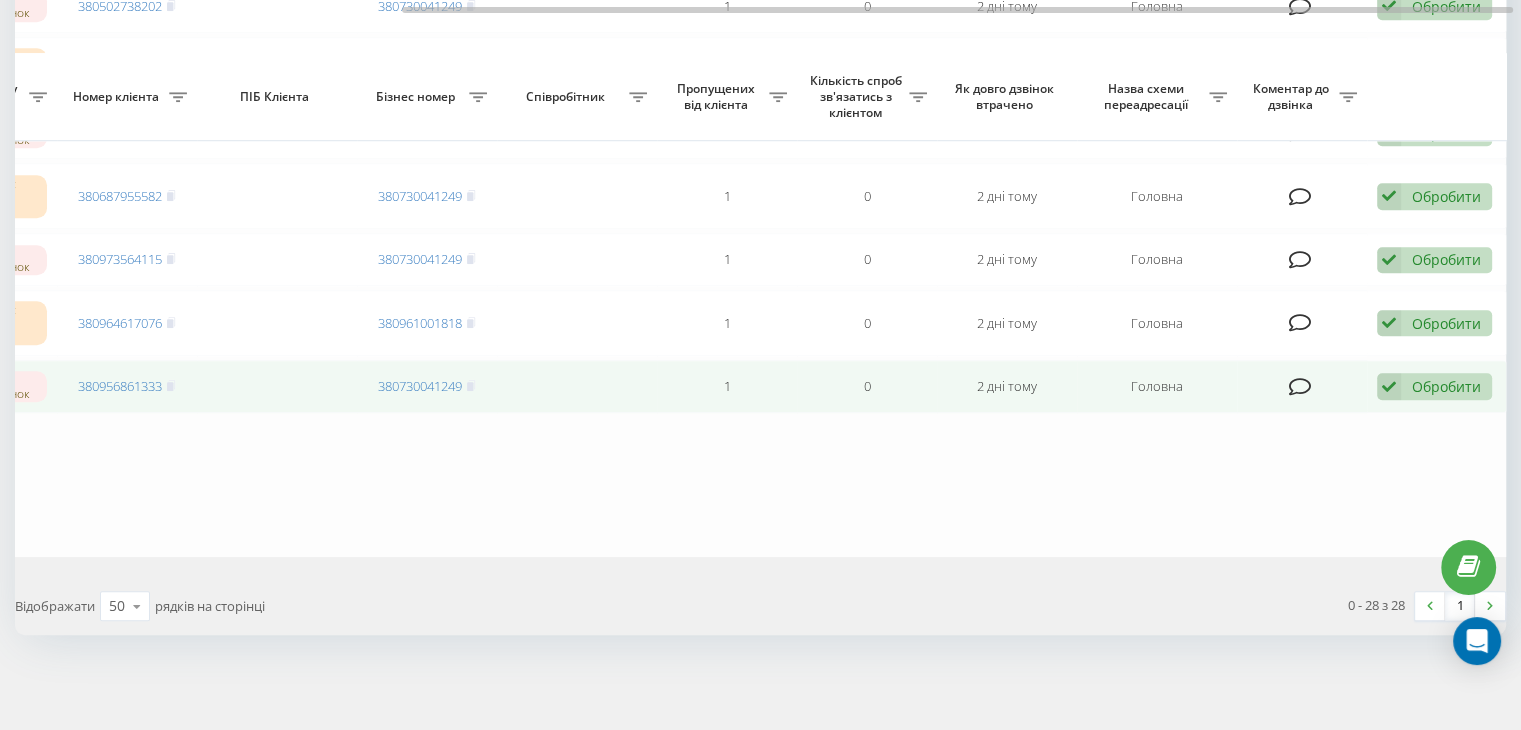 drag, startPoint x: 1481, startPoint y: 385, endPoint x: 1405, endPoint y: 405, distance: 78.58753 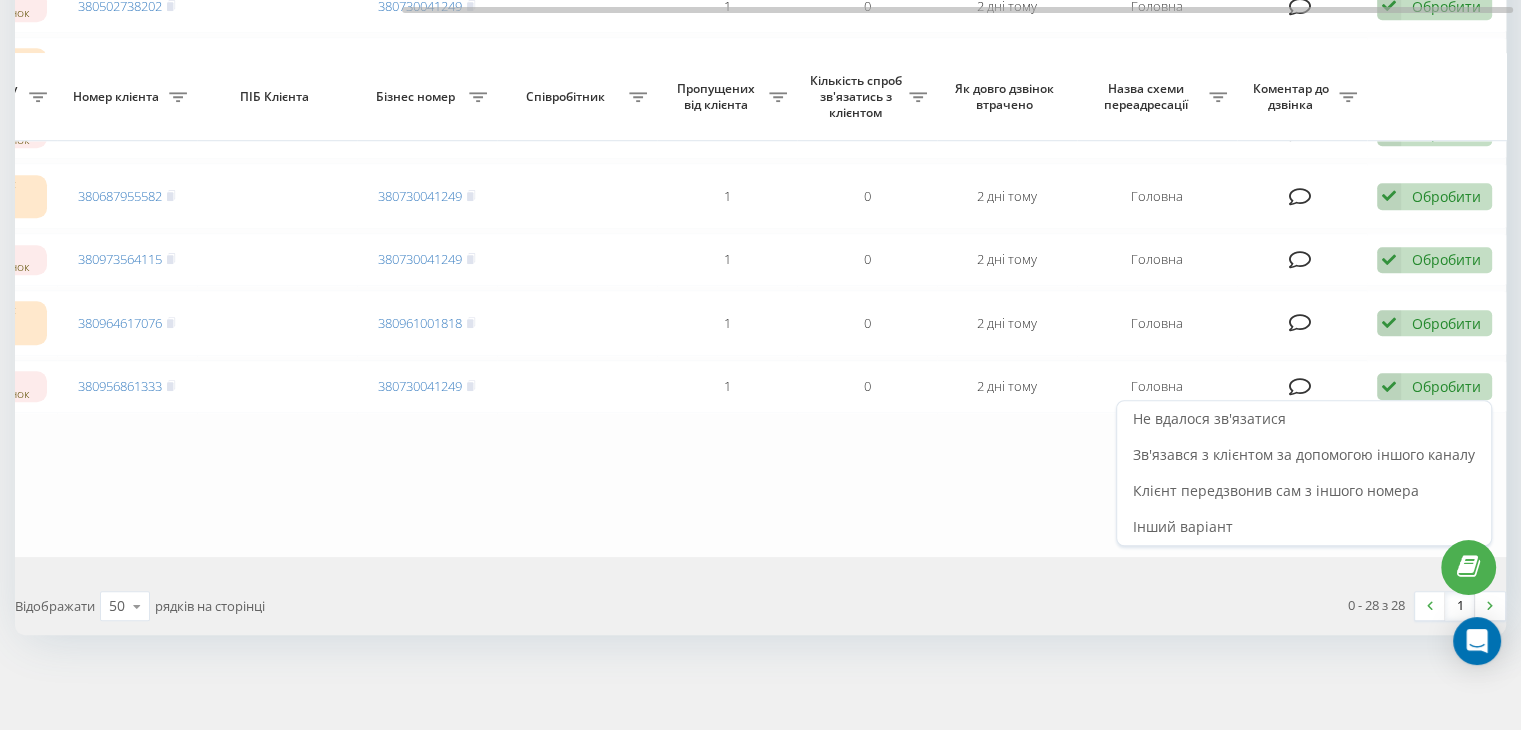 click on "Не вдалося зв'язатися" at bounding box center (1304, 419) 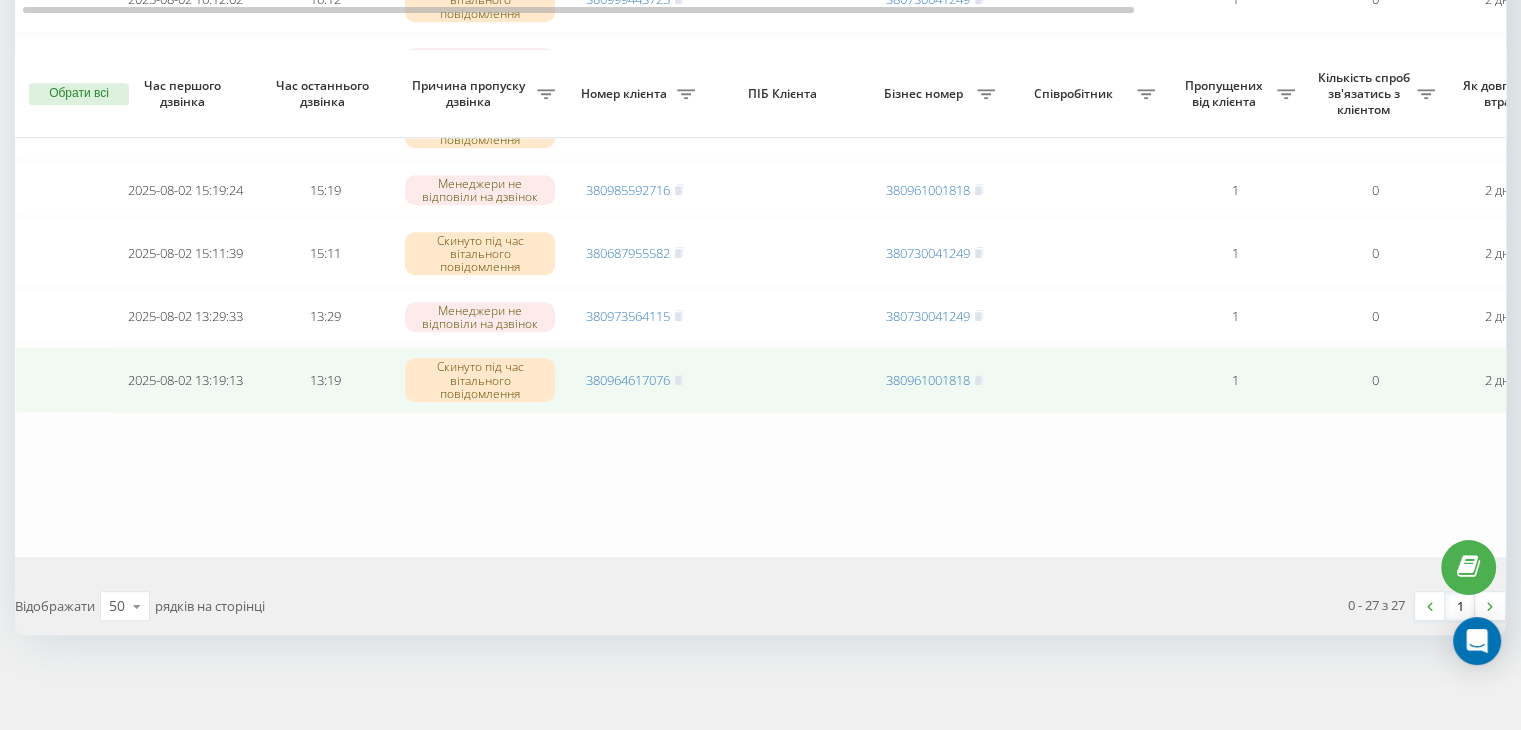 scroll, scrollTop: 1629, scrollLeft: 0, axis: vertical 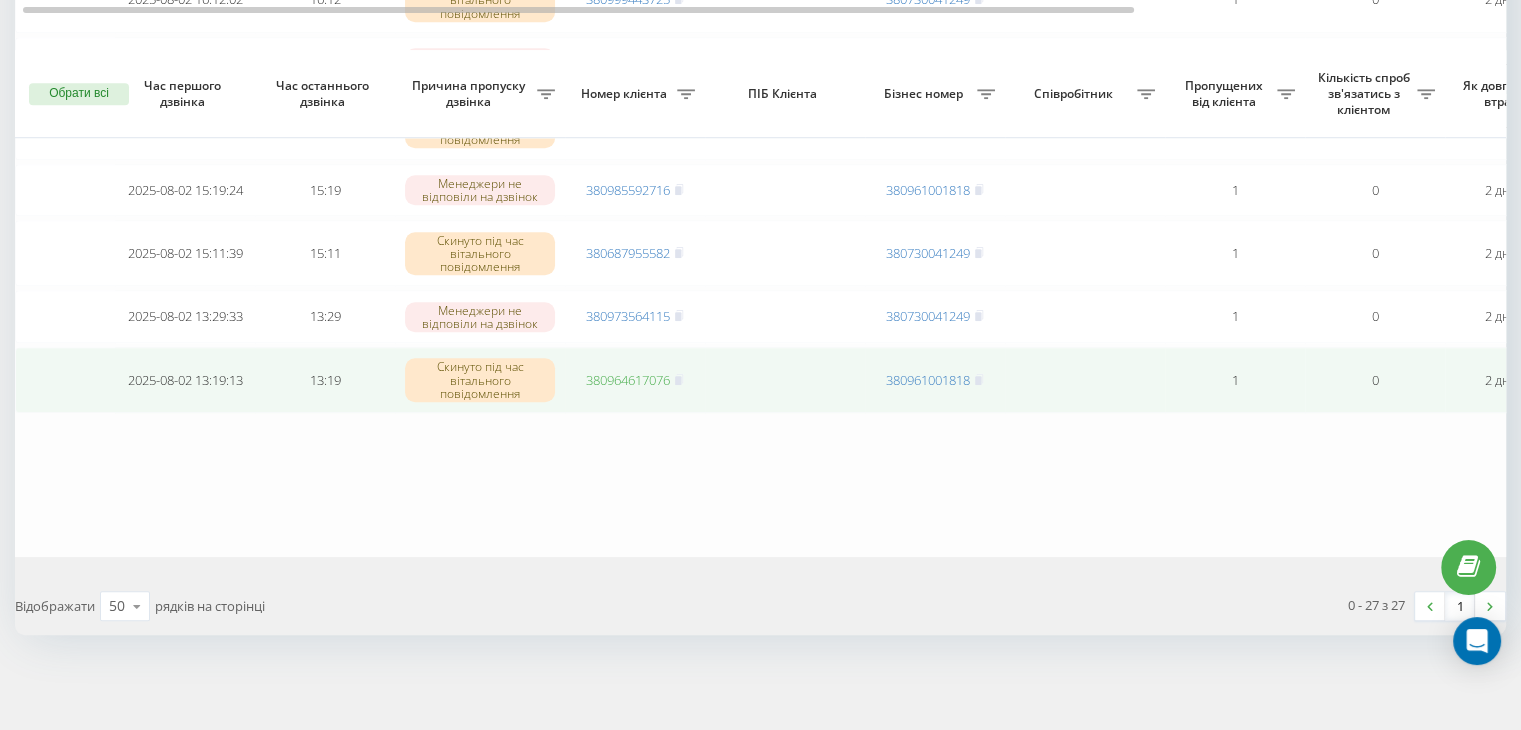 click on "380964617076" at bounding box center (628, 380) 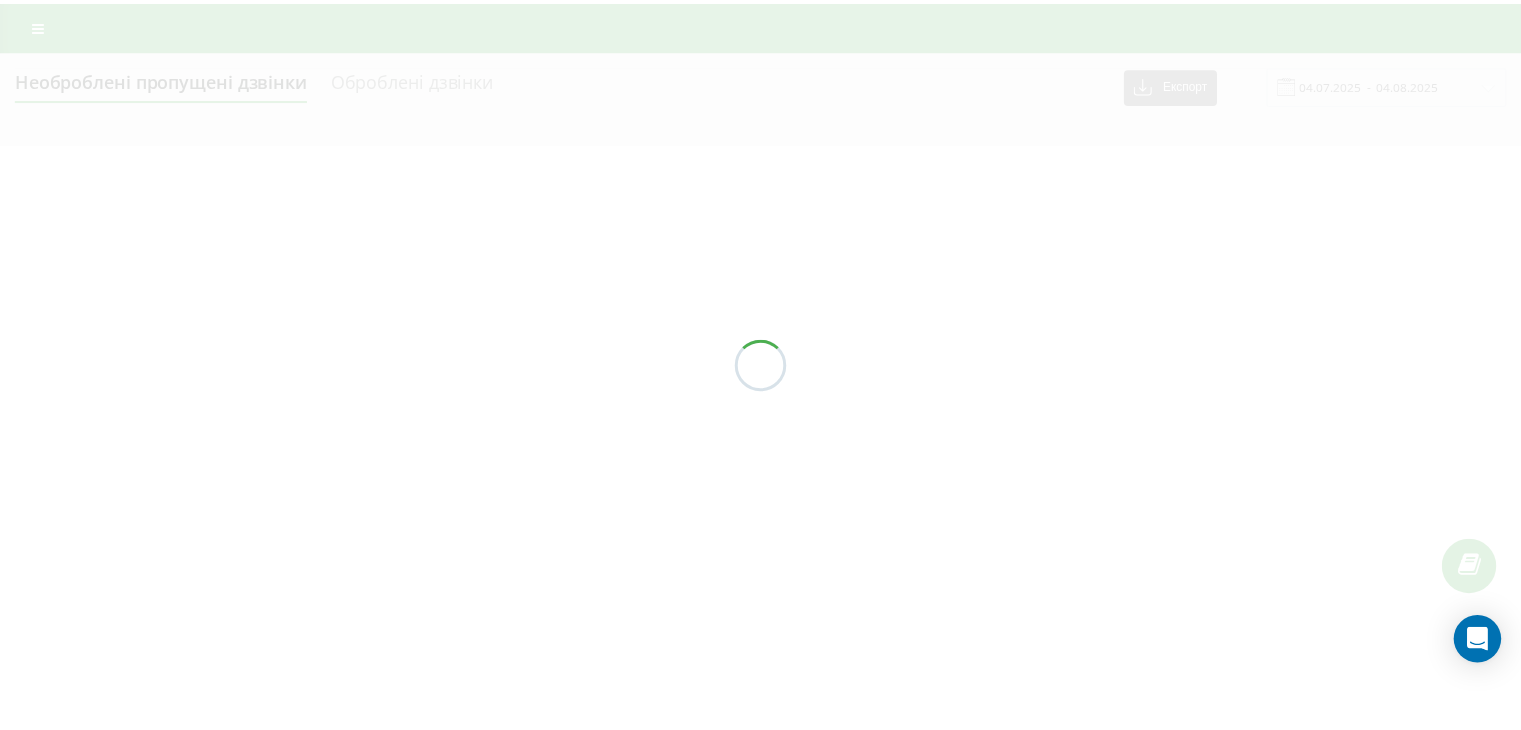 scroll, scrollTop: 0, scrollLeft: 0, axis: both 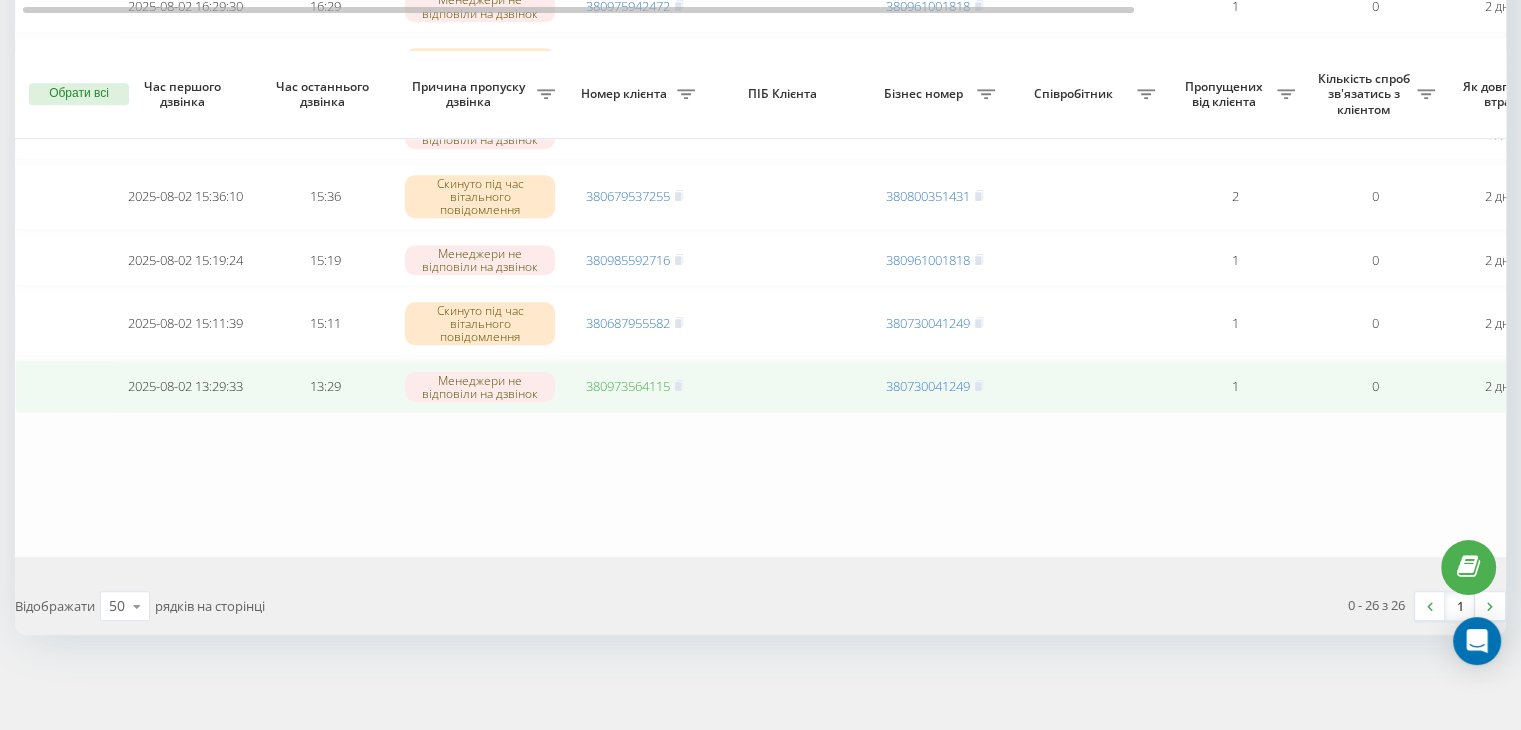 click on "380973564115" at bounding box center (628, 386) 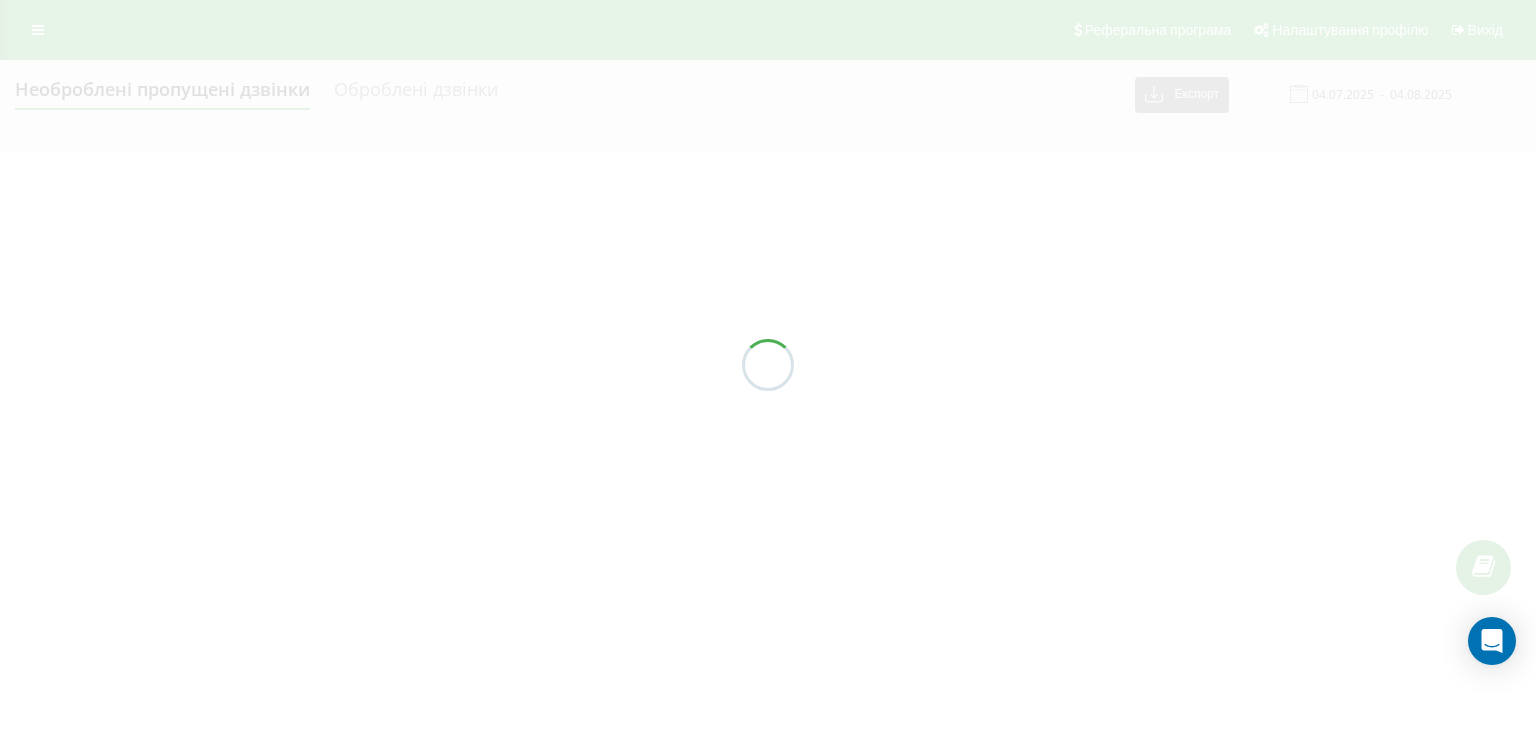 scroll, scrollTop: 0, scrollLeft: 0, axis: both 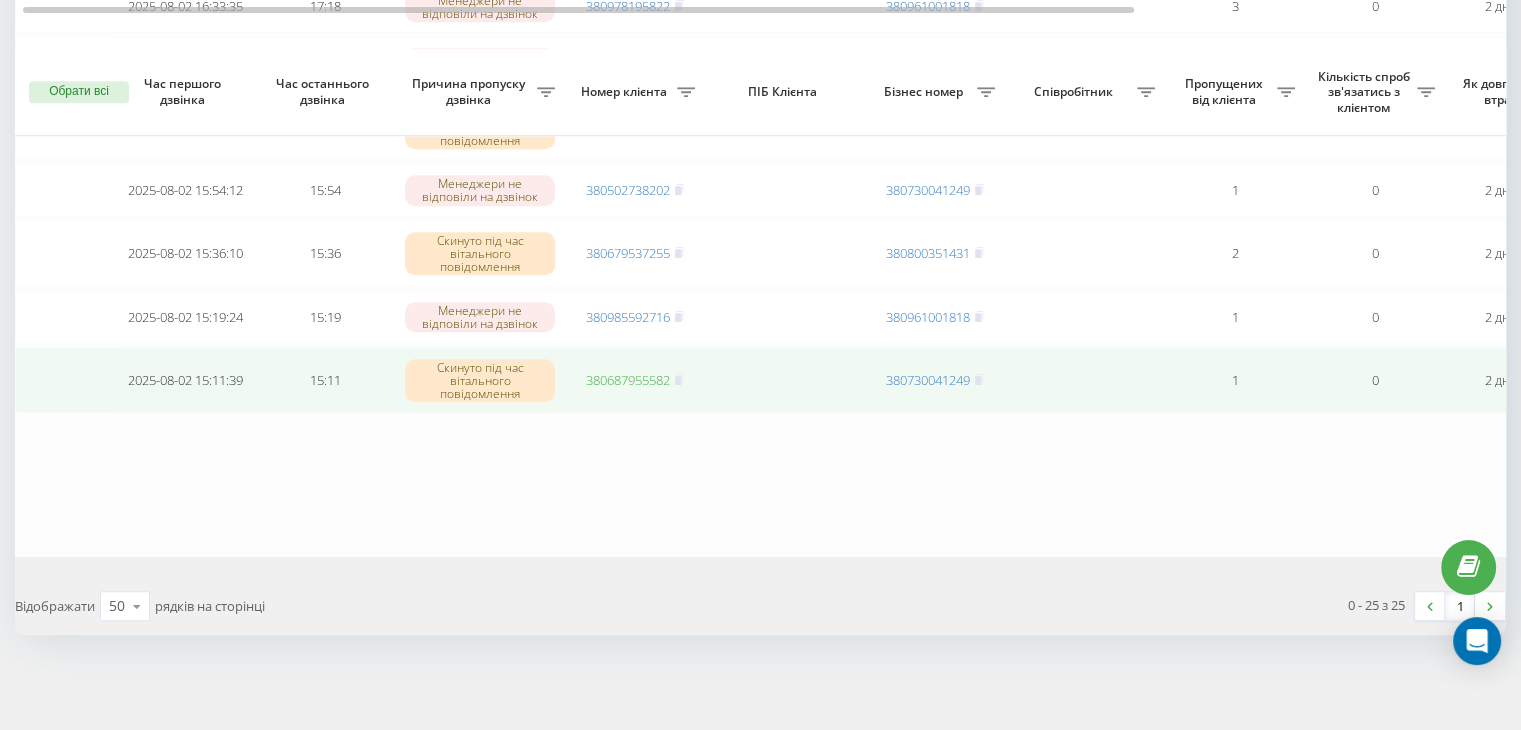 click on "380687955582" at bounding box center (628, 380) 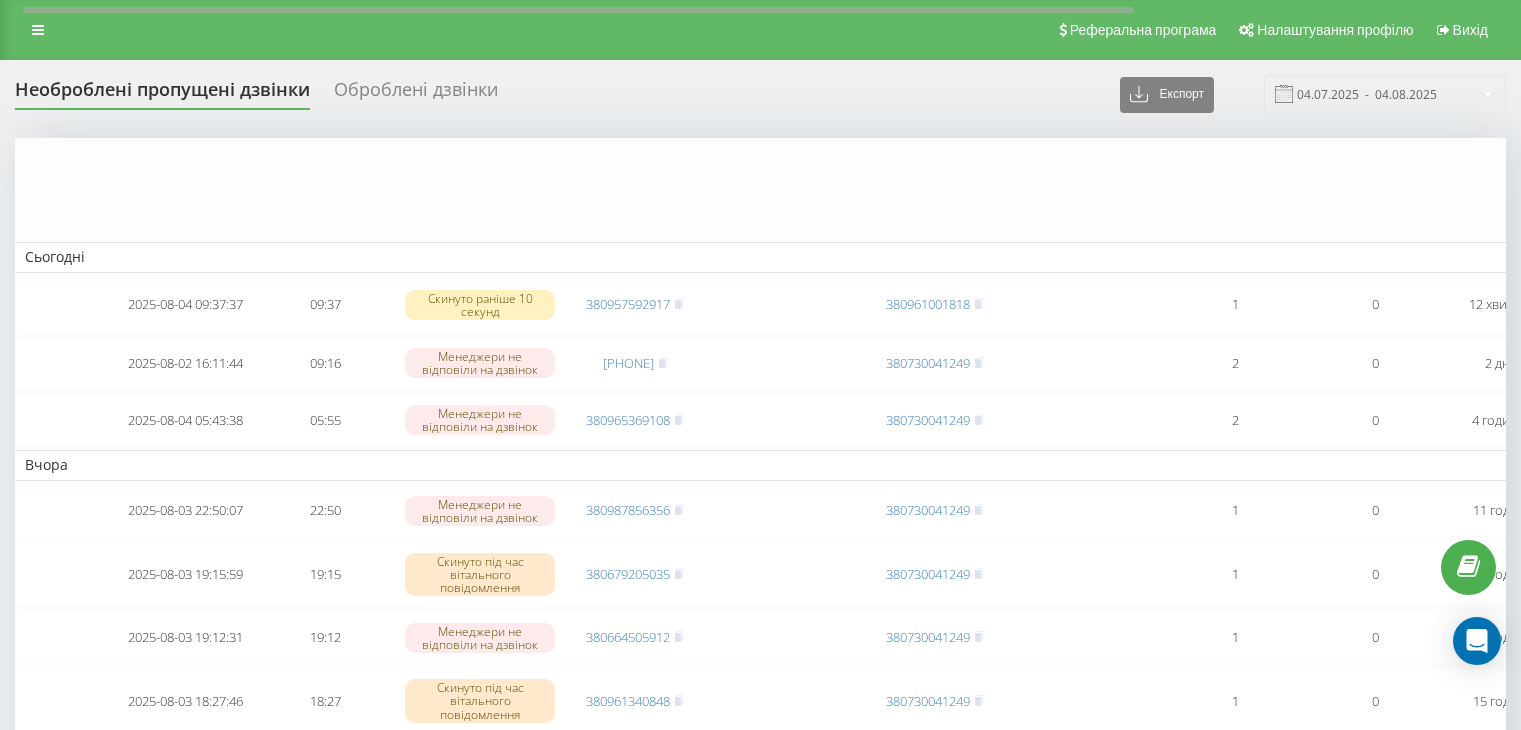 scroll, scrollTop: 1430, scrollLeft: 0, axis: vertical 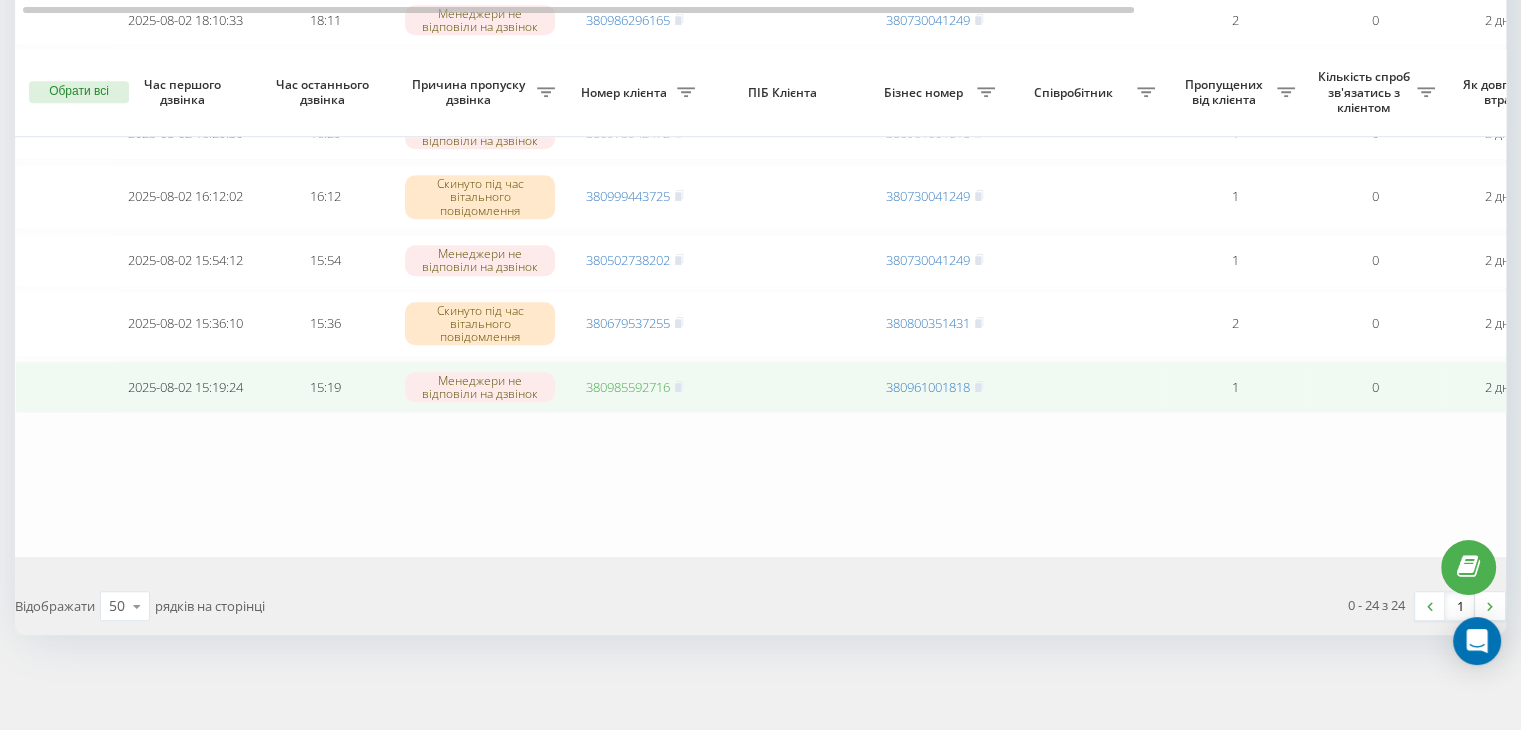 click on "380985592716" at bounding box center [628, 387] 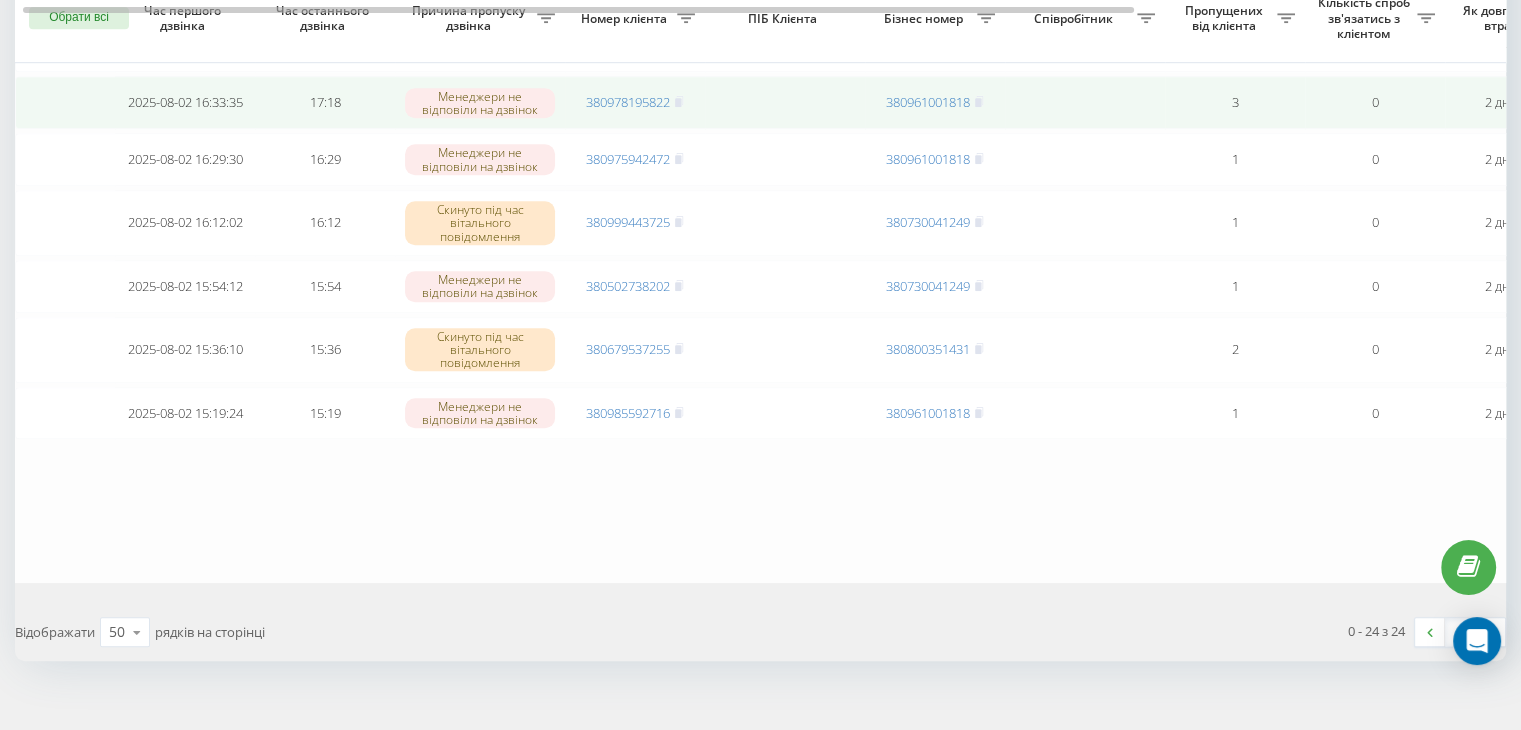 scroll, scrollTop: 1331, scrollLeft: 0, axis: vertical 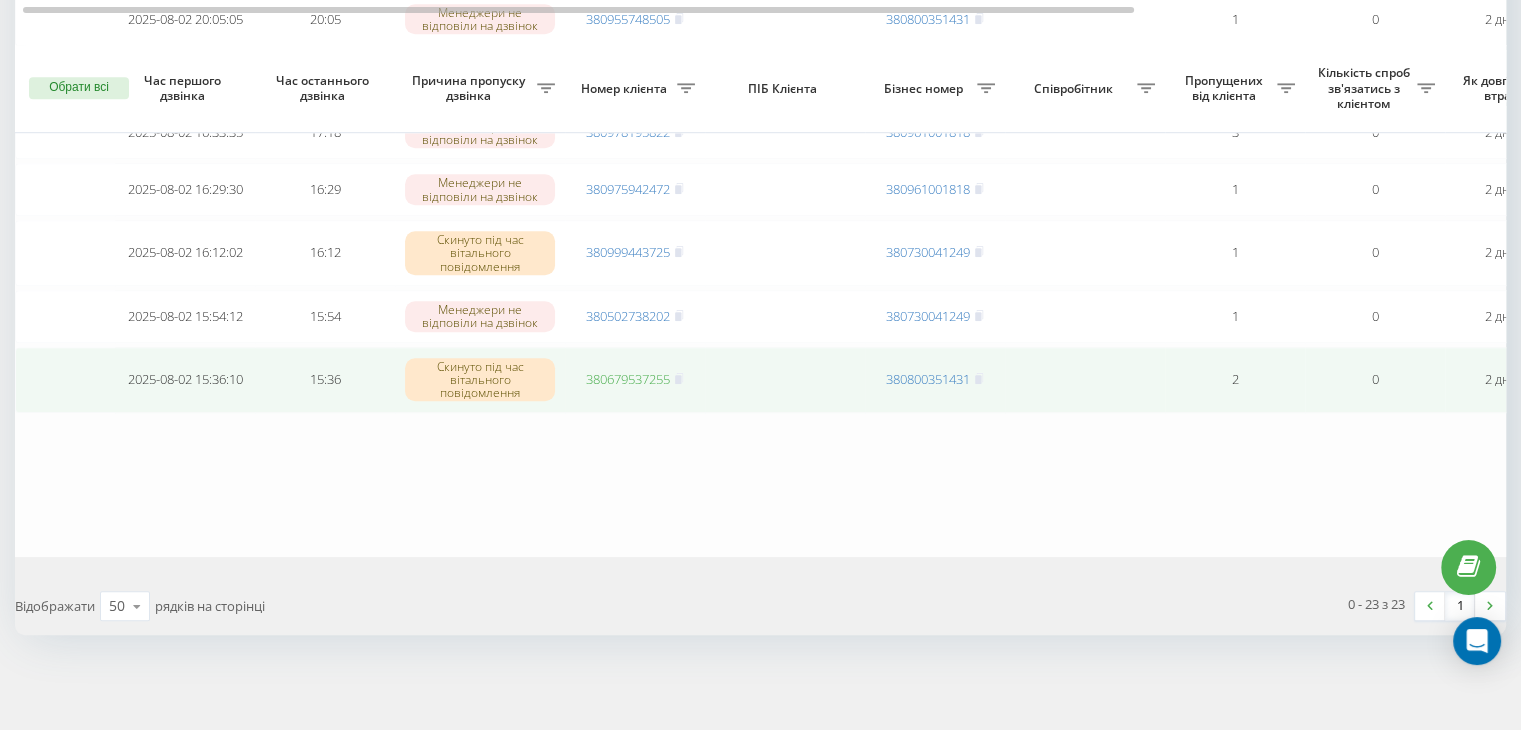 click on "380679537255" at bounding box center [628, 379] 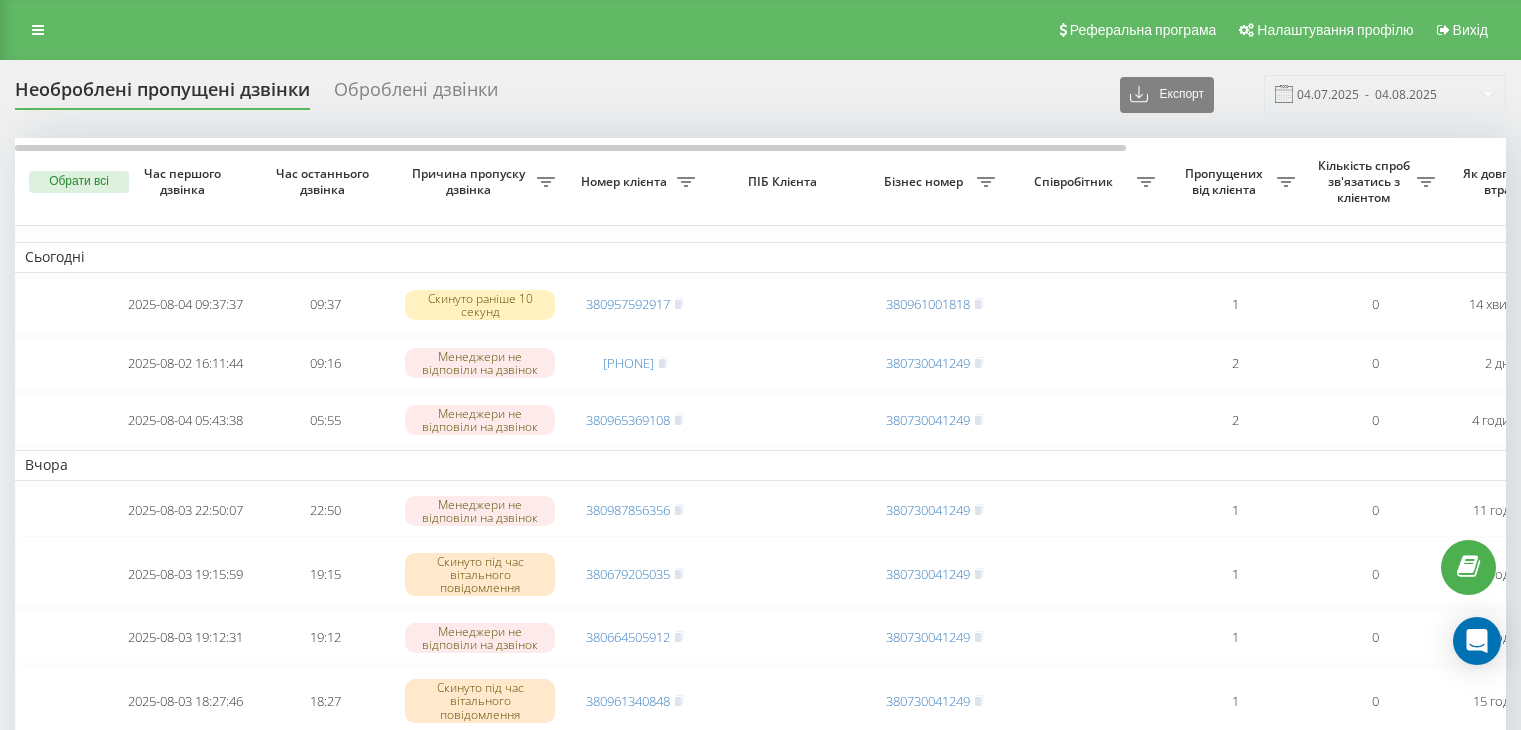 scroll, scrollTop: 0, scrollLeft: 0, axis: both 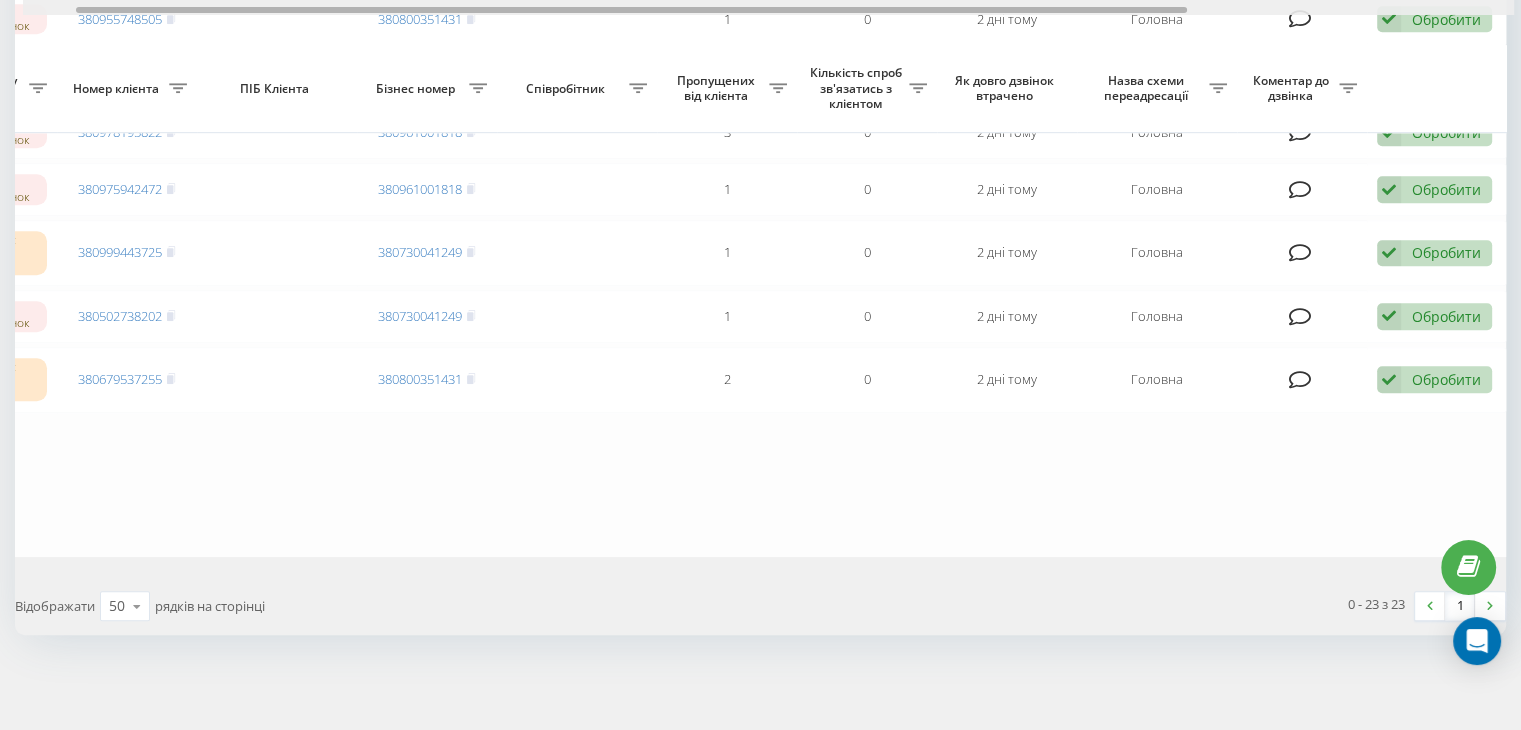 drag, startPoint x: 527, startPoint y: 9, endPoint x: 1535, endPoint y: 91, distance: 1011.32983 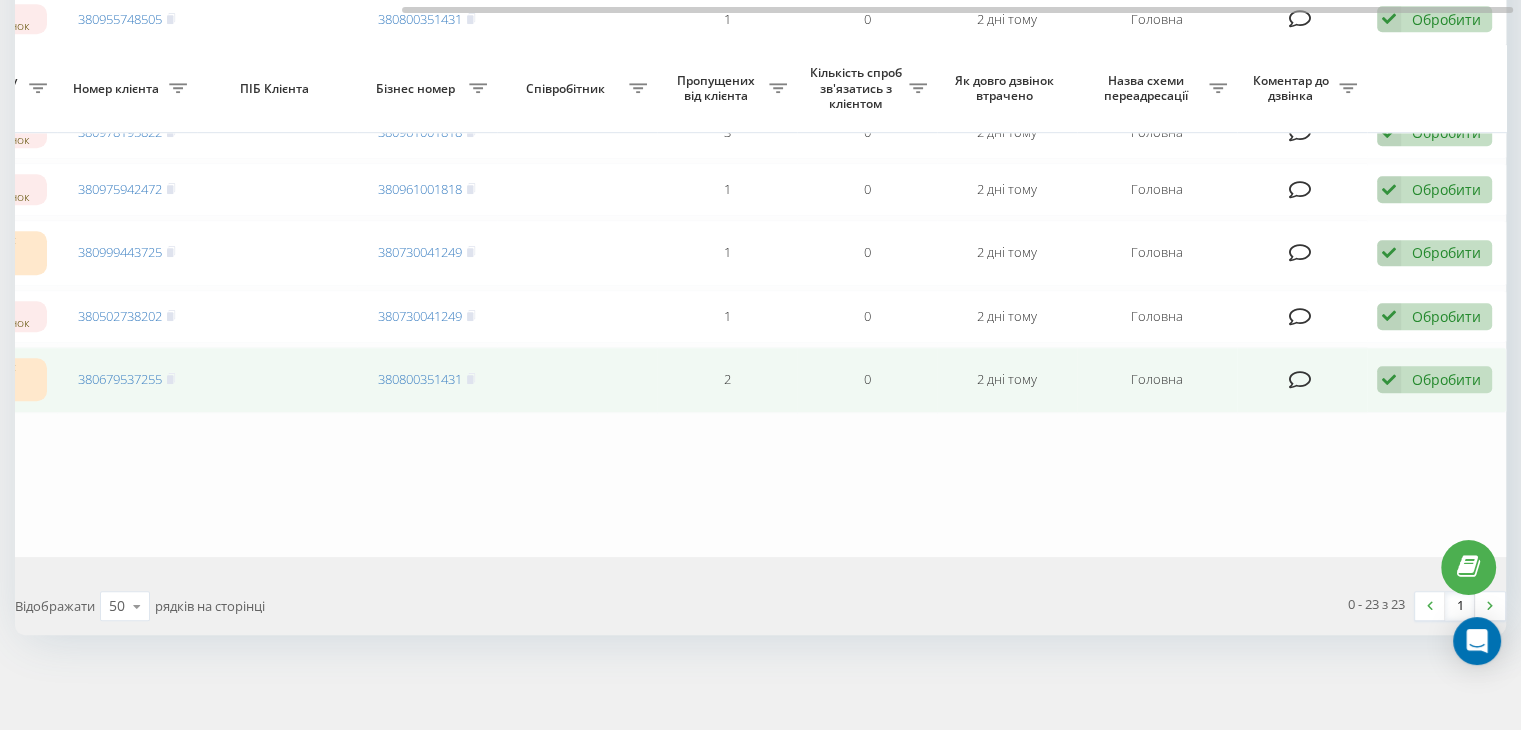 drag, startPoint x: 1436, startPoint y: 373, endPoint x: 1264, endPoint y: 398, distance: 173.80736 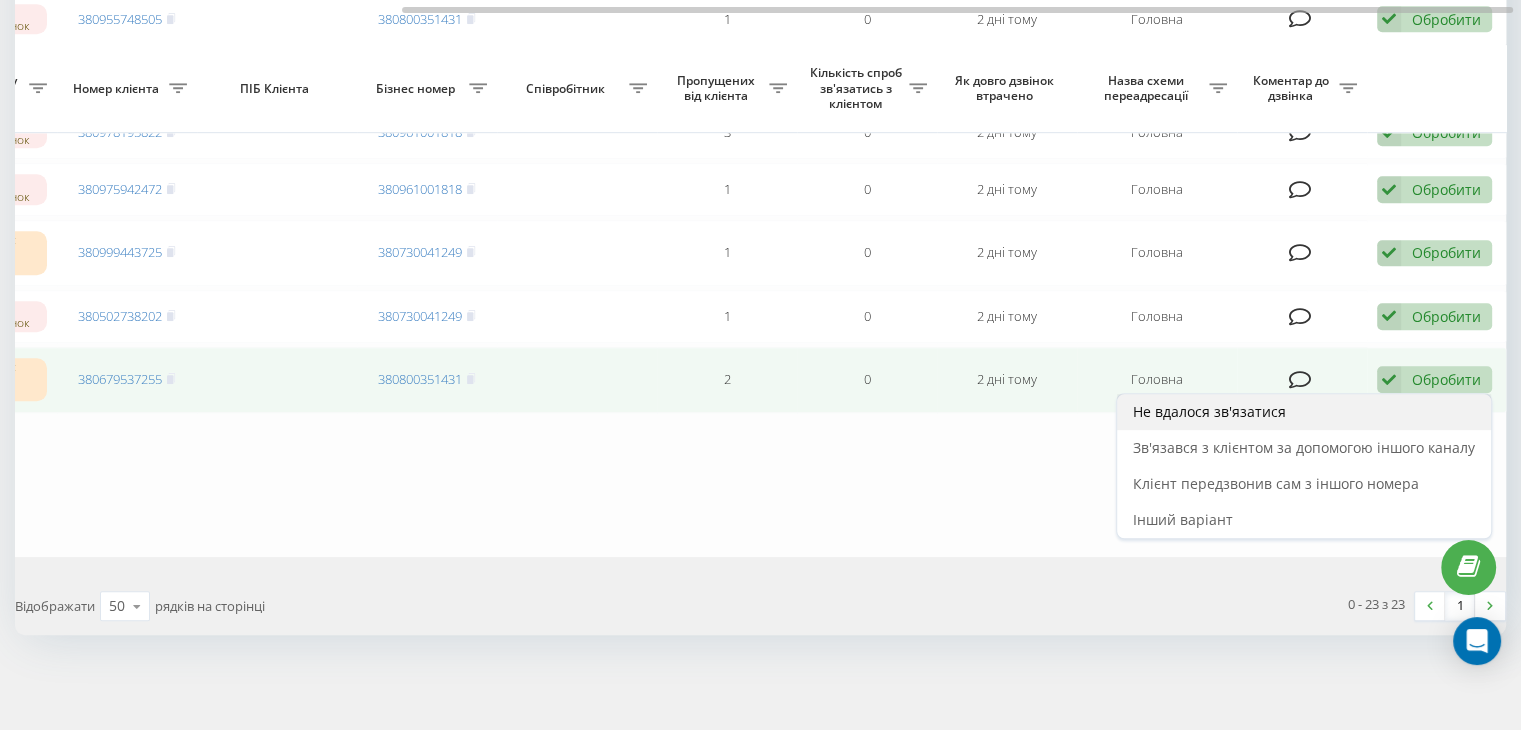 click on "Не вдалося зв'язатися" at bounding box center [1209, 411] 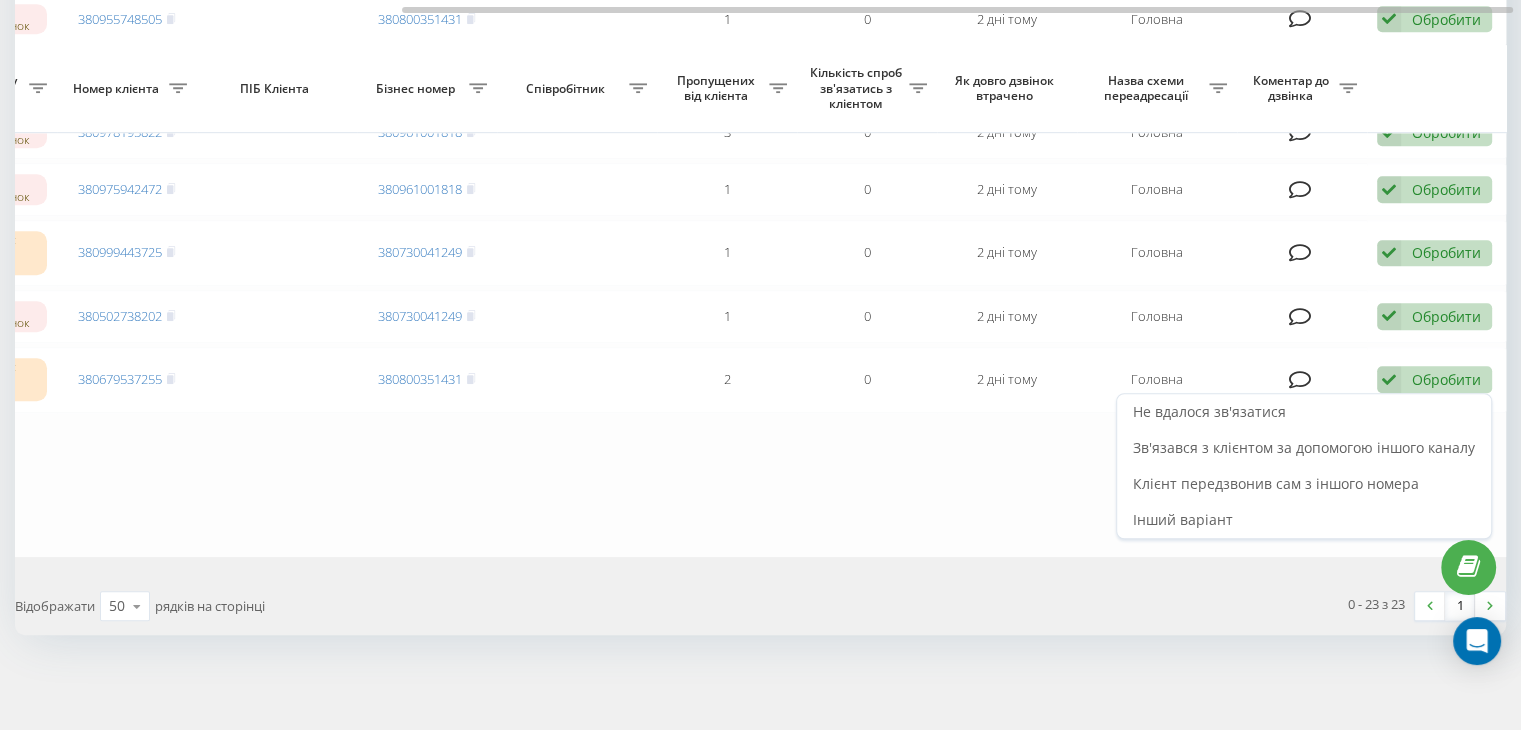 scroll, scrollTop: 0, scrollLeft: 0, axis: both 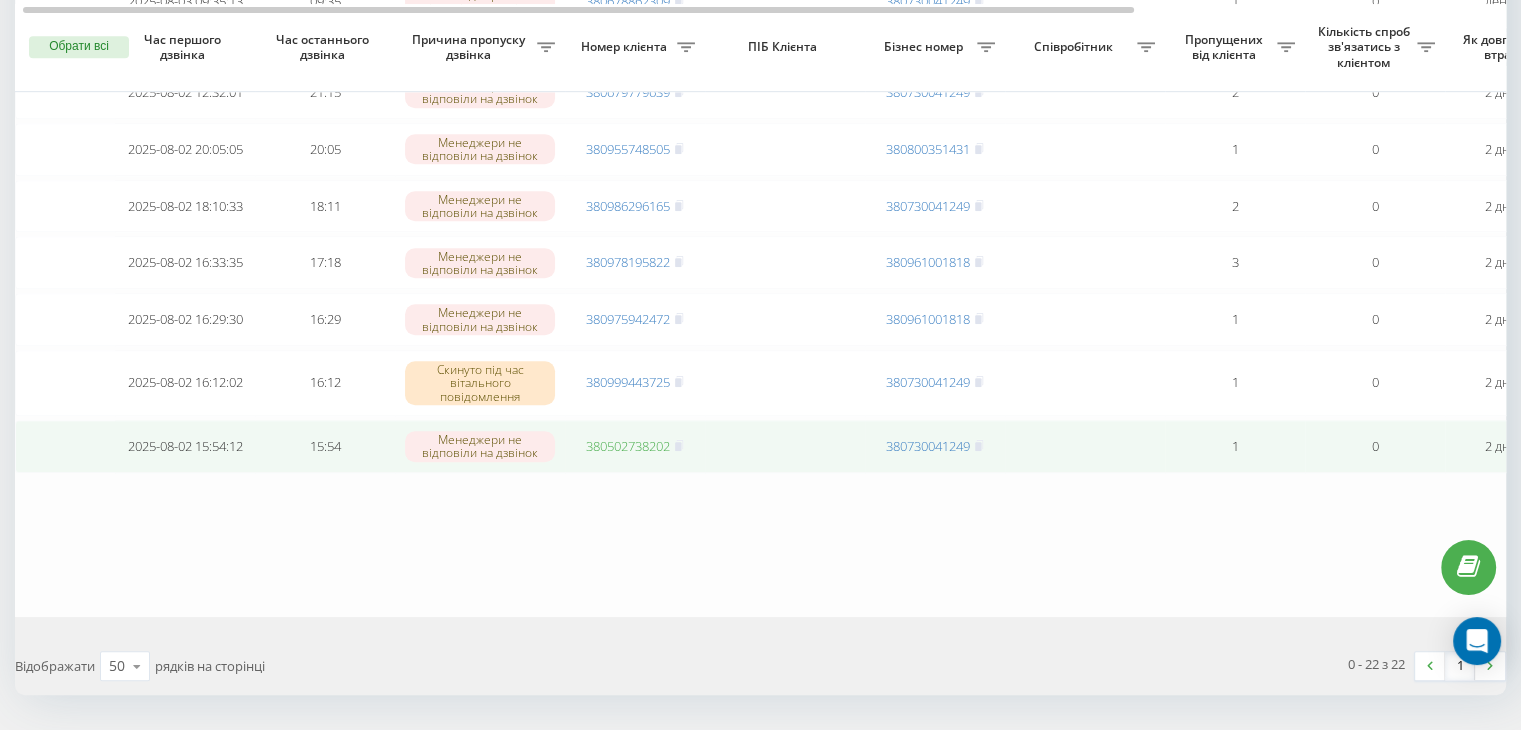 click on "380502738202" at bounding box center (628, 446) 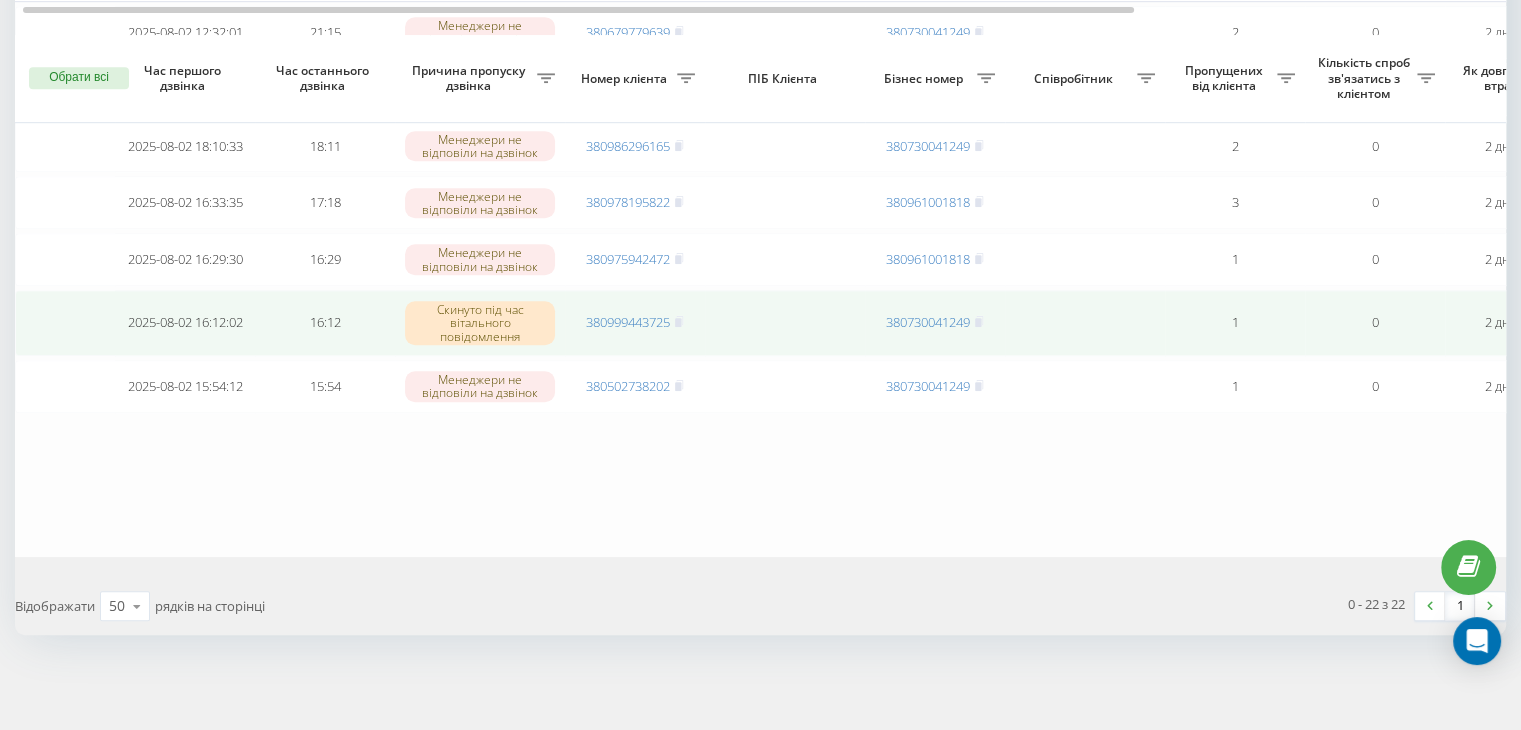 scroll, scrollTop: 1301, scrollLeft: 0, axis: vertical 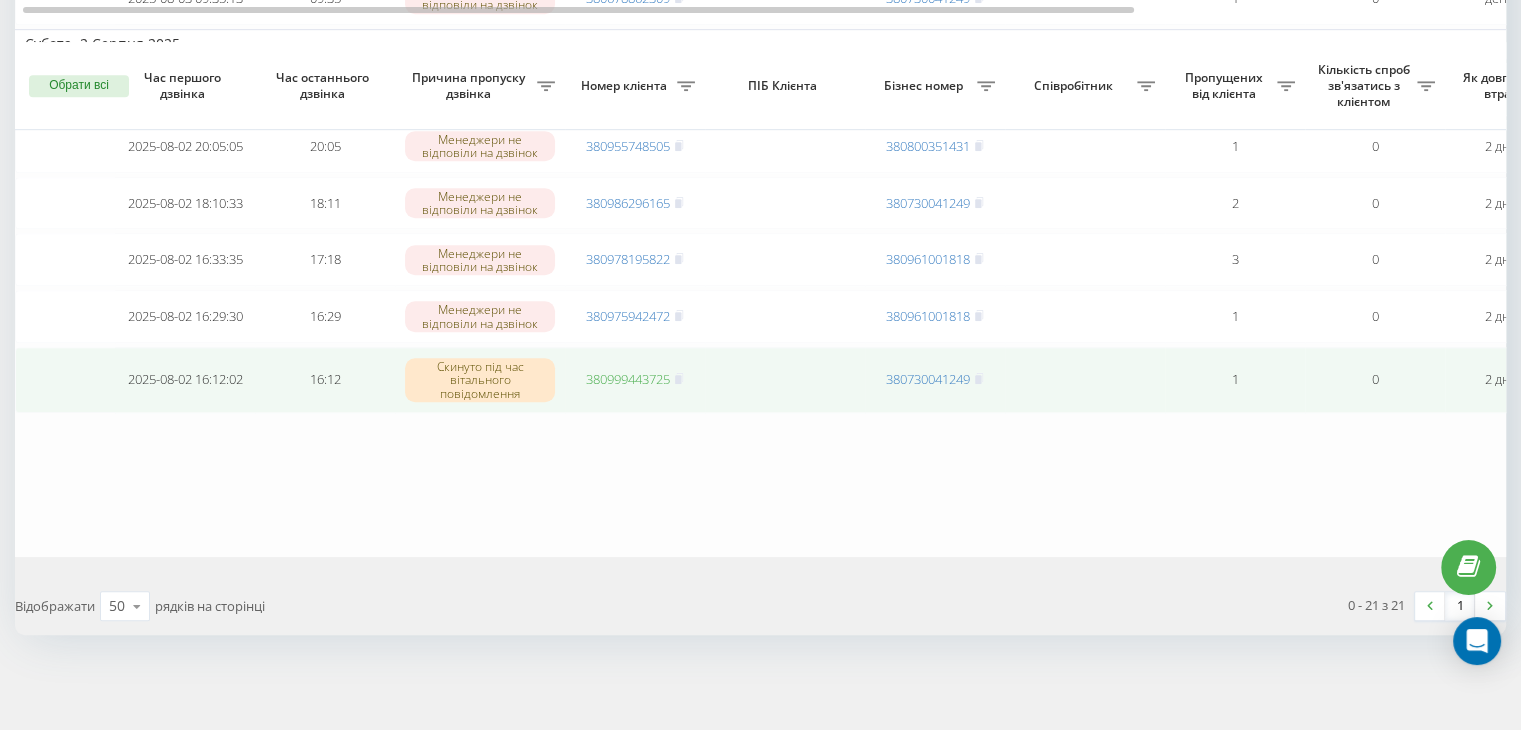 click on "380999443725" at bounding box center [628, 379] 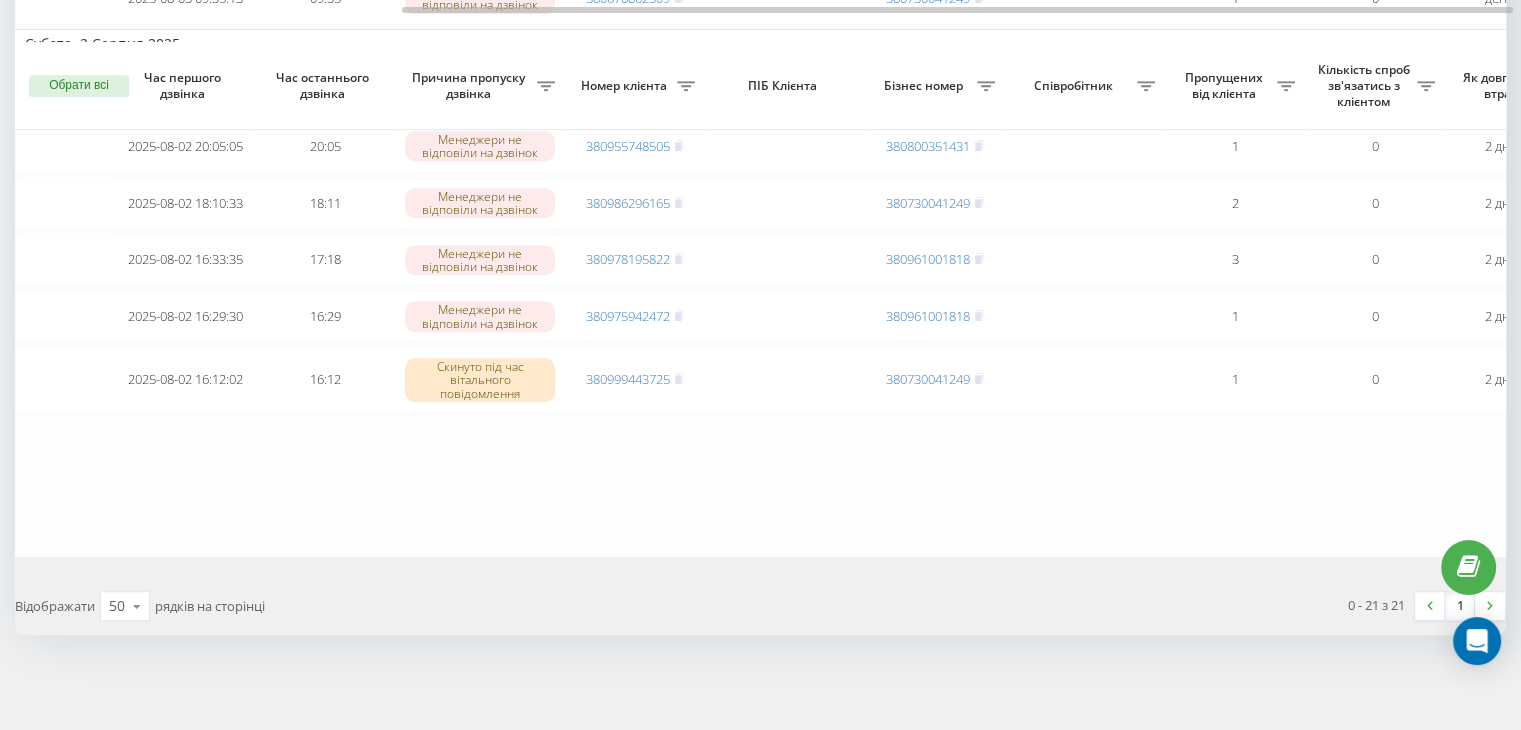 scroll, scrollTop: 0, scrollLeft: 508, axis: horizontal 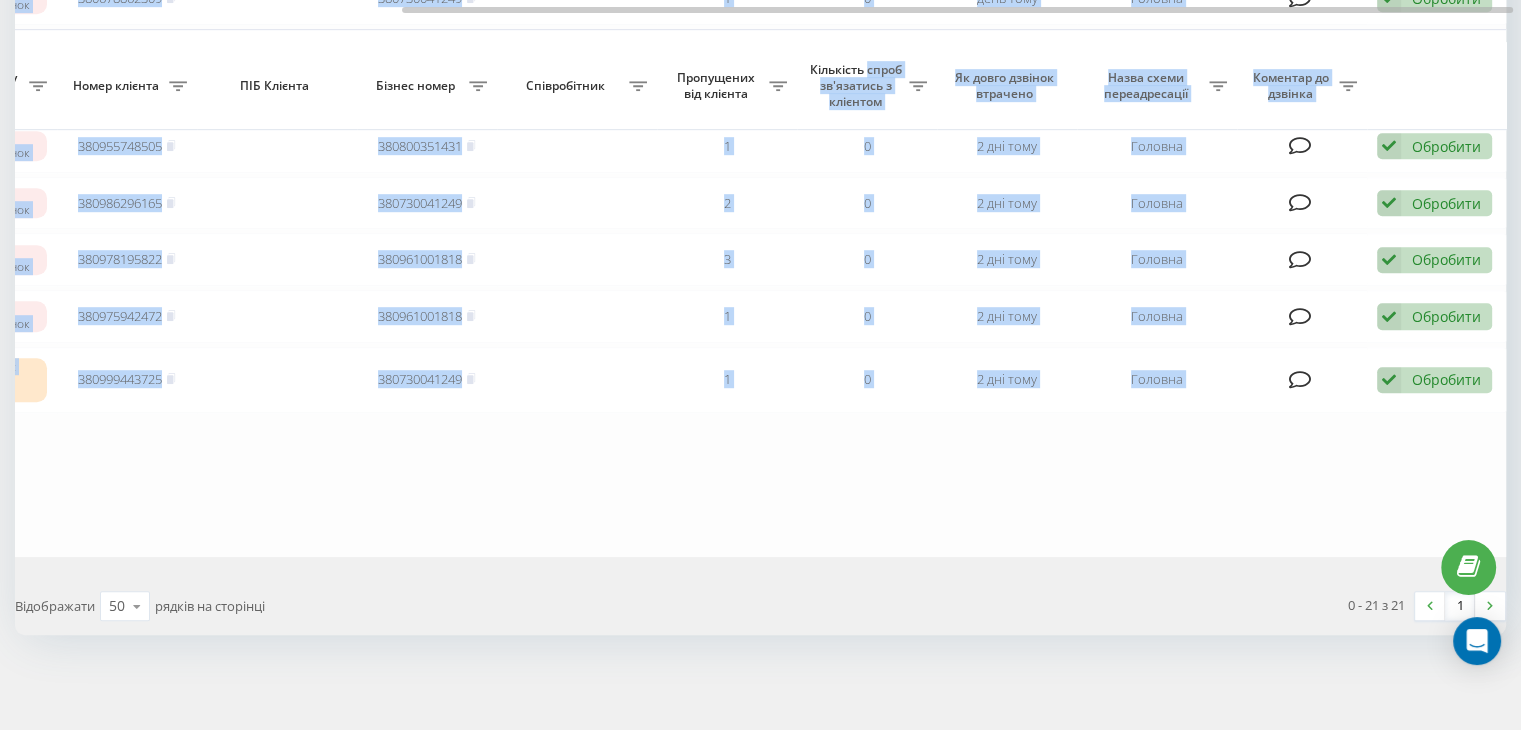 drag, startPoint x: 499, startPoint y: 5, endPoint x: 945, endPoint y: 30, distance: 446.70013 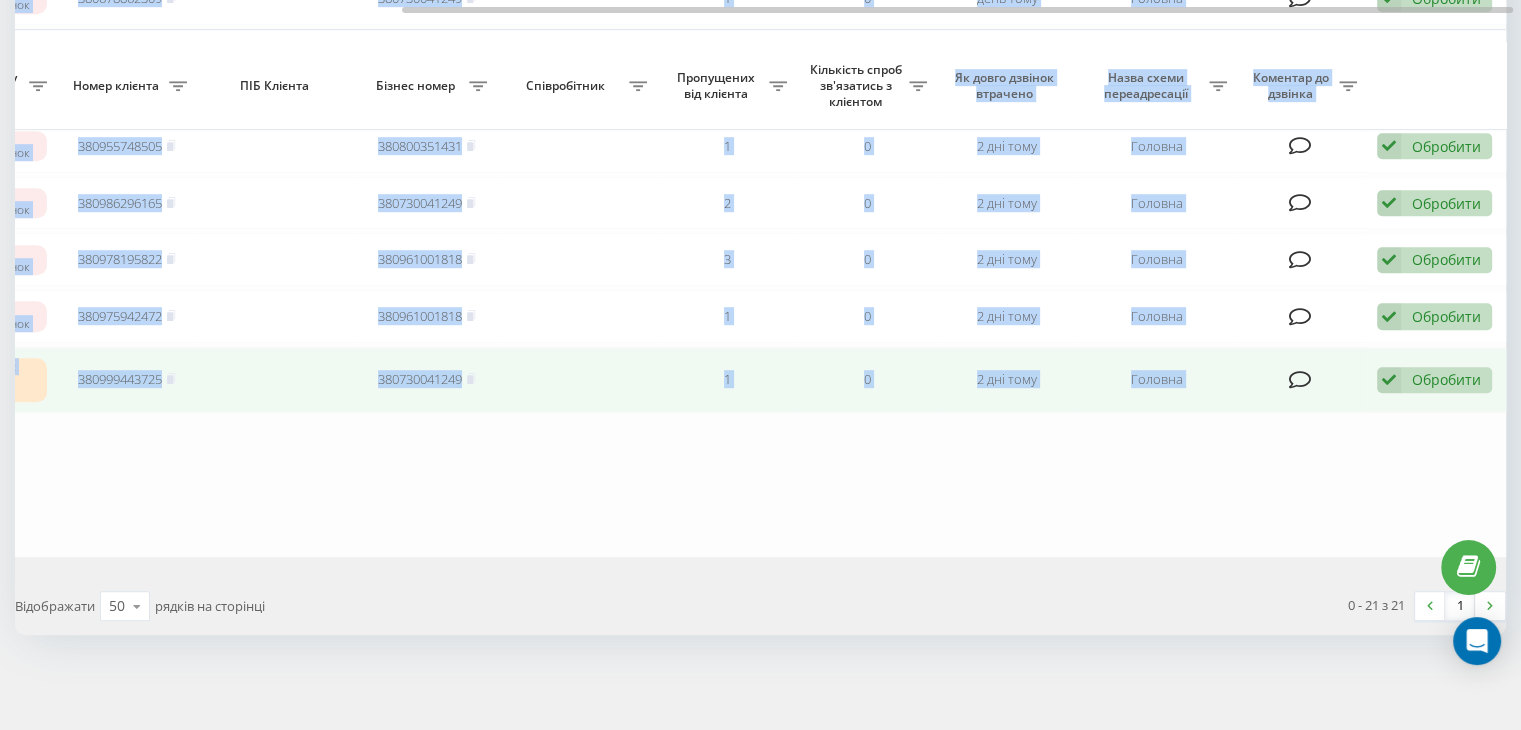 click on "Обробити Не вдалося зв'язатися Зв'язався з клієнтом за допомогою іншого каналу Клієнт передзвонив сам з іншого номера Інший варіант" at bounding box center (1434, 380) 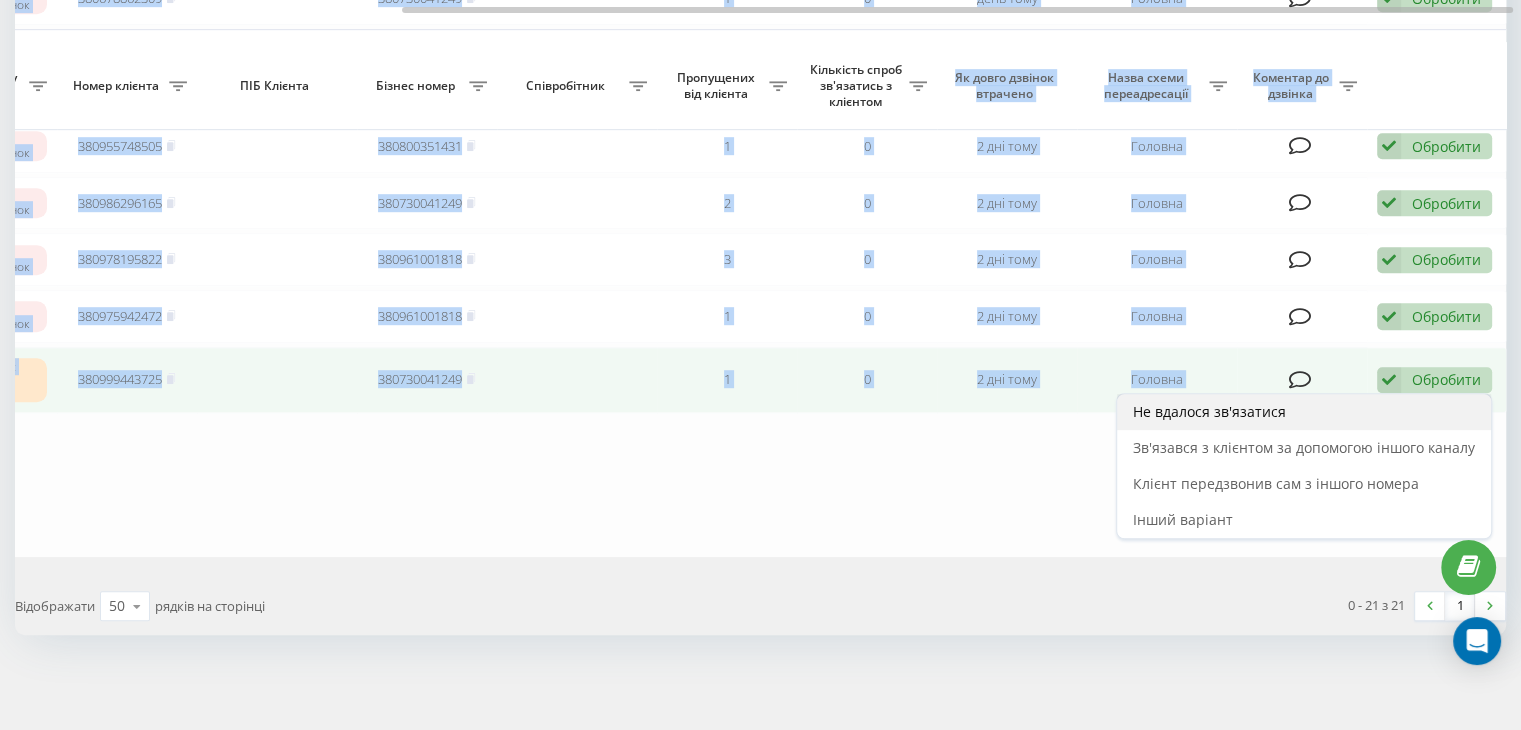 click on "Не вдалося зв'язатися" at bounding box center (1304, 412) 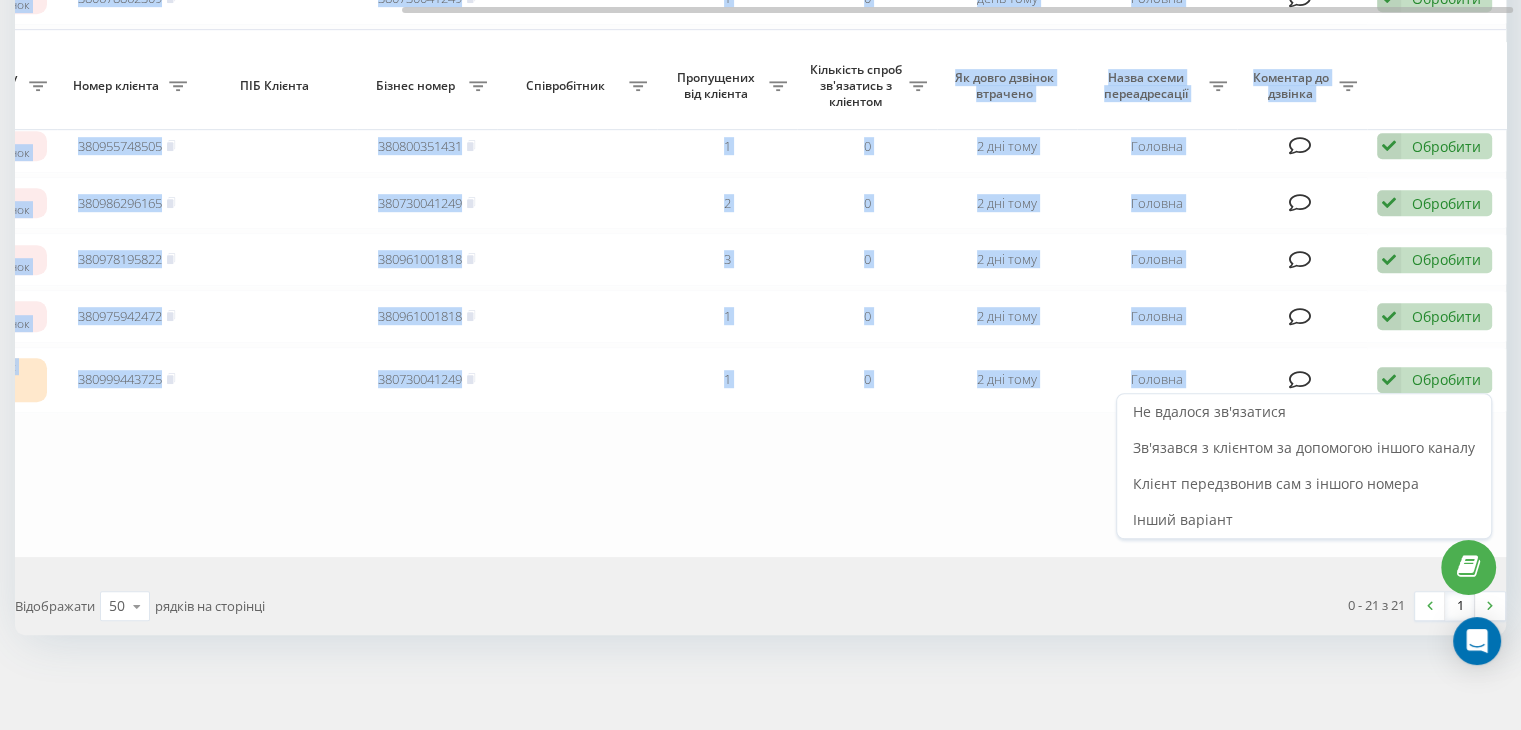 scroll, scrollTop: 0, scrollLeft: 0, axis: both 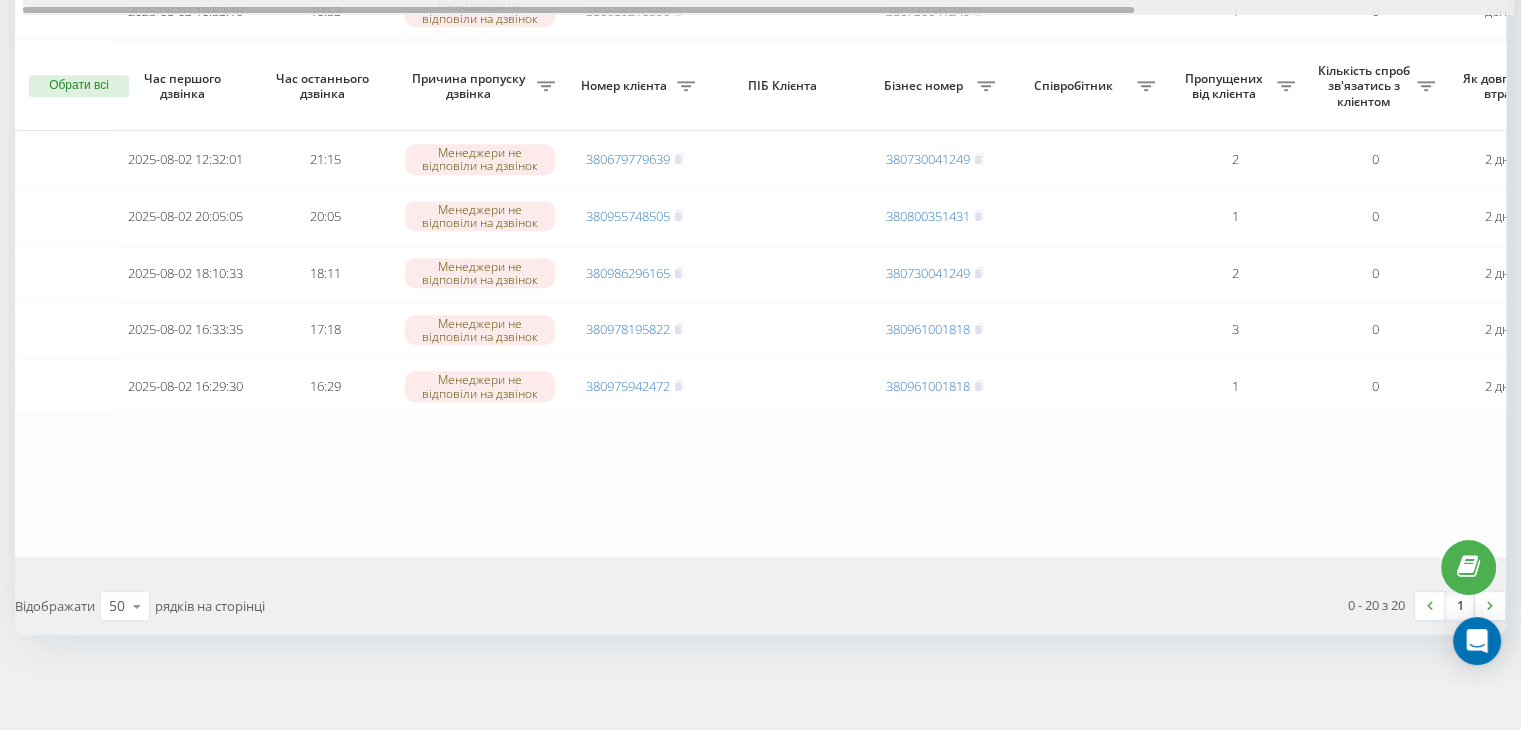 drag, startPoint x: 416, startPoint y: 7, endPoint x: 311, endPoint y: 39, distance: 109.76794 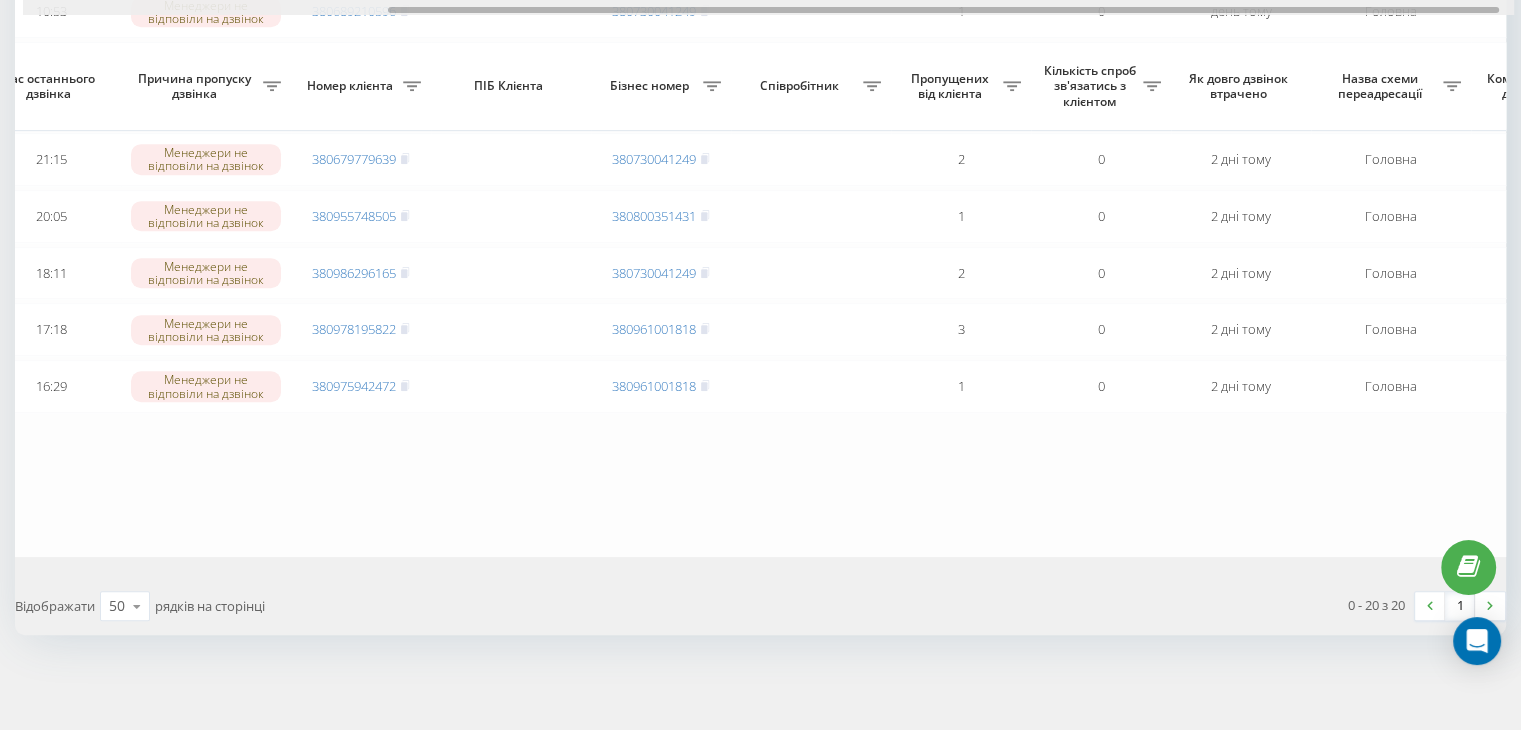 scroll, scrollTop: 0, scrollLeft: 508, axis: horizontal 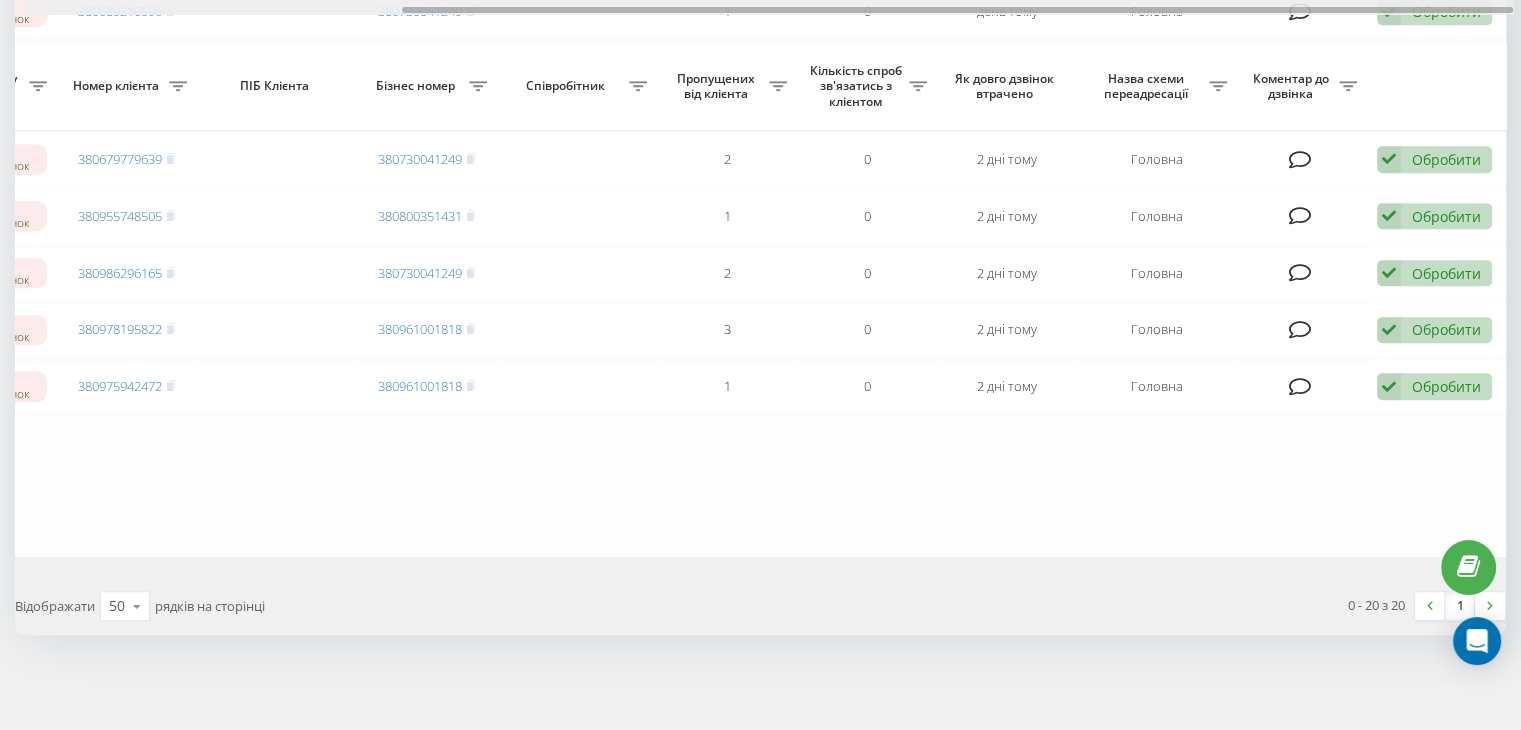 drag, startPoint x: 340, startPoint y: 12, endPoint x: 1120, endPoint y: -3, distance: 780.1442 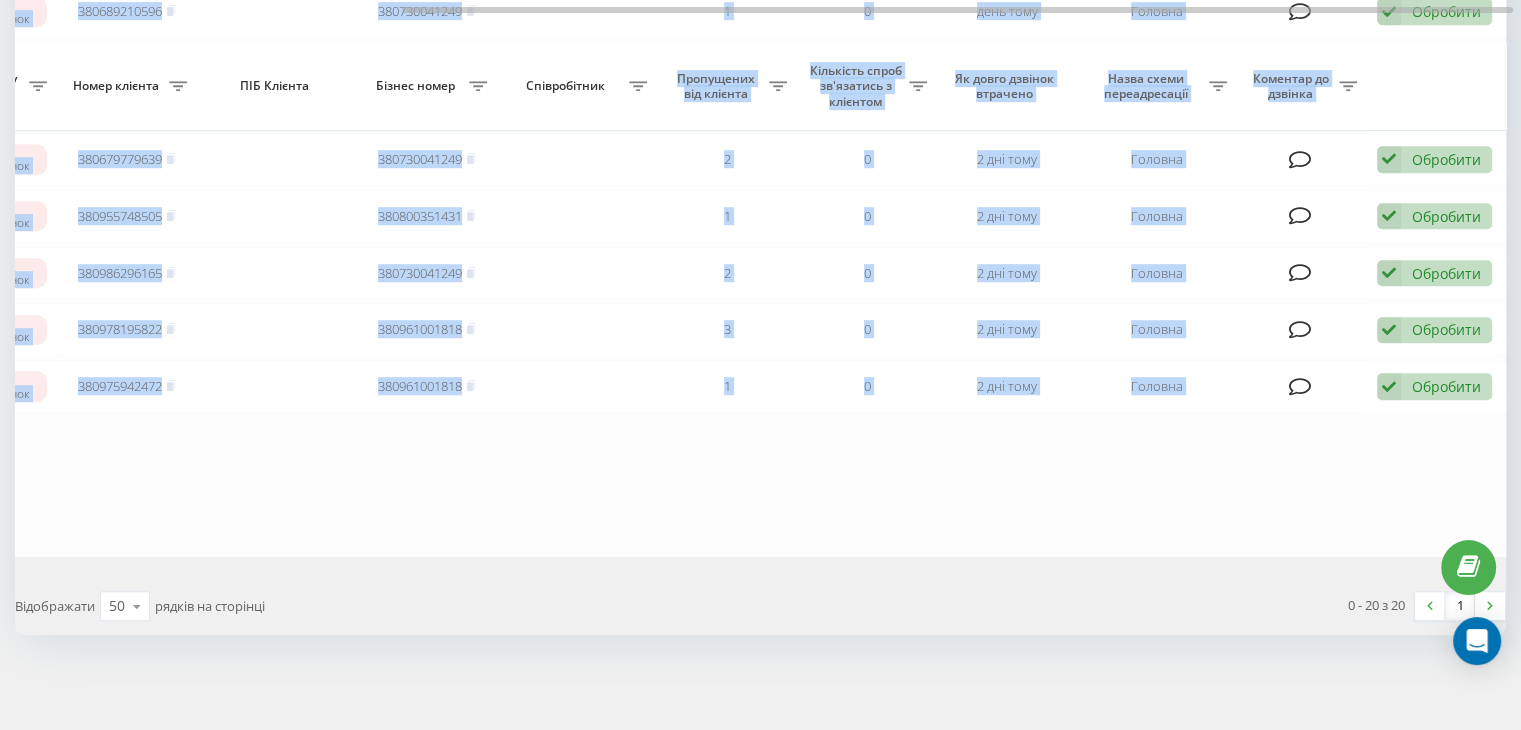 drag, startPoint x: 1187, startPoint y: 5, endPoint x: 646, endPoint y: 19, distance: 541.1811 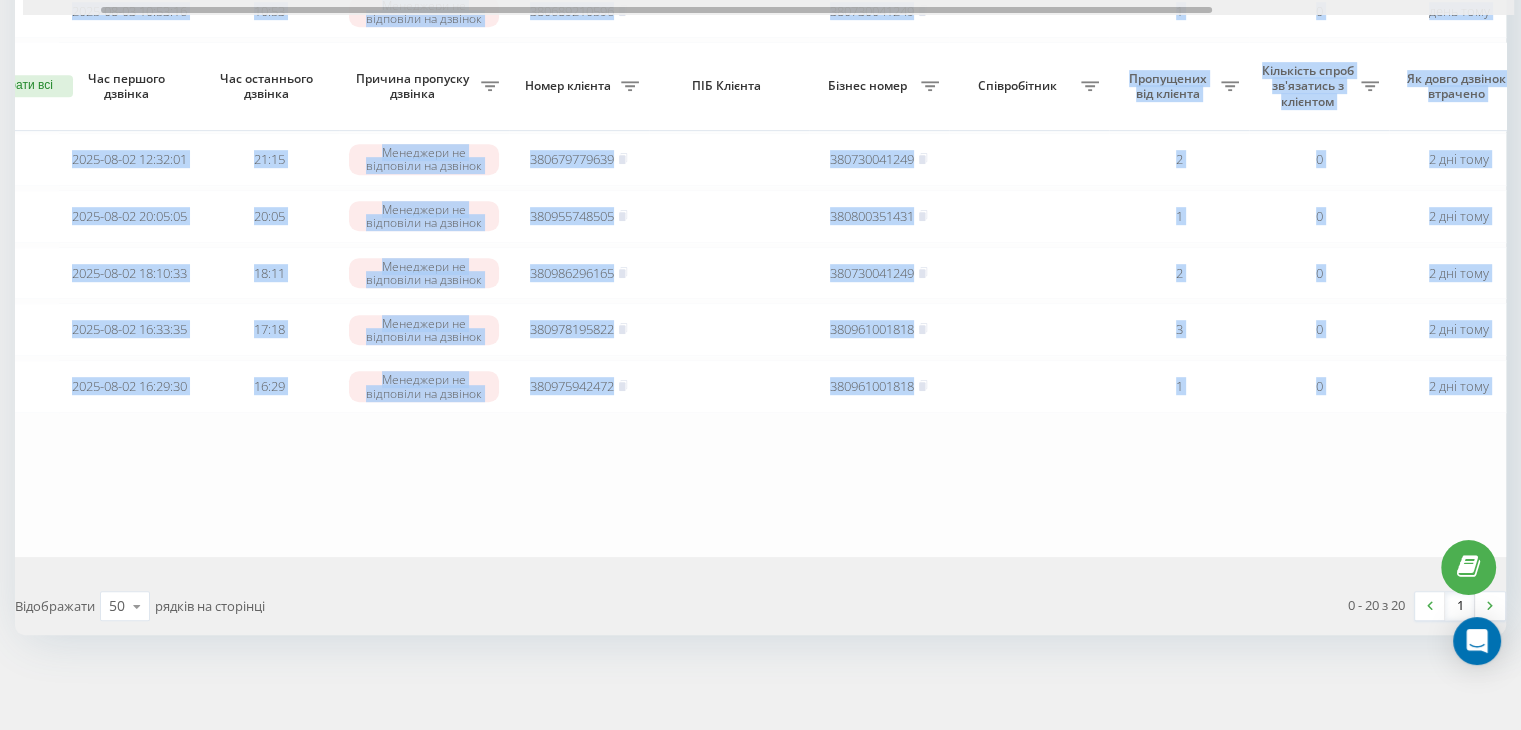 scroll, scrollTop: 0, scrollLeft: 0, axis: both 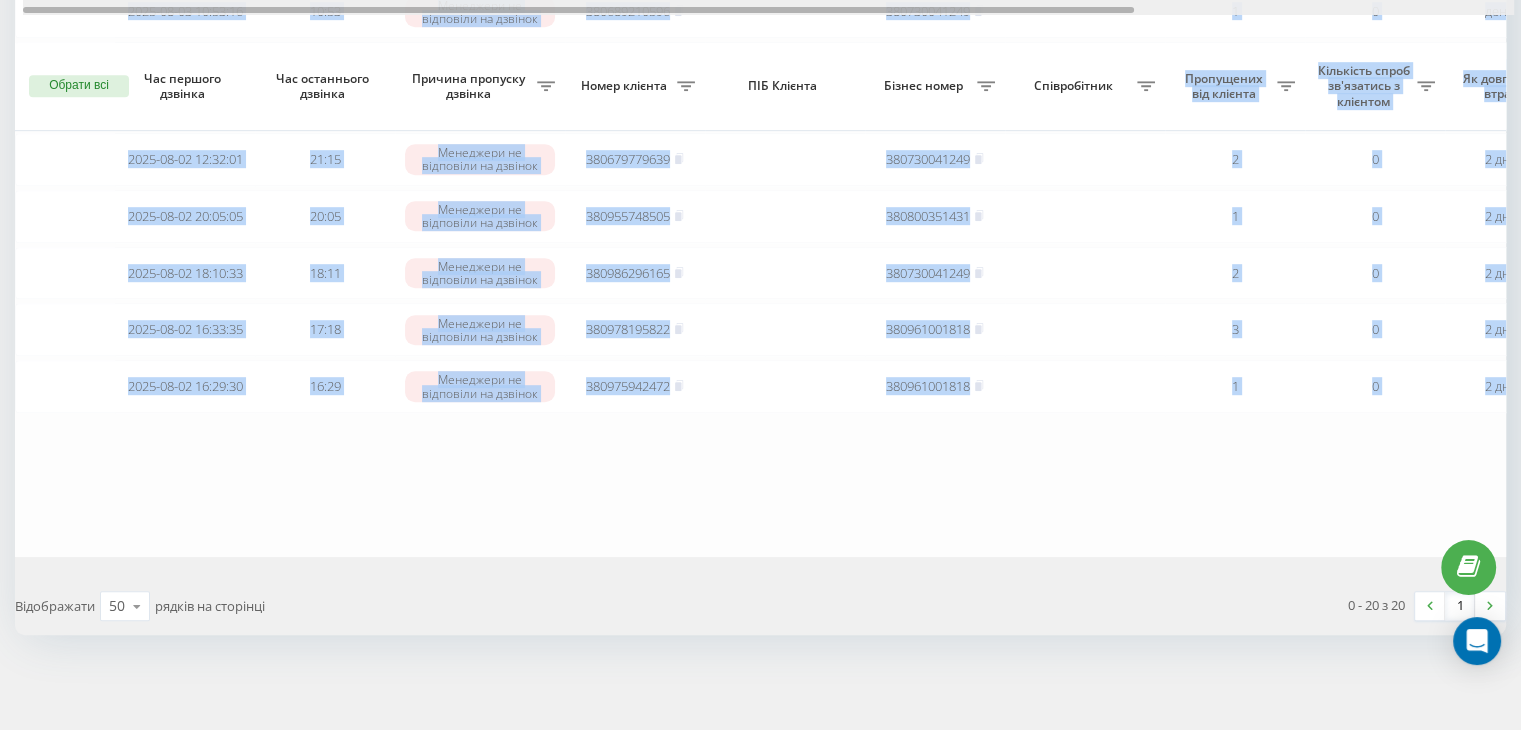 drag, startPoint x: 593, startPoint y: 12, endPoint x: 132, endPoint y: 26, distance: 461.21252 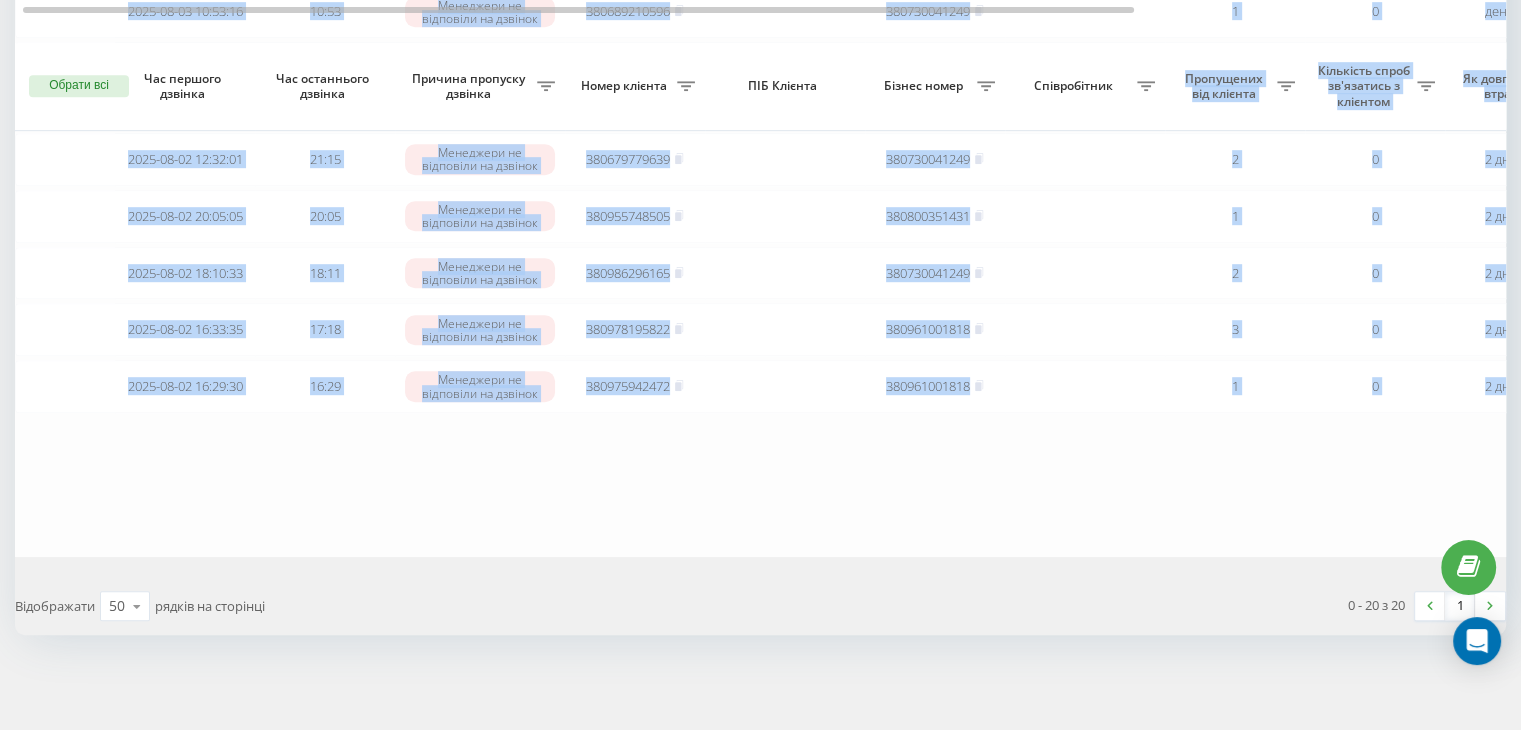 click on "Сьогодні 2025-08-04 09:37:37 09:37 Скинуто раніше 10 секунд [PHONE] [PHONE] 1 0 17 хвилин тому Ringostat responsible manager Обробити Не вдалося зв'язатися Зв'язався з клієнтом за допомогою іншого каналу Клієнт передзвонив сам з іншого номера Інший варіант 2025-08-02 16:11:44 09:16 Менеджери не відповіли на дзвінок [PHONE] [PHONE] 2 0 2 дні тому Головна Обробити Не вдалося зв'язатися Зв'язався з клієнтом за допомогою іншого каналу Клієнт передзвонив сам з іншого номера Інший варіант 2025-08-04 05:43:38 05:55 Менеджери не відповіли на дзвінок [PHONE] [PHONE] 2 0 4 години тому Головна Обробити Не вдалося зв'язатися" at bounding box center [1015, -219] 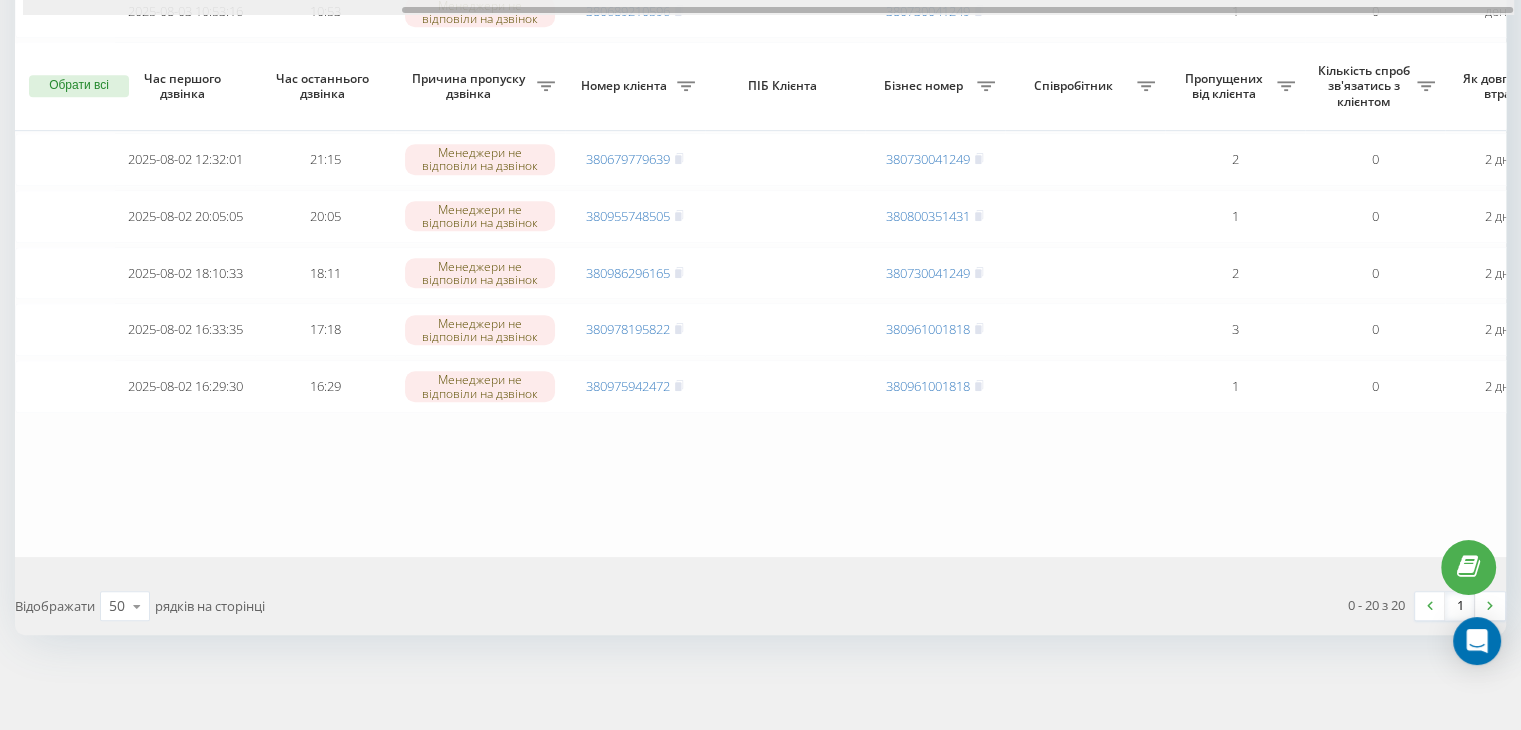 scroll, scrollTop: 0, scrollLeft: 508, axis: horizontal 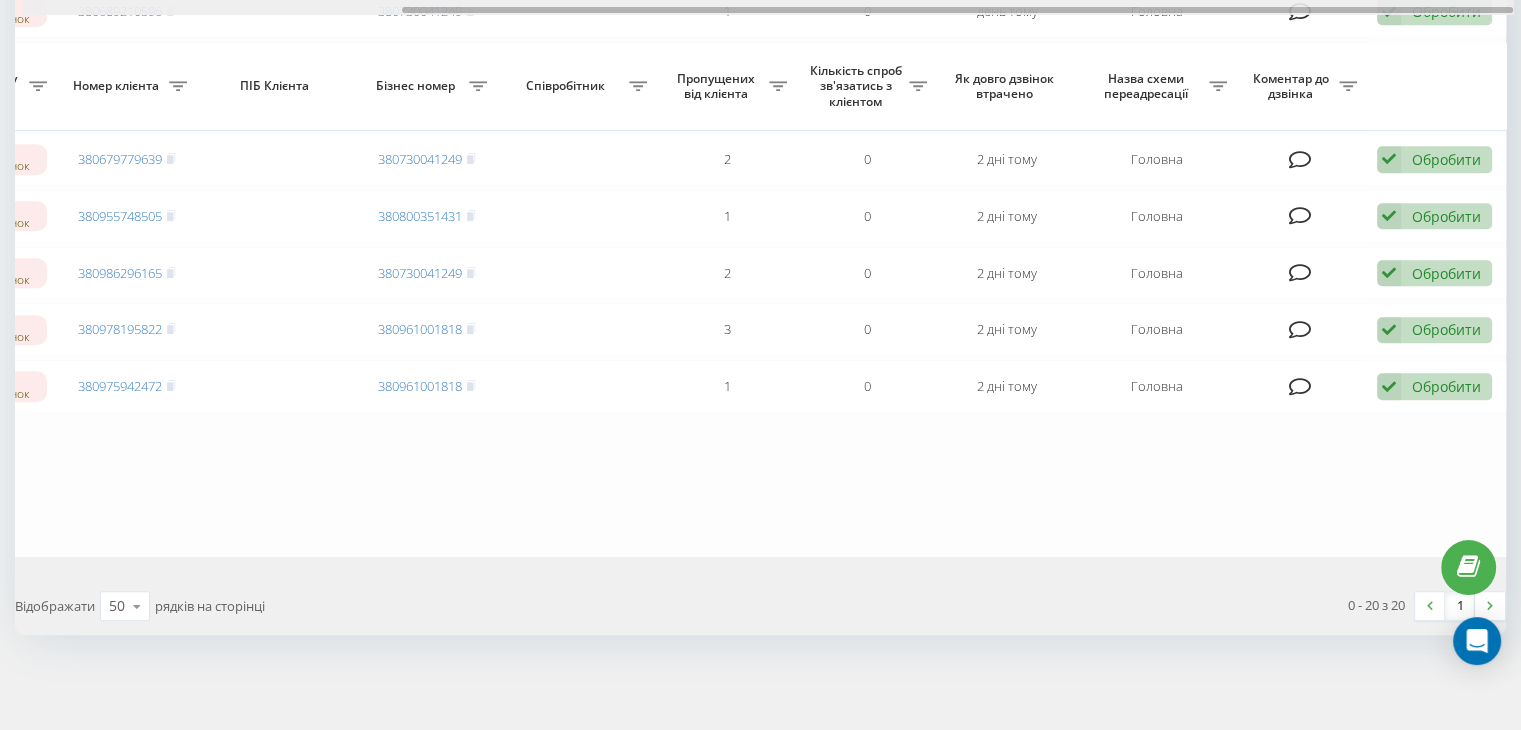drag, startPoint x: 1091, startPoint y: 13, endPoint x: 1296, endPoint y: 11, distance: 205.00975 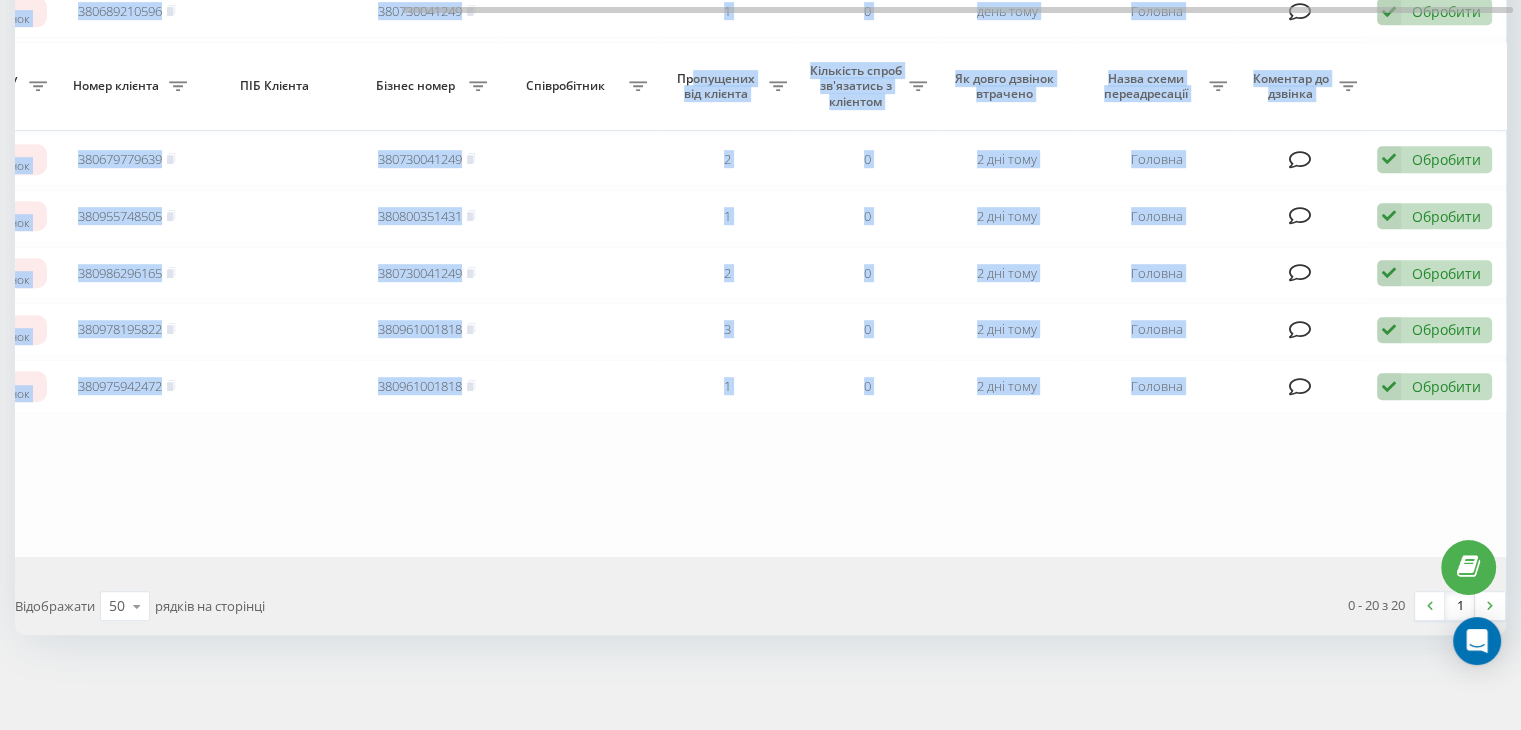 drag, startPoint x: 1357, startPoint y: 5, endPoint x: 656, endPoint y: 42, distance: 701.97577 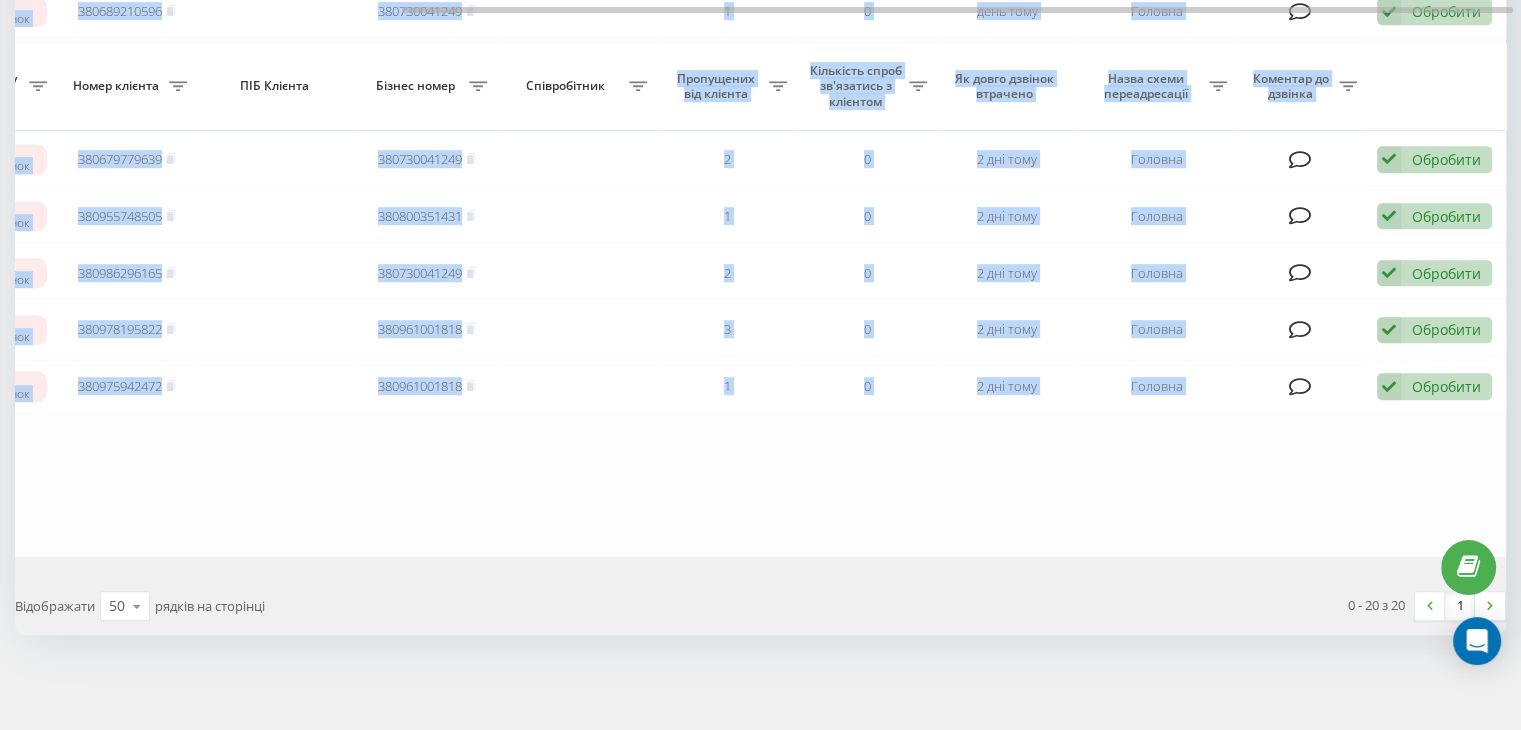 click on "Сьогодні 2025-08-04 09:37:37 09:37 Скинуто раніше 10 секунд 380957592917 380961001818 1 0 17 хвилин тому Ringostat responsible manager Обробити Не вдалося зв'язатися Зв'язався з клієнтом за допомогою іншого каналу Клієнт передзвонив сам з іншого номера Інший варіант 2025-08-02 16:11:44 09:16 Менеджери не відповіли на дзвінок 380971297512 380730041249 2 0 2 дні тому Головна Обробити Не вдалося зв'язатися Зв'язався з клієнтом за допомогою іншого каналу Клієнт передзвонив сам з іншого номера Інший варіант 2025-08-04 05:43:38 05:55 Менеджери не відповіли на дзвінок 380965369108 380730041249 2 0 4 години тому Головна Обробити Не вдалося зв'язатися" at bounding box center [507, -219] 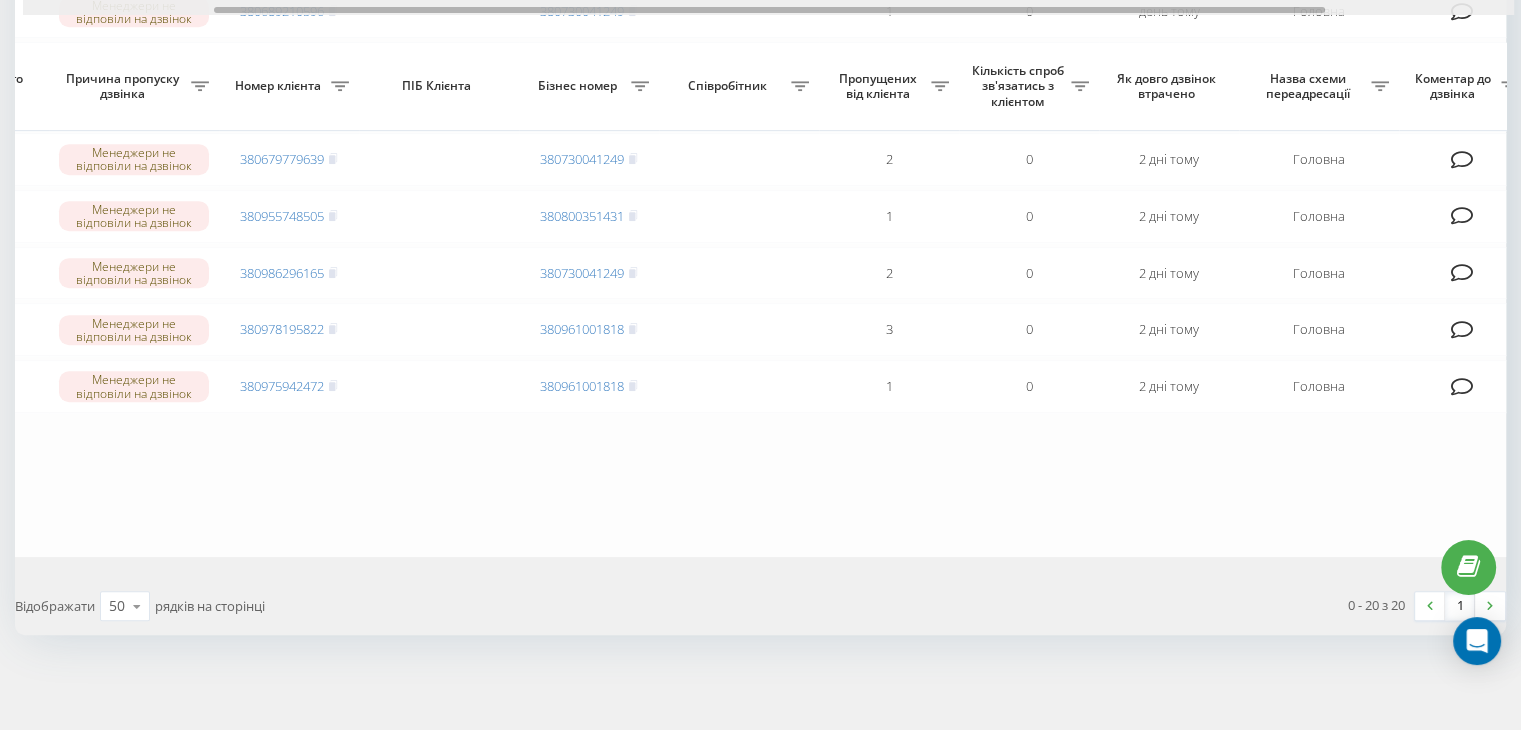scroll, scrollTop: 0, scrollLeft: 0, axis: both 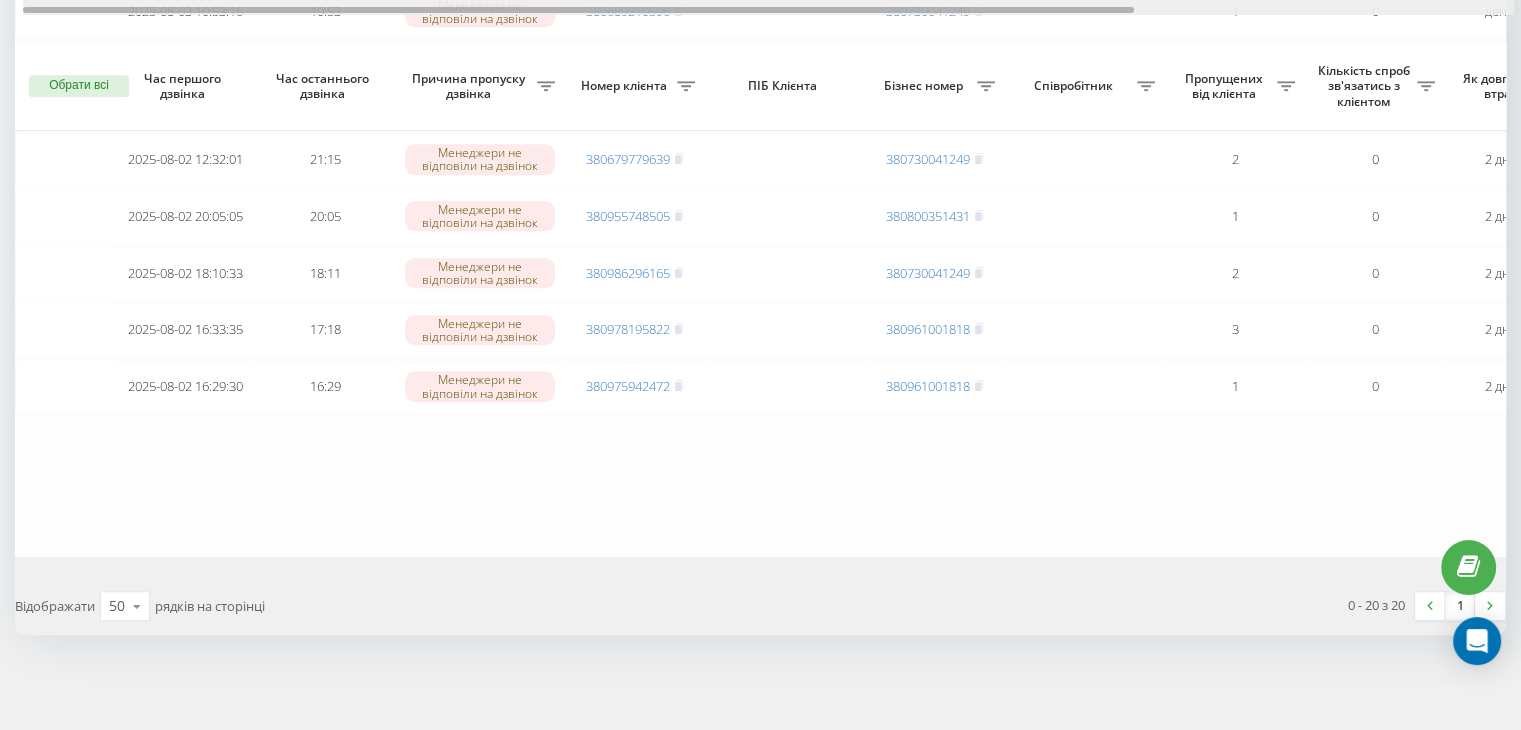 drag, startPoint x: 864, startPoint y: 12, endPoint x: 349, endPoint y: 17, distance: 515.0243 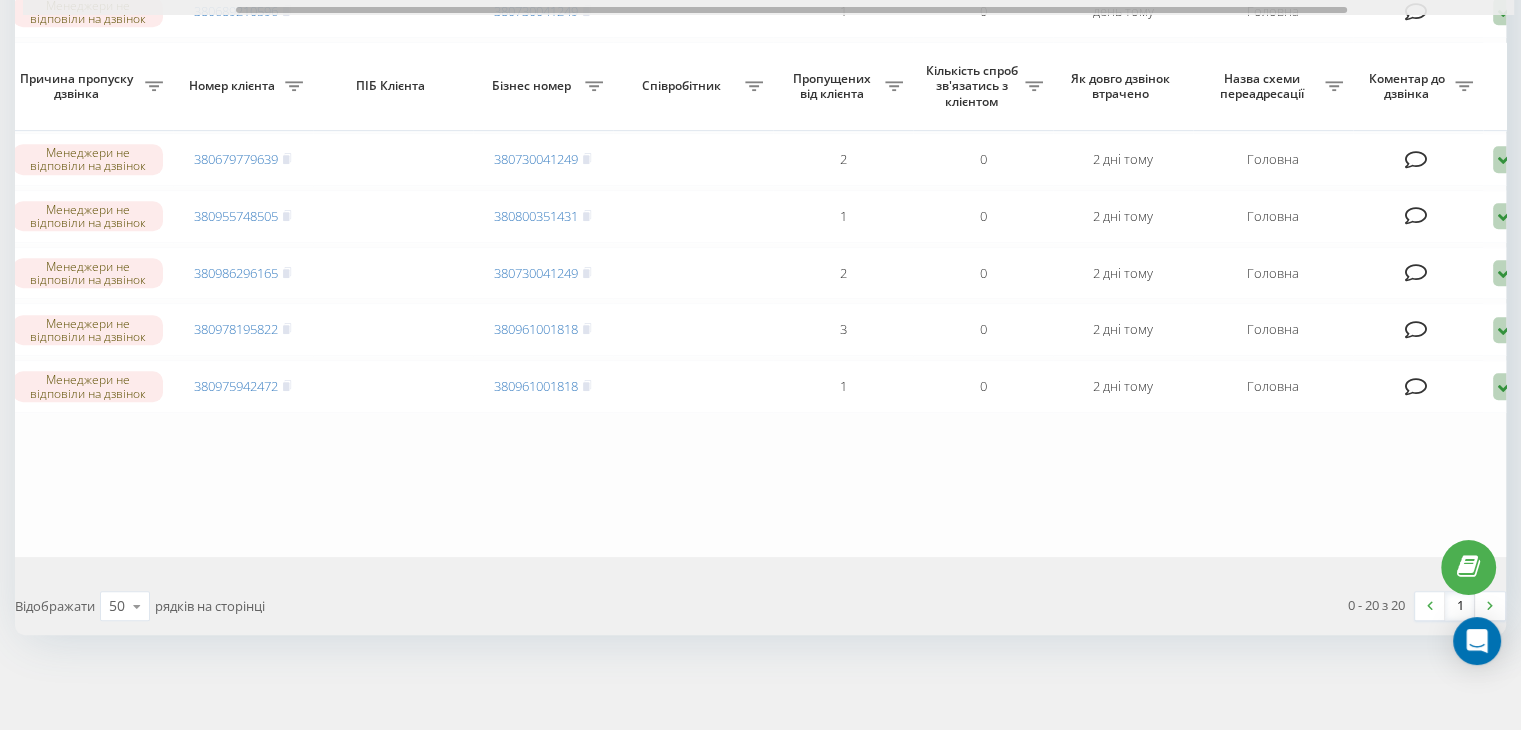 scroll, scrollTop: 0, scrollLeft: 508, axis: horizontal 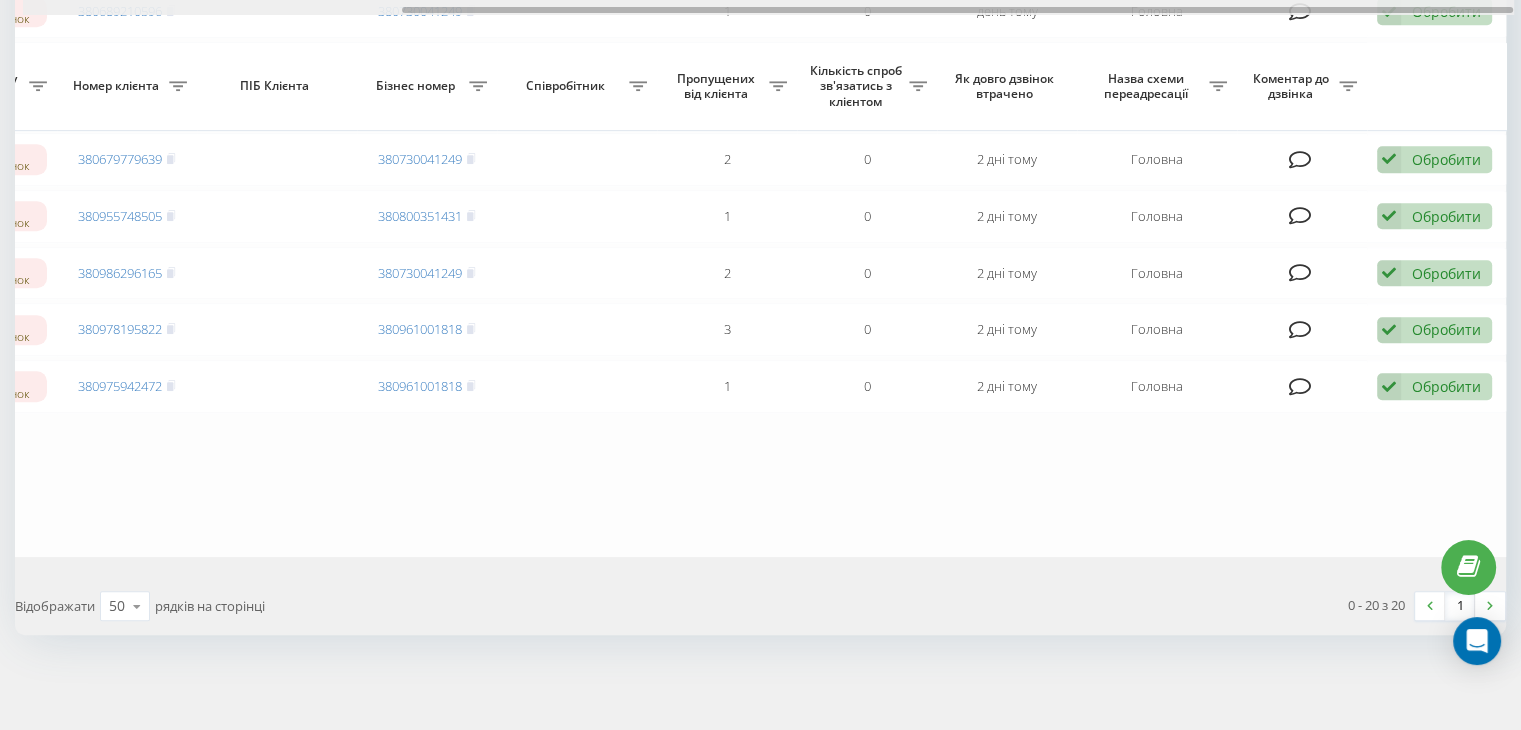 drag, startPoint x: 1091, startPoint y: 9, endPoint x: 1535, endPoint y: 4, distance: 444.02814 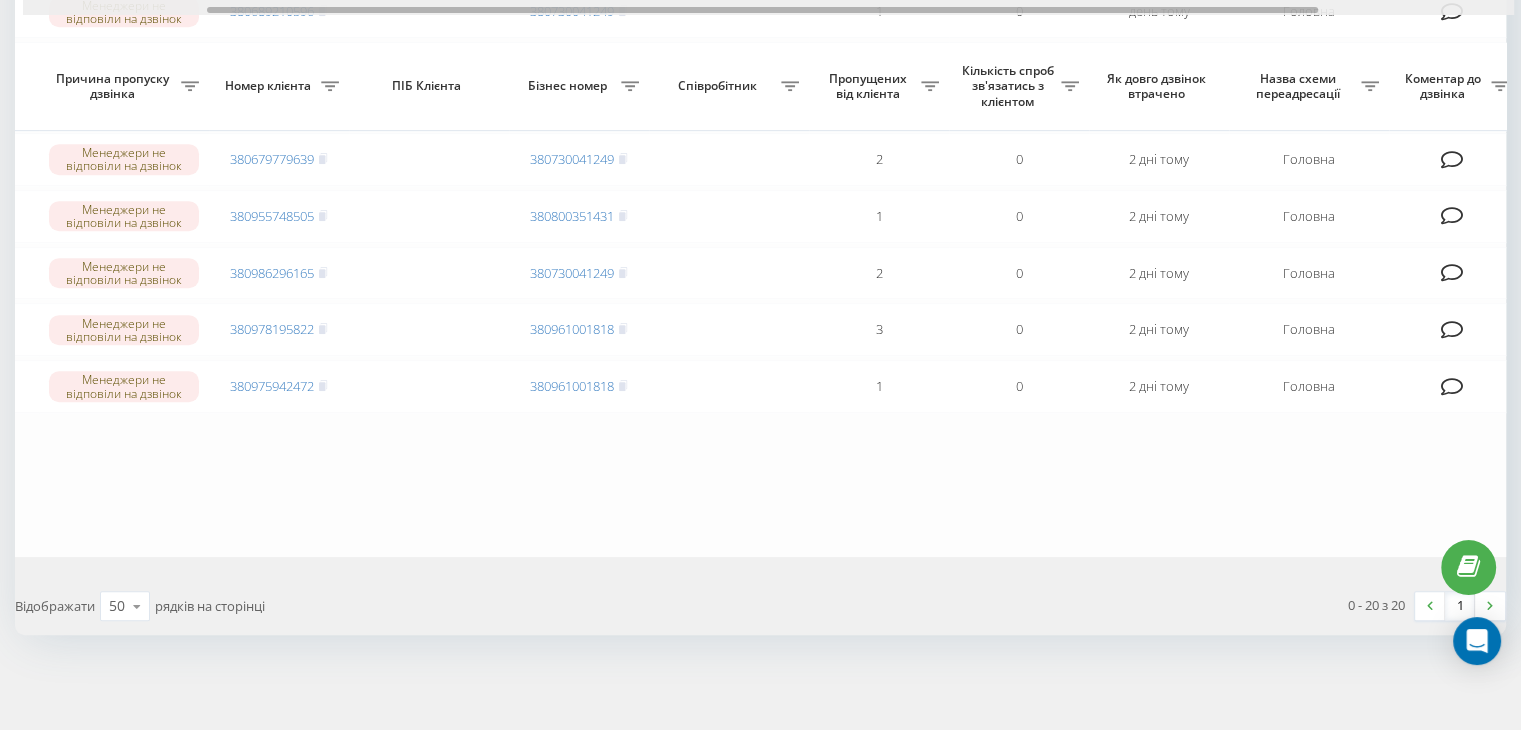 scroll, scrollTop: 0, scrollLeft: 0, axis: both 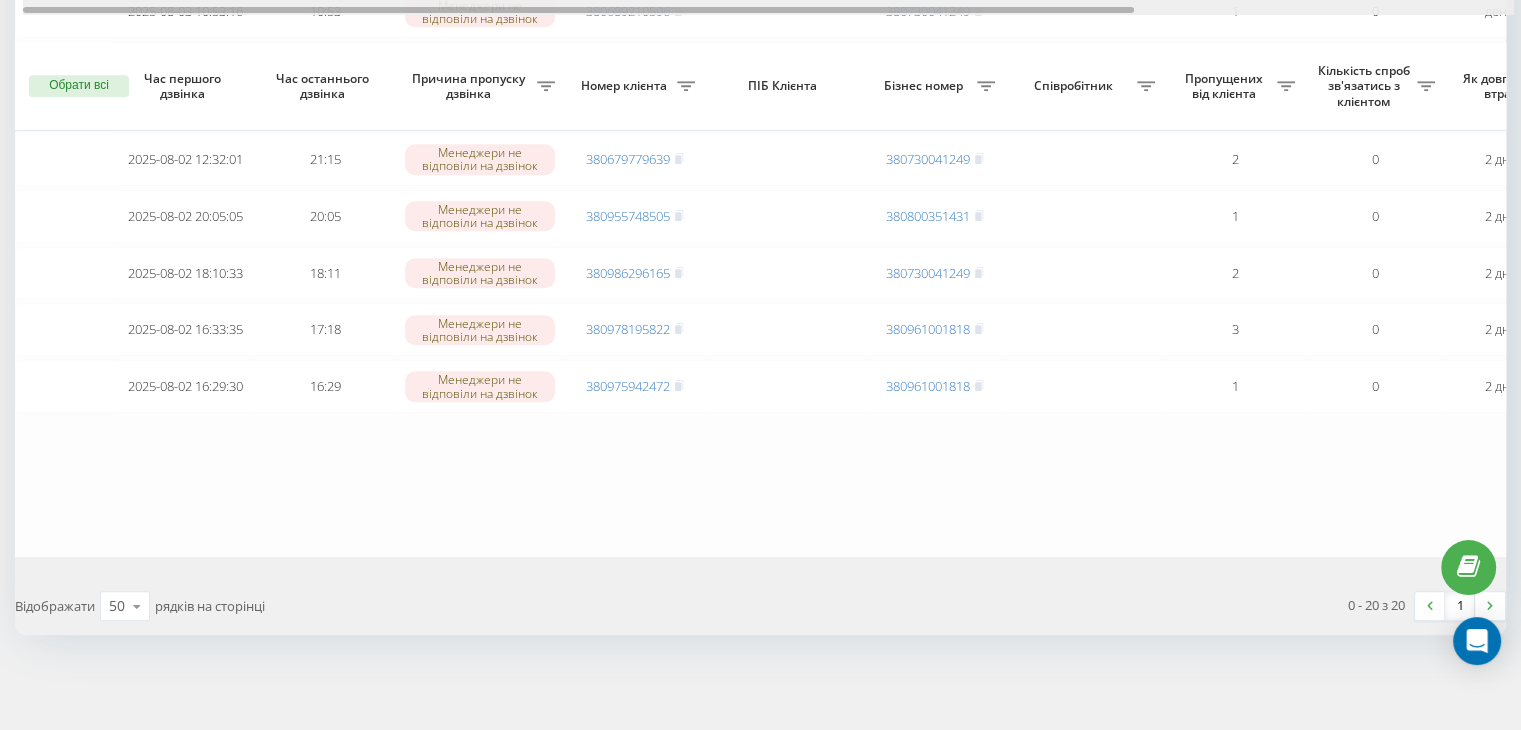 drag, startPoint x: 1479, startPoint y: 12, endPoint x: 761, endPoint y: 34, distance: 718.337 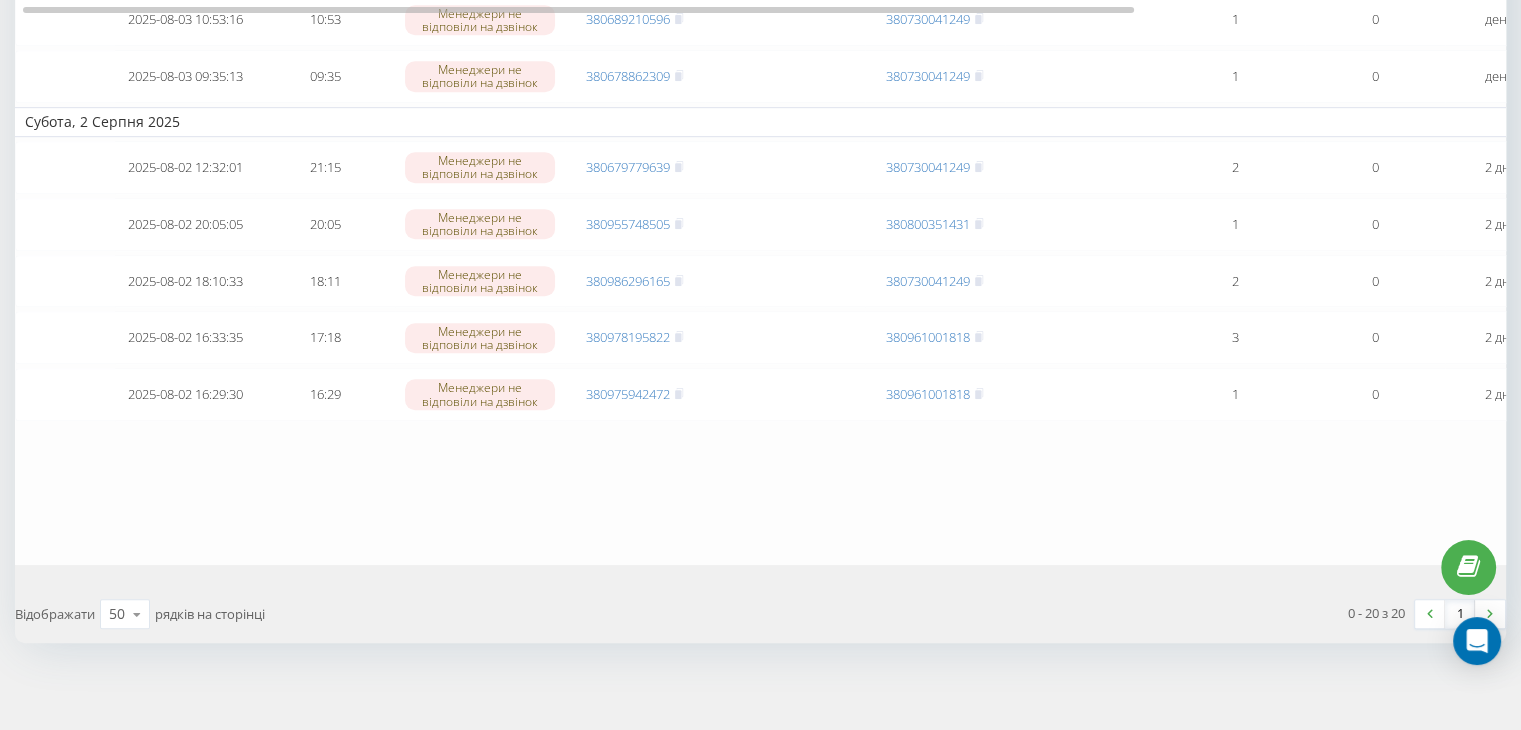scroll, scrollTop: 1172, scrollLeft: 0, axis: vertical 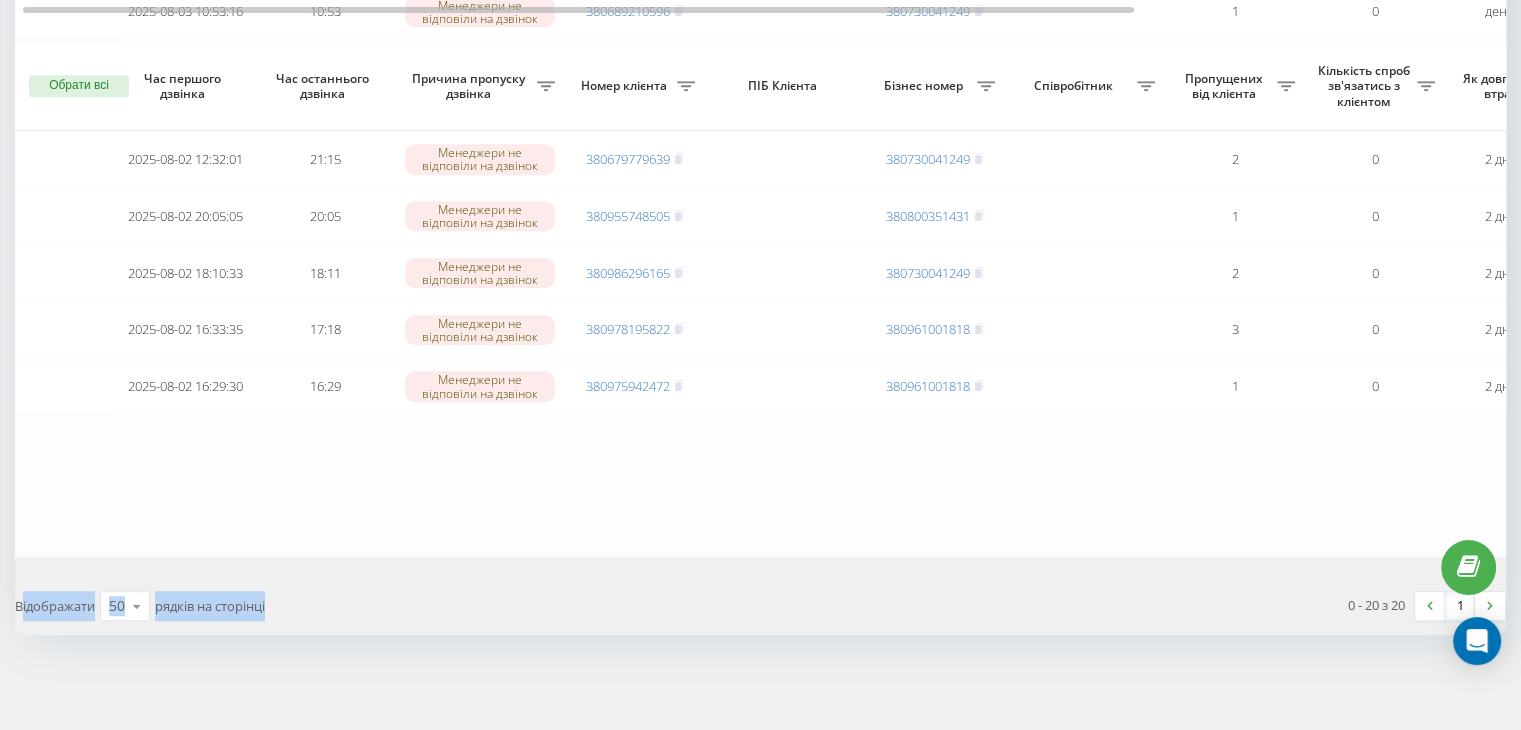 drag, startPoint x: 20, startPoint y: 594, endPoint x: 420, endPoint y: 700, distance: 413.80673 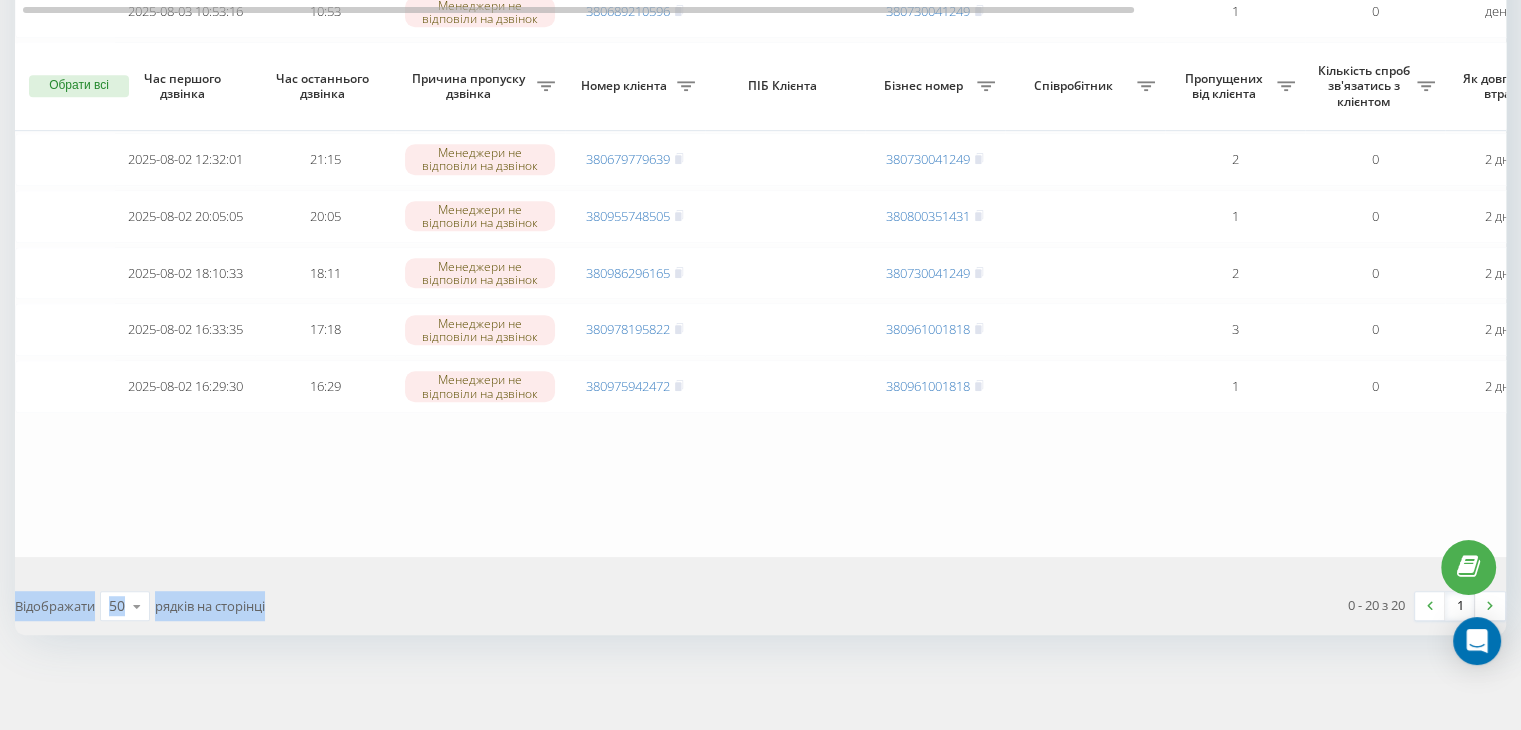 drag, startPoint x: 284, startPoint y: 605, endPoint x: 0, endPoint y: 597, distance: 284.11264 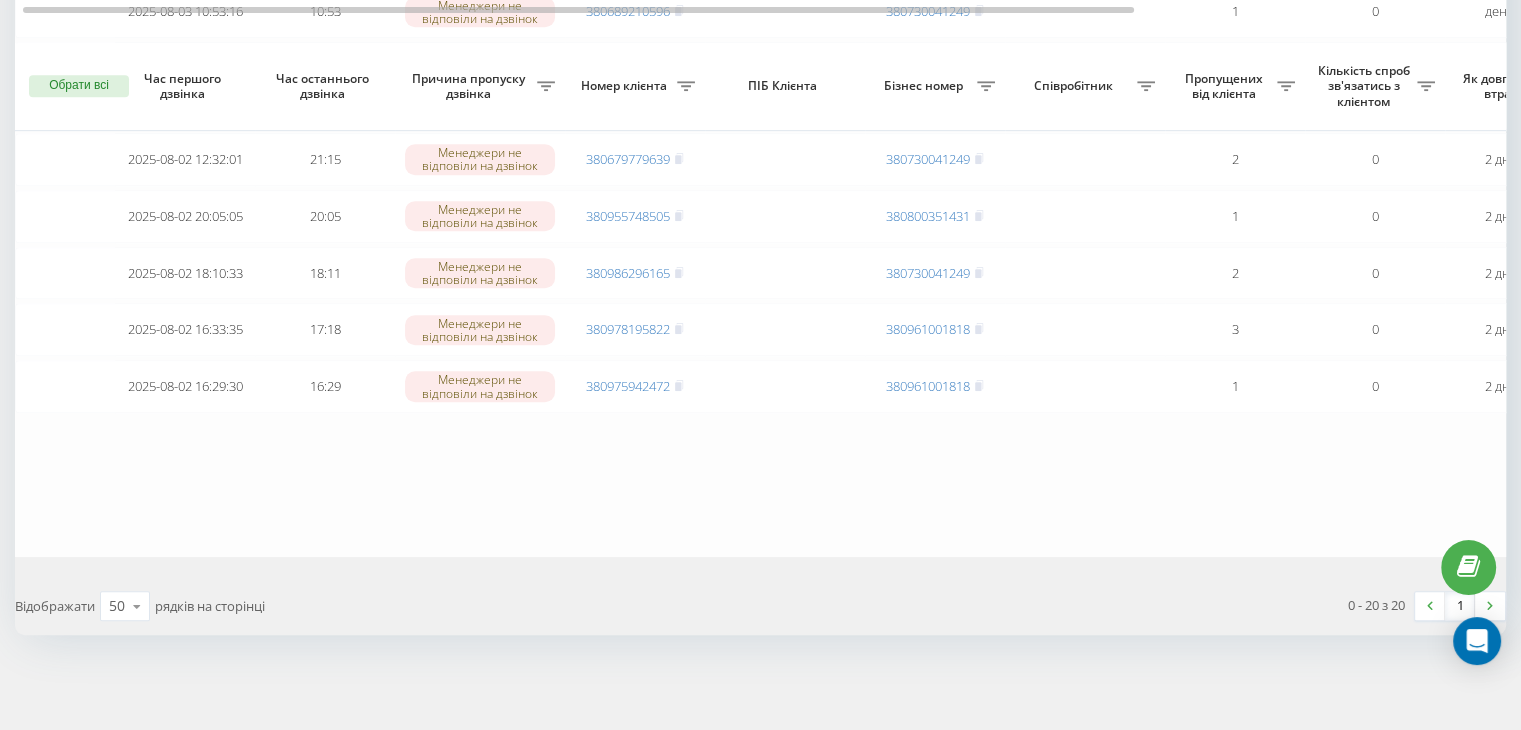 click on "Сьогодні 2025-08-04 09:37:37 09:37 Скинуто раніше 10 секунд 380957592917 380961001818 1 0 17 хвилин тому Ringostat responsible manager Обробити Не вдалося зв'язатися Зв'язався з клієнтом за допомогою іншого каналу Клієнт передзвонив сам з іншого номера Інший варіант 2025-08-02 16:11:44 09:16 Менеджери не відповіли на дзвінок 380971297512 380730041249 2 0 2 дні тому Головна Обробити Не вдалося зв'язатися Зв'язався з клієнтом за допомогою іншого каналу Клієнт передзвонив сам з іншого номера Інший варіант 2025-08-04 05:43:38 05:55 Менеджери не відповіли на дзвінок 380965369108 380730041249 2 0 4 години тому Головна Обробити Не вдалося зв'язатися" at bounding box center [1015, -219] 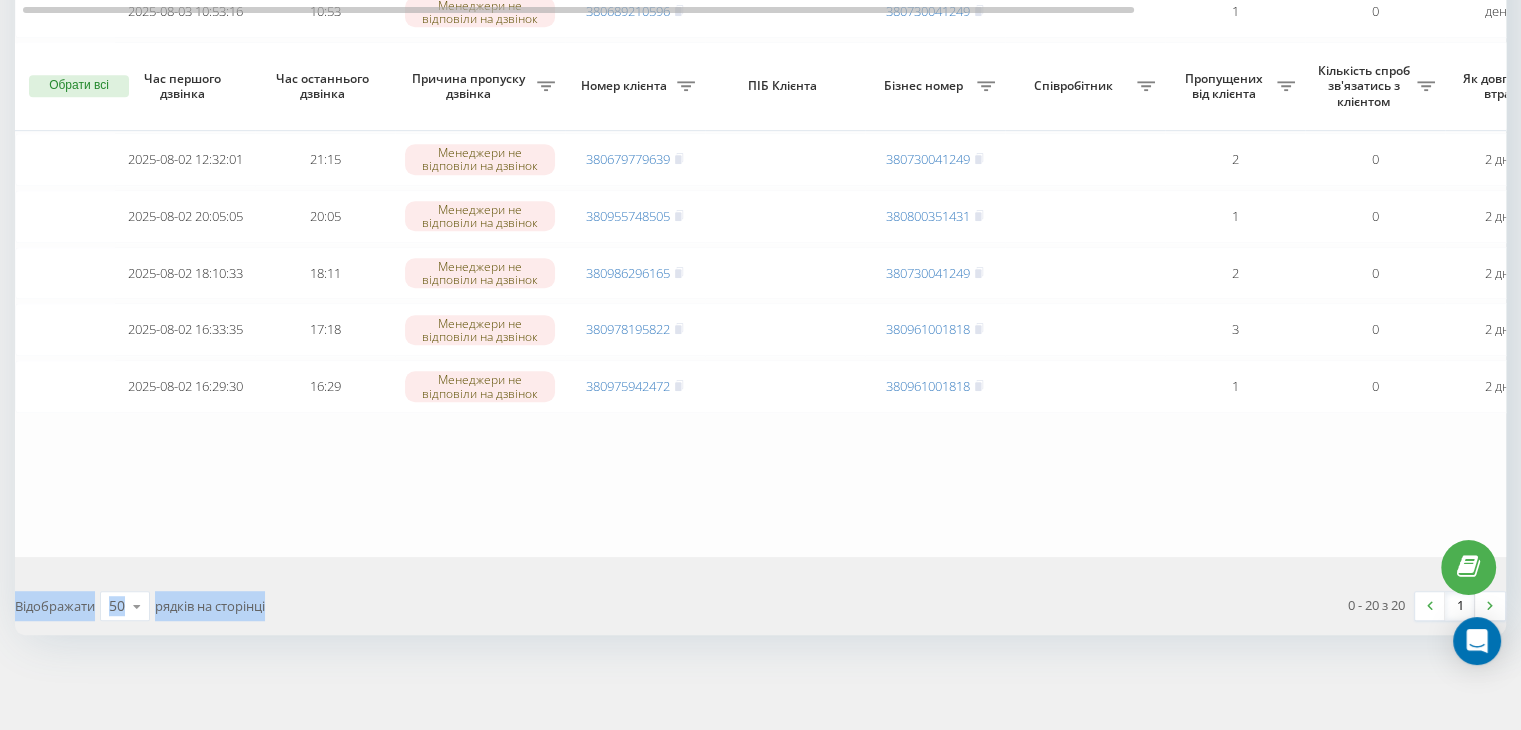 drag, startPoint x: 14, startPoint y: 607, endPoint x: 583, endPoint y: 557, distance: 571.1926 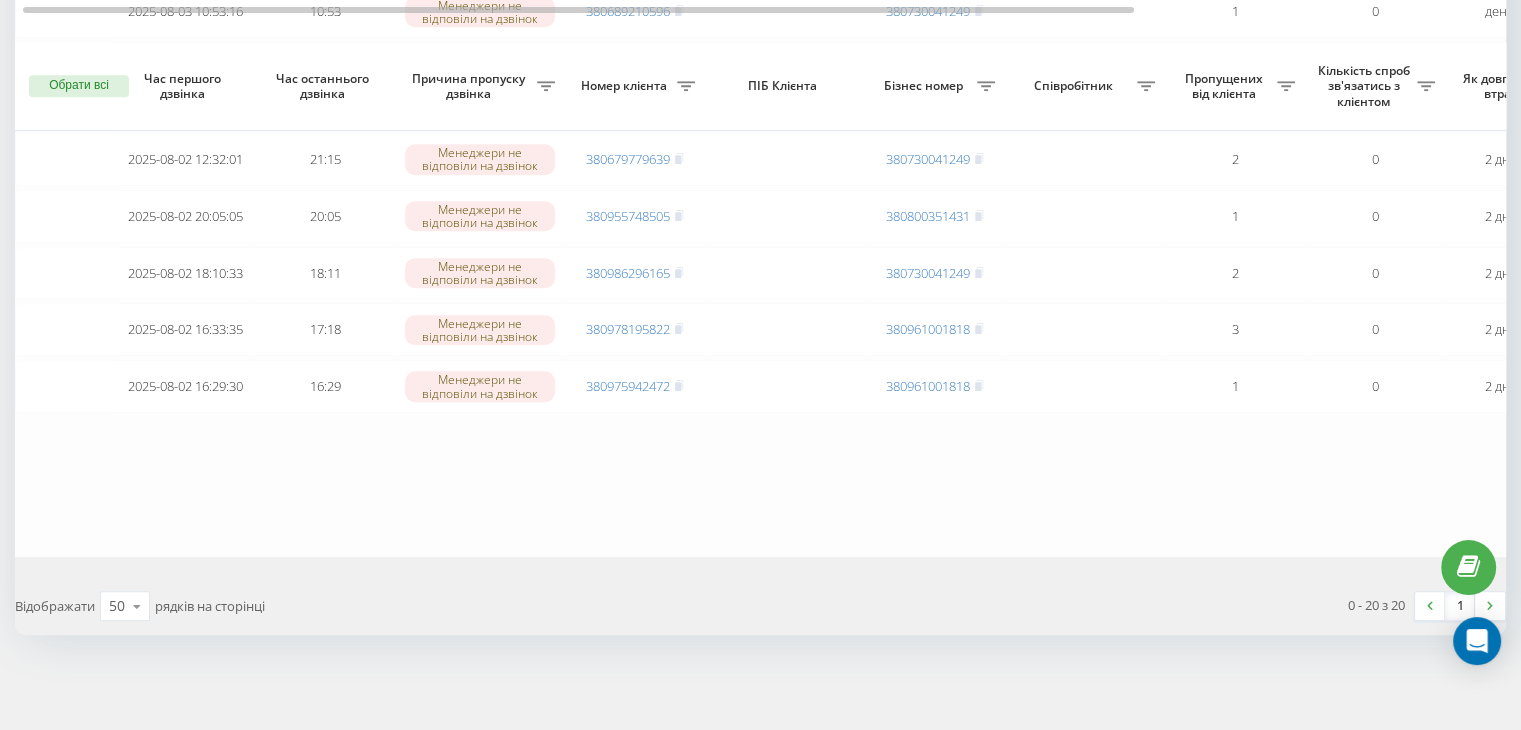 click on "Сьогодні 2025-08-04 09:37:37 09:37 Скинуто раніше 10 секунд 380957592917 380961001818 1 0 17 хвилин тому Ringostat responsible manager Обробити Не вдалося зв'язатися Зв'язався з клієнтом за допомогою іншого каналу Клієнт передзвонив сам з іншого номера Інший варіант 2025-08-02 16:11:44 09:16 Менеджери не відповіли на дзвінок 380971297512 380730041249 2 0 2 дні тому Головна Обробити Не вдалося зв'язатися Зв'язався з клієнтом за допомогою іншого каналу Клієнт передзвонив сам з іншого номера Інший варіант 2025-08-04 05:43:38 05:55 Менеджери не відповіли на дзвінок 380965369108 380730041249 2 0 4 години тому Головна Обробити Не вдалося зв'язатися" at bounding box center (1015, -219) 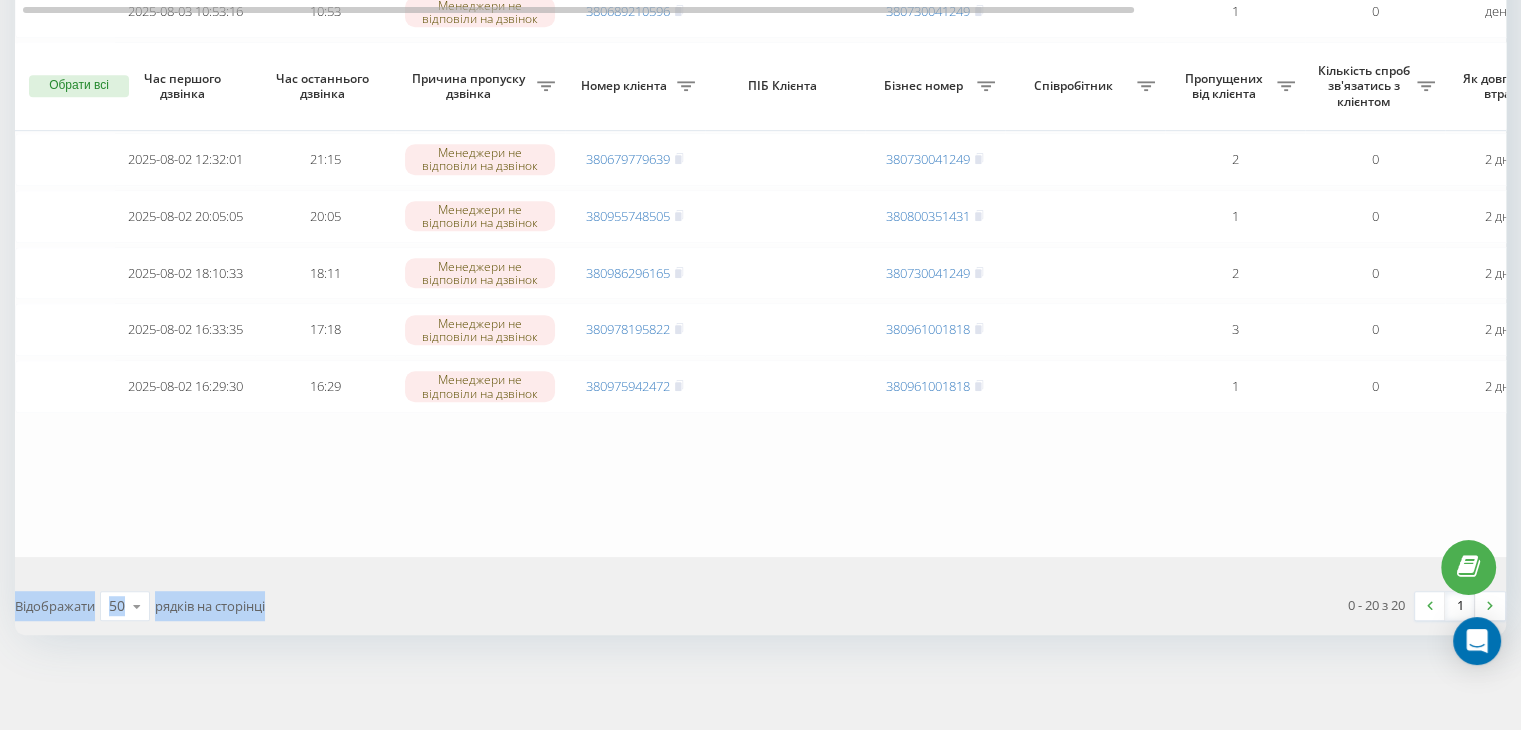drag, startPoint x: 344, startPoint y: 611, endPoint x: 12, endPoint y: 566, distance: 335.03583 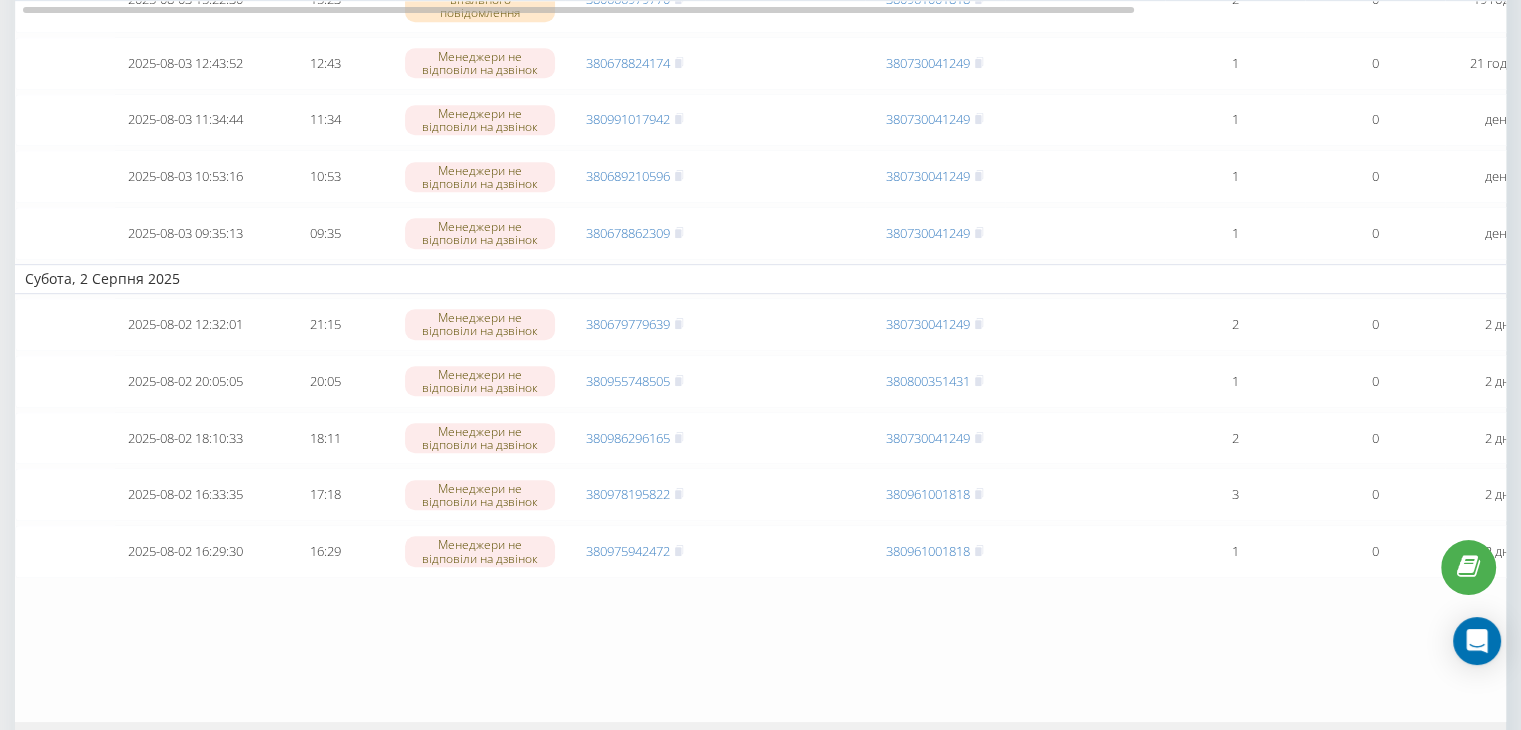 scroll, scrollTop: 847, scrollLeft: 0, axis: vertical 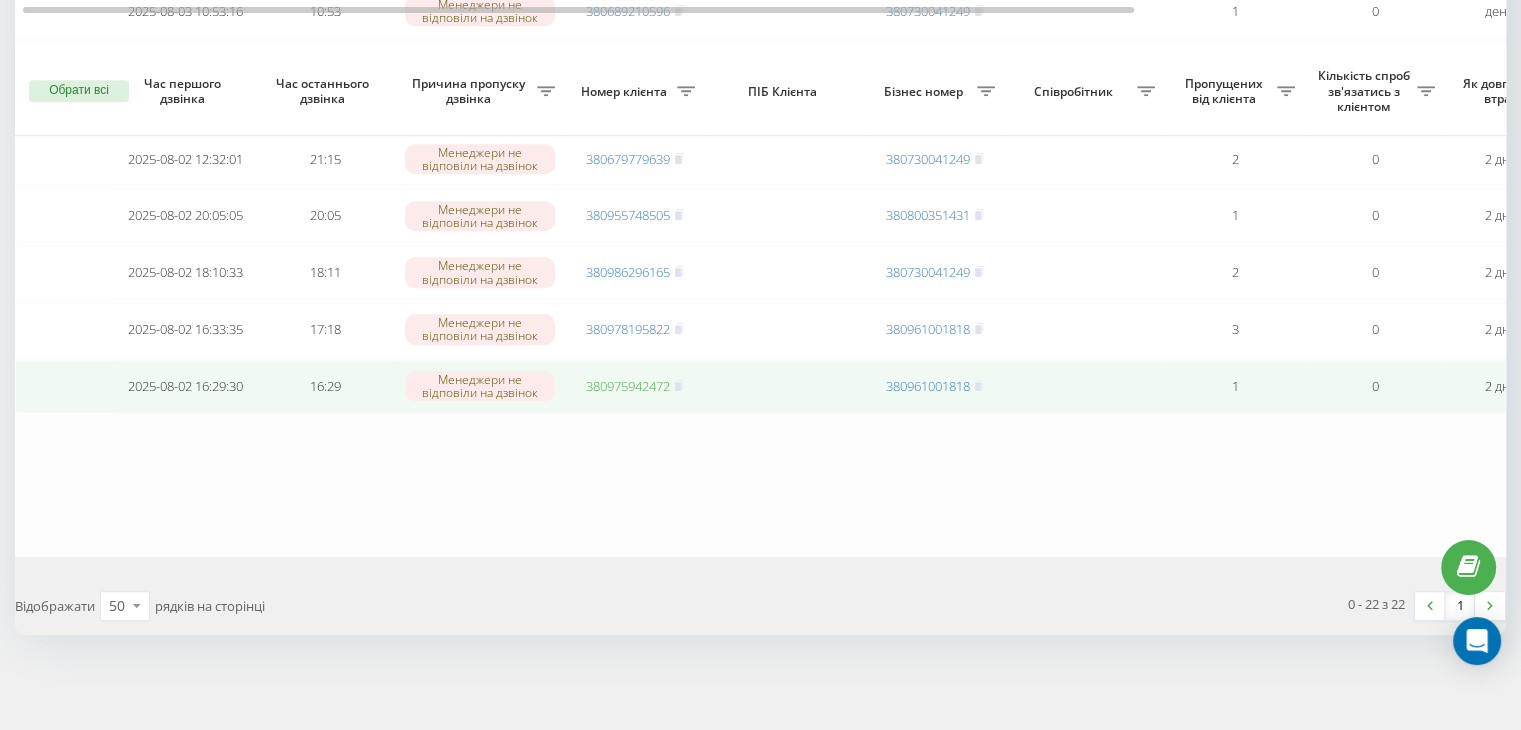 click on "380975942472" at bounding box center [628, 386] 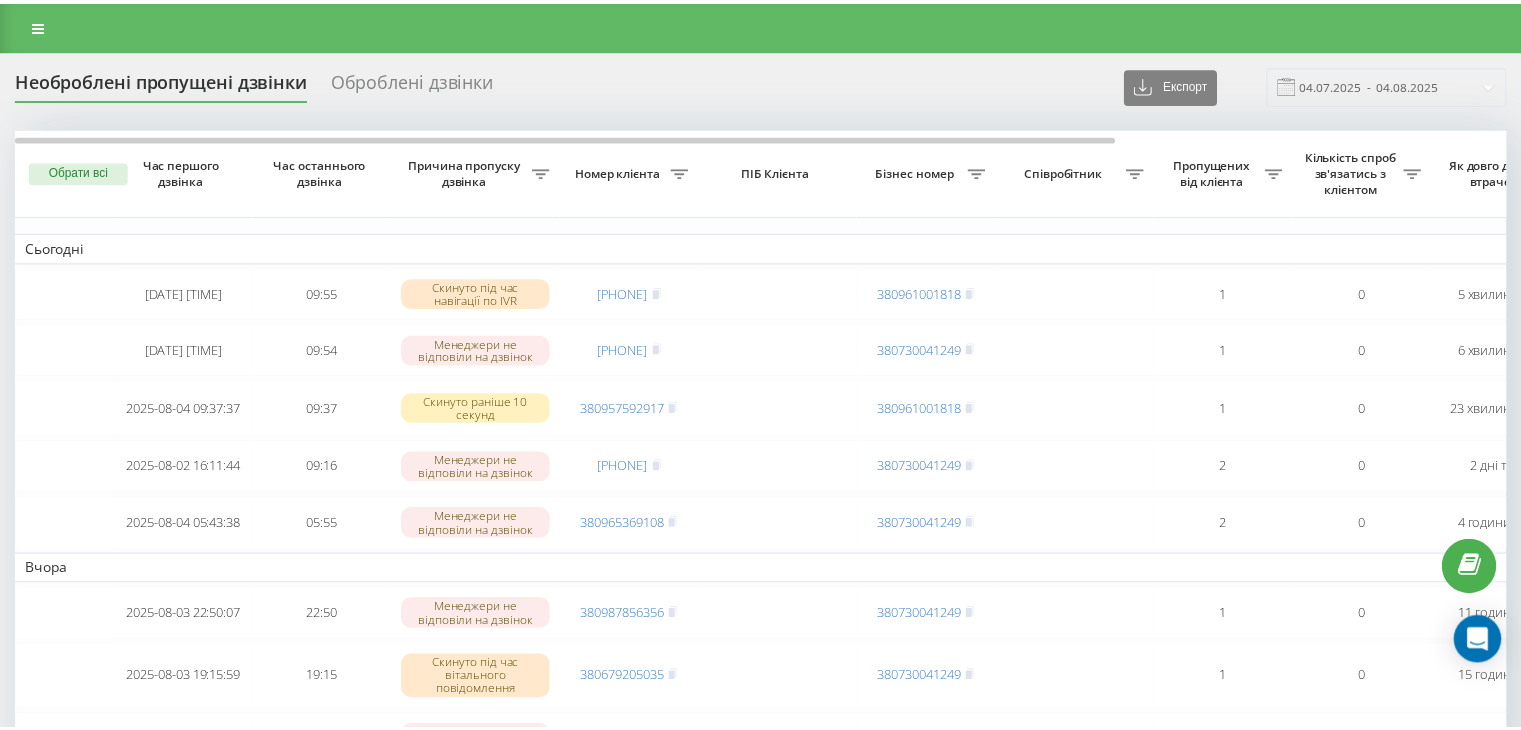 scroll, scrollTop: 0, scrollLeft: 0, axis: both 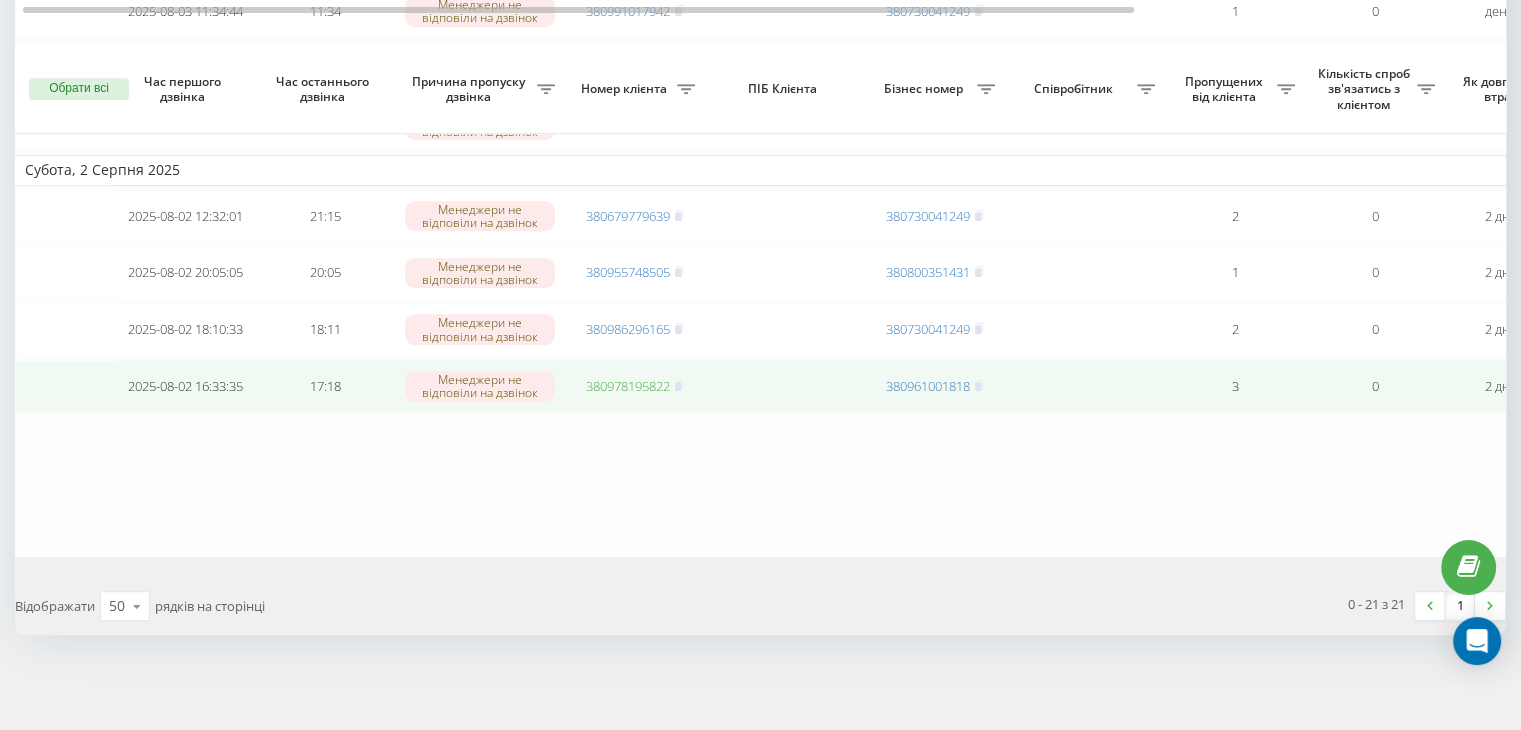 click on "380978195822" at bounding box center [628, 386] 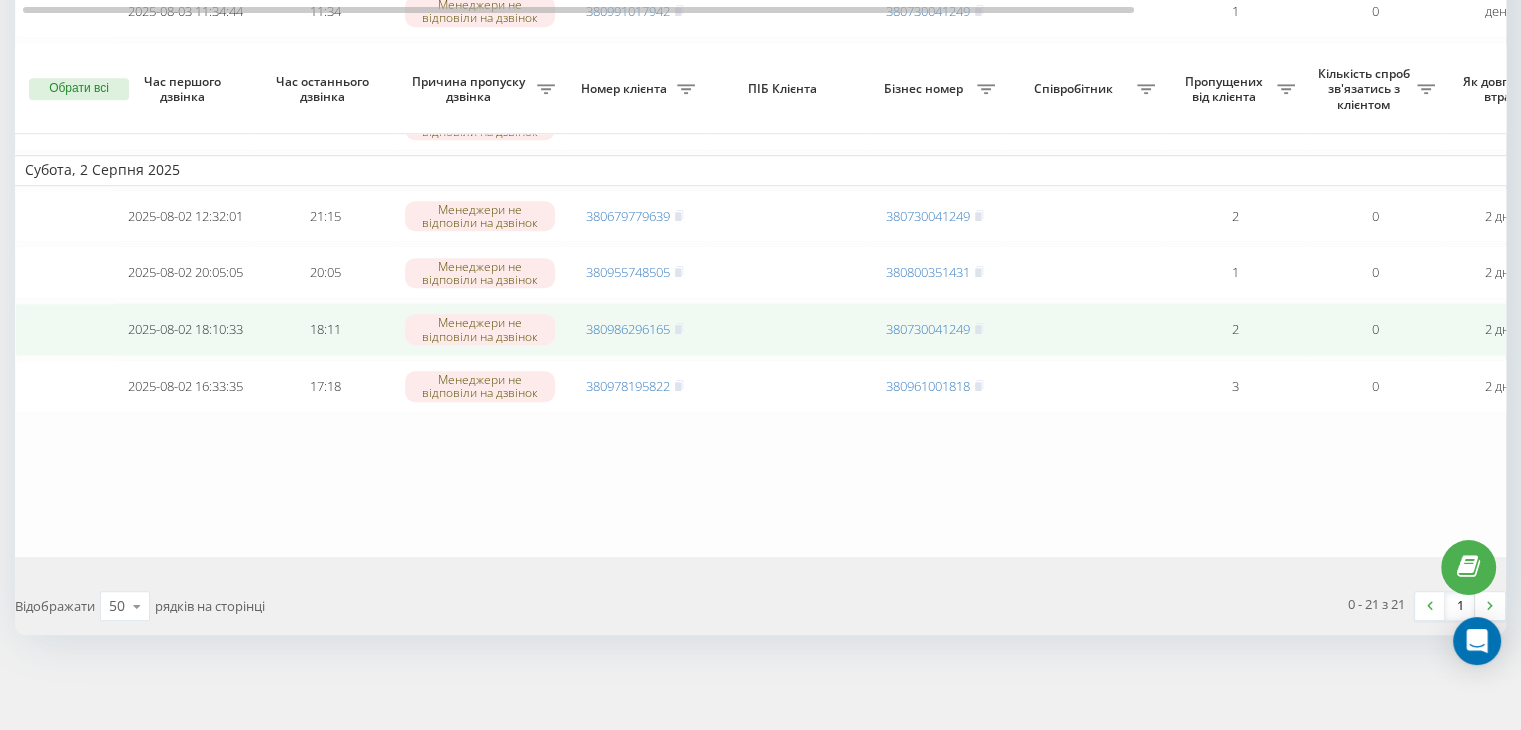 click on "380986296165" at bounding box center (635, 329) 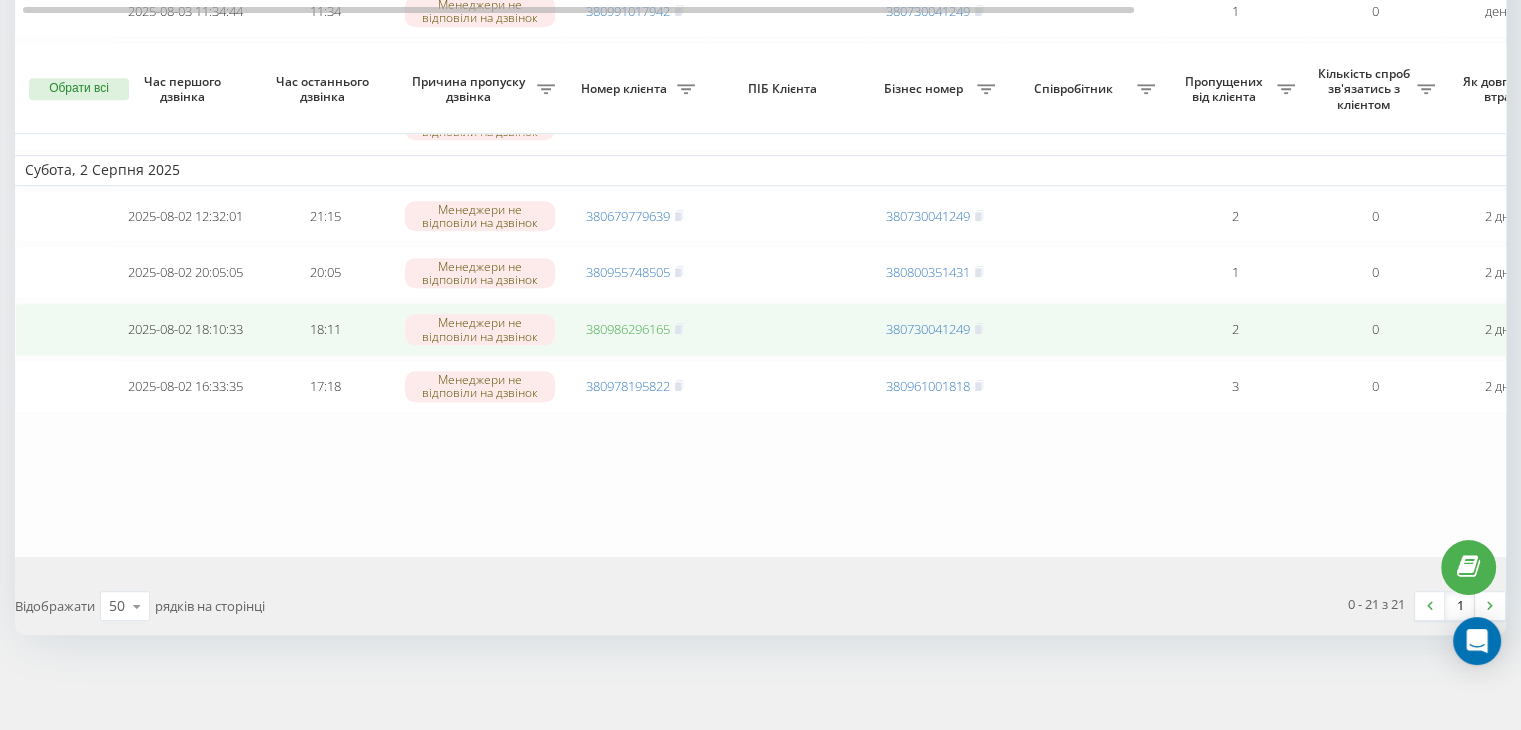 click on "380986296165" at bounding box center [628, 329] 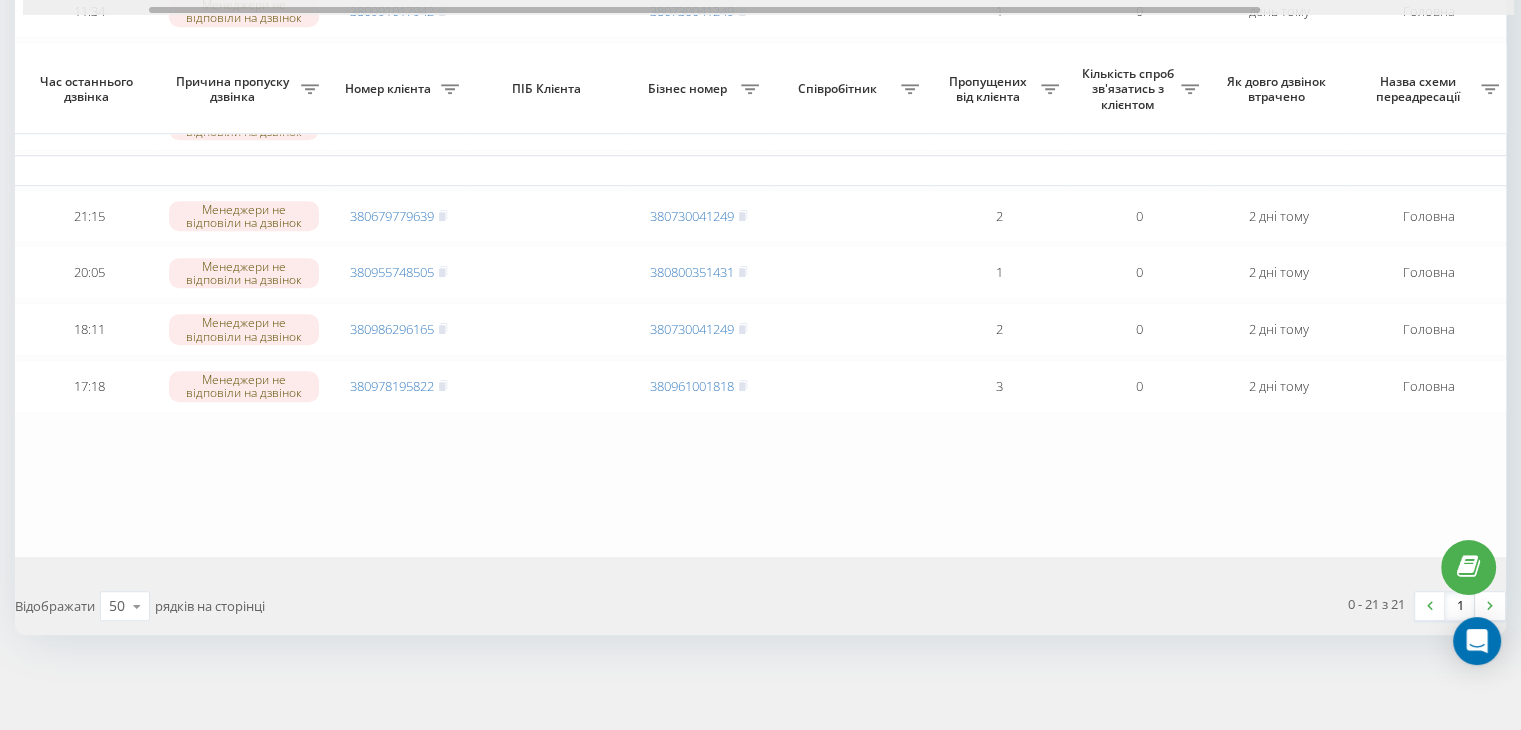 scroll, scrollTop: 0, scrollLeft: 508, axis: horizontal 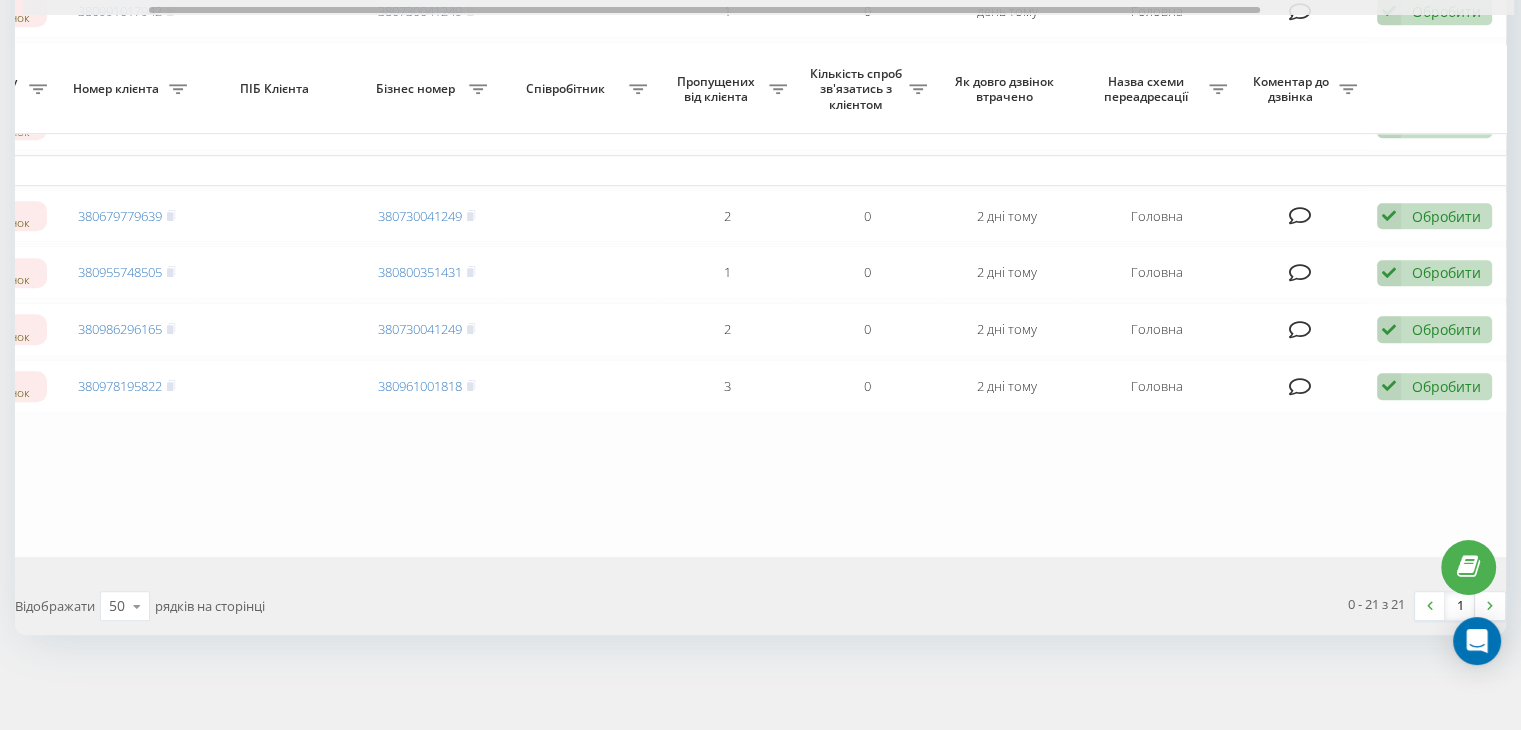 drag, startPoint x: 424, startPoint y: 7, endPoint x: 1117, endPoint y: 56, distance: 694.73016 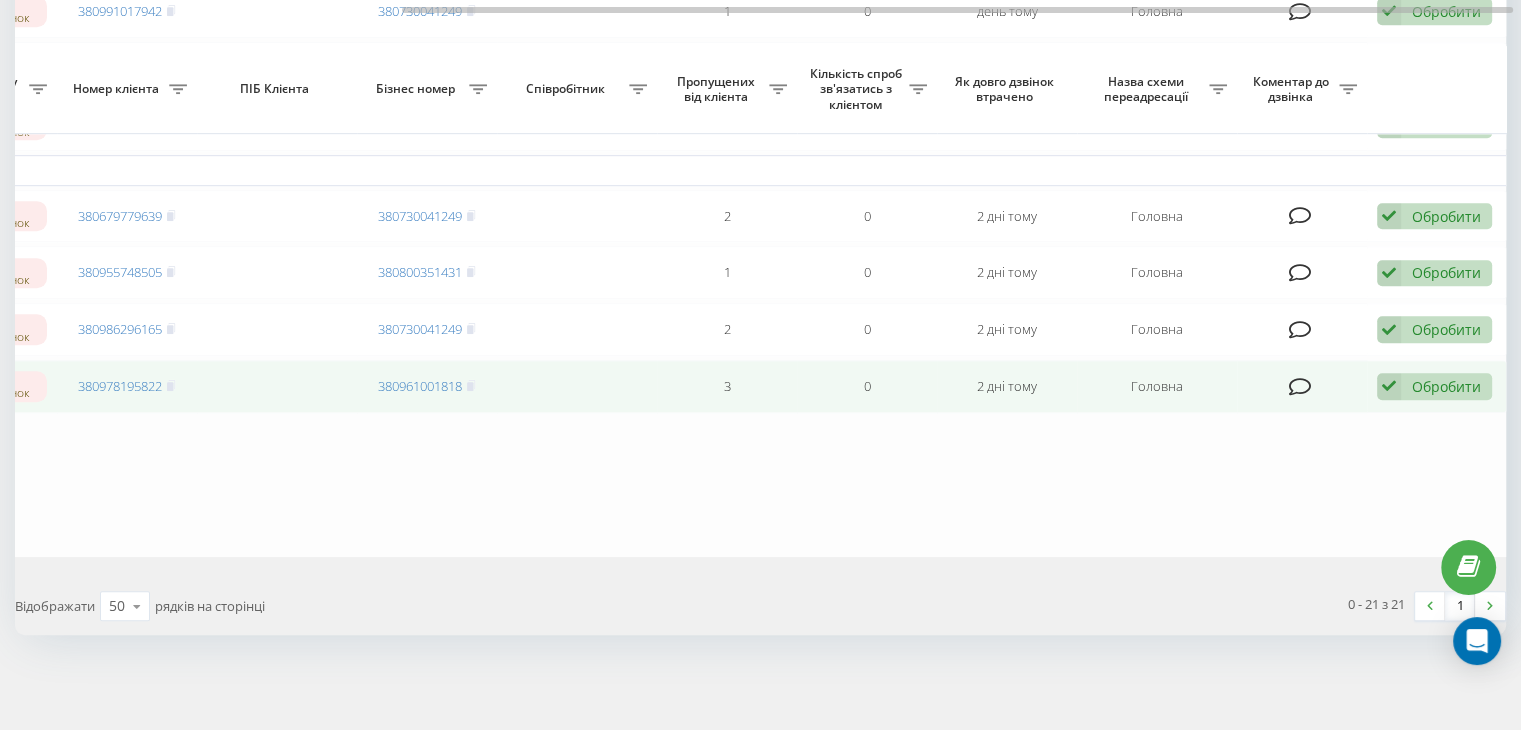 click on "Обробити" at bounding box center [1446, 386] 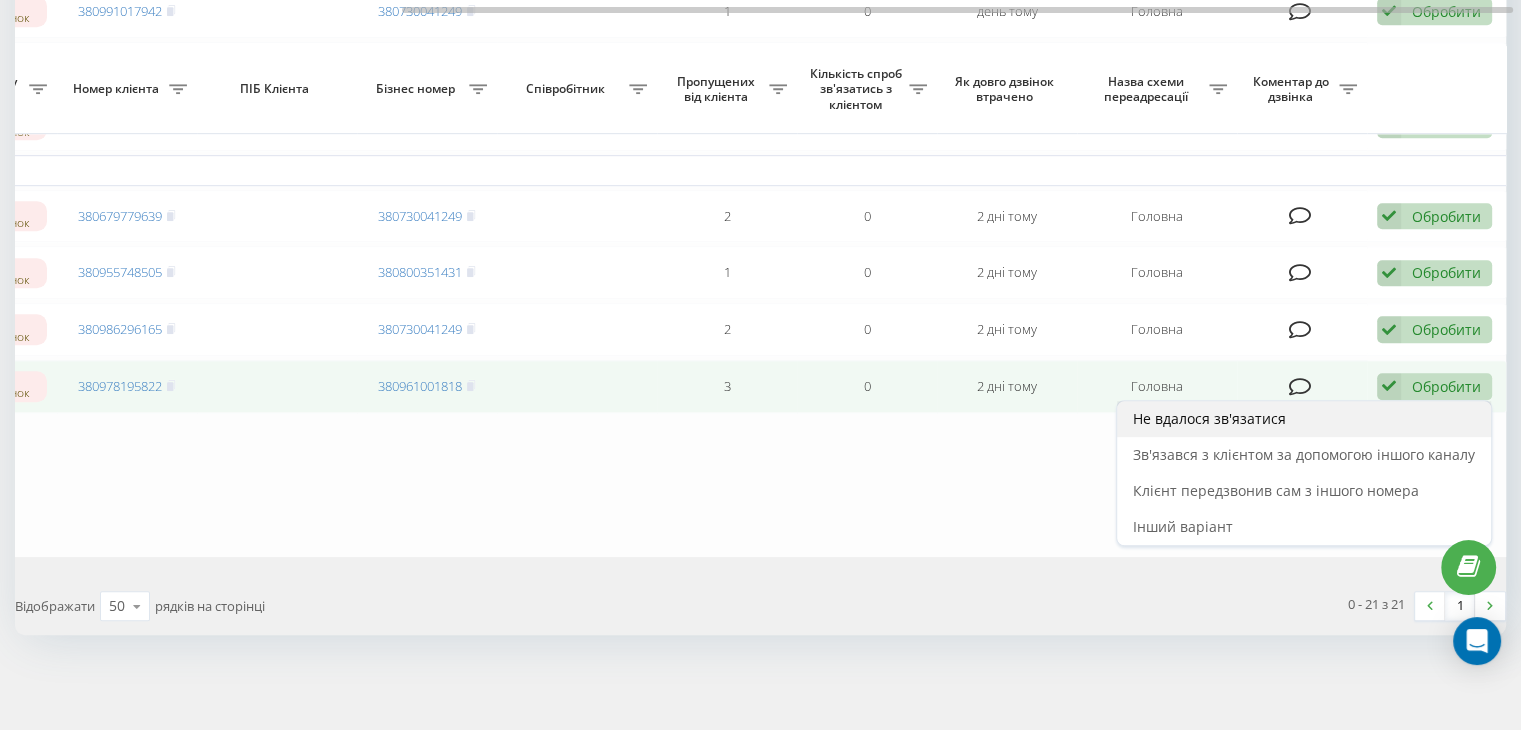 click on "Не вдалося зв'язатися" at bounding box center [1209, 418] 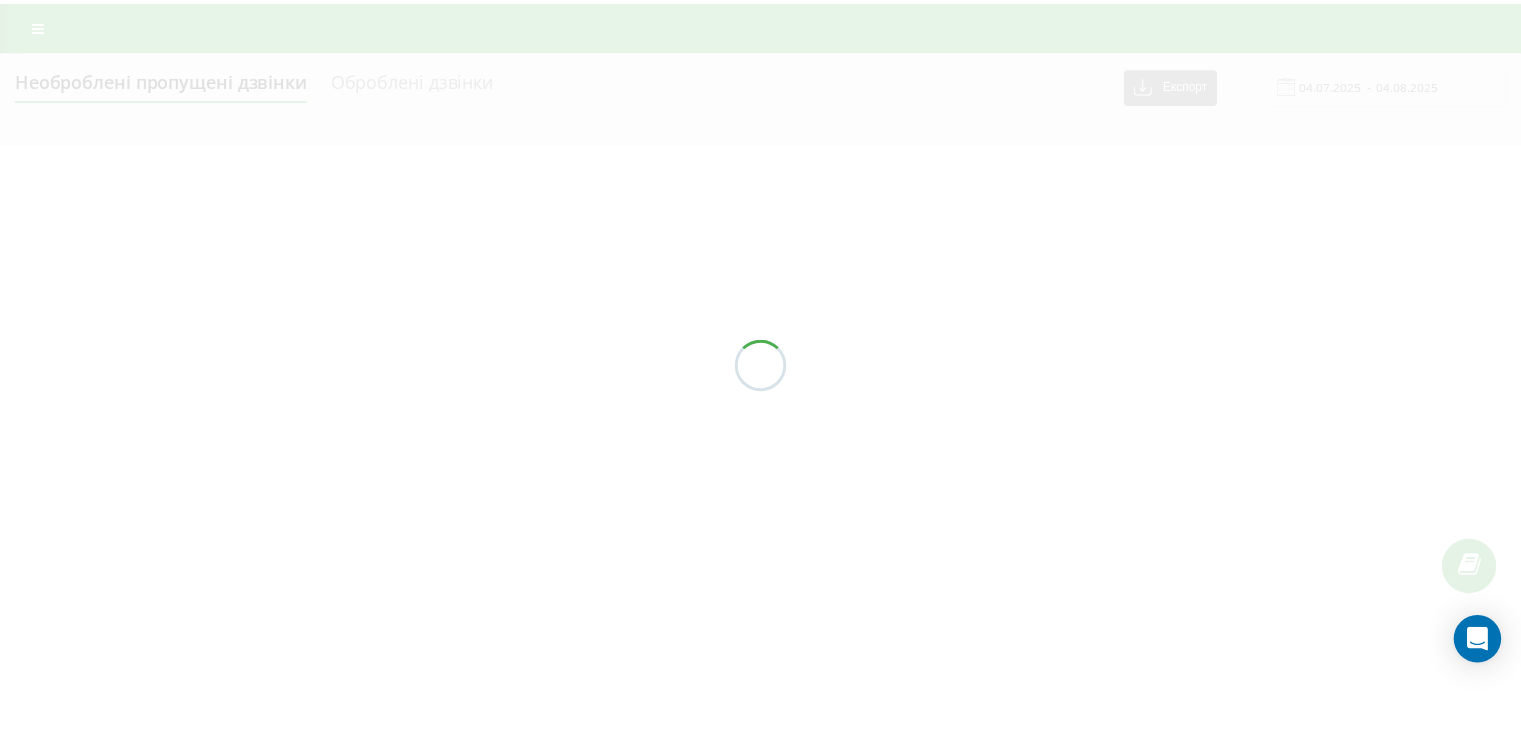 scroll, scrollTop: 0, scrollLeft: 0, axis: both 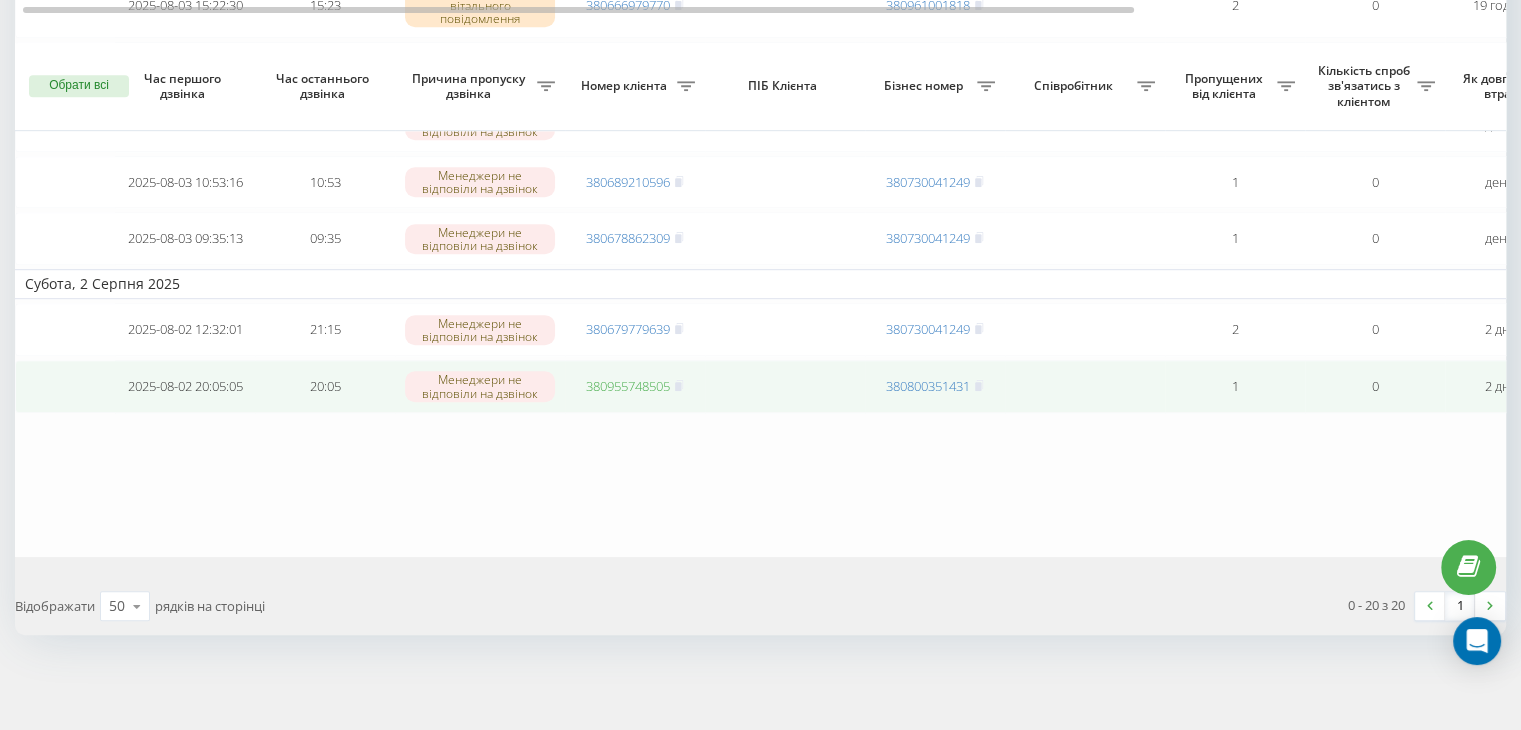 click on "380955748505" at bounding box center [628, 386] 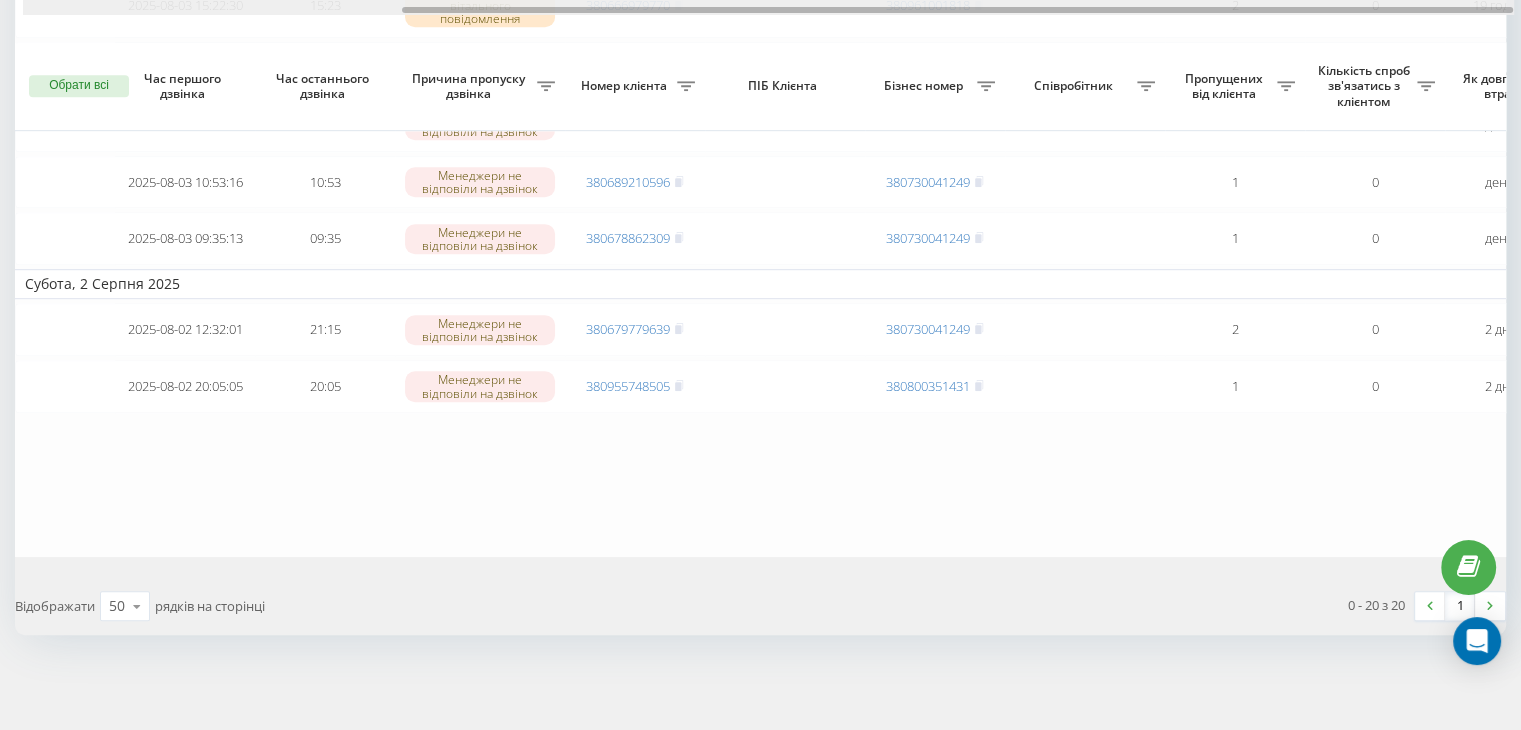scroll, scrollTop: 0, scrollLeft: 508, axis: horizontal 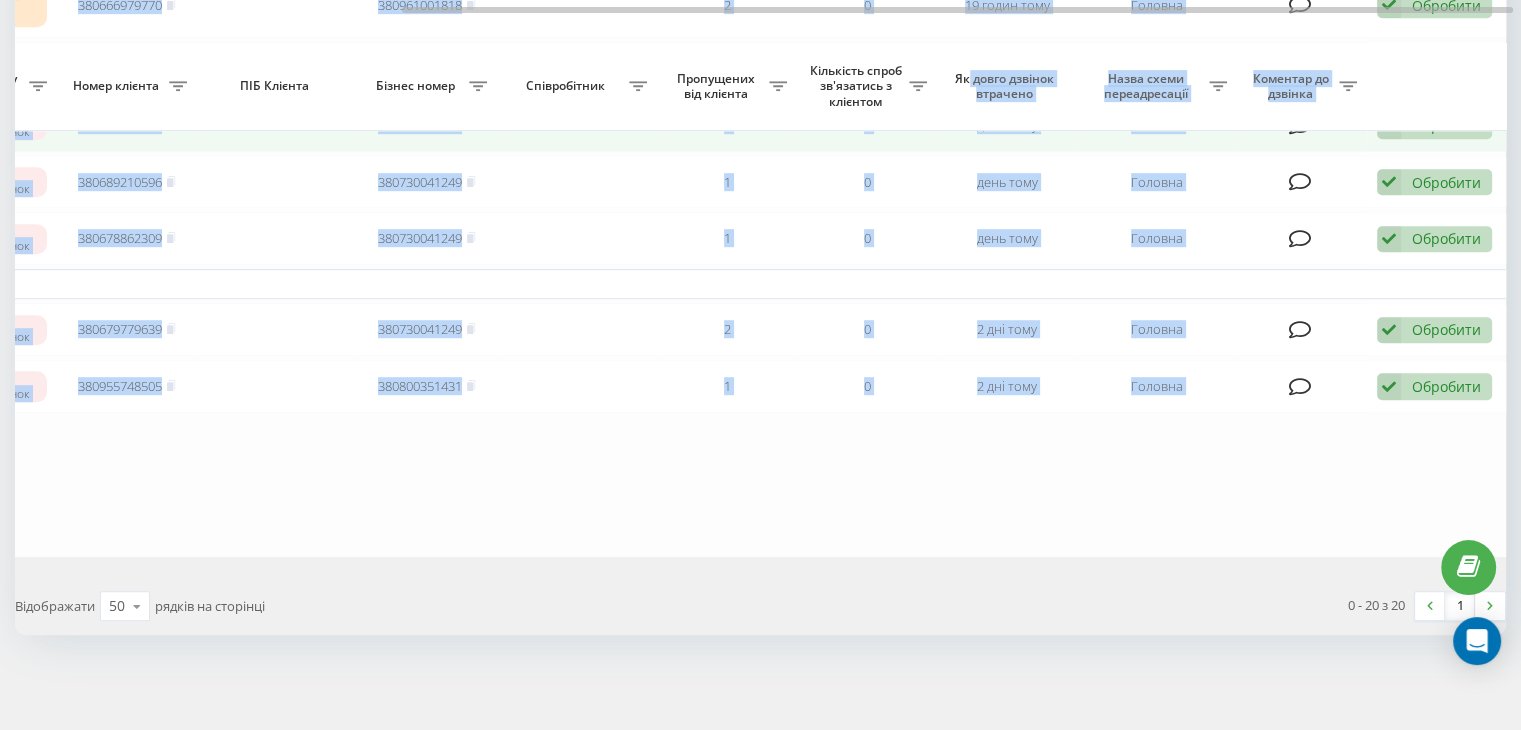 drag, startPoint x: 483, startPoint y: 3, endPoint x: 1369, endPoint y: 97, distance: 890.9725 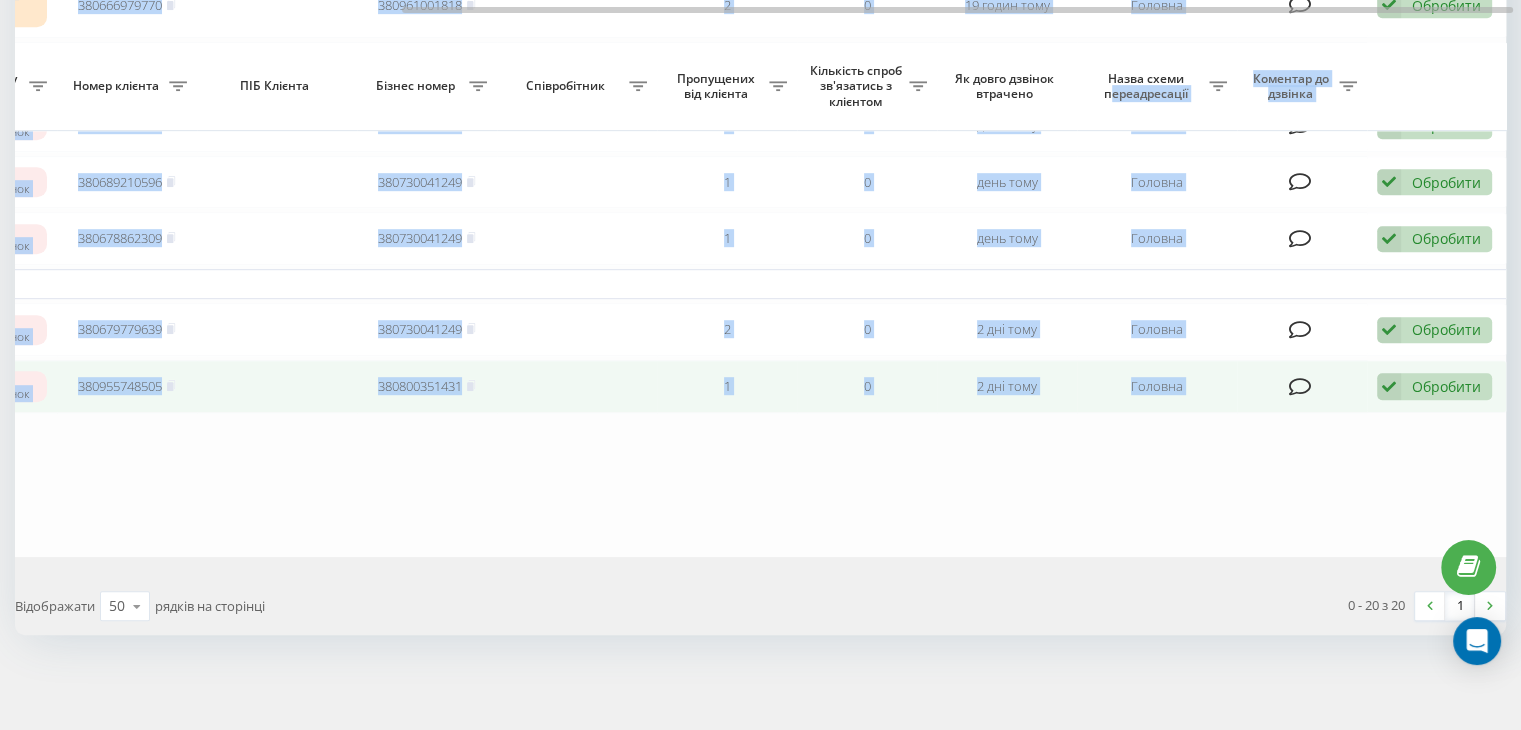 click on "Обробити" at bounding box center [1446, 386] 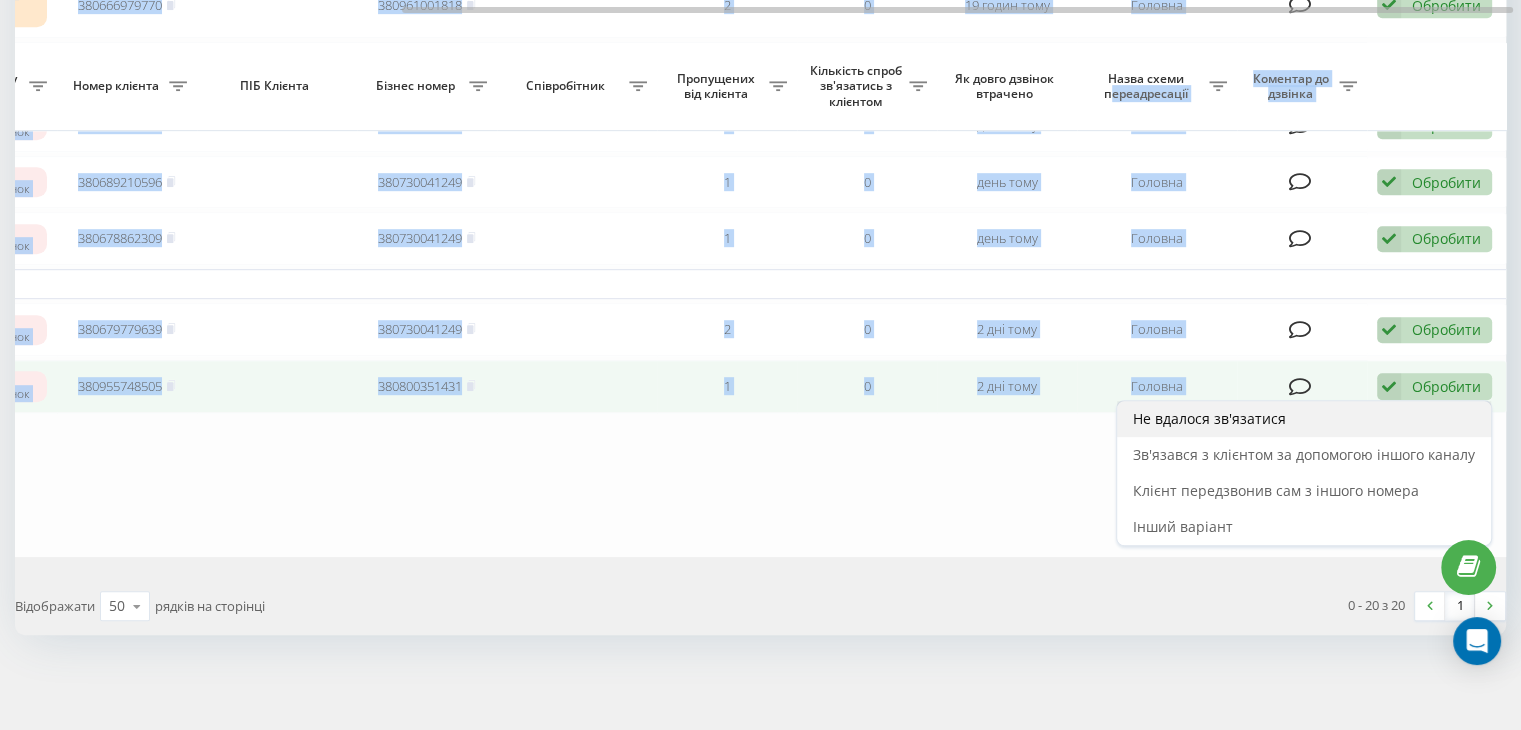click on "Не вдалося зв'язатися" at bounding box center (1304, 419) 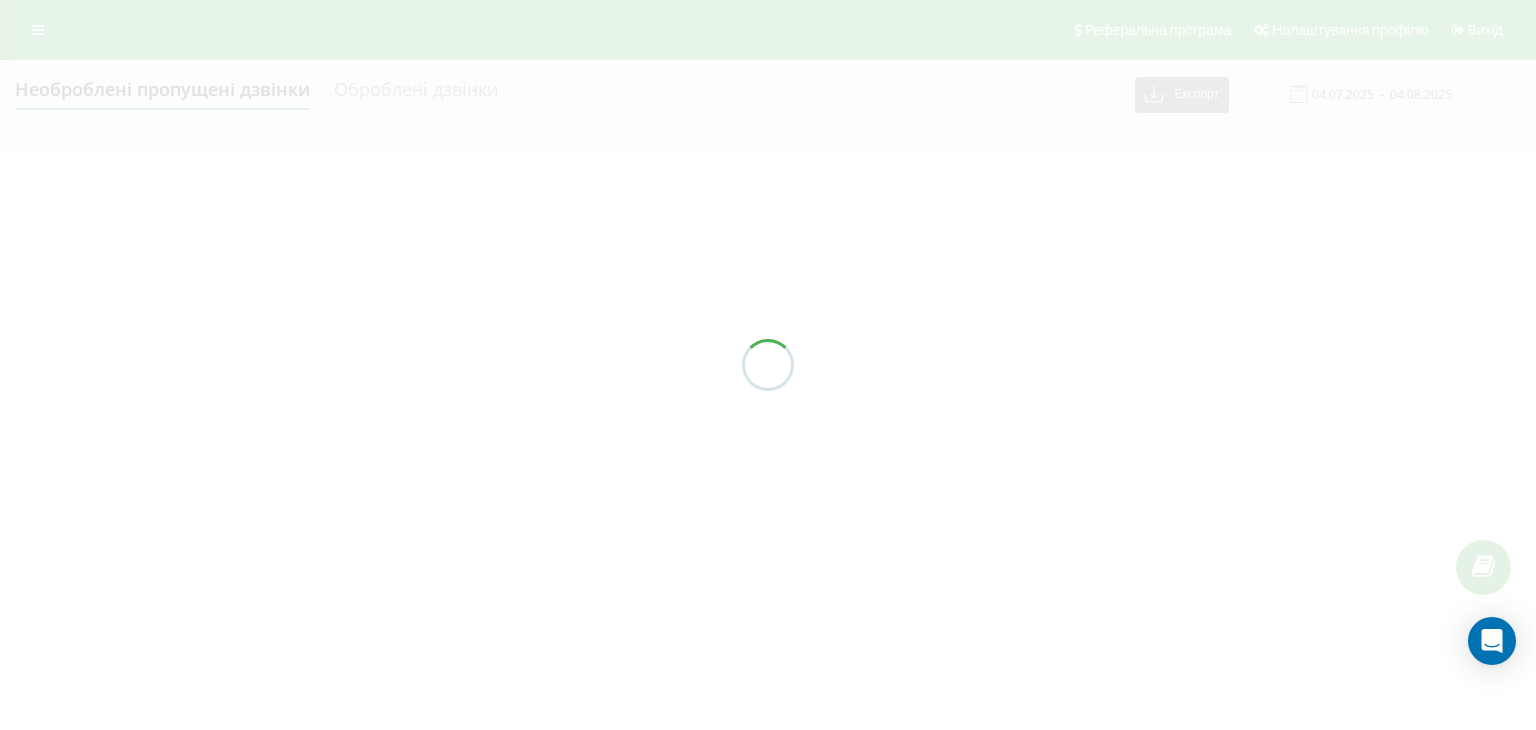 scroll, scrollTop: 0, scrollLeft: 0, axis: both 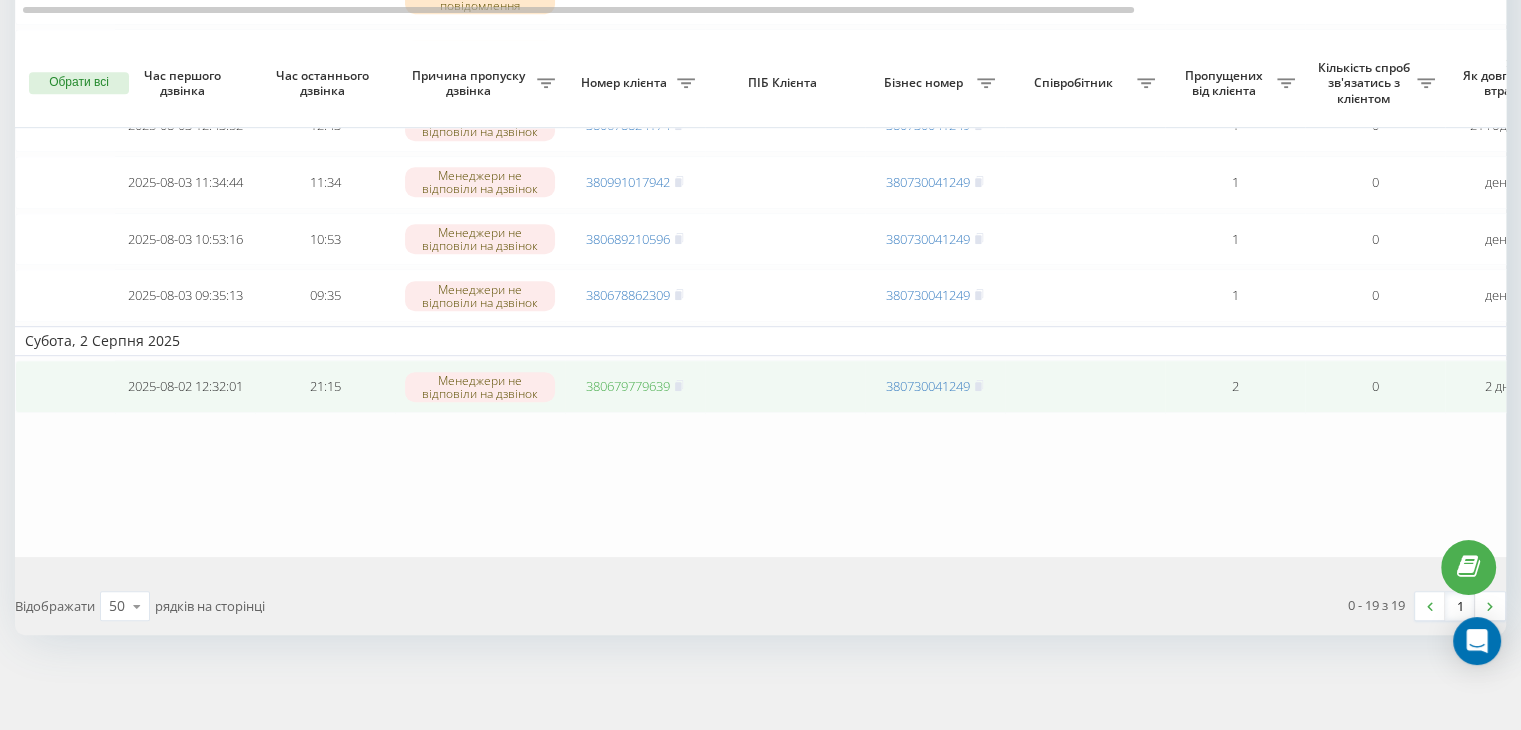 click on "380679779639" at bounding box center (628, 386) 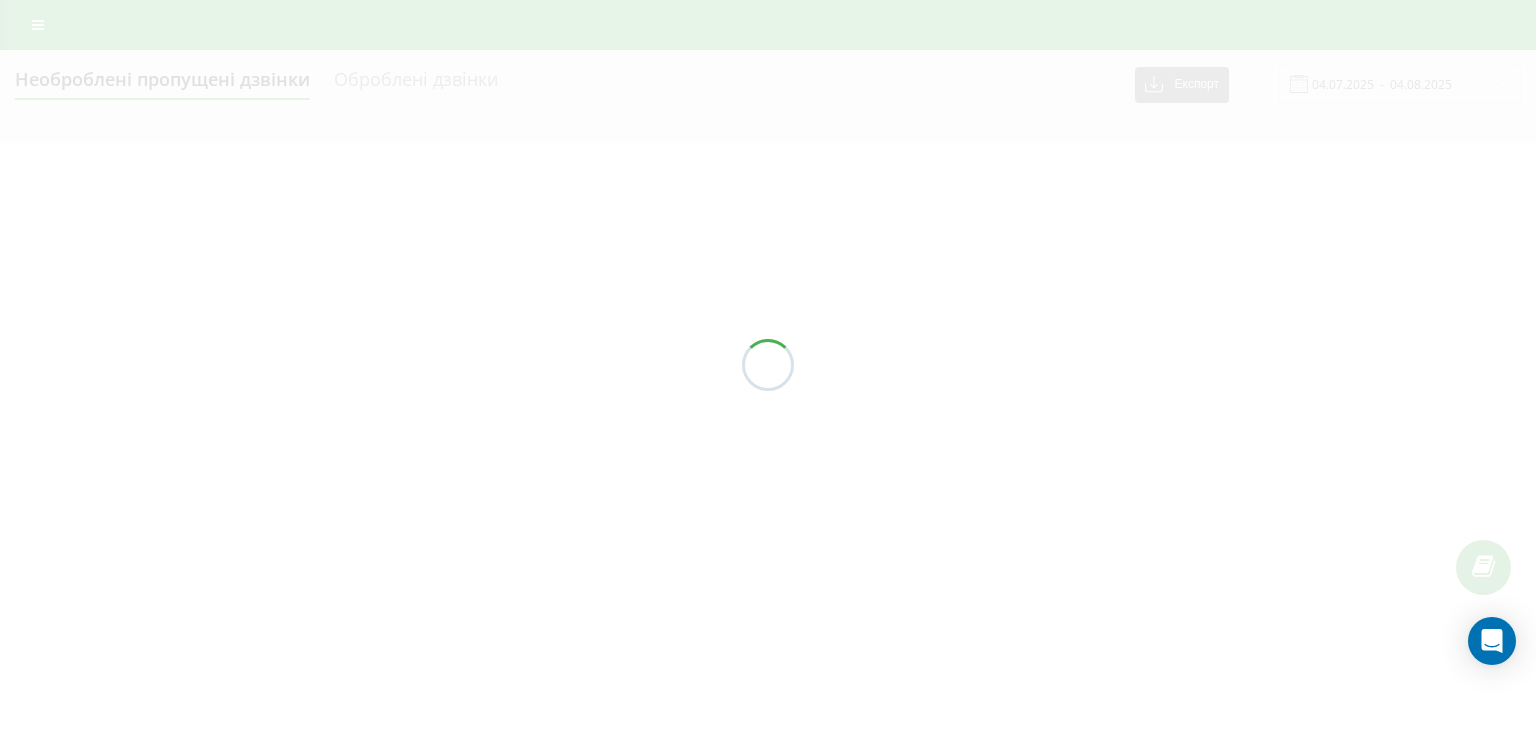 scroll, scrollTop: 0, scrollLeft: 0, axis: both 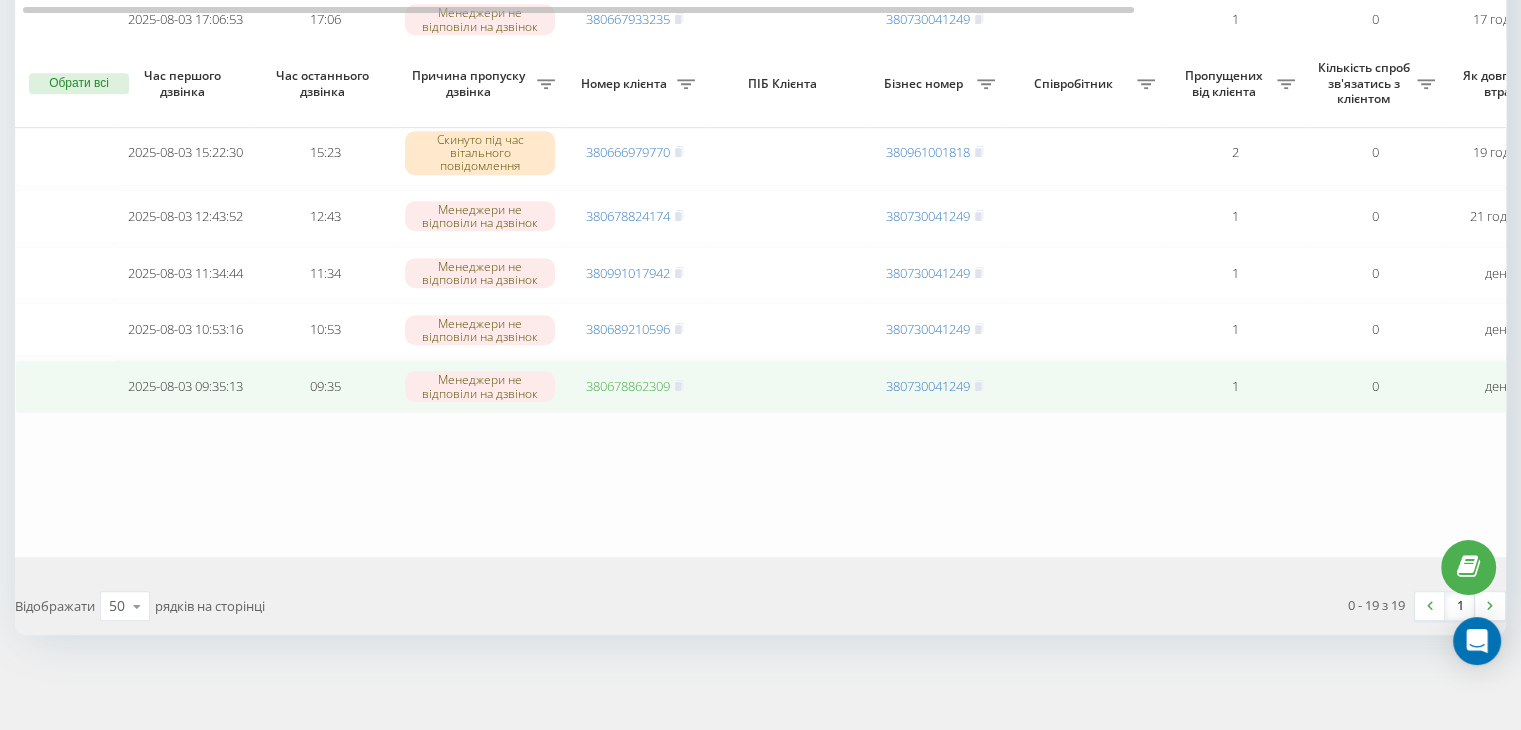 click on "380678862309" at bounding box center [628, 386] 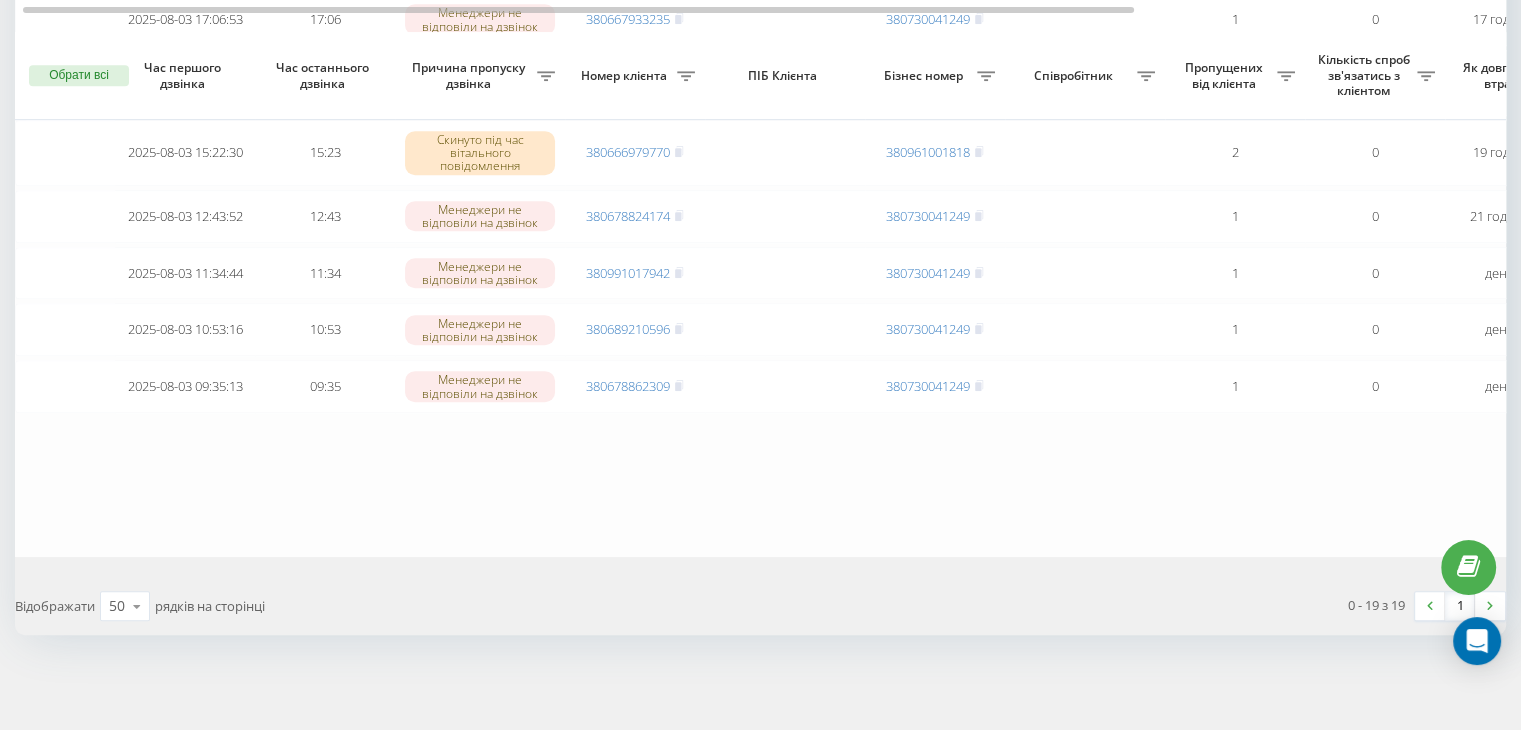 scroll, scrollTop: 1078, scrollLeft: 0, axis: vertical 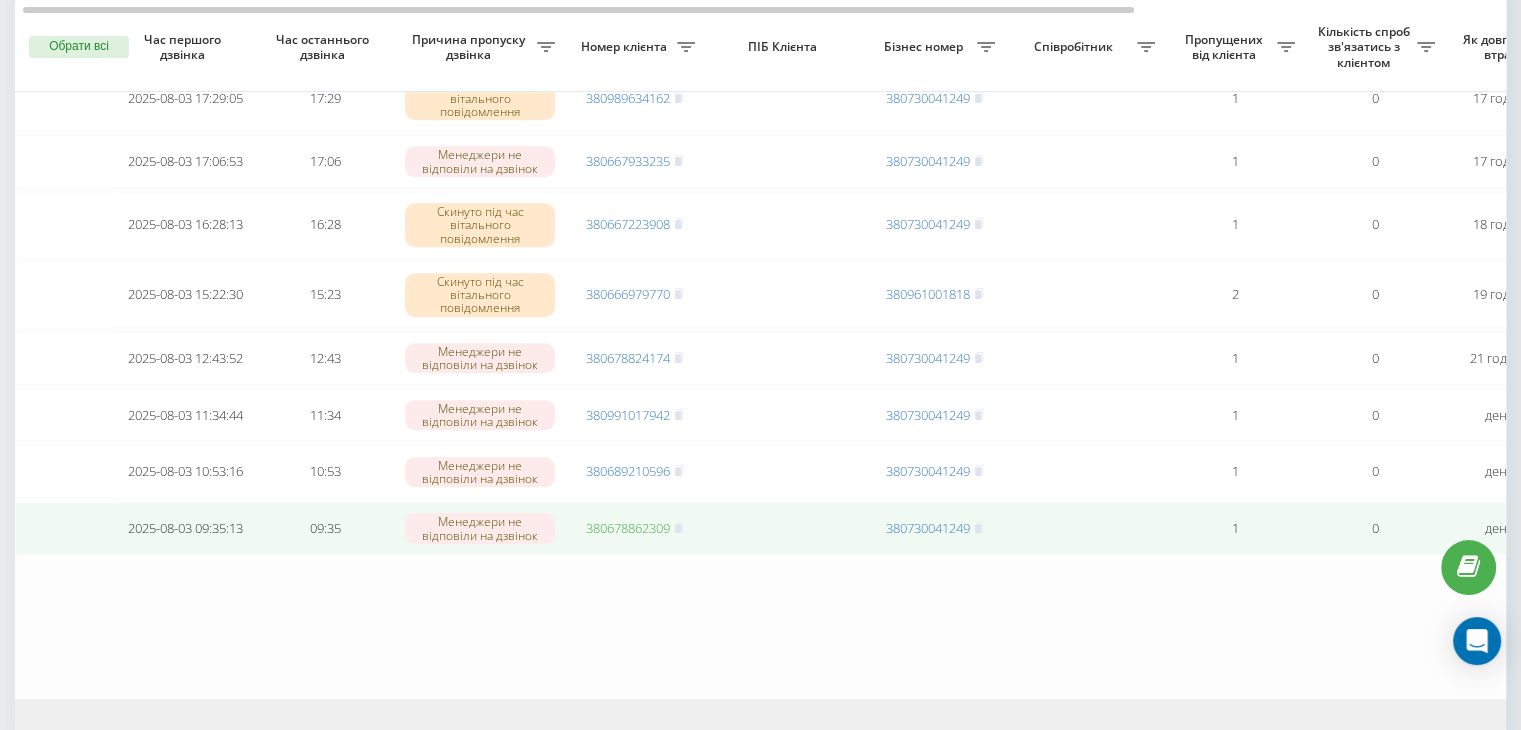 click on "380678862309" at bounding box center (628, 528) 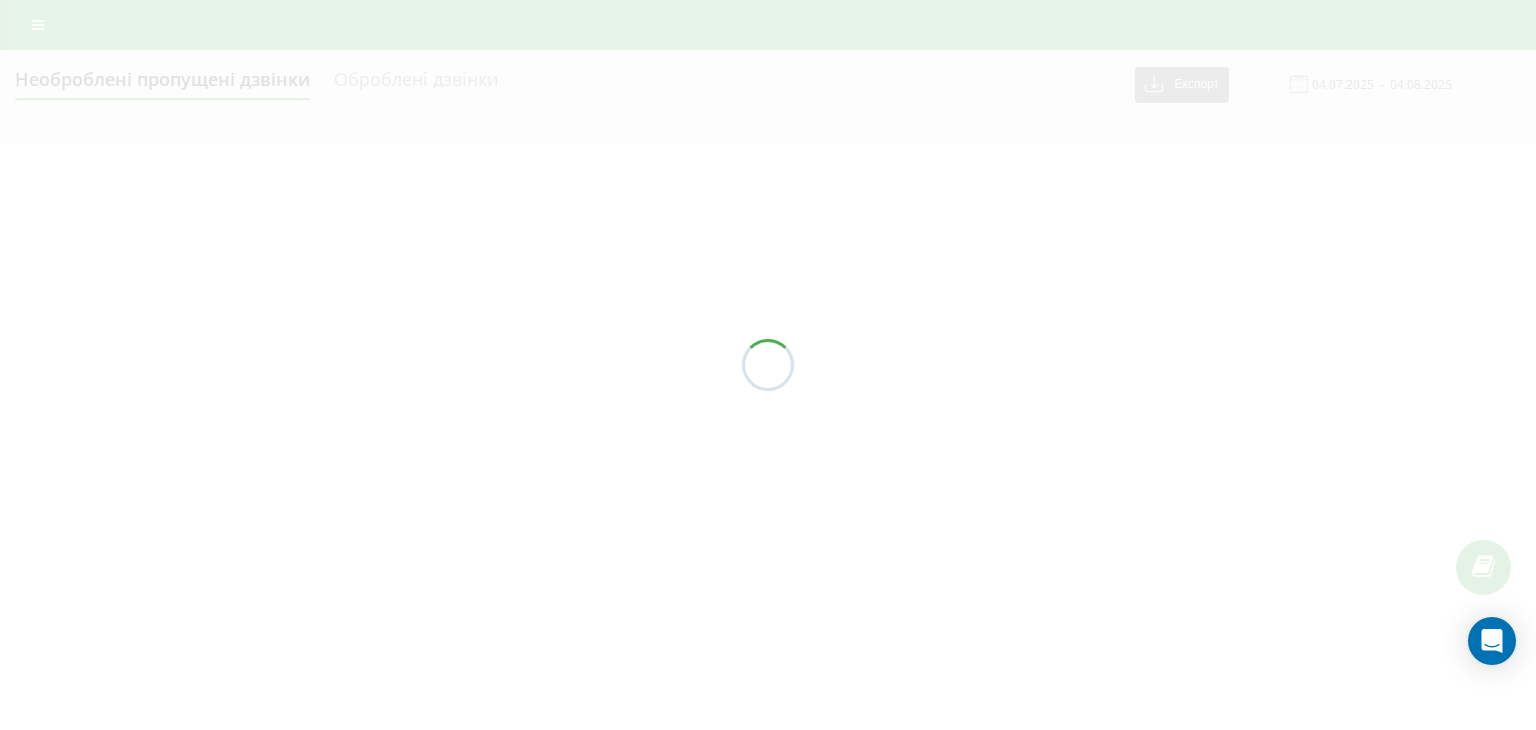 scroll, scrollTop: 0, scrollLeft: 0, axis: both 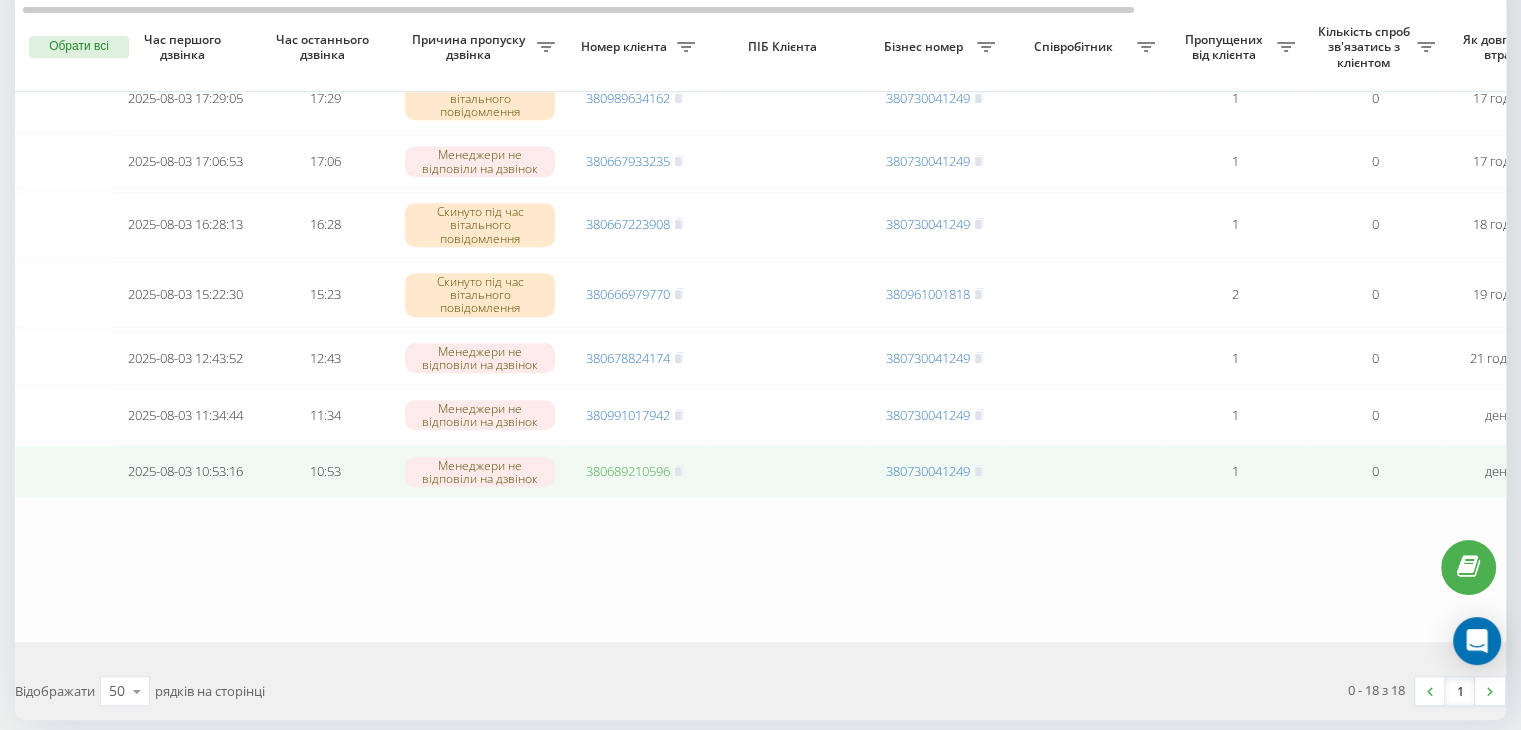 click on "380689210596" at bounding box center [628, 471] 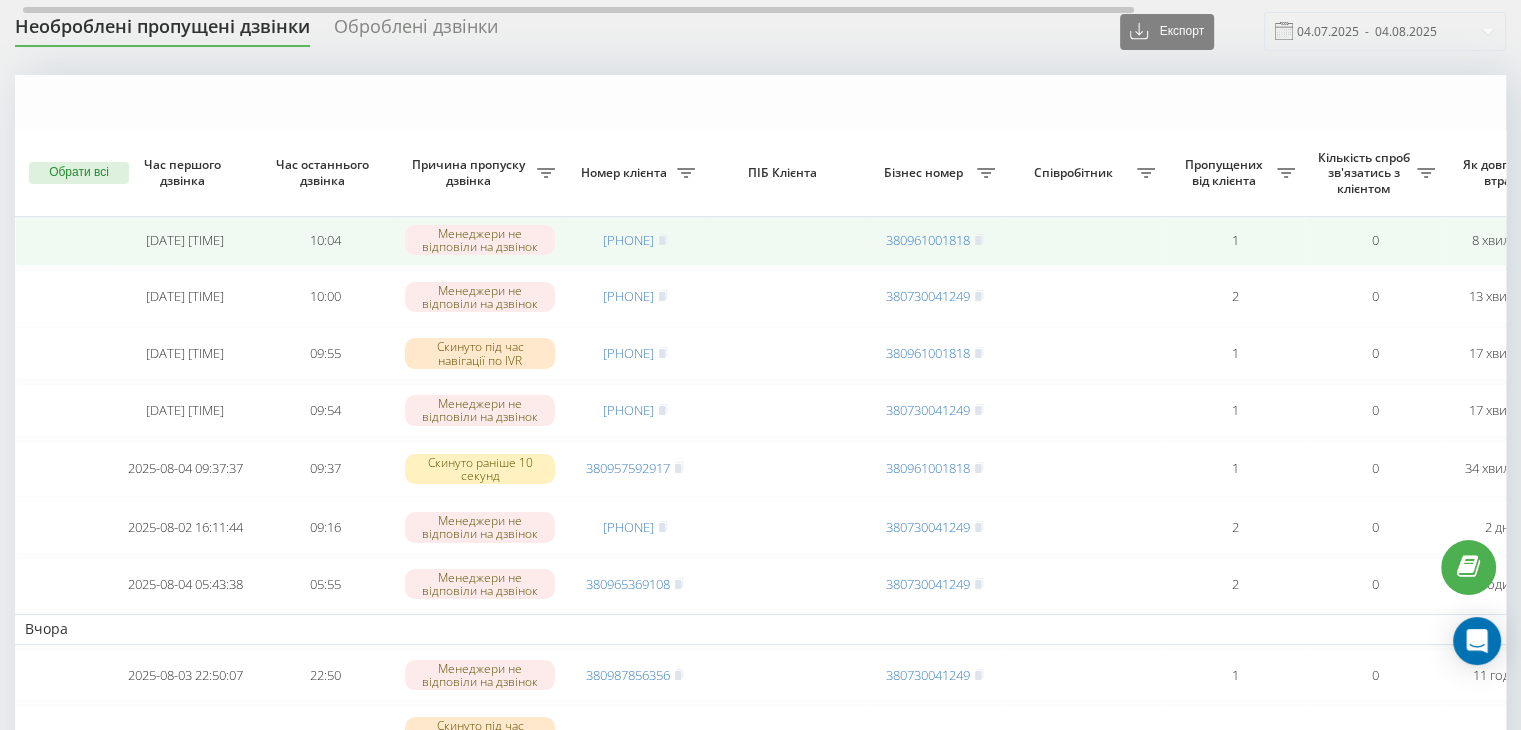 scroll, scrollTop: 0, scrollLeft: 0, axis: both 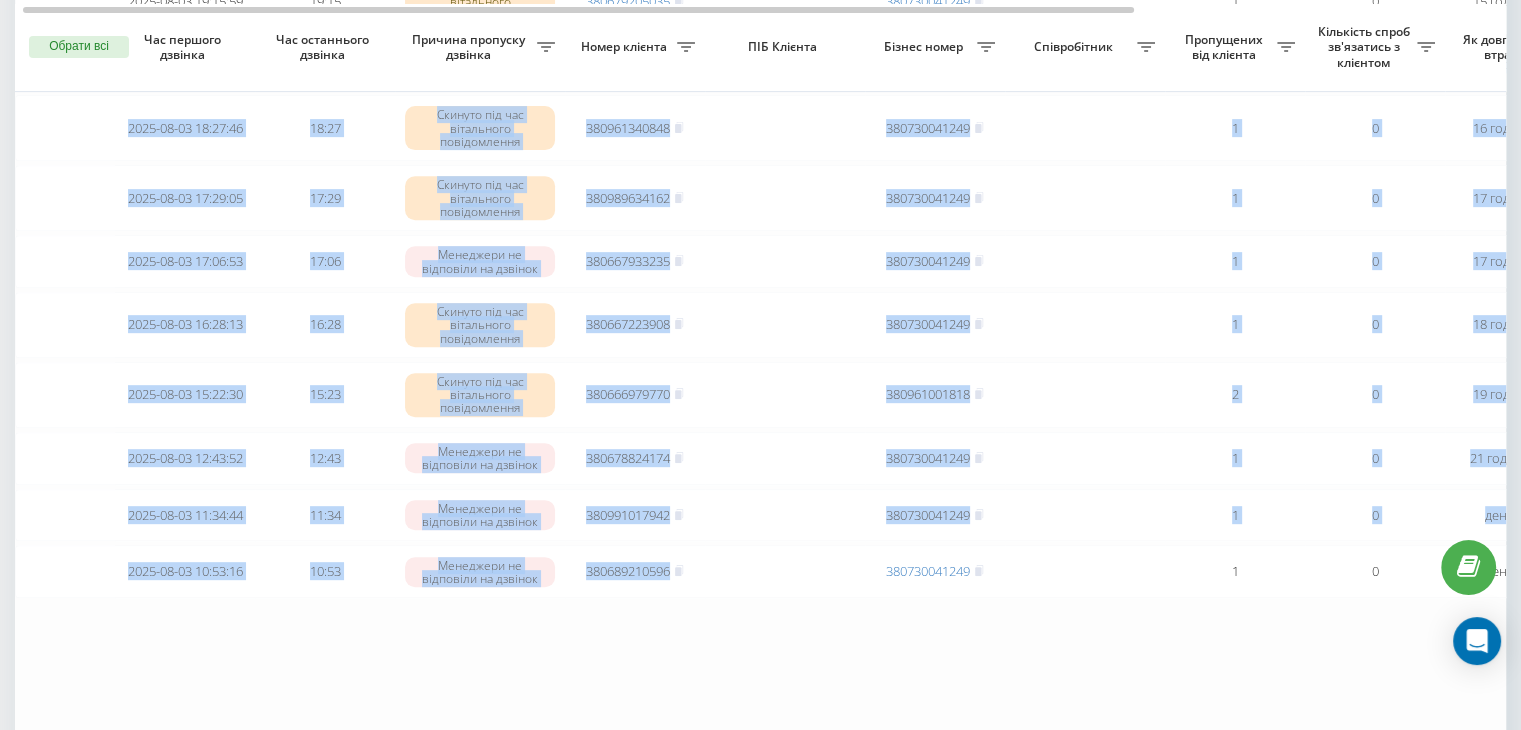 drag, startPoint x: 705, startPoint y: 644, endPoint x: 747, endPoint y: 96, distance: 549.6071 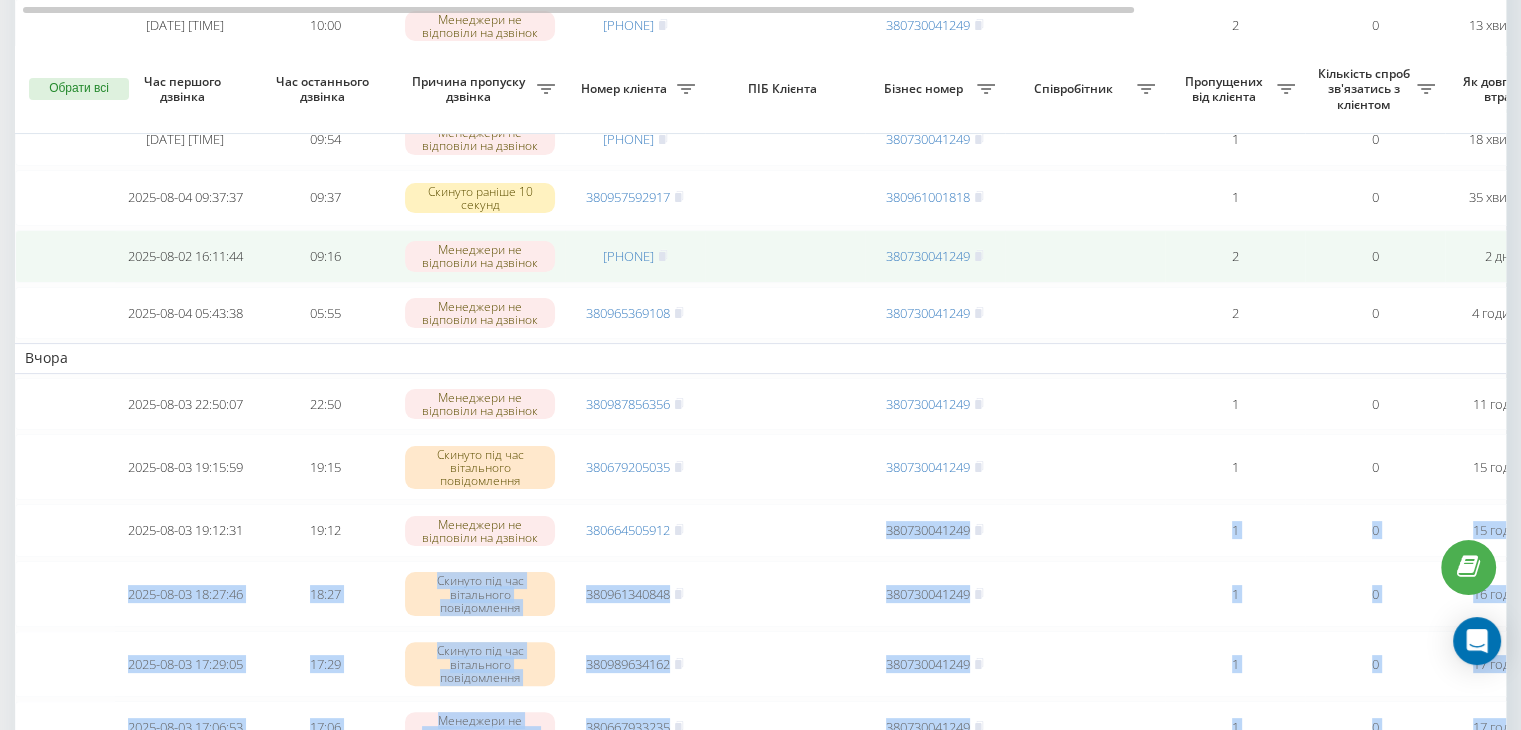 scroll, scrollTop: 300, scrollLeft: 0, axis: vertical 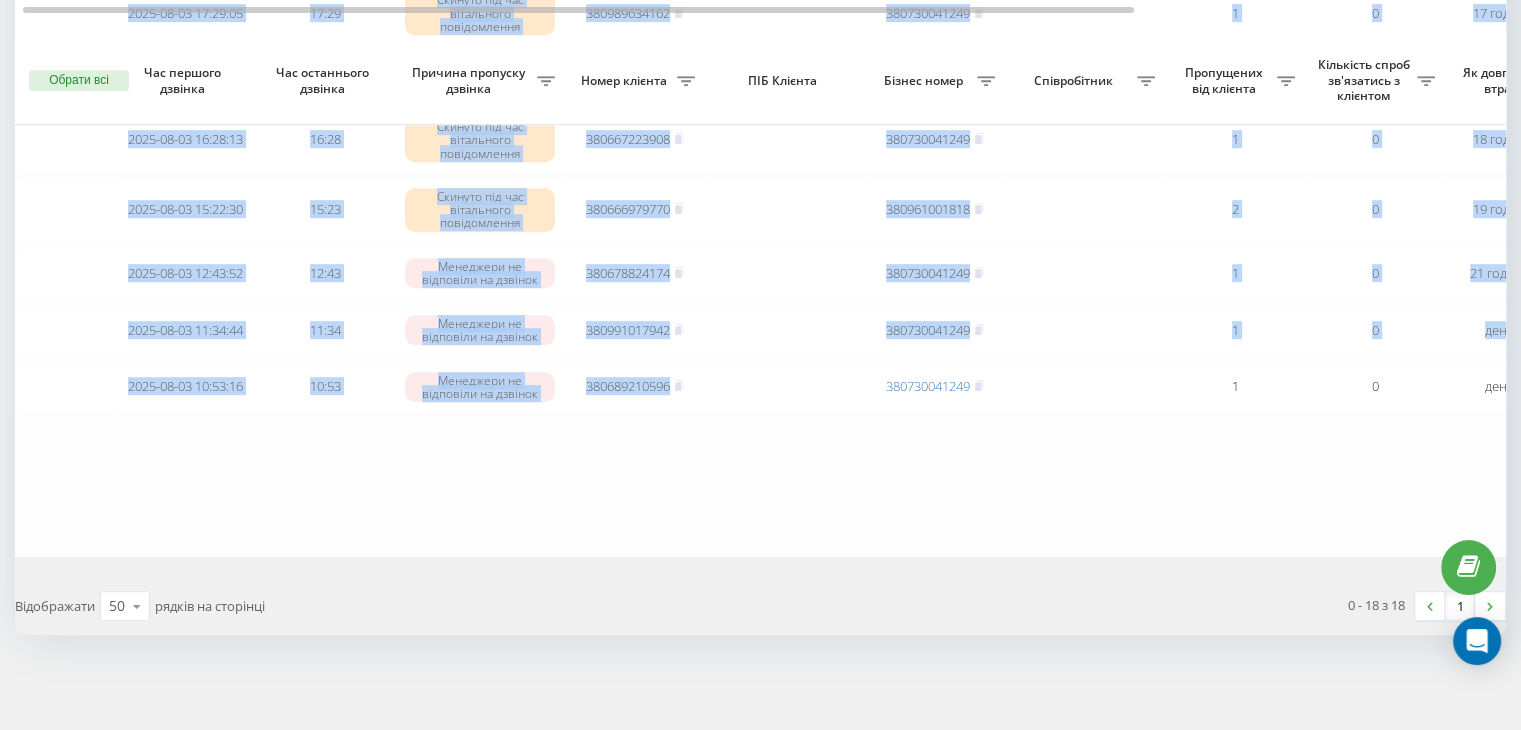 drag, startPoint x: 644, startPoint y: 424, endPoint x: 754, endPoint y: 467, distance: 118.10589 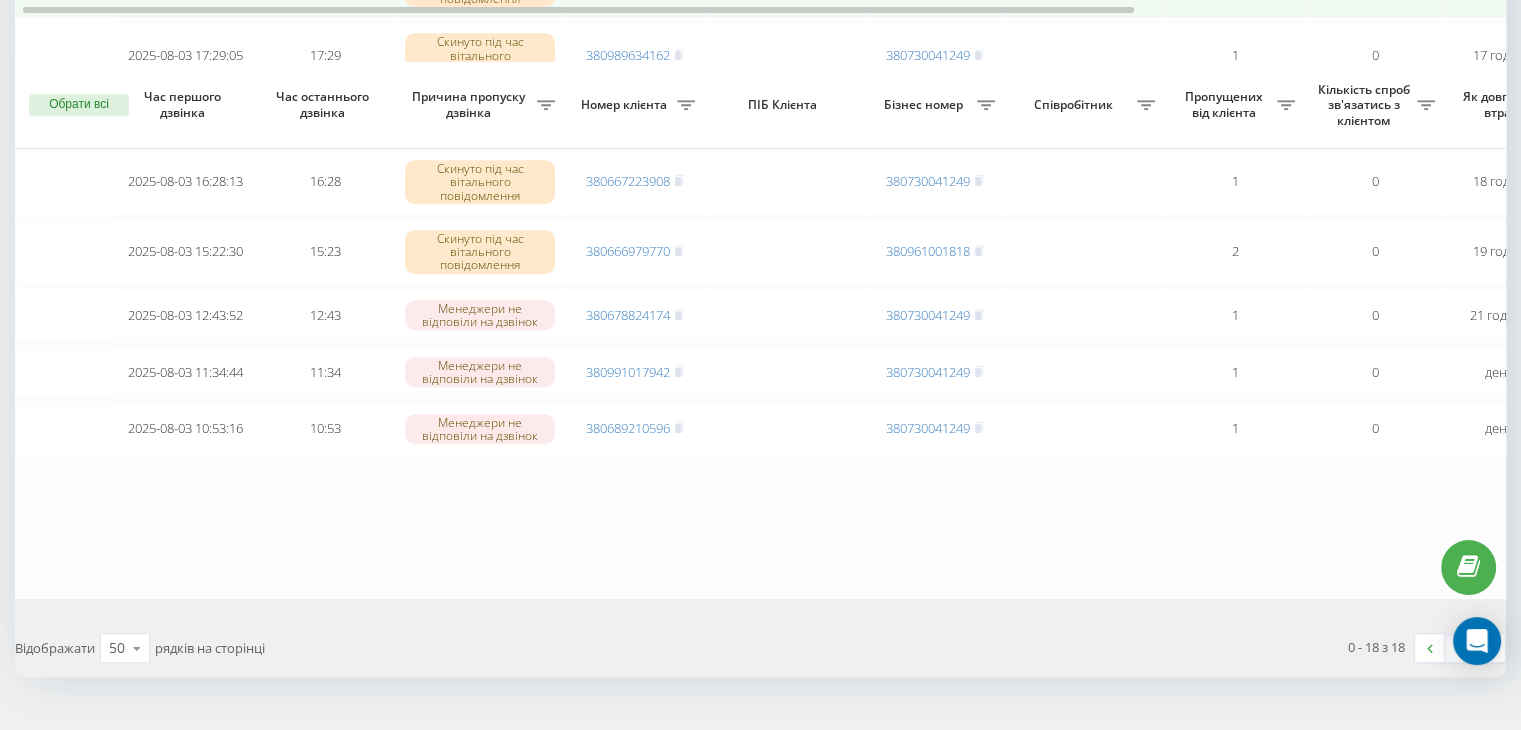 scroll, scrollTop: 1018, scrollLeft: 0, axis: vertical 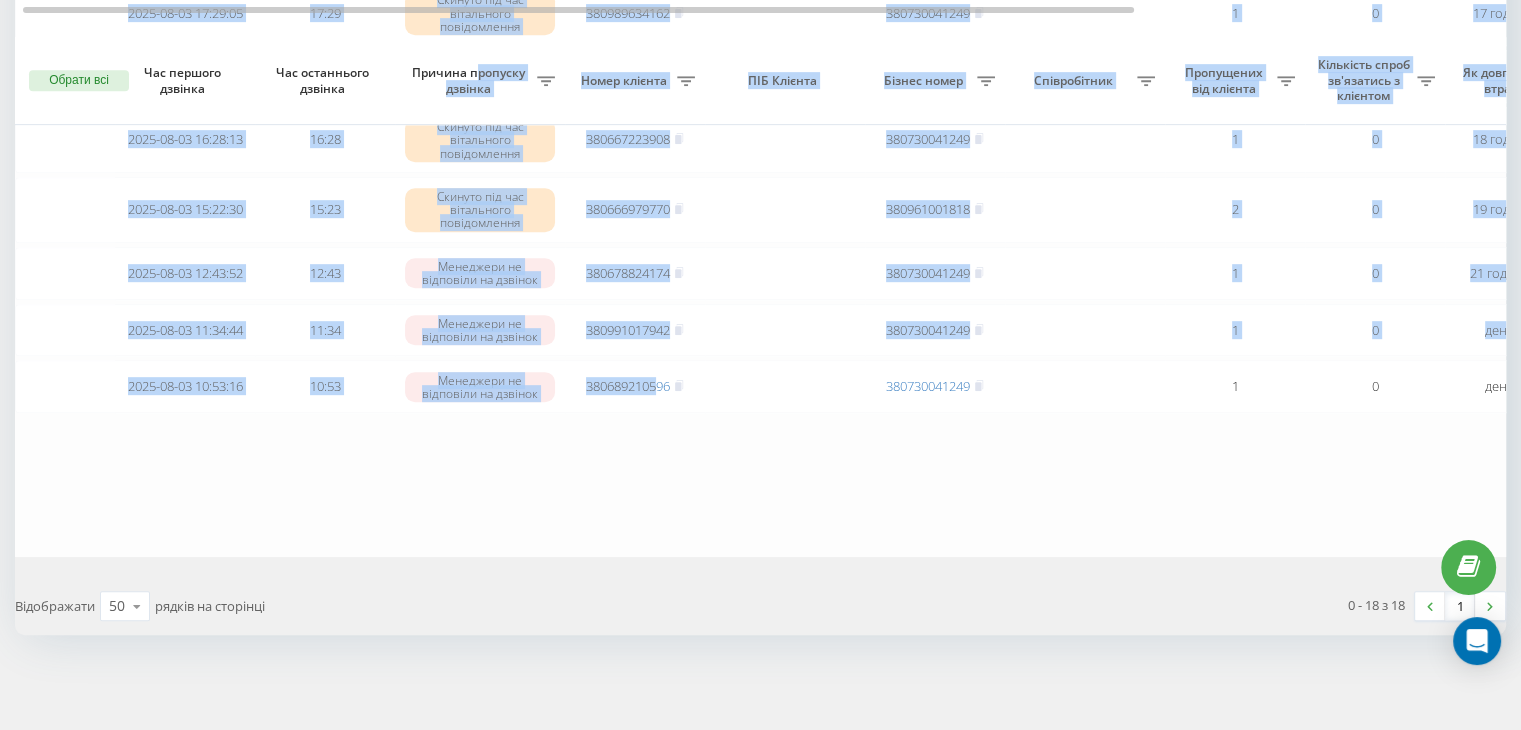 drag, startPoint x: 656, startPoint y: 450, endPoint x: 475, endPoint y: 37, distance: 450.92126 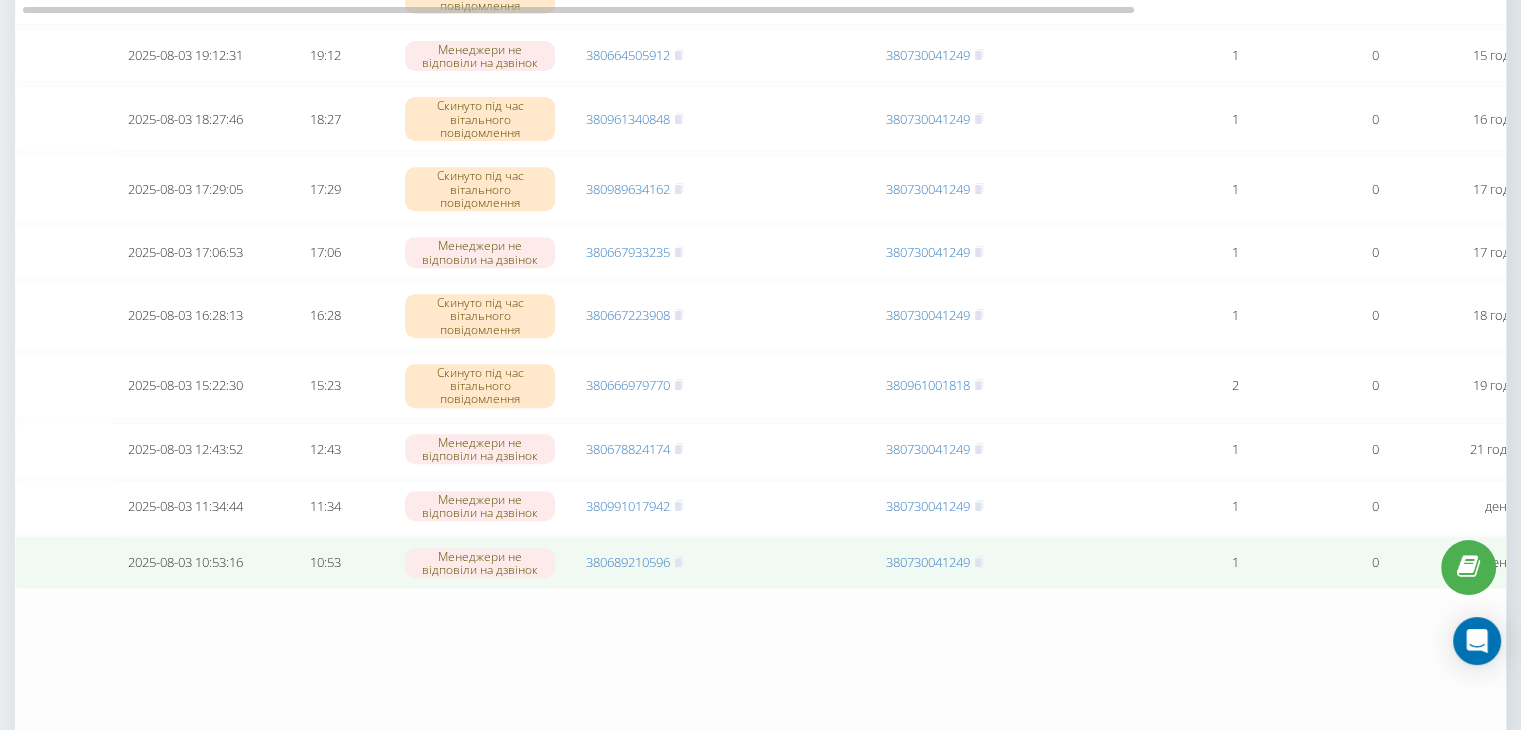 scroll, scrollTop: 518, scrollLeft: 0, axis: vertical 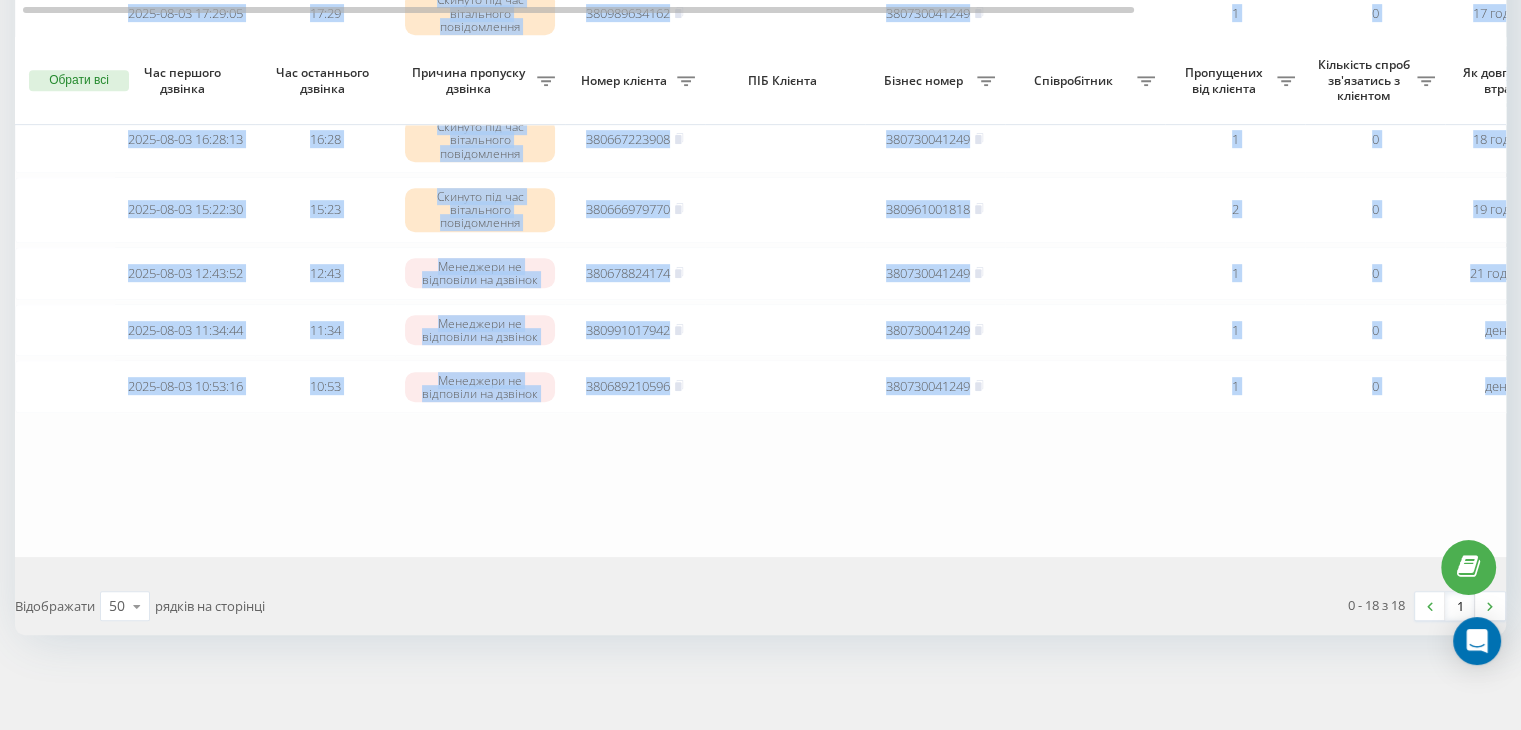 drag, startPoint x: 612, startPoint y: 198, endPoint x: 1535, endPoint y: 417, distance: 948.6253 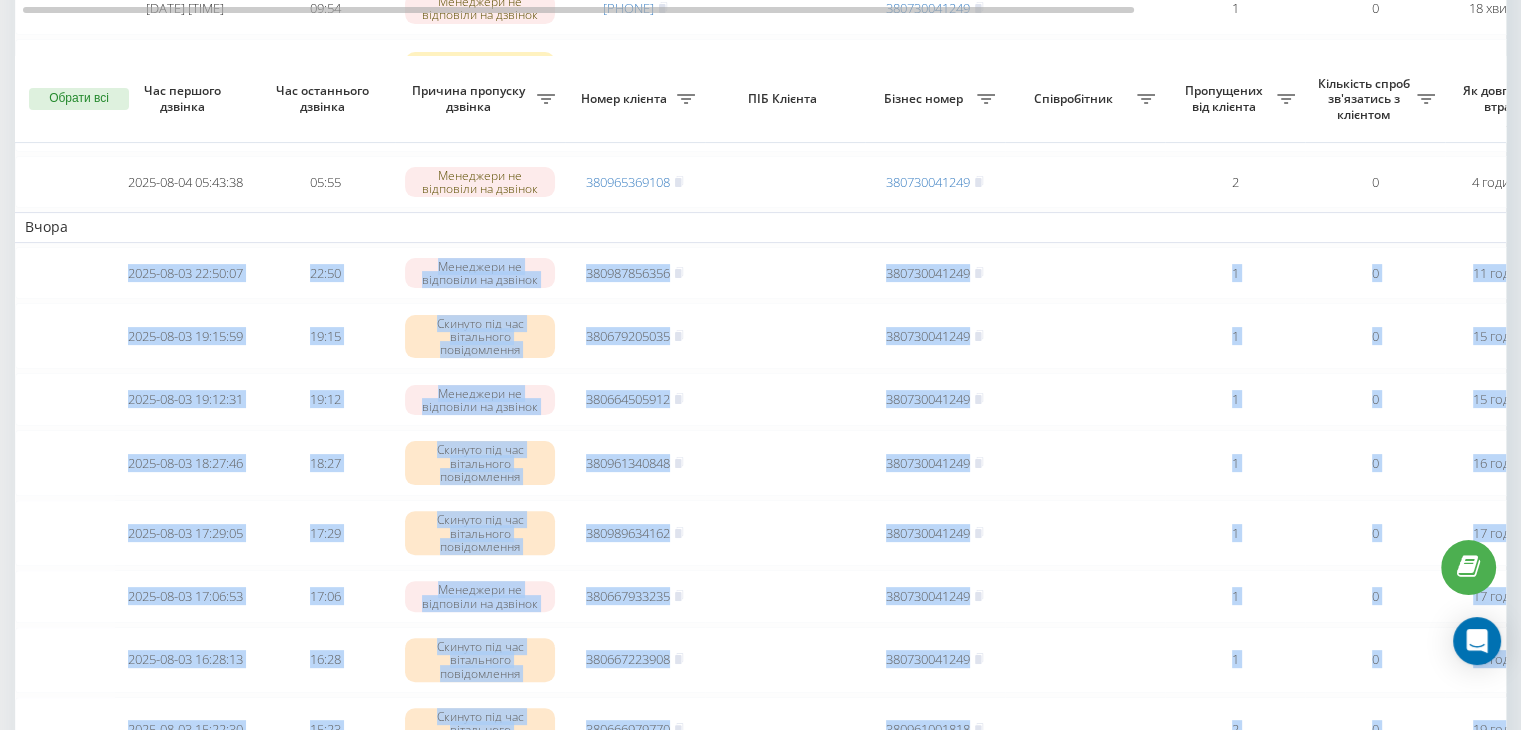 scroll, scrollTop: 118, scrollLeft: 0, axis: vertical 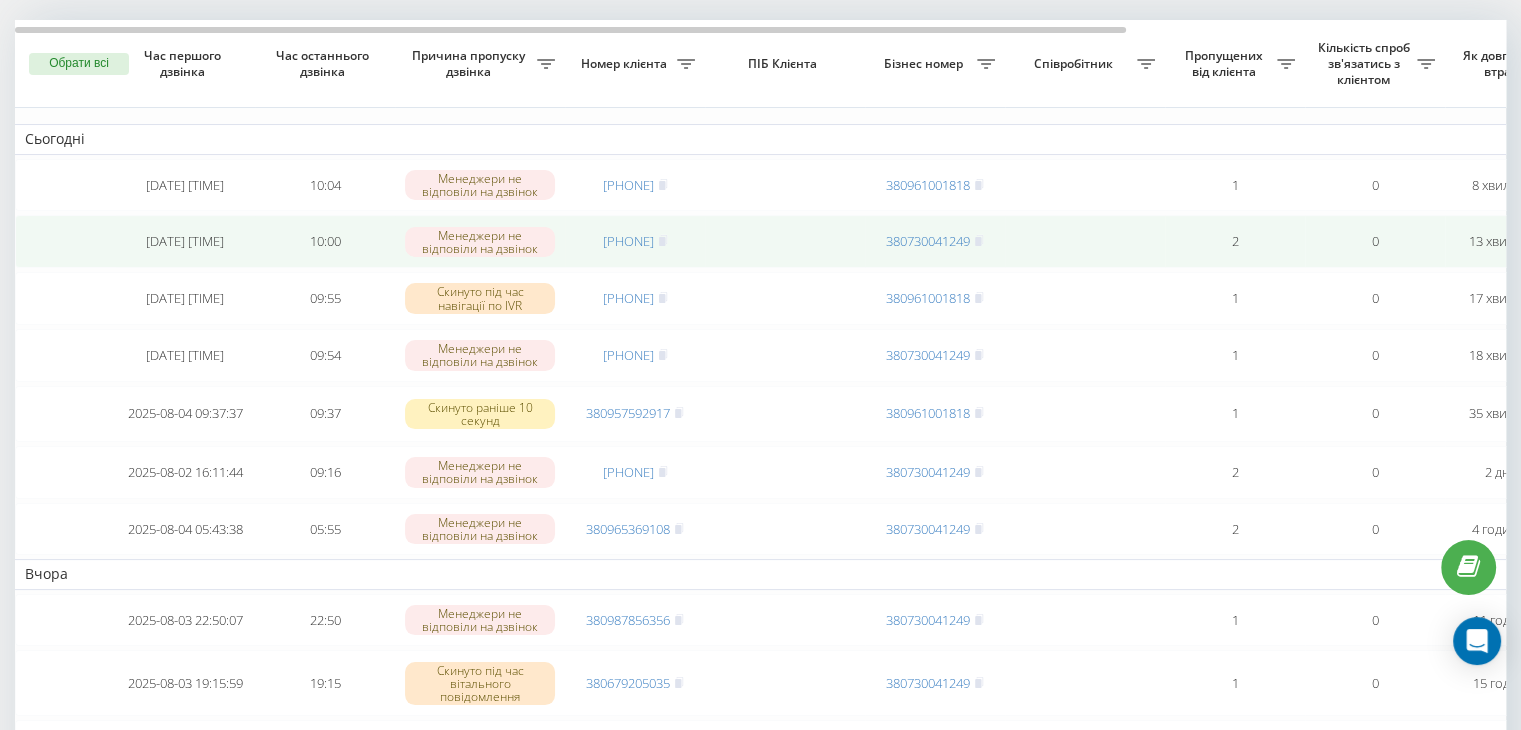 click at bounding box center (65, 241) 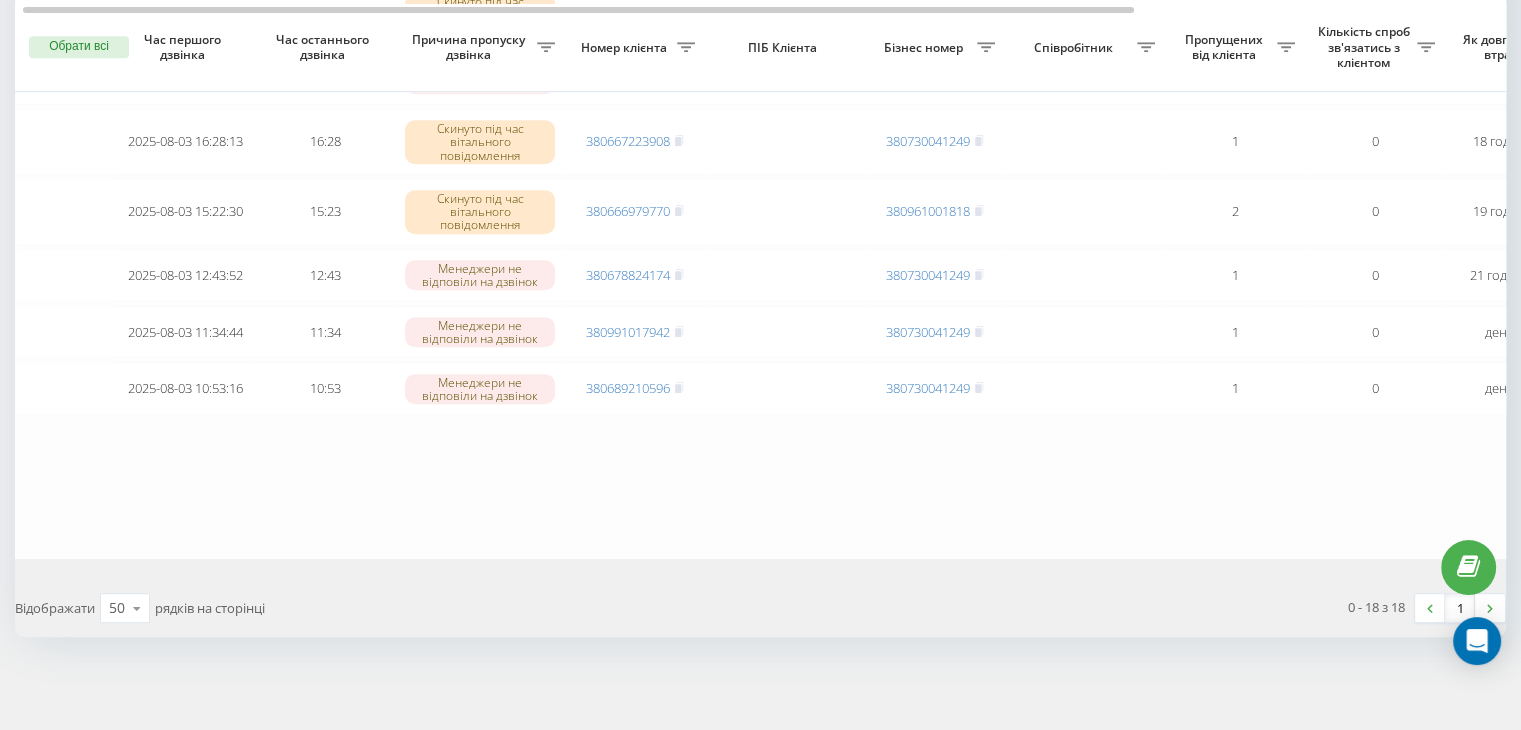 scroll, scrollTop: 1018, scrollLeft: 0, axis: vertical 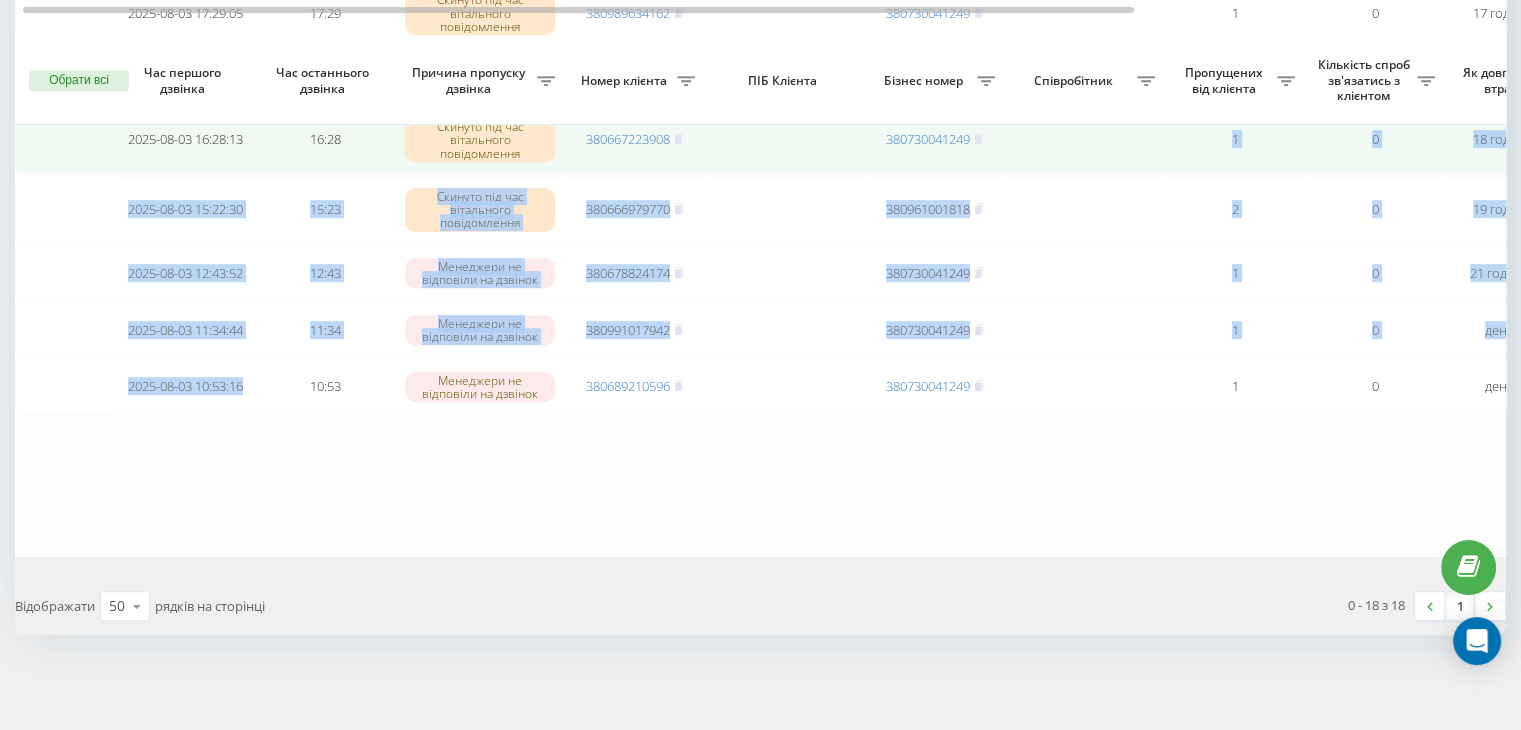 drag, startPoint x: 220, startPoint y: 416, endPoint x: 1052, endPoint y: 106, distance: 887.8761 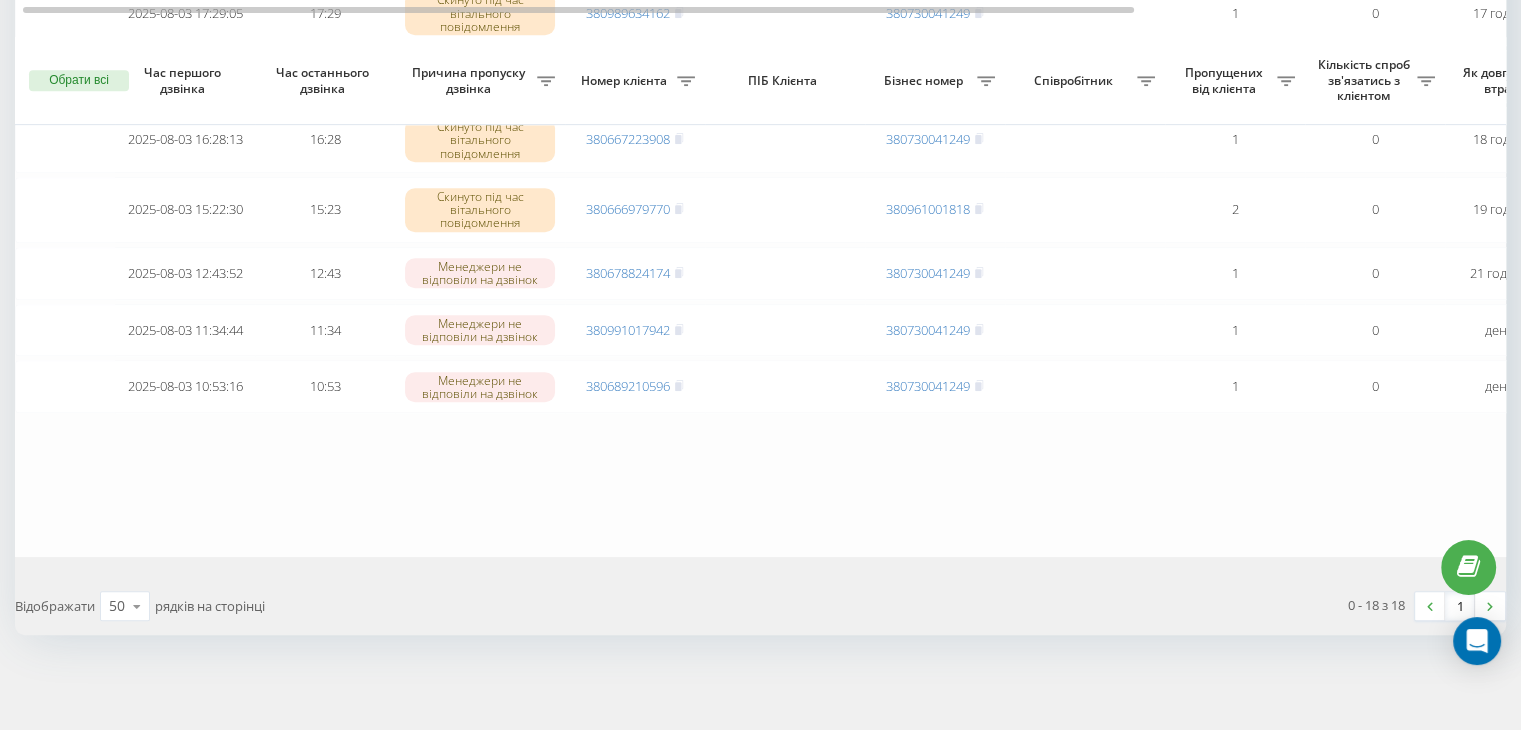 click on "Сьогодні 2025-08-04 10:04:08 10:04 Менеджери не відповіли на дзвінок 380662020113 380961001818 1 0 8 хвилин тому Головна Обробити Не вдалося зв'язатися Зв'язався з клієнтом за допомогою іншого каналу Клієнт передзвонив сам з іншого номера Інший варіант 2025-08-04 09:59:07 10:00 Менеджери не відповіли на дзвінок 380635172782 380730041249 2 0 13 хвилин тому Головна Обробити Не вдалося зв'язатися Зв'язався з клієнтом за допомогою іншого каналу Клієнт передзвонив сам з іншого номера Інший варіант 2025-08-04 09:55:19 09:55 Скинуто під час навігації по IVR 380973863794 380961001818 1 0 17 хвилин тому Головна Обробити Інший варіант 09:54 1" at bounding box center [1015, -145] 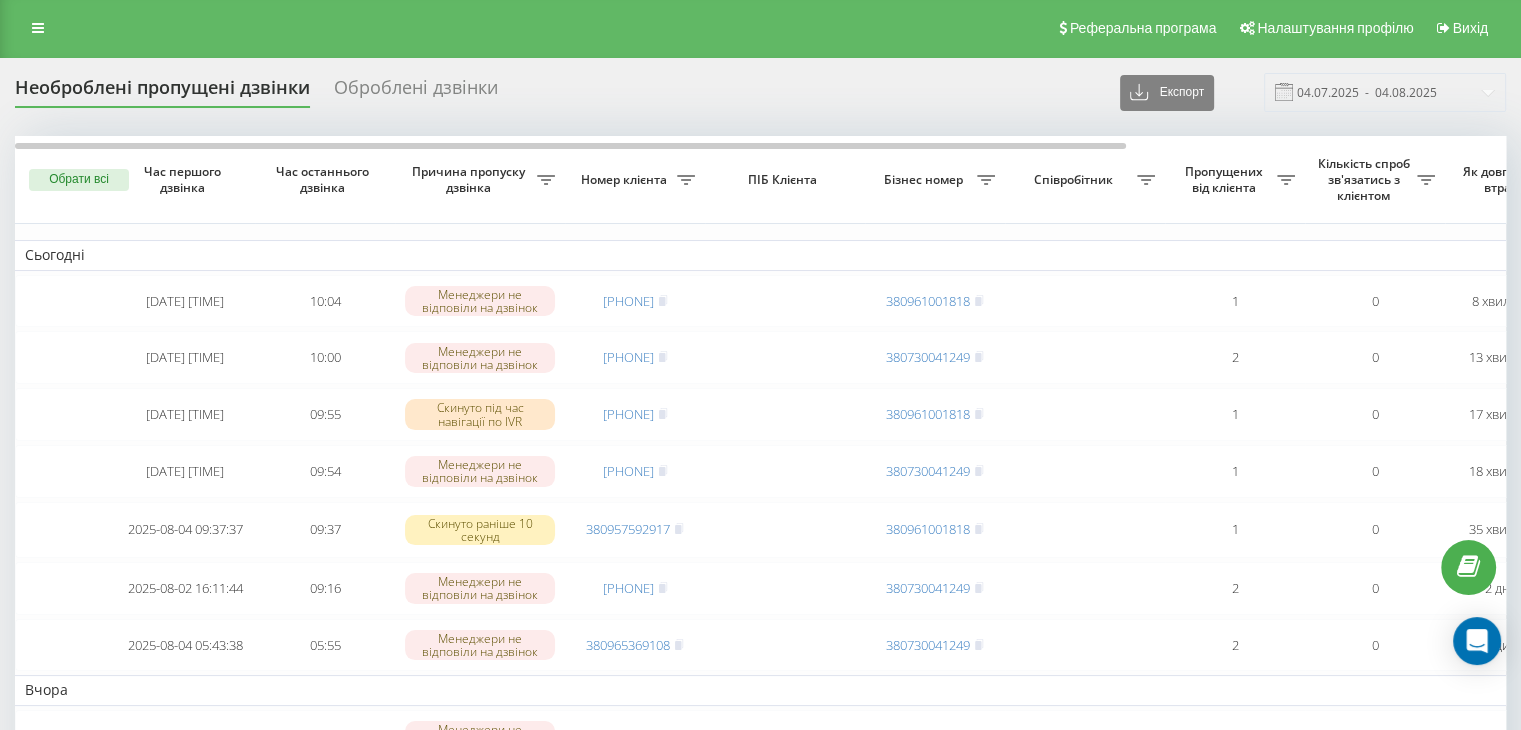 scroll, scrollTop: 0, scrollLeft: 0, axis: both 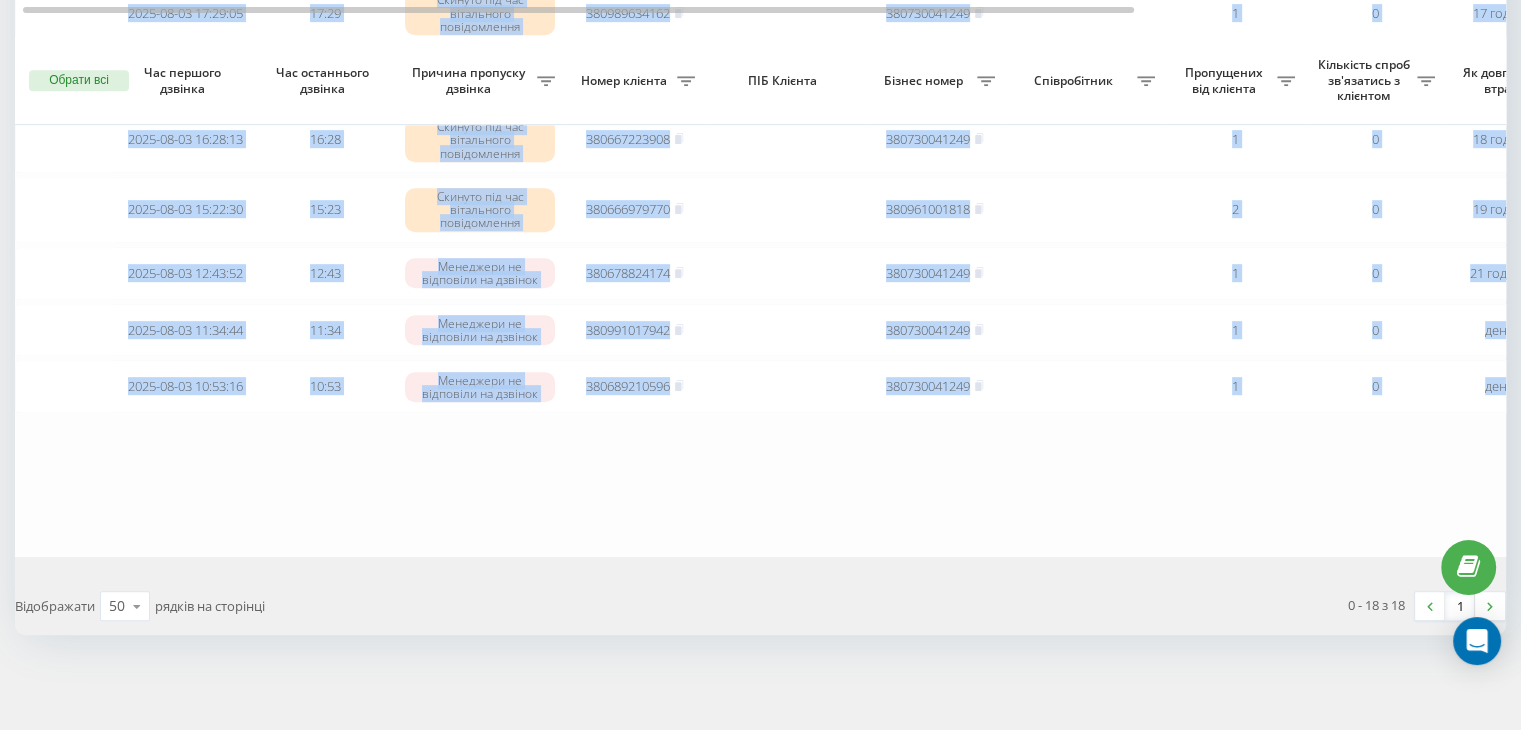 drag, startPoint x: 499, startPoint y: 227, endPoint x: 1535, endPoint y: 417, distance: 1053.2787 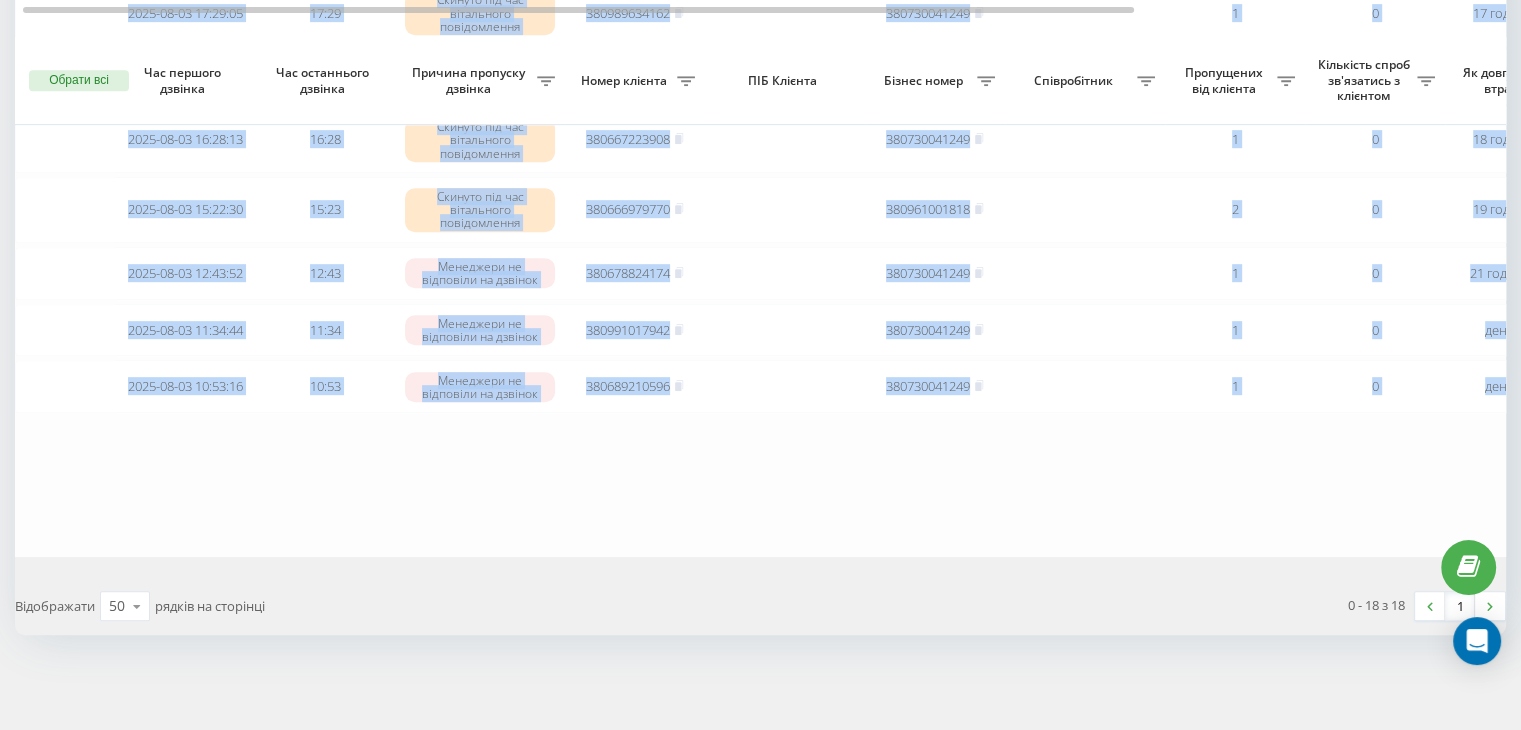 click on "Сьогодні 2025-08-04 10:04:08 10:04 Менеджери не відповіли на дзвінок 380662020113 380961001818 1 0 8 хвилин тому Головна Обробити Не вдалося зв'язатися Зв'язався з клієнтом за допомогою іншого каналу Клієнт передзвонив сам з іншого номера Інший варіант 2025-08-04 09:59:07 10:00 Менеджери не відповіли на дзвінок 380635172782 380730041249 2 0 13 хвилин тому Головна Обробити Не вдалося зв'язатися Зв'язався з клієнтом за допомогою іншого каналу Клієнт передзвонив сам з іншого номера Інший варіант 2025-08-04 09:55:19 09:55 Скинуто під час навігації по IVR 380973863794 380961001818 1 0 17 хвилин тому Головна Обробити Інший варіант 09:54 1" at bounding box center [1015, -145] 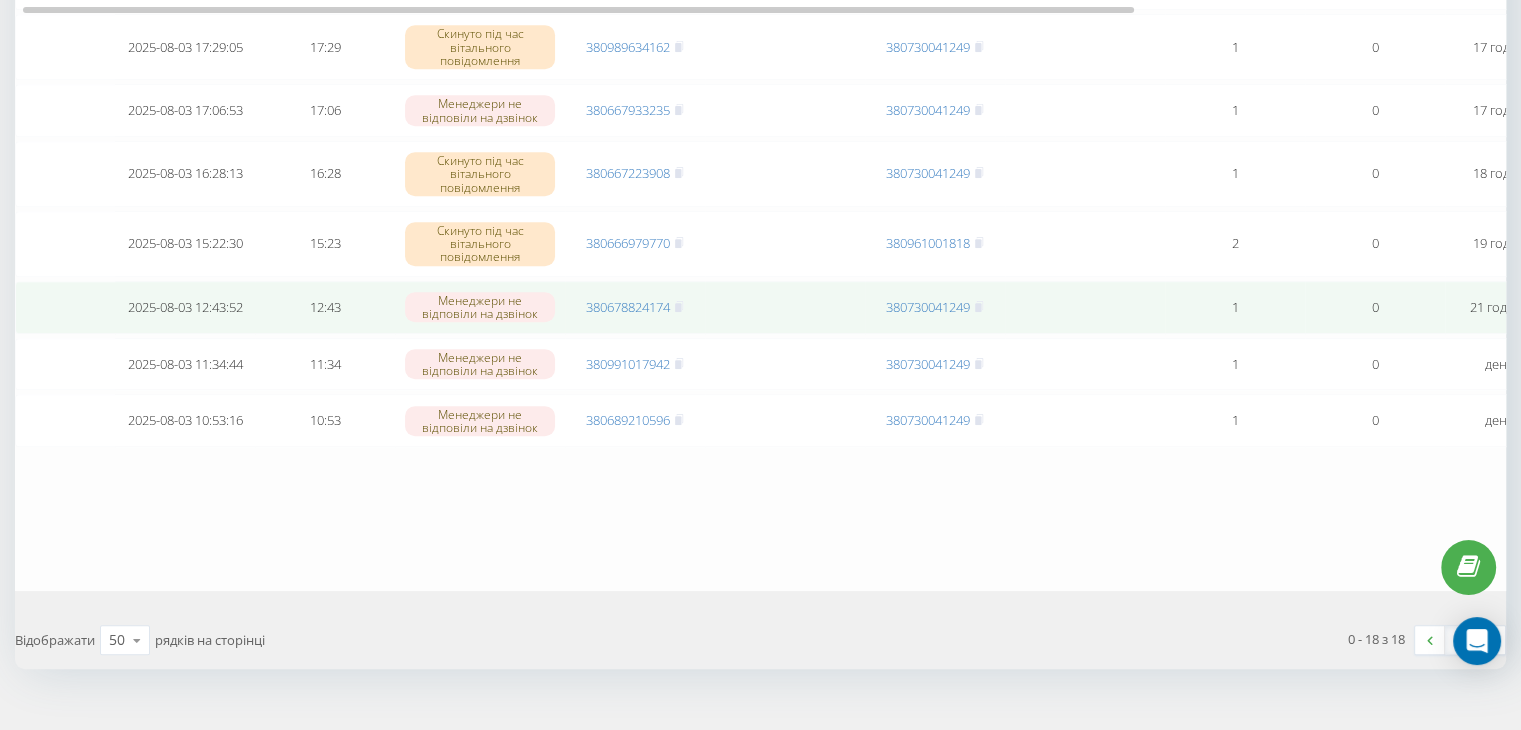 scroll, scrollTop: 1018, scrollLeft: 0, axis: vertical 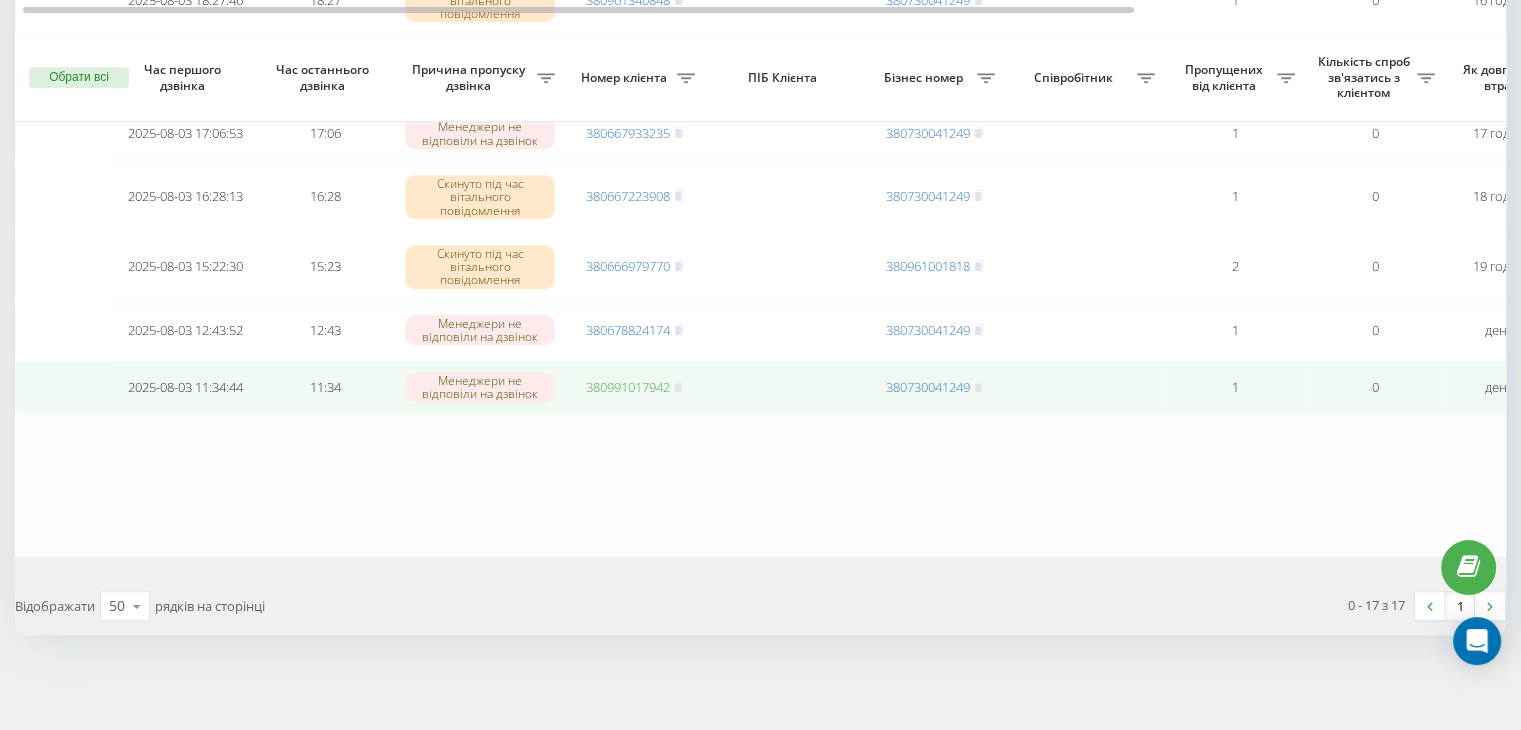 click on "380991017942" at bounding box center [628, 387] 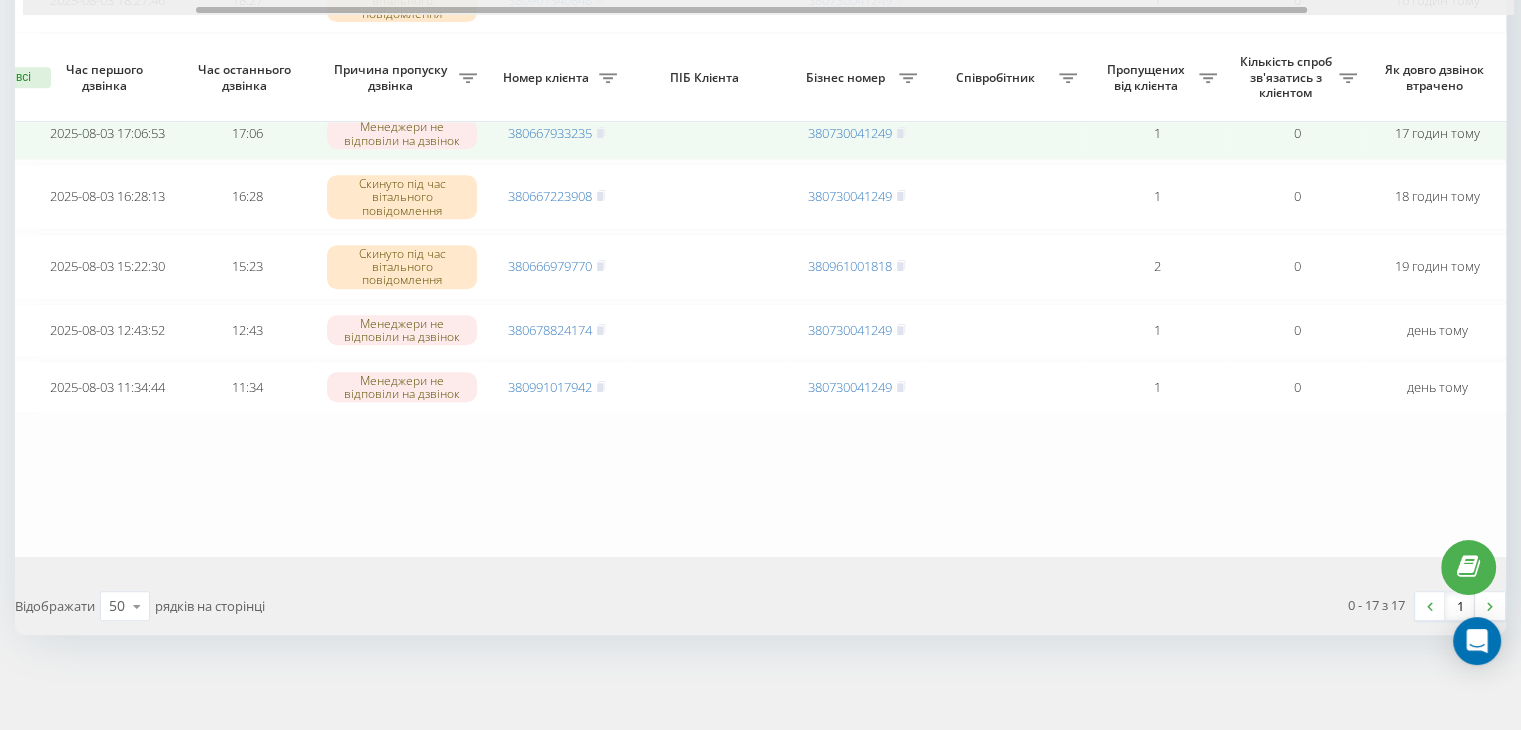scroll, scrollTop: 0, scrollLeft: 508, axis: horizontal 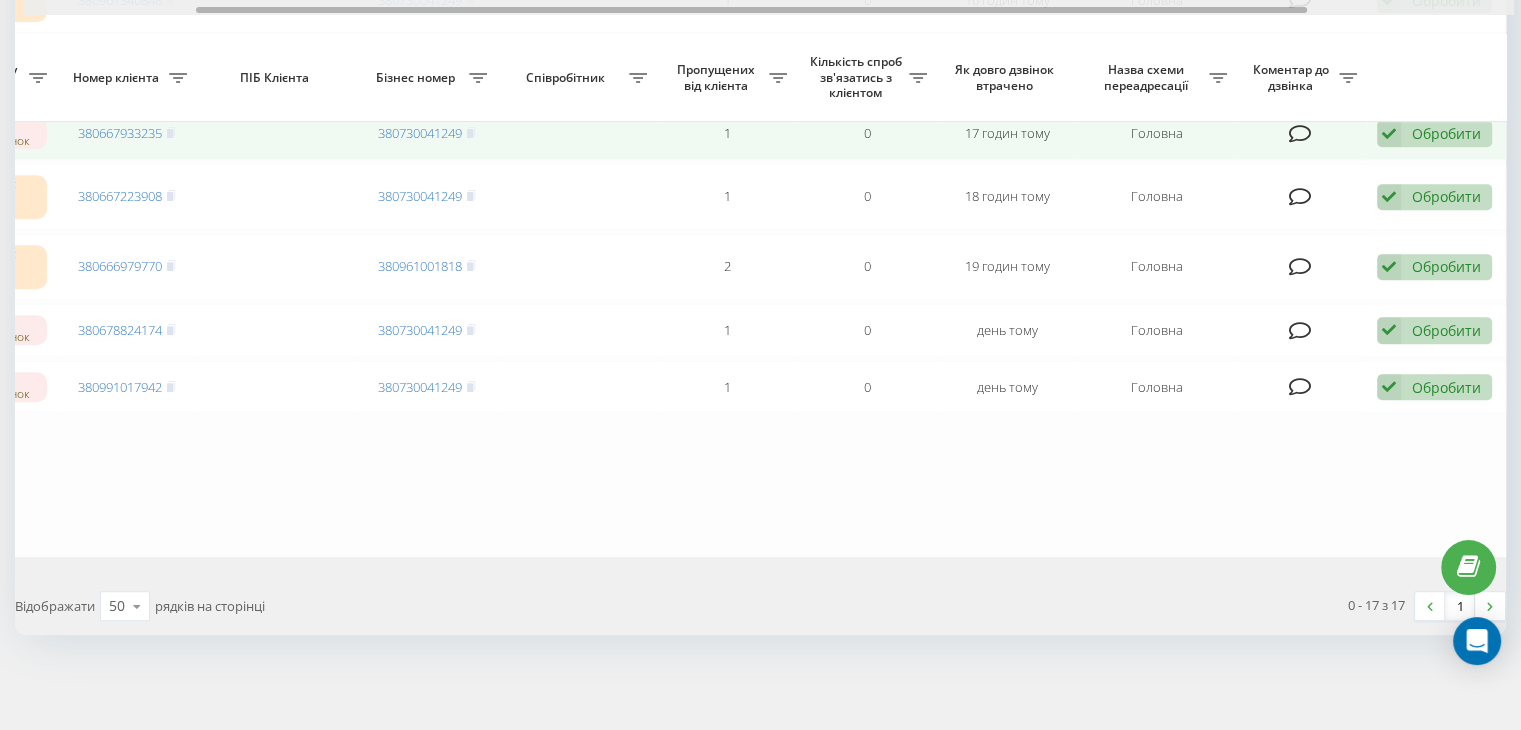 drag, startPoint x: 365, startPoint y: 5, endPoint x: 1476, endPoint y: 105, distance: 1115.4913 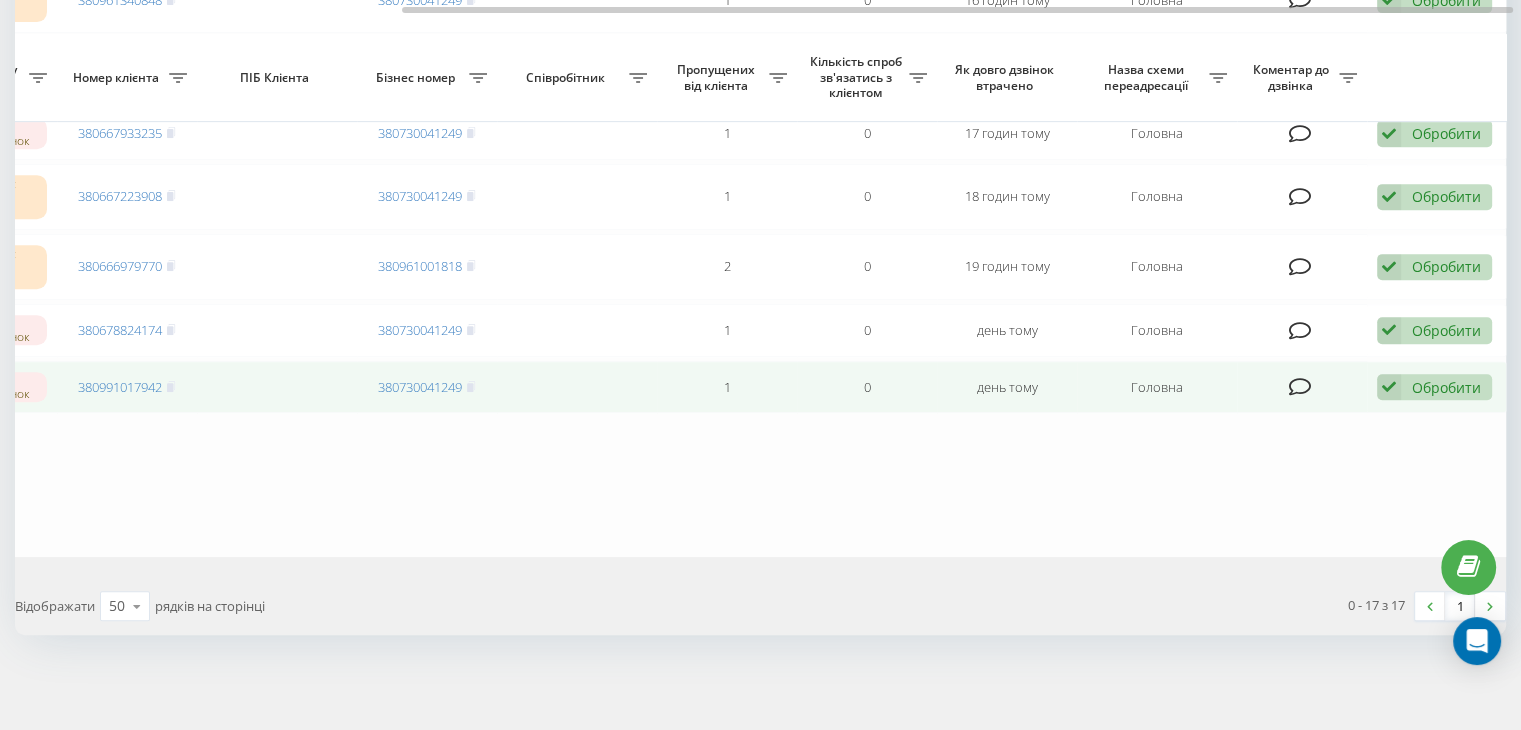 drag, startPoint x: 1468, startPoint y: 384, endPoint x: 1398, endPoint y: 407, distance: 73.68175 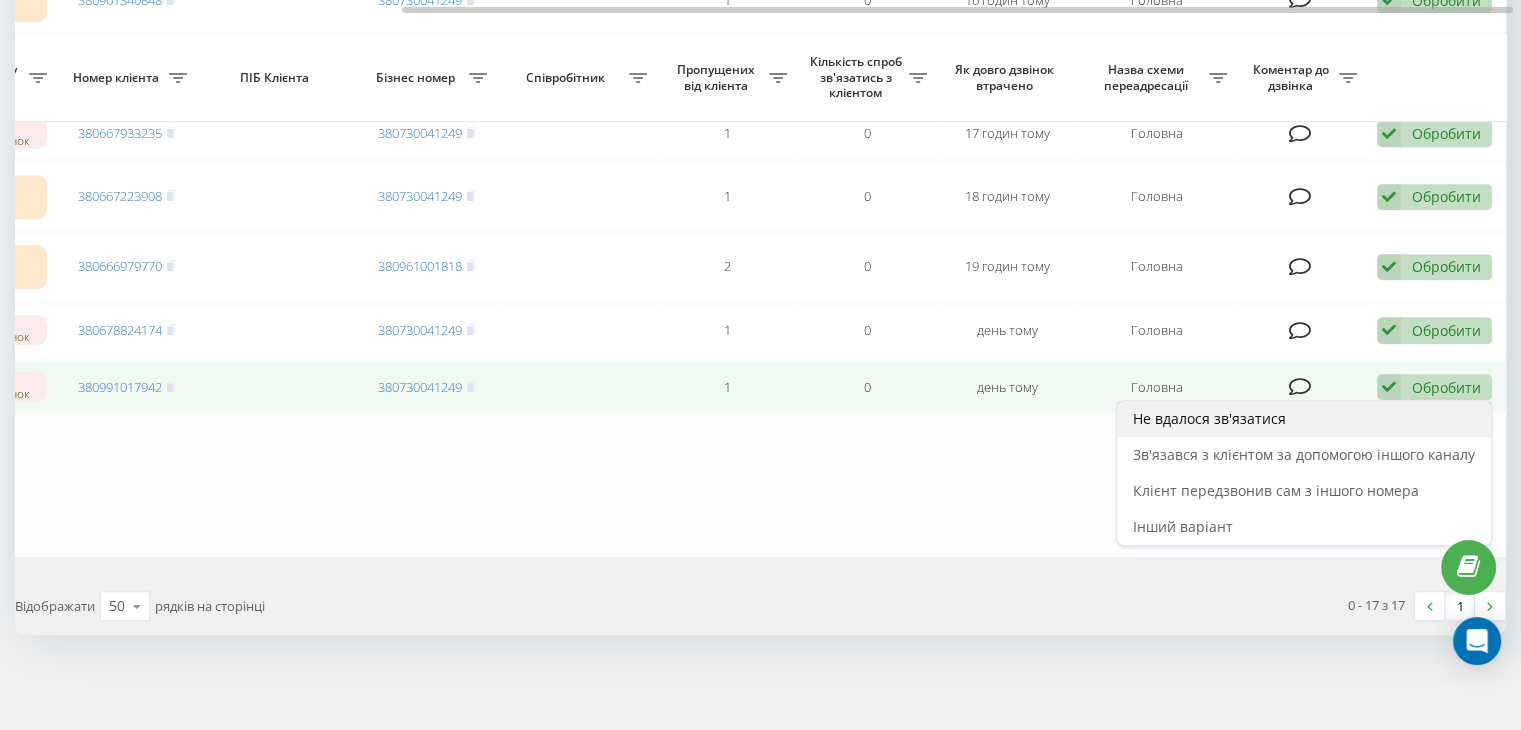 click on "Не вдалося зв'язатися" at bounding box center (1304, 419) 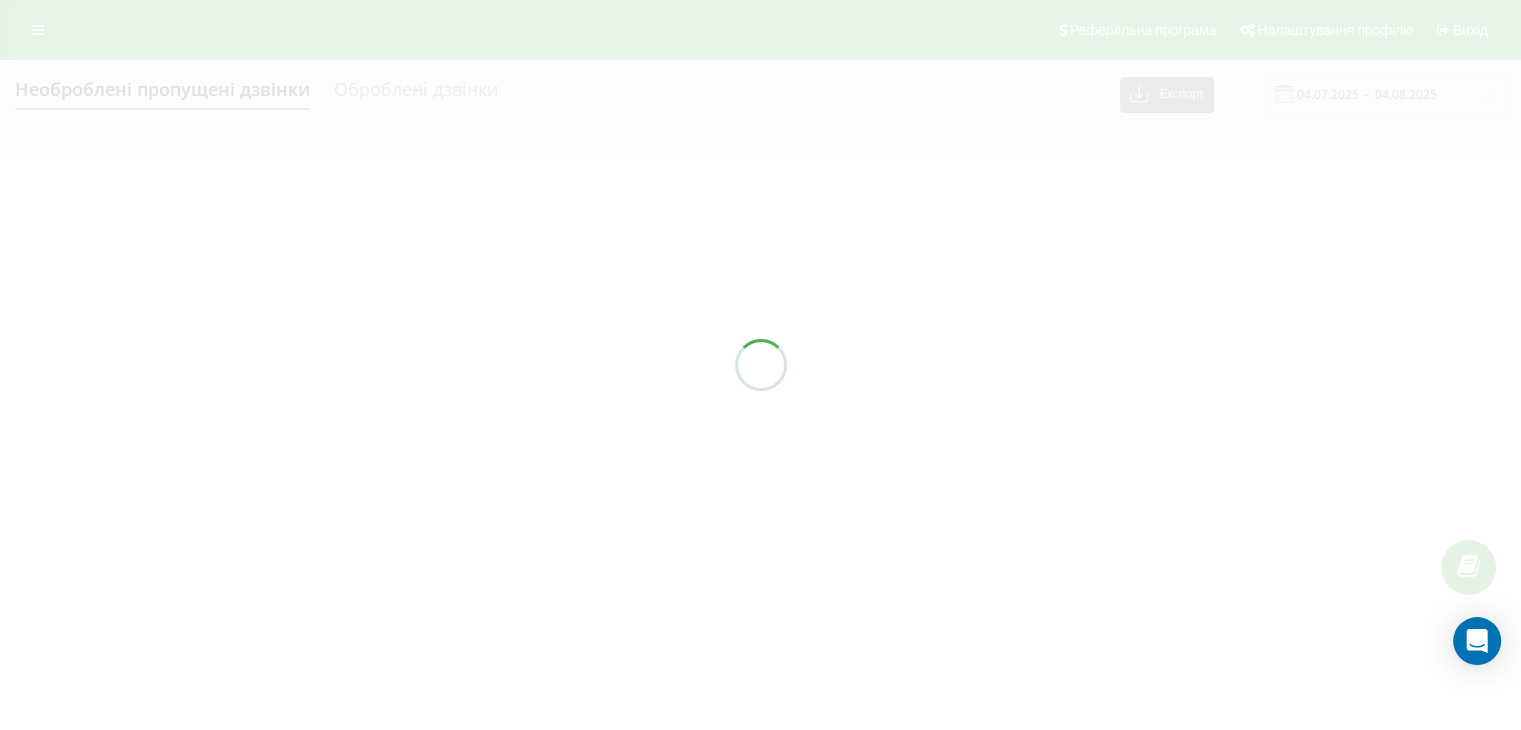 scroll, scrollTop: 0, scrollLeft: 0, axis: both 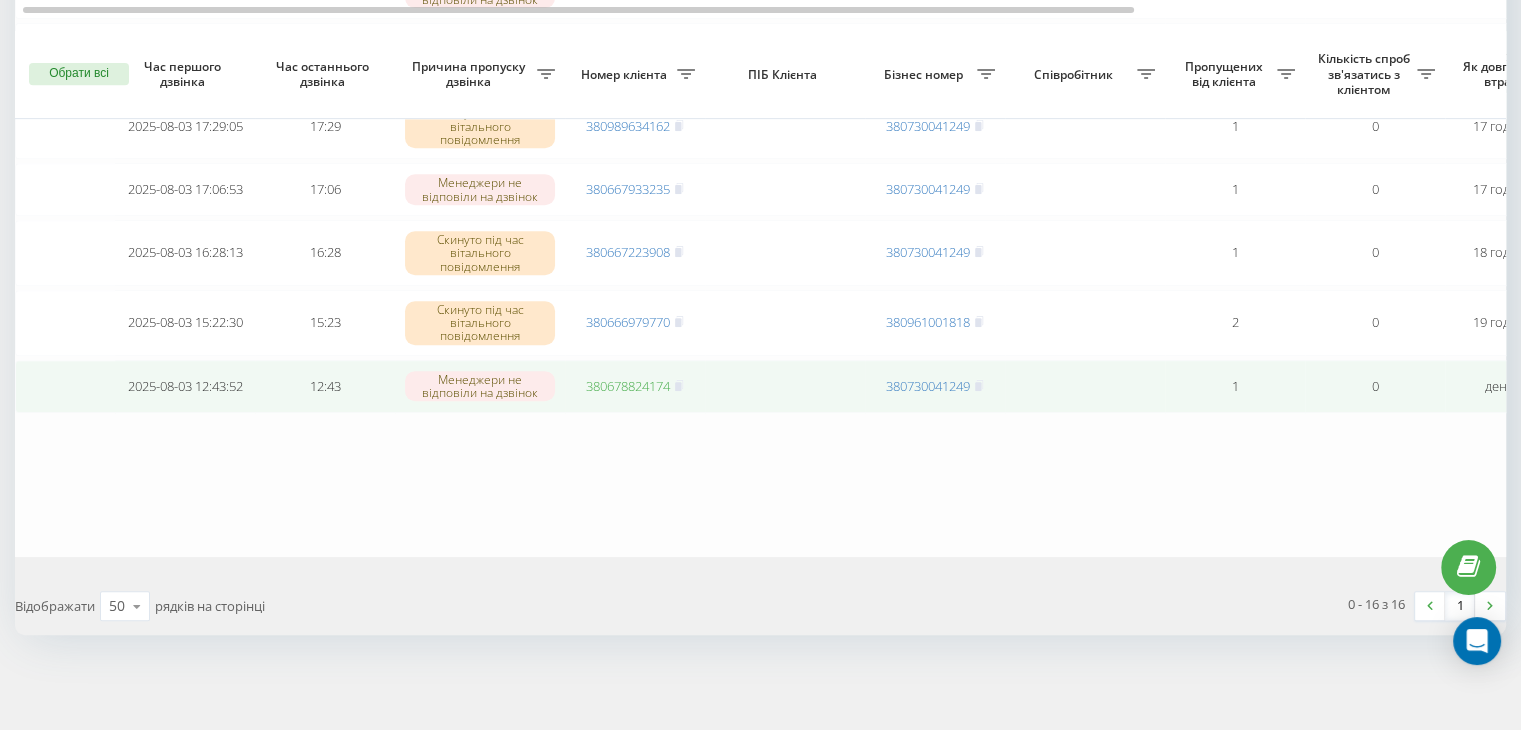 click on "380678824174" at bounding box center [628, 386] 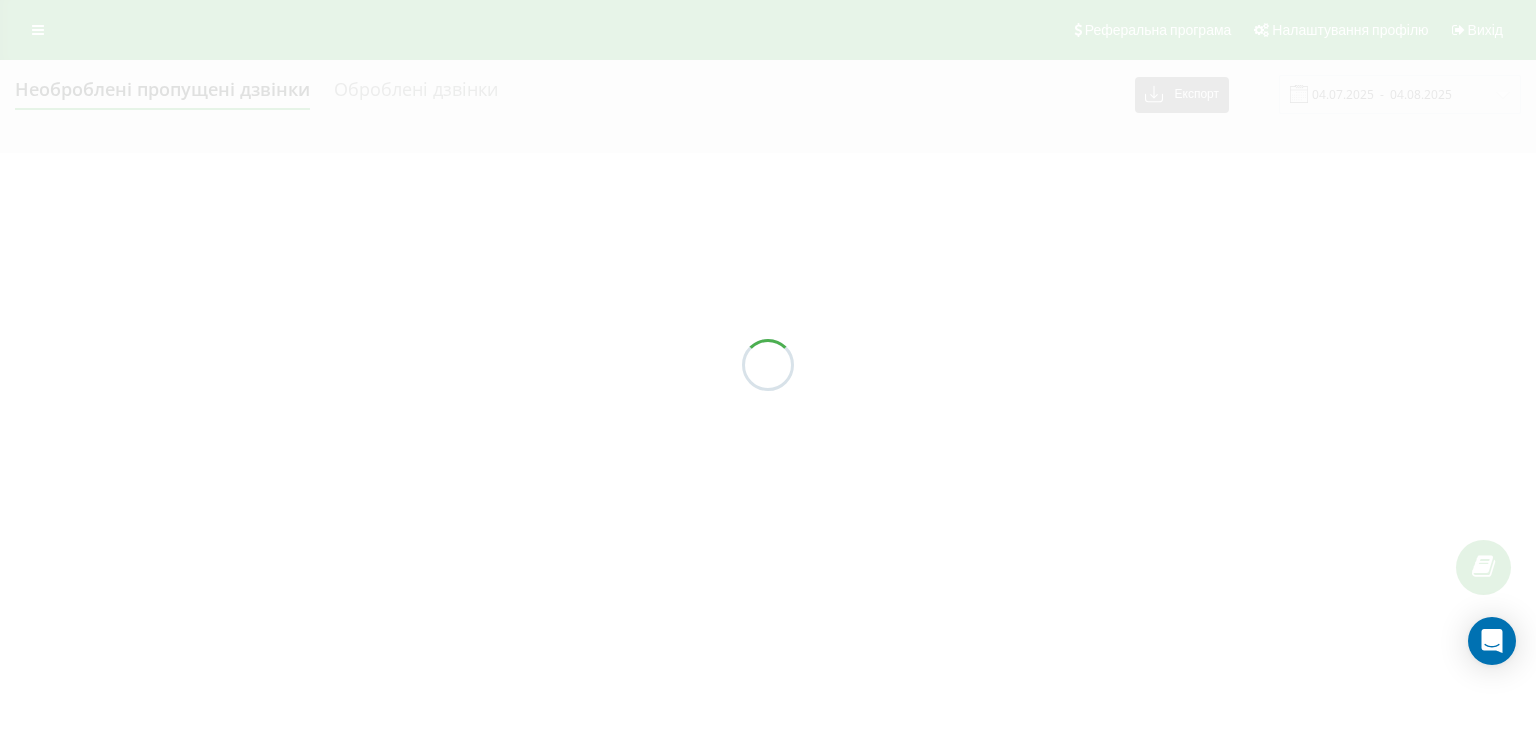 scroll, scrollTop: 0, scrollLeft: 0, axis: both 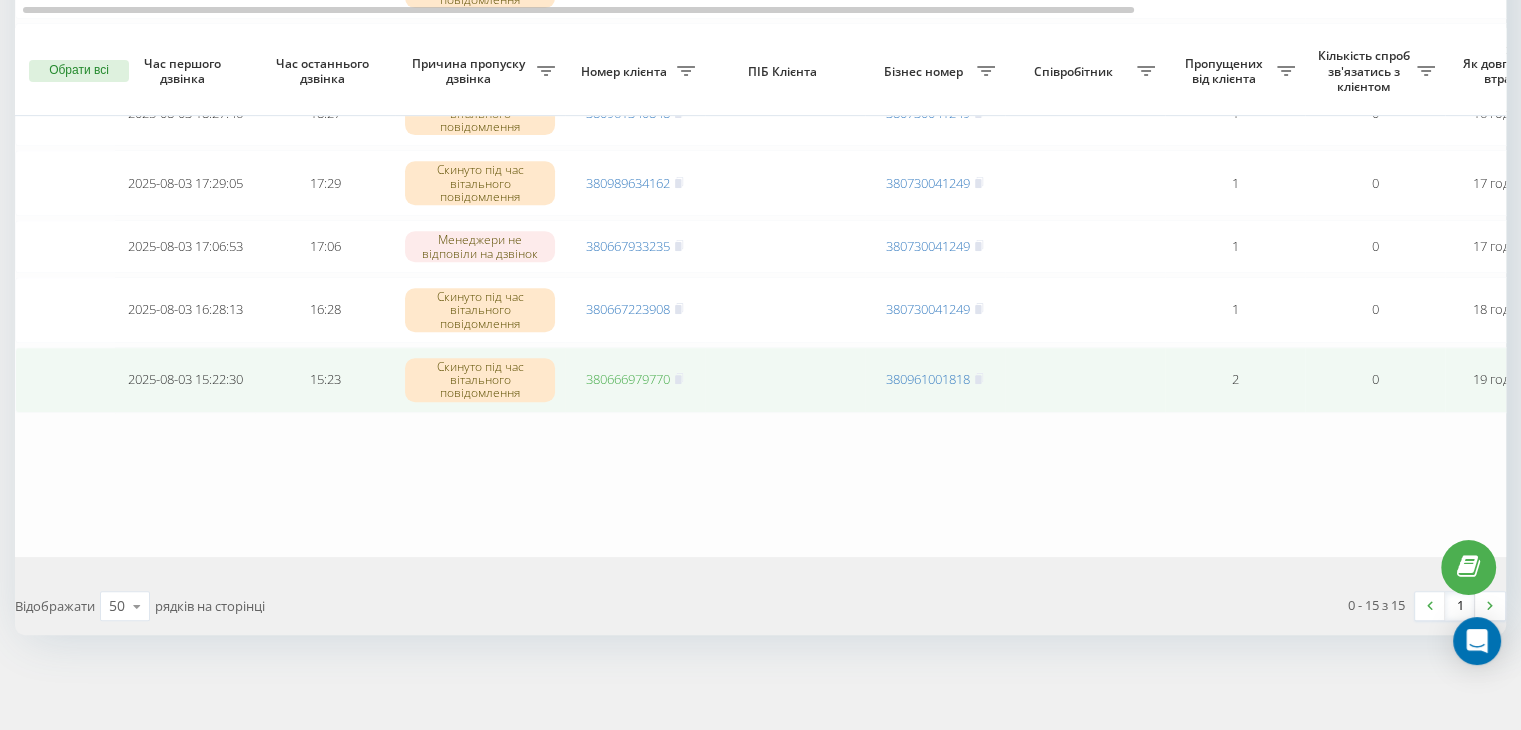 click on "380666979770" at bounding box center (628, 379) 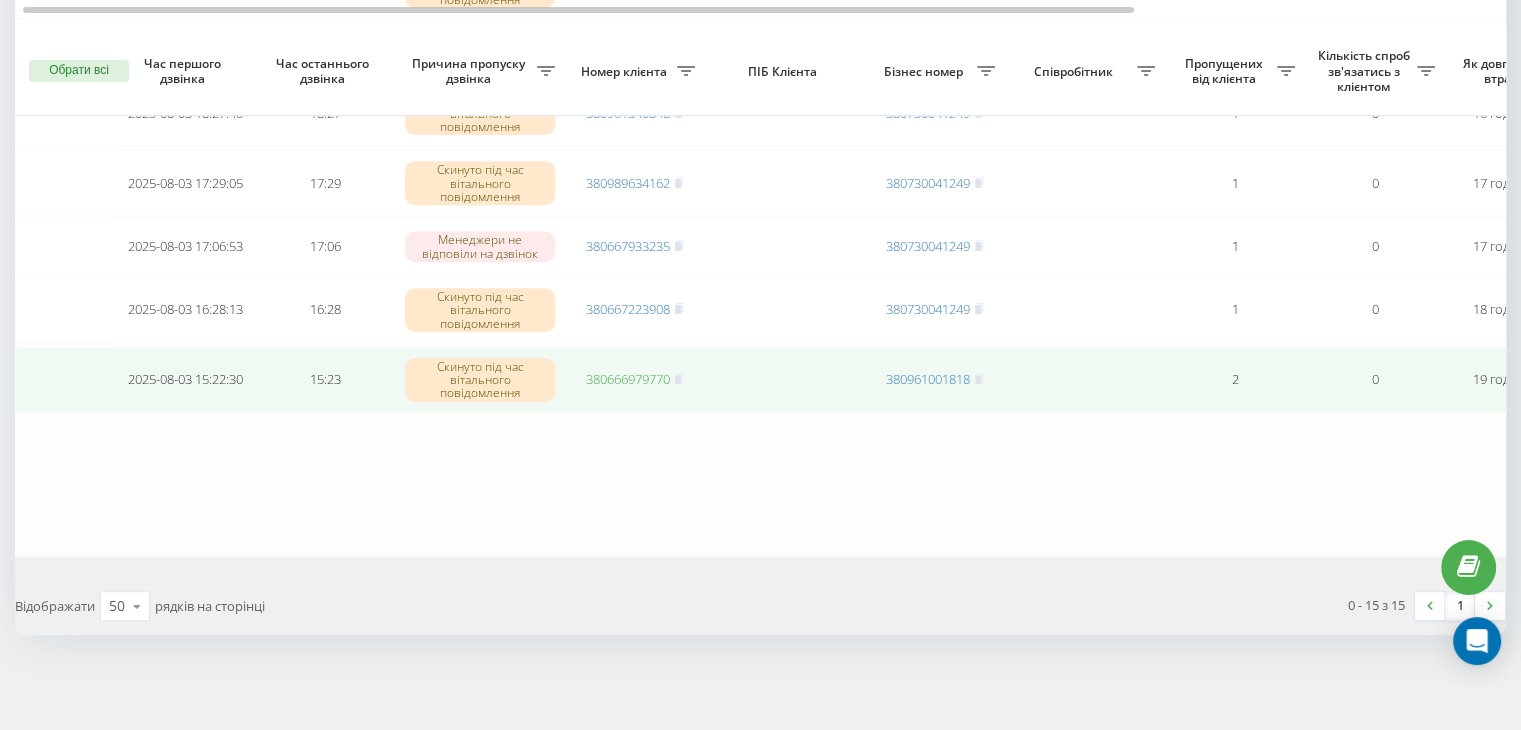 click on "380666979770" at bounding box center (628, 379) 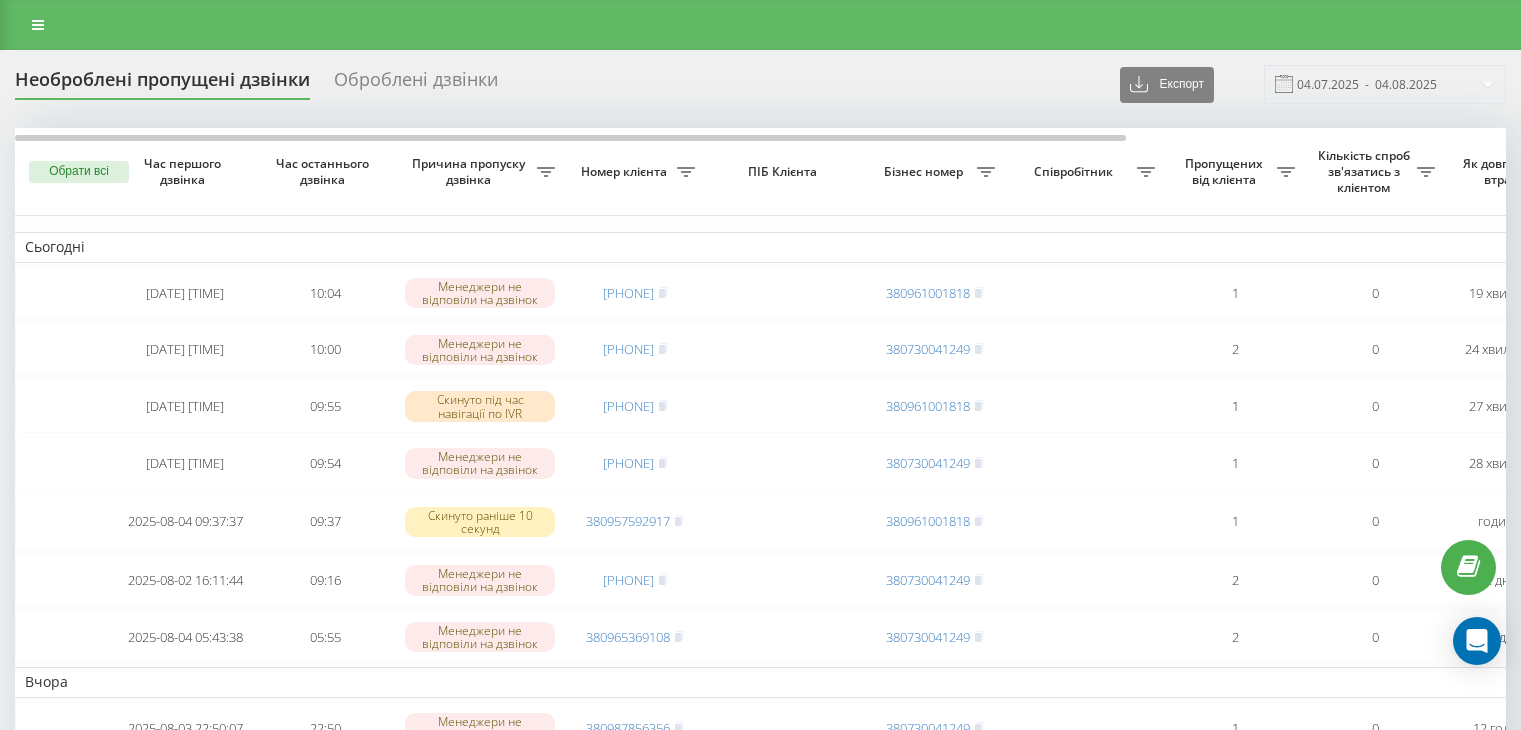 scroll, scrollTop: 0, scrollLeft: 0, axis: both 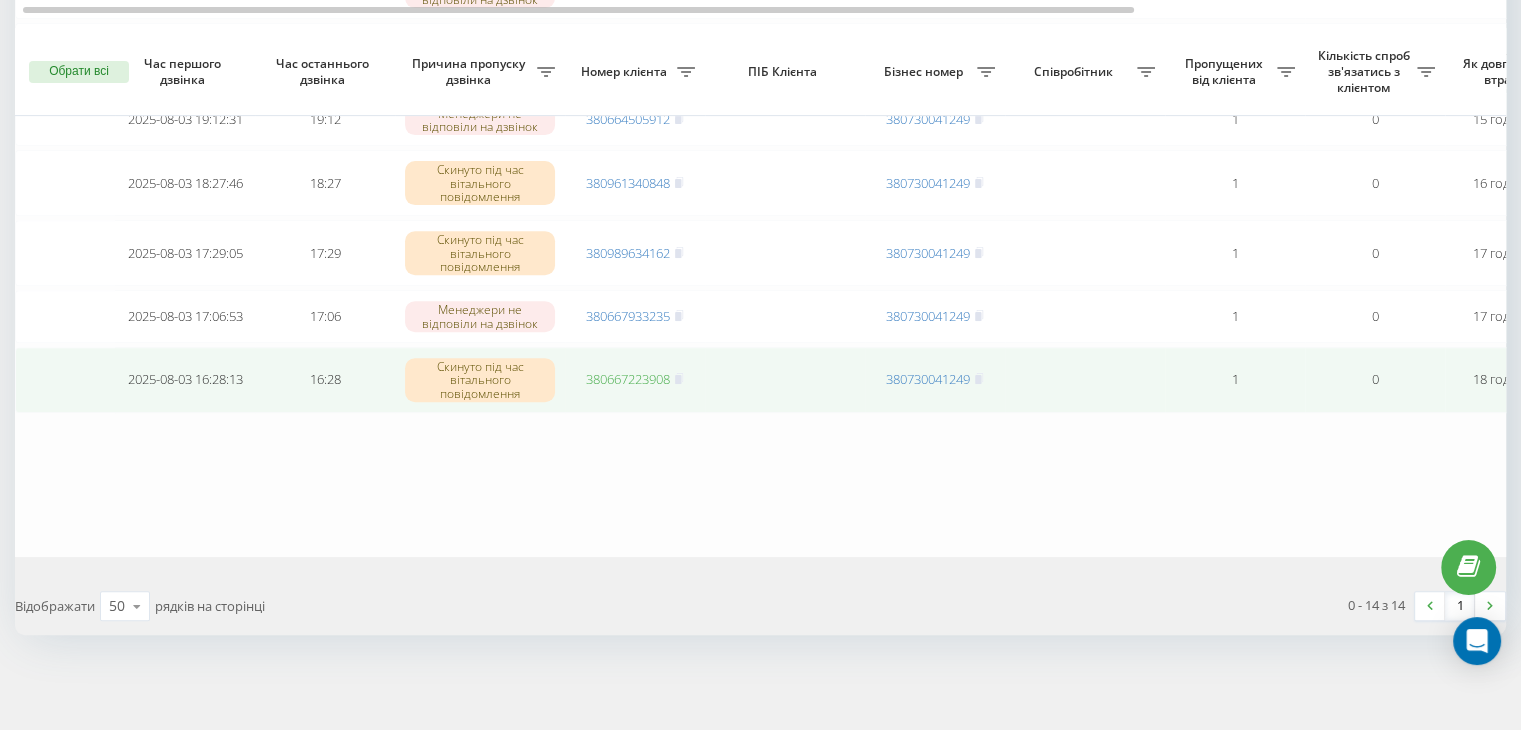 click on "380667223908" at bounding box center (628, 379) 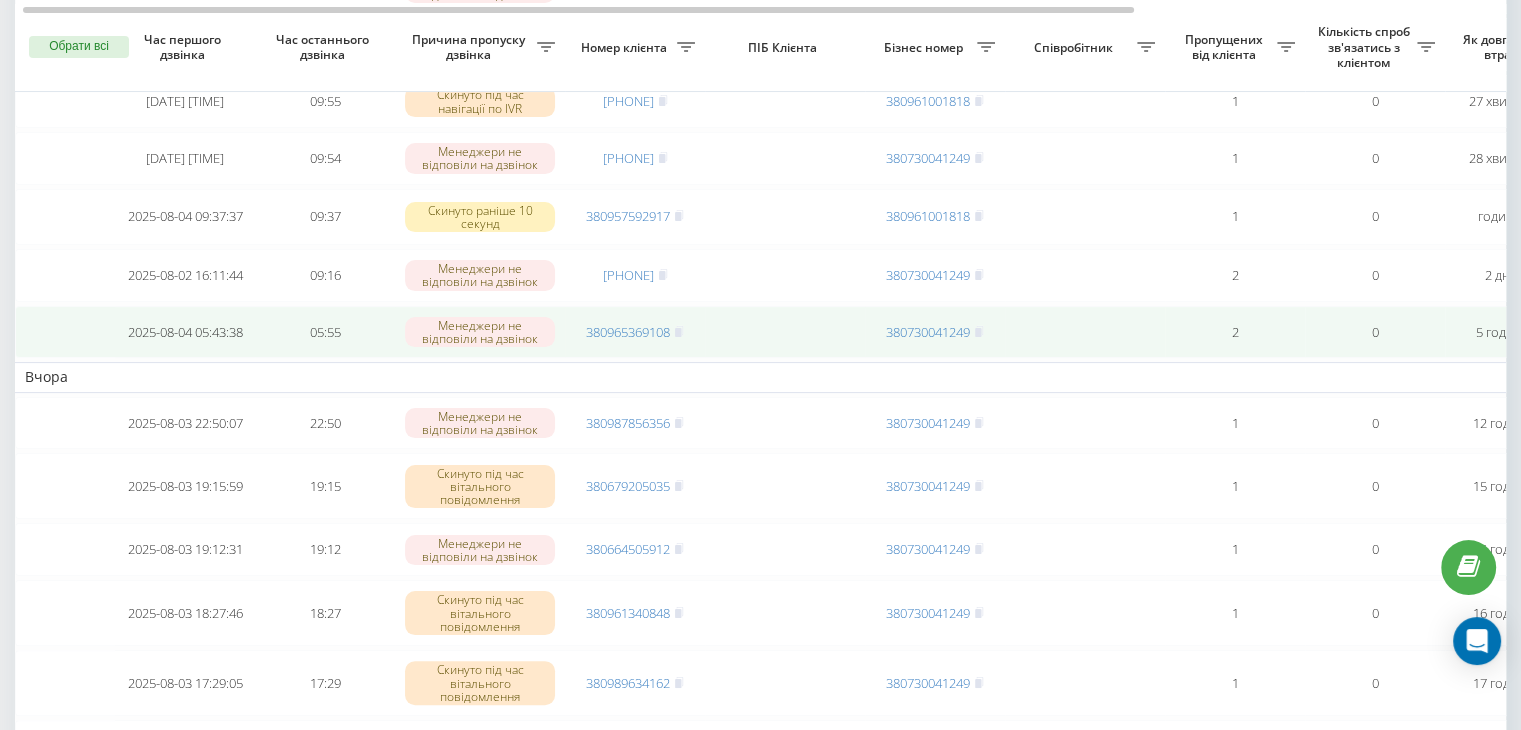 scroll, scrollTop: 469, scrollLeft: 0, axis: vertical 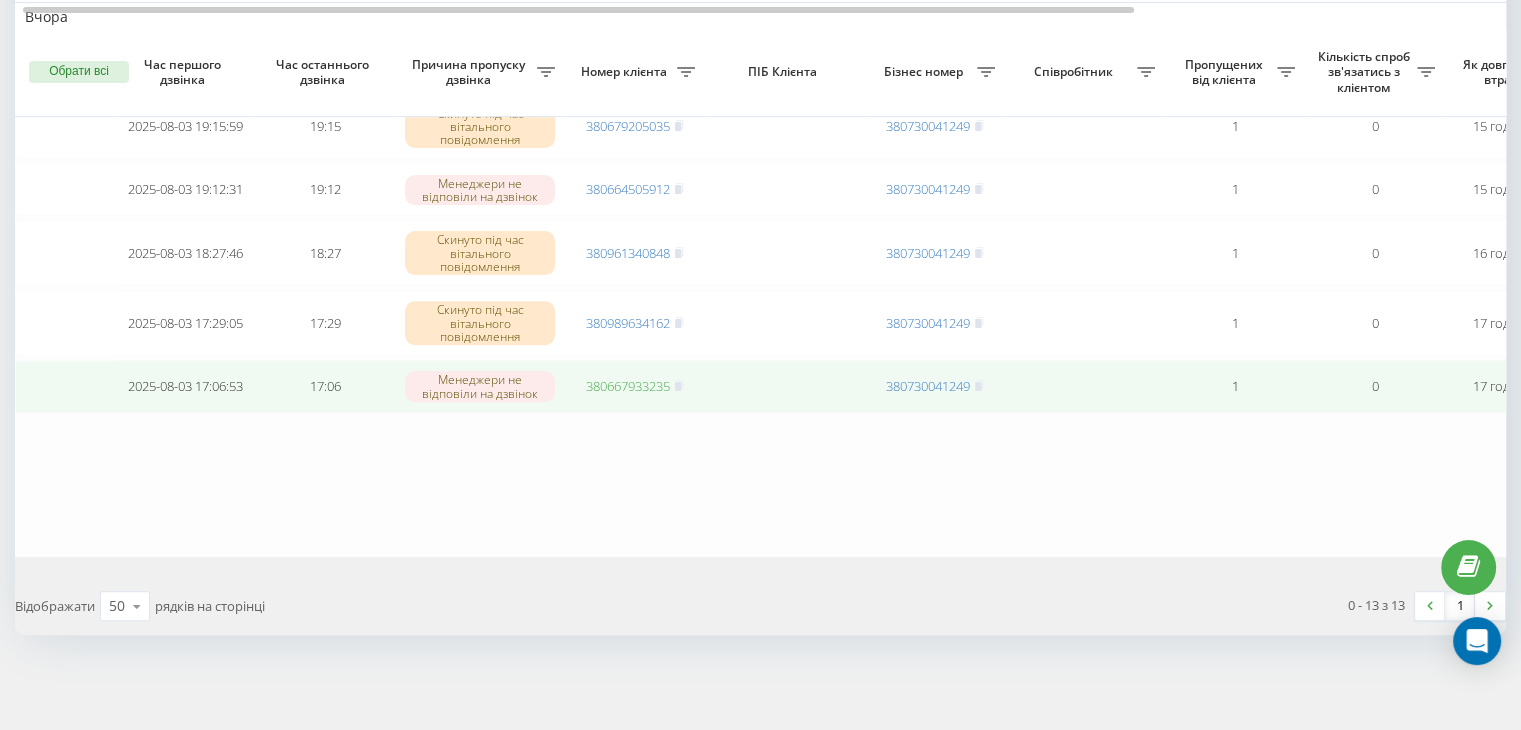 click on "380667933235" at bounding box center (628, 386) 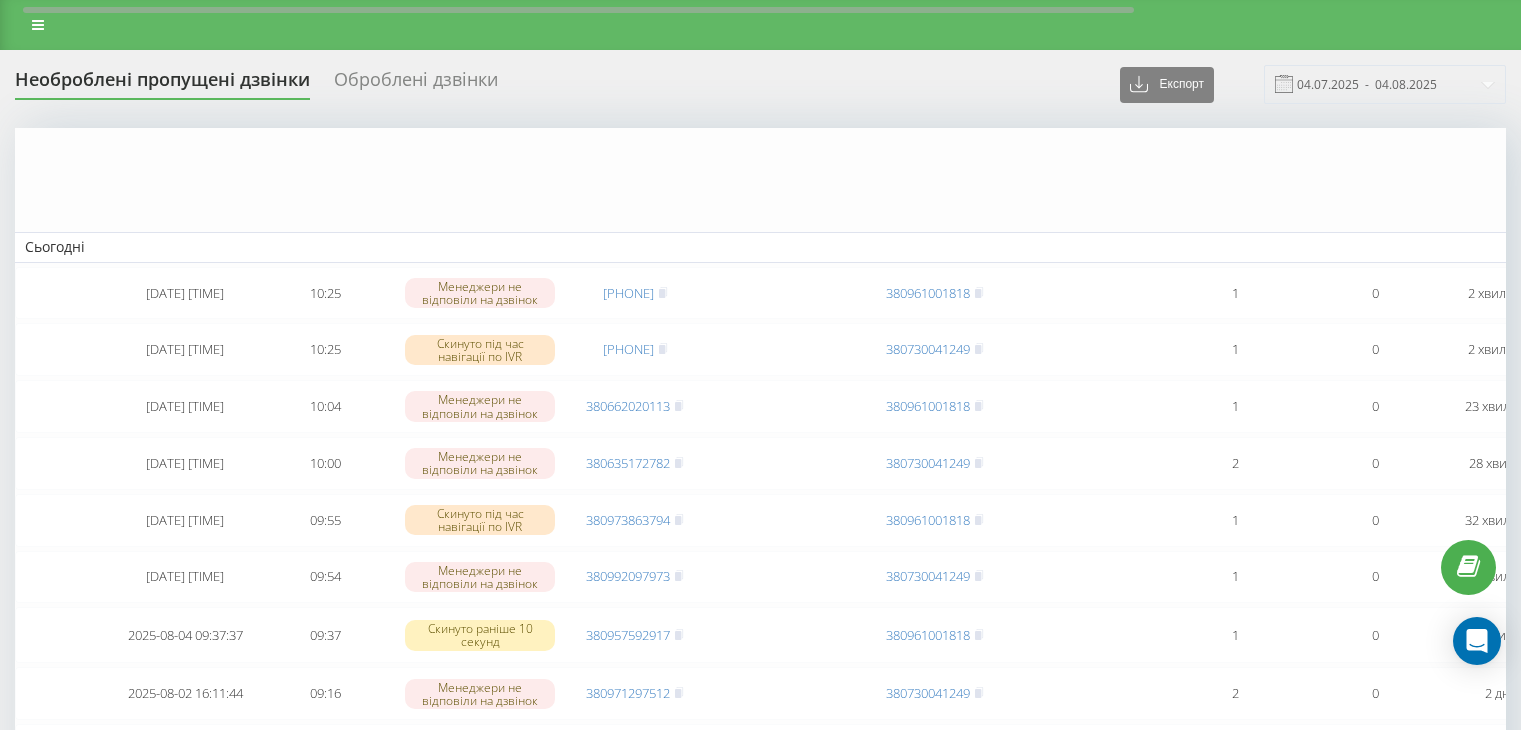 scroll, scrollTop: 819, scrollLeft: 0, axis: vertical 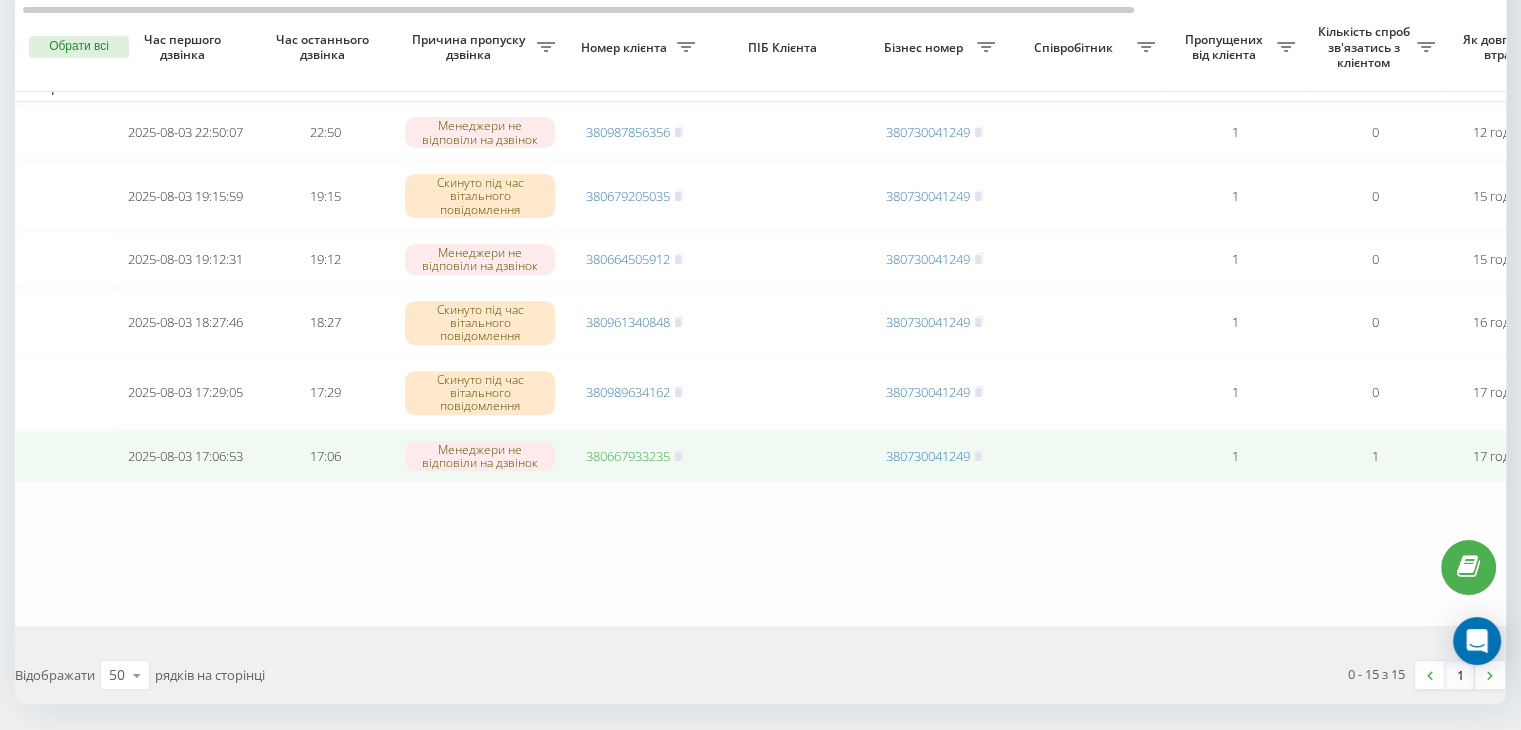 click on "380667933235" at bounding box center (628, 456) 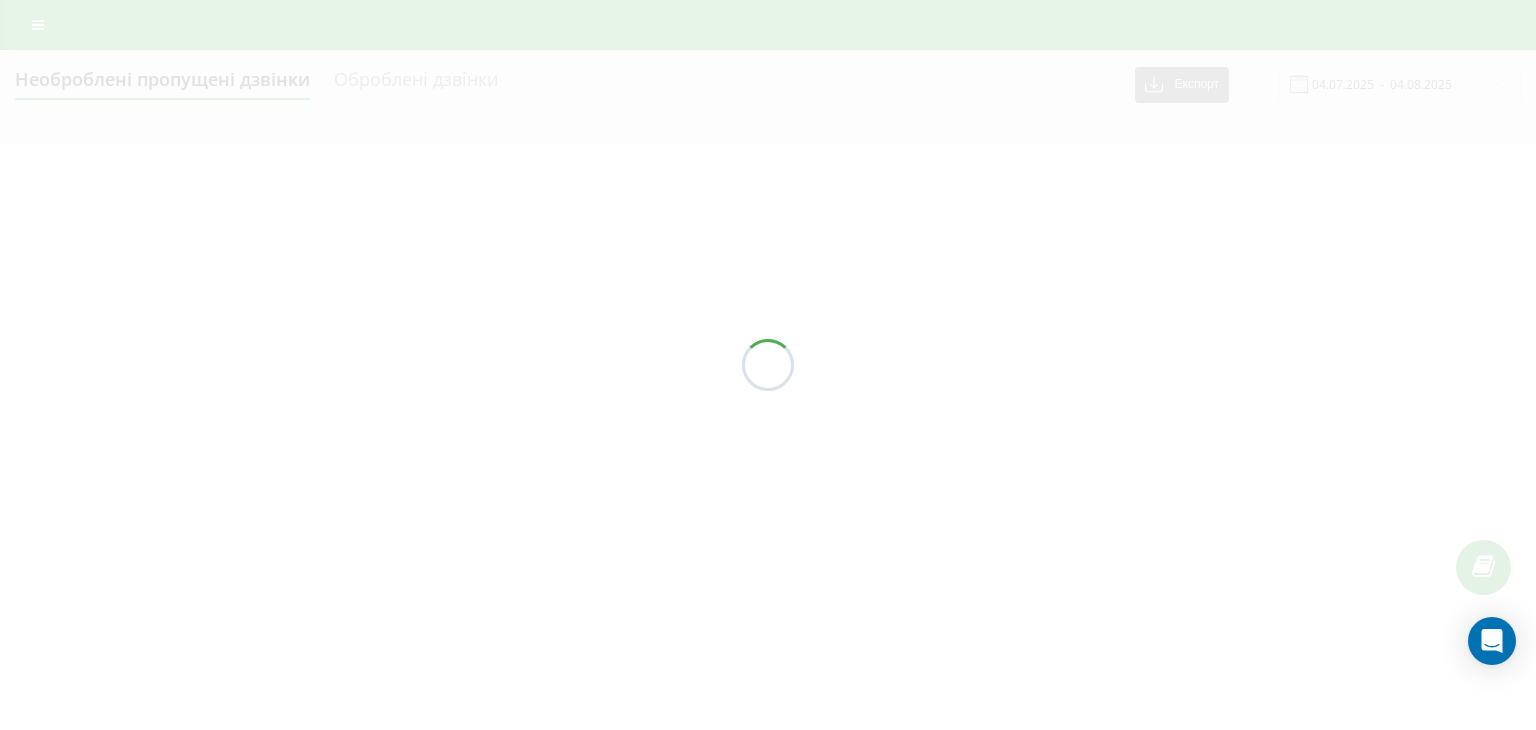 scroll, scrollTop: 0, scrollLeft: 0, axis: both 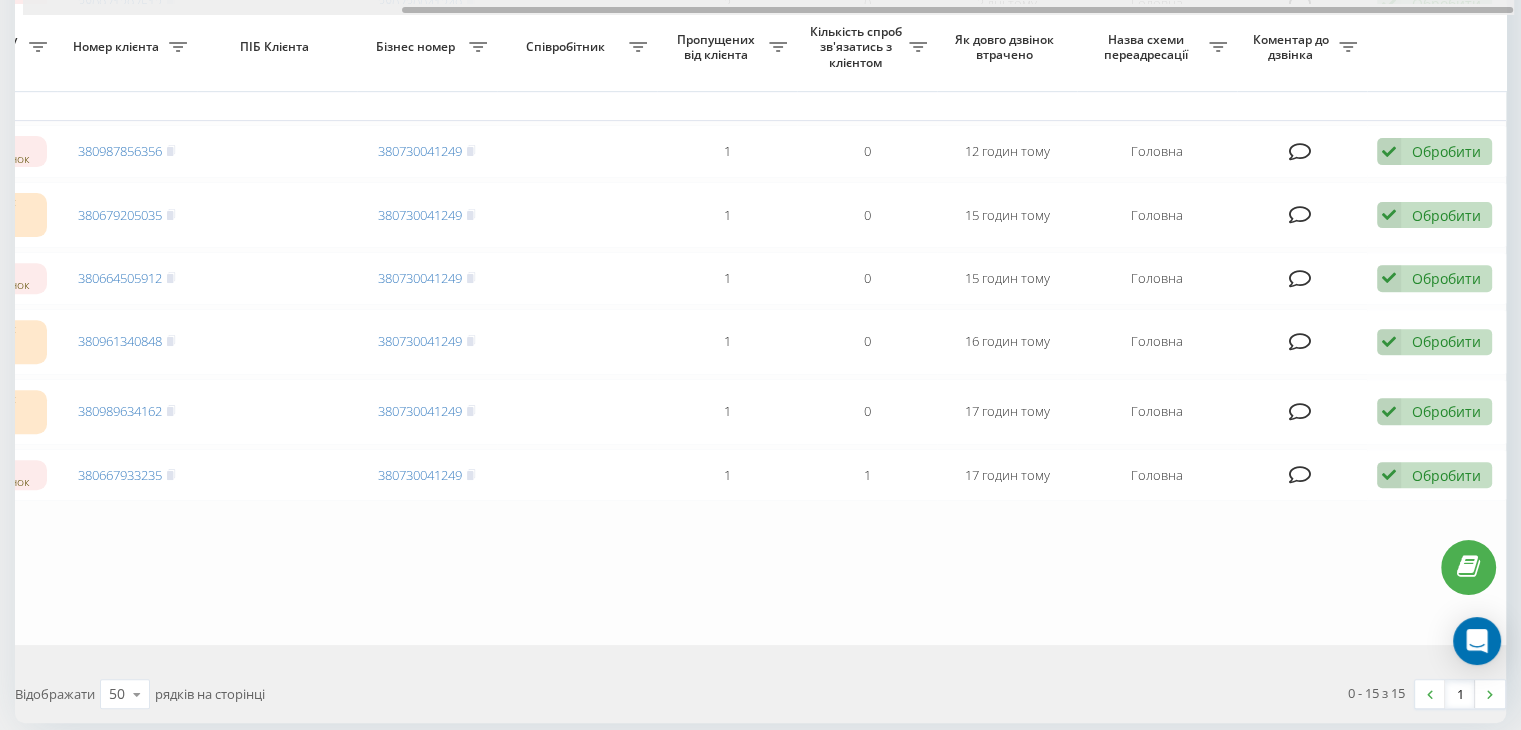 drag, startPoint x: 674, startPoint y: 10, endPoint x: 1535, endPoint y: 57, distance: 862.28186 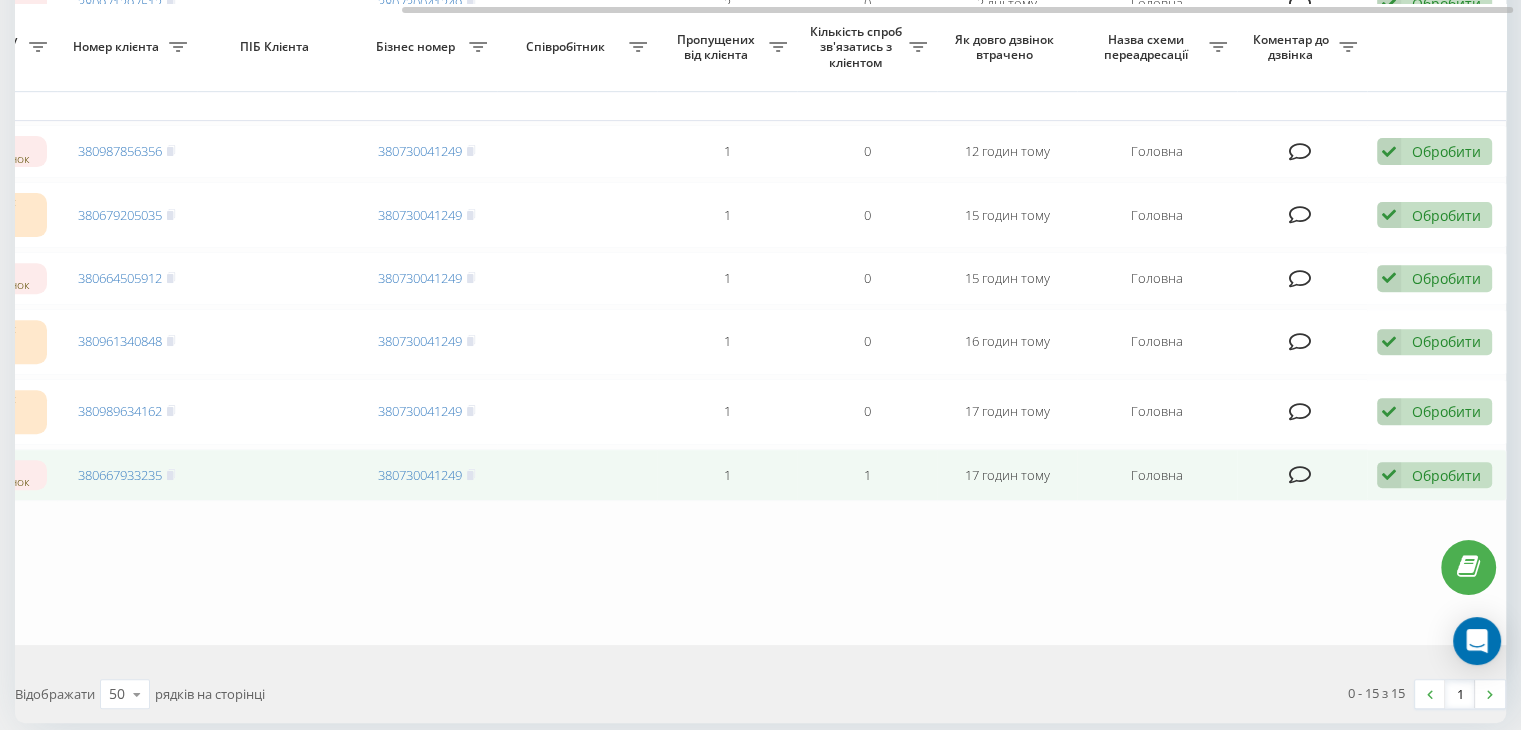 click on "Обробити Не вдалося зв'язатися Зв'язався з клієнтом за допомогою іншого каналу Клієнт передзвонив сам з іншого номера Інший варіант" at bounding box center [1437, 475] 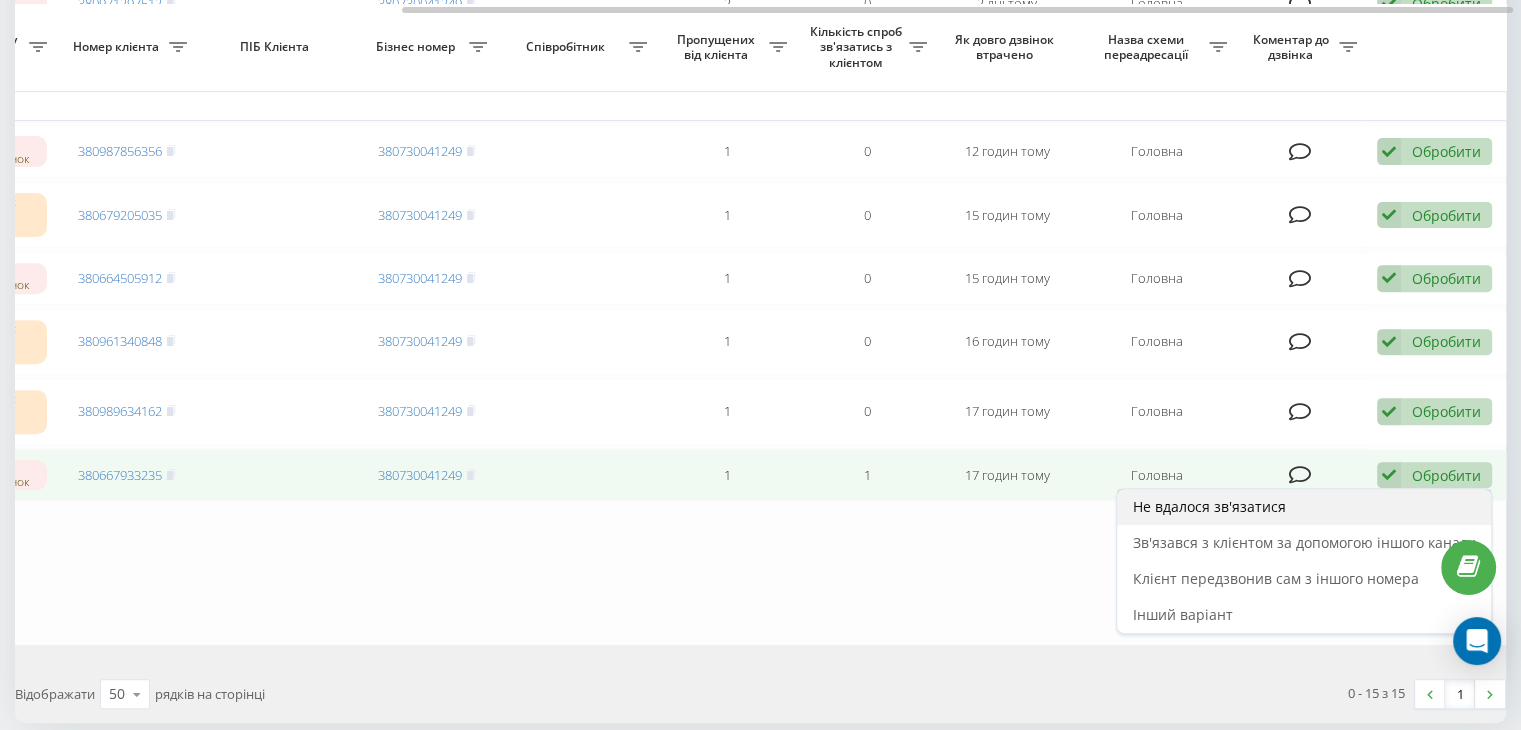 click on "Не вдалося зв'язатися" at bounding box center (1304, 507) 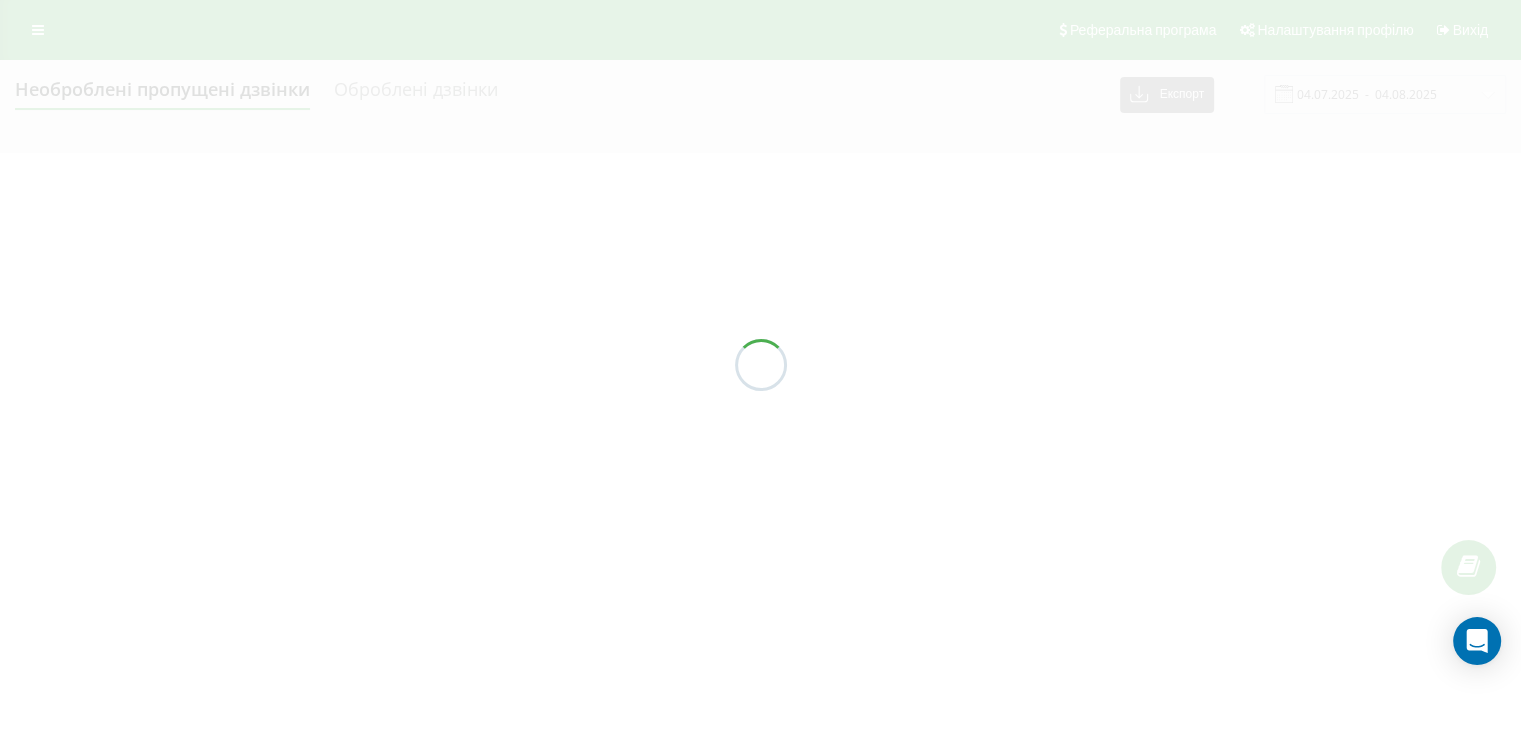 scroll, scrollTop: 0, scrollLeft: 0, axis: both 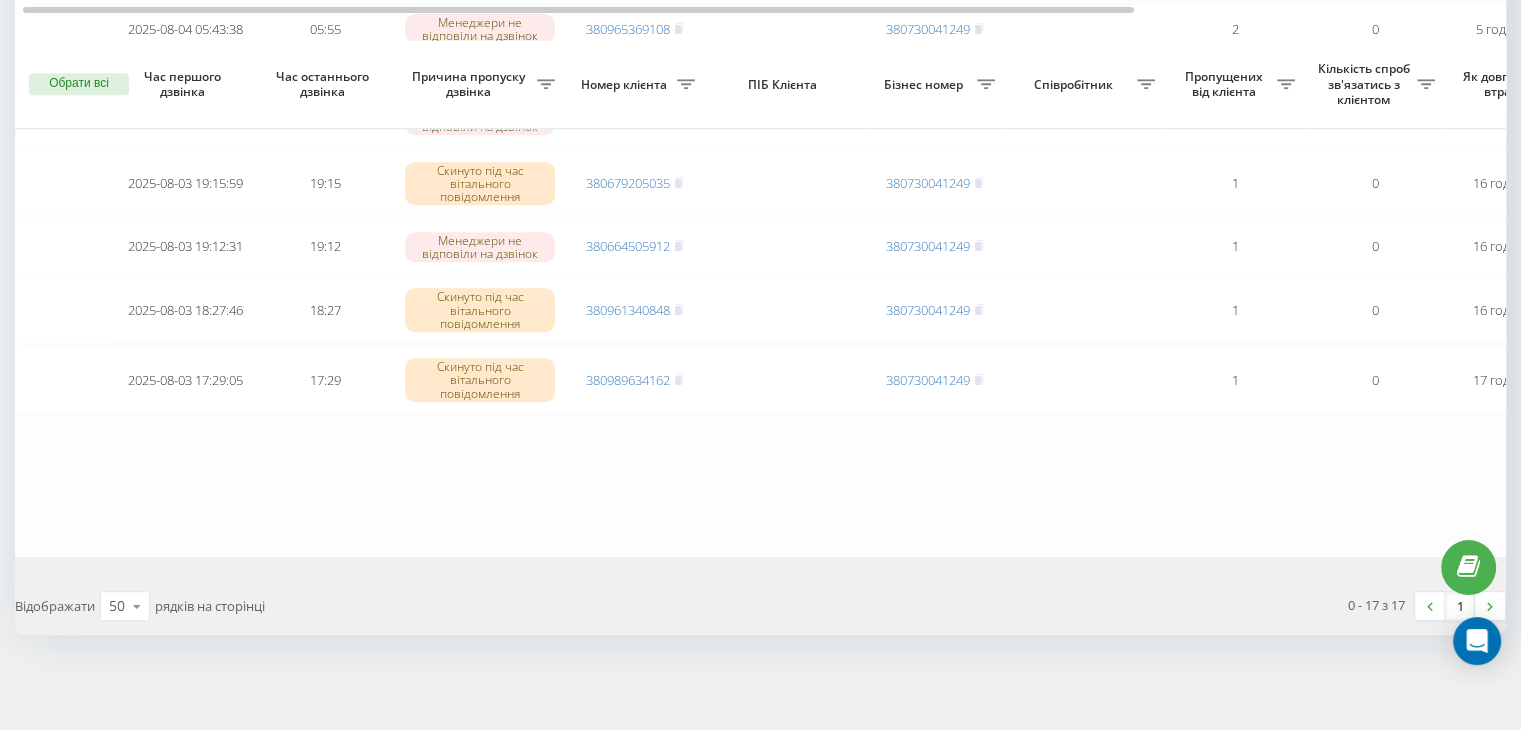 click on "0 - 17 з 17 1" at bounding box center [1141, 606] 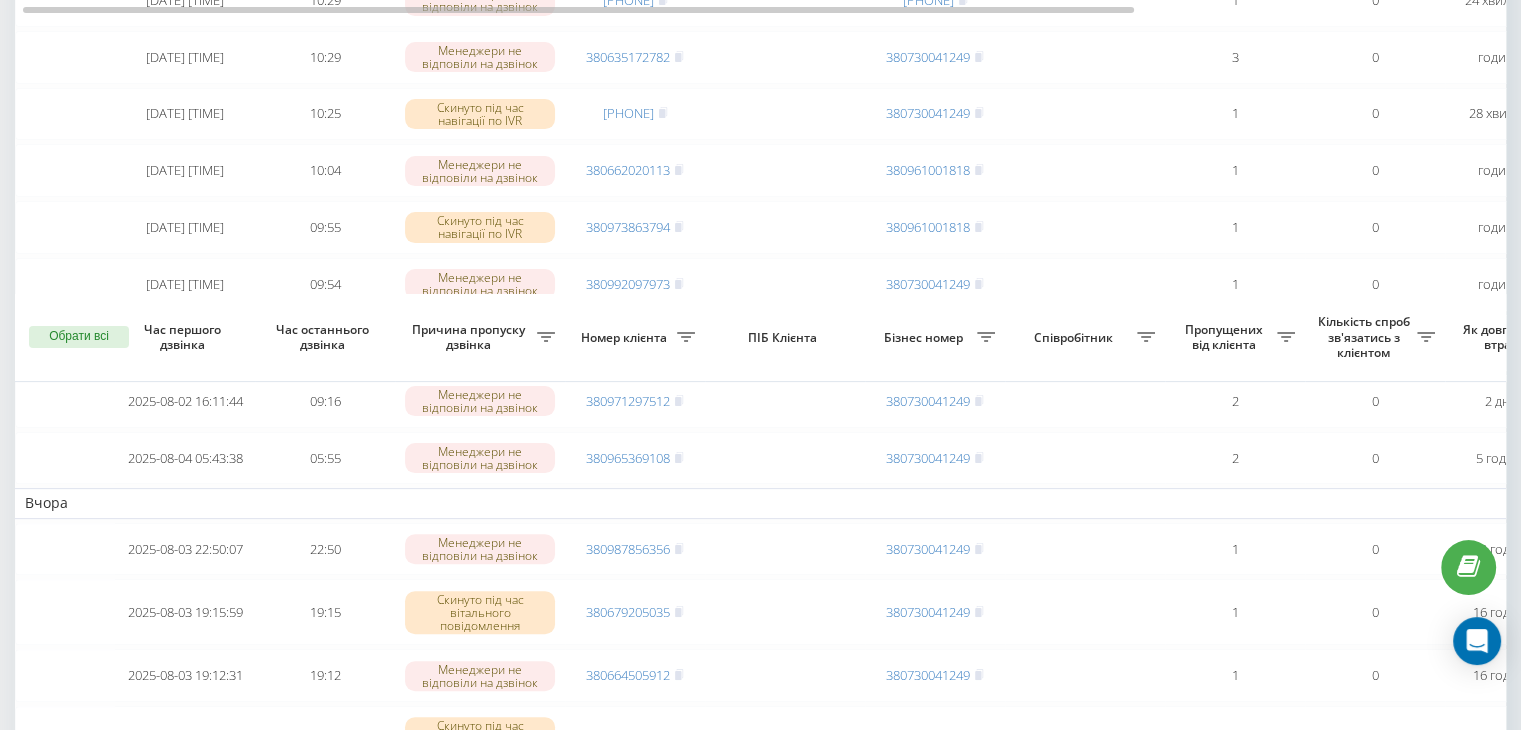 scroll, scrollTop: 0, scrollLeft: 0, axis: both 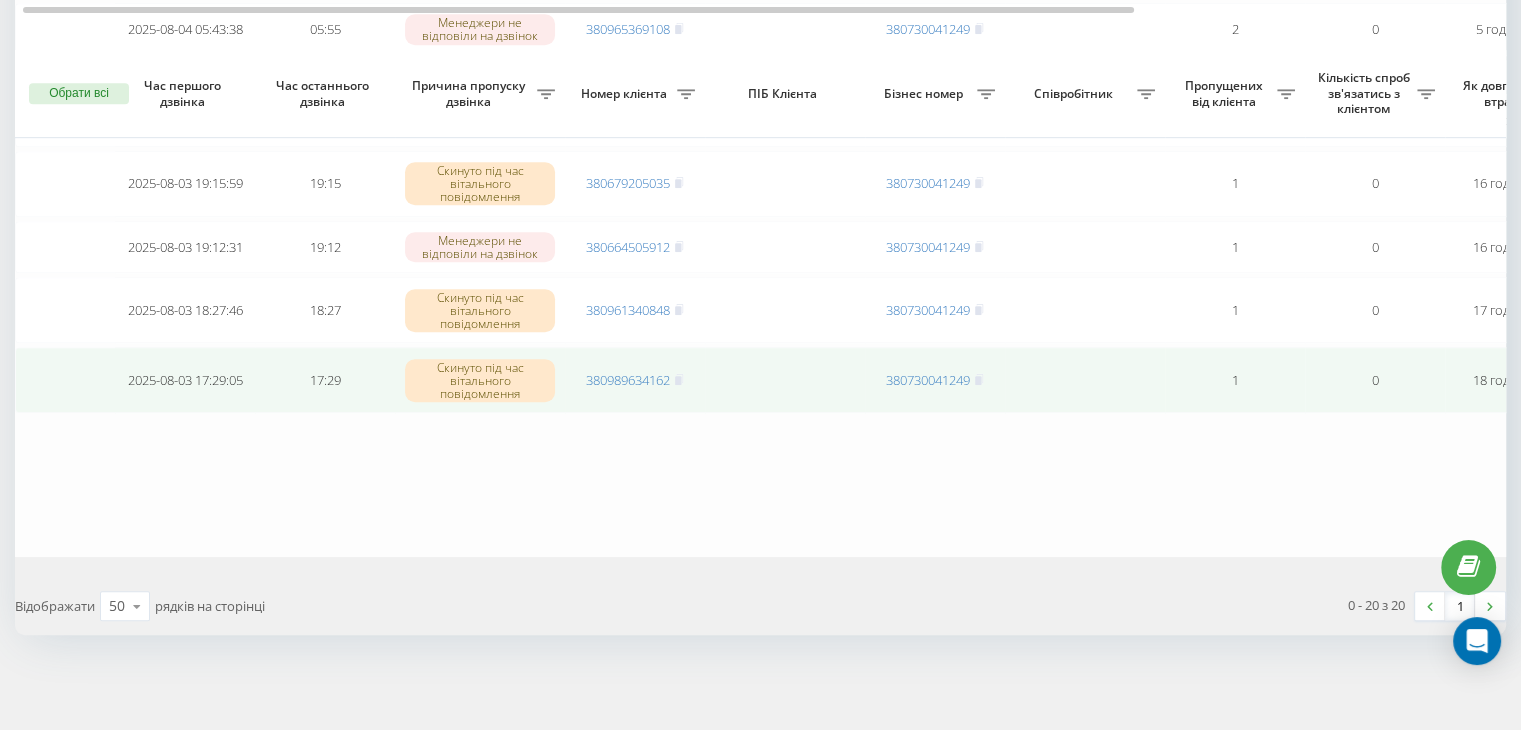 click on "380989634162" at bounding box center [635, 380] 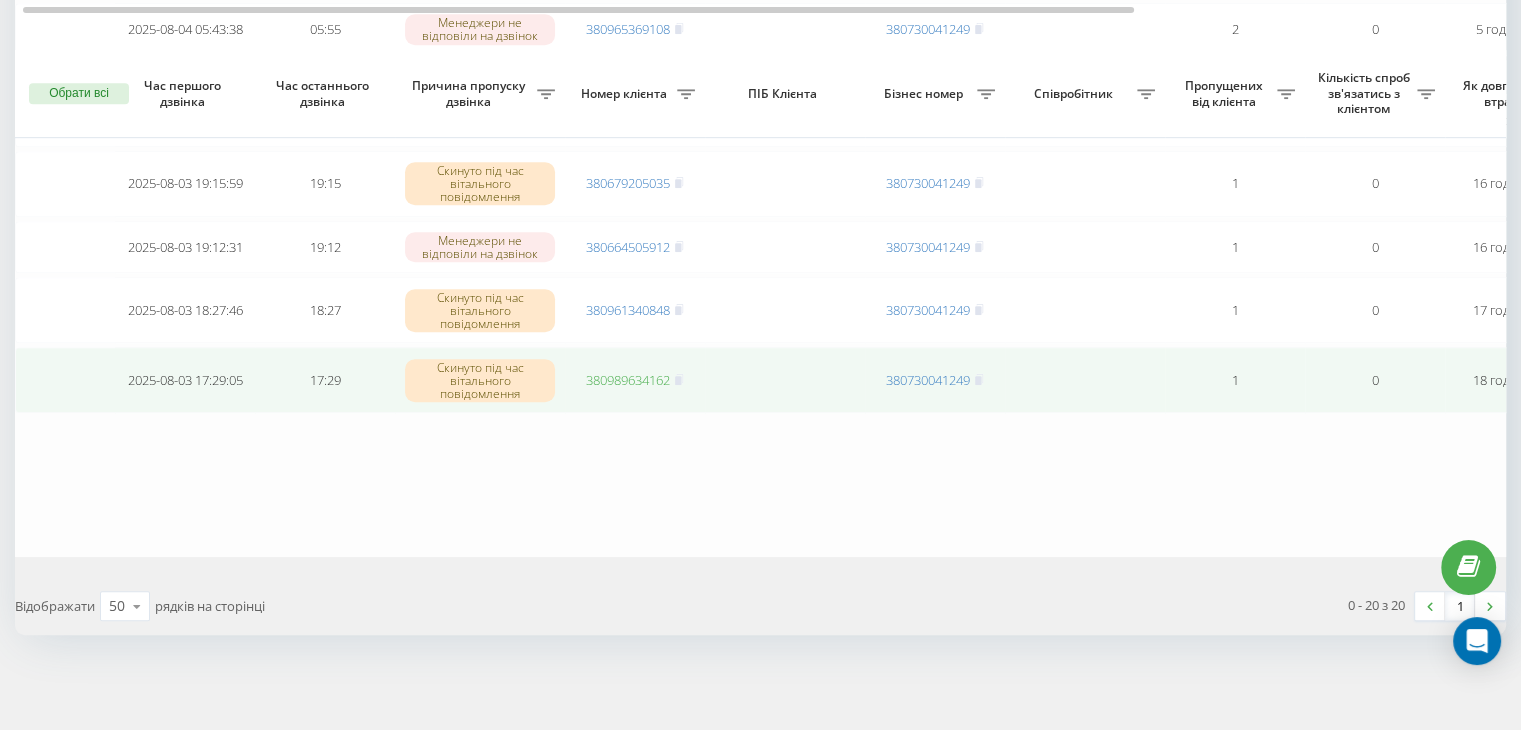 click on "380989634162" at bounding box center [628, 380] 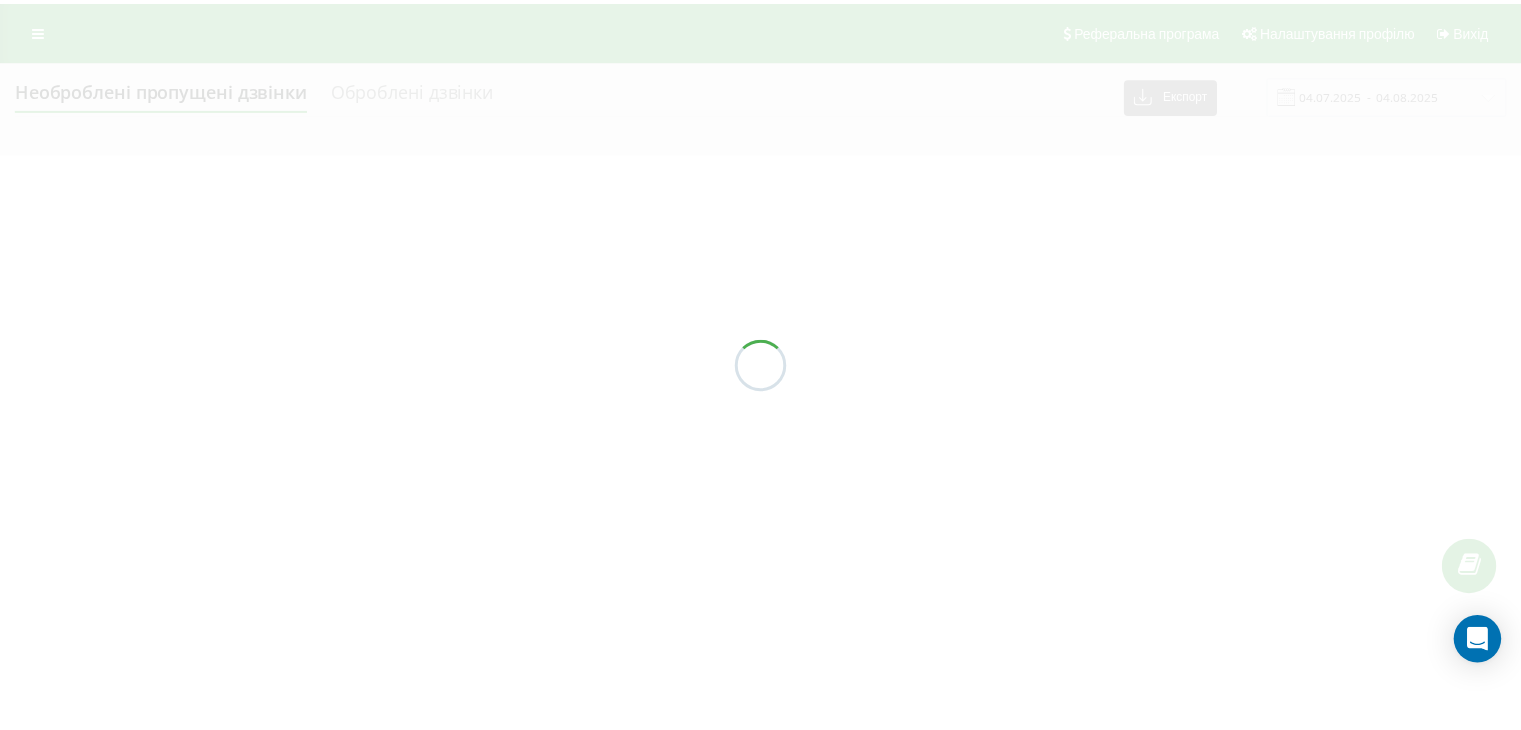 scroll, scrollTop: 0, scrollLeft: 0, axis: both 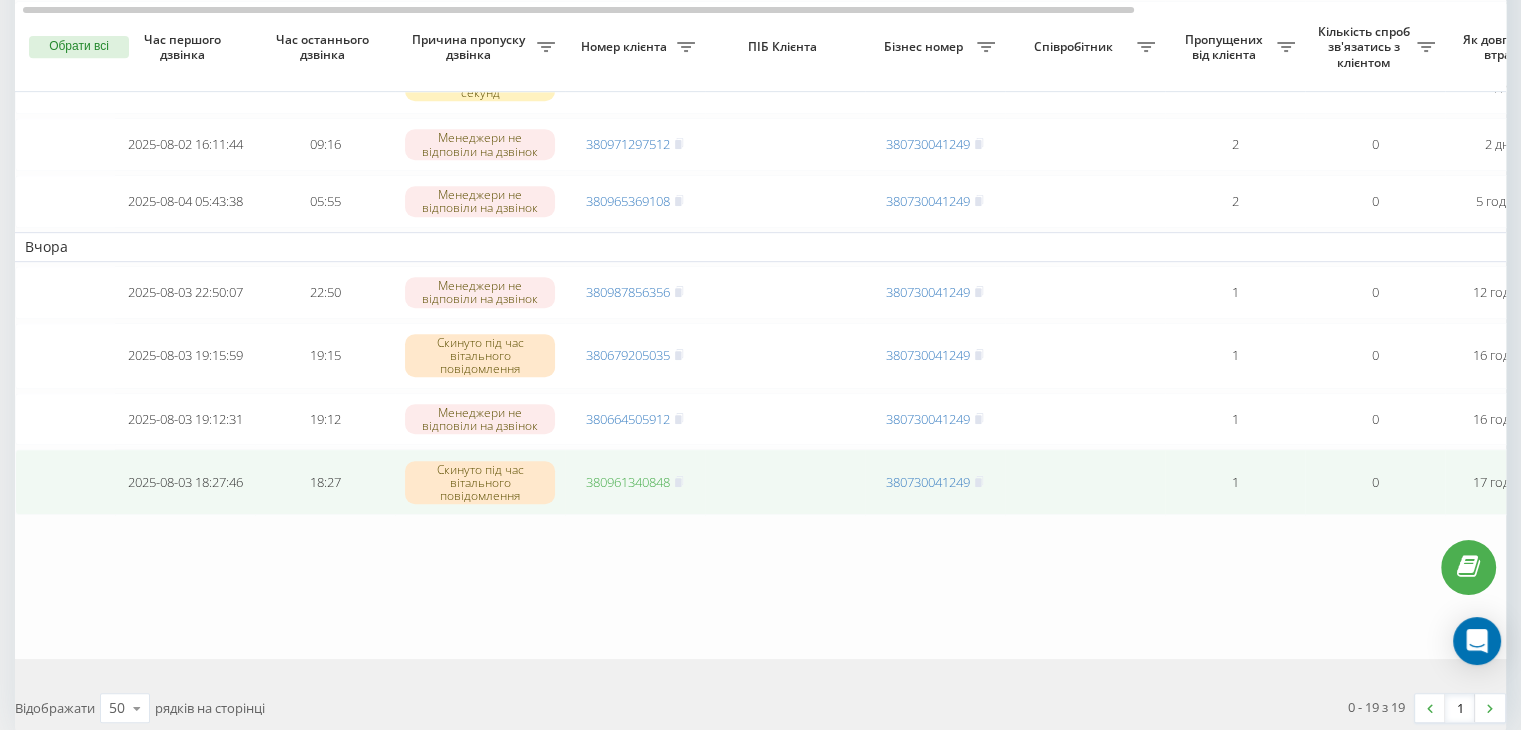 click on "380961340848" at bounding box center (628, 482) 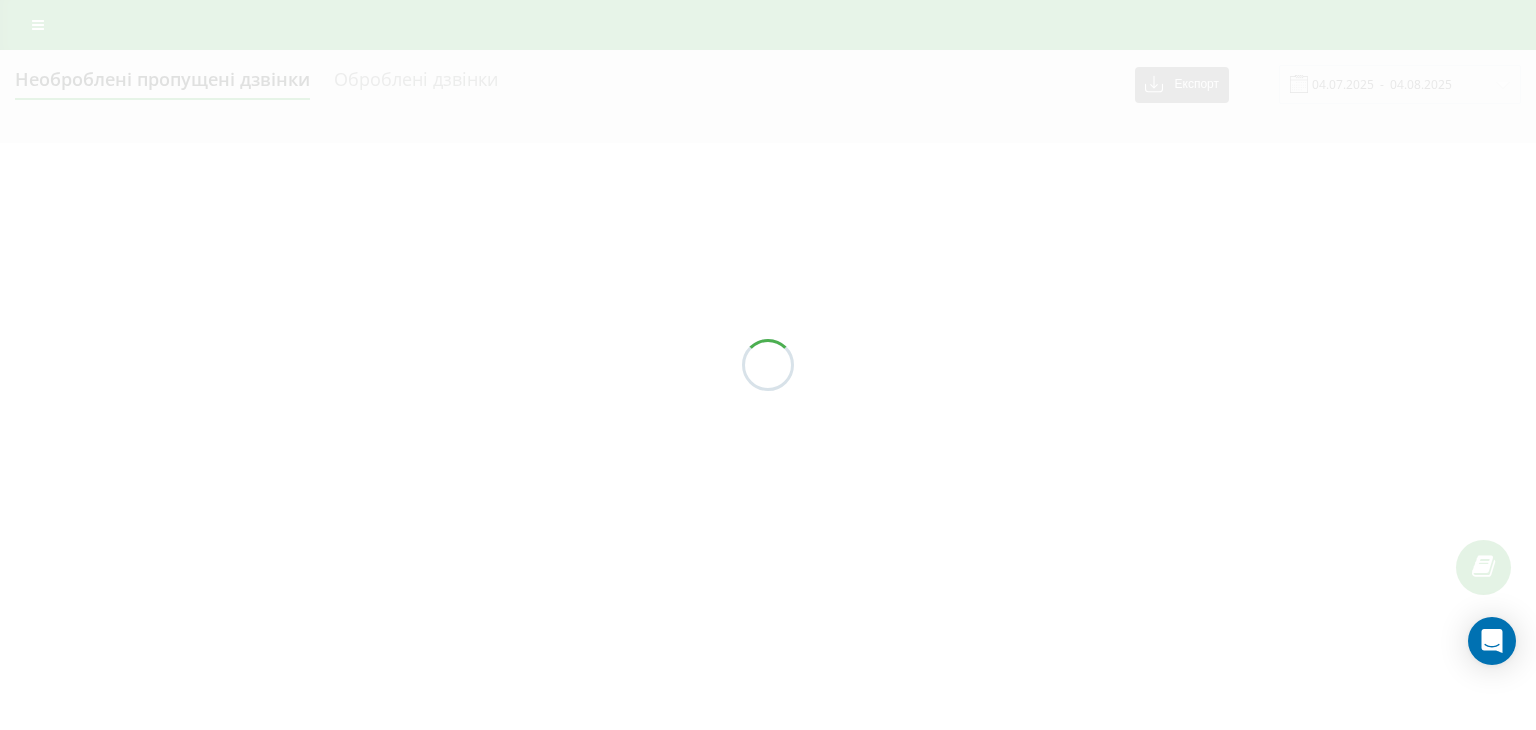 scroll, scrollTop: 0, scrollLeft: 0, axis: both 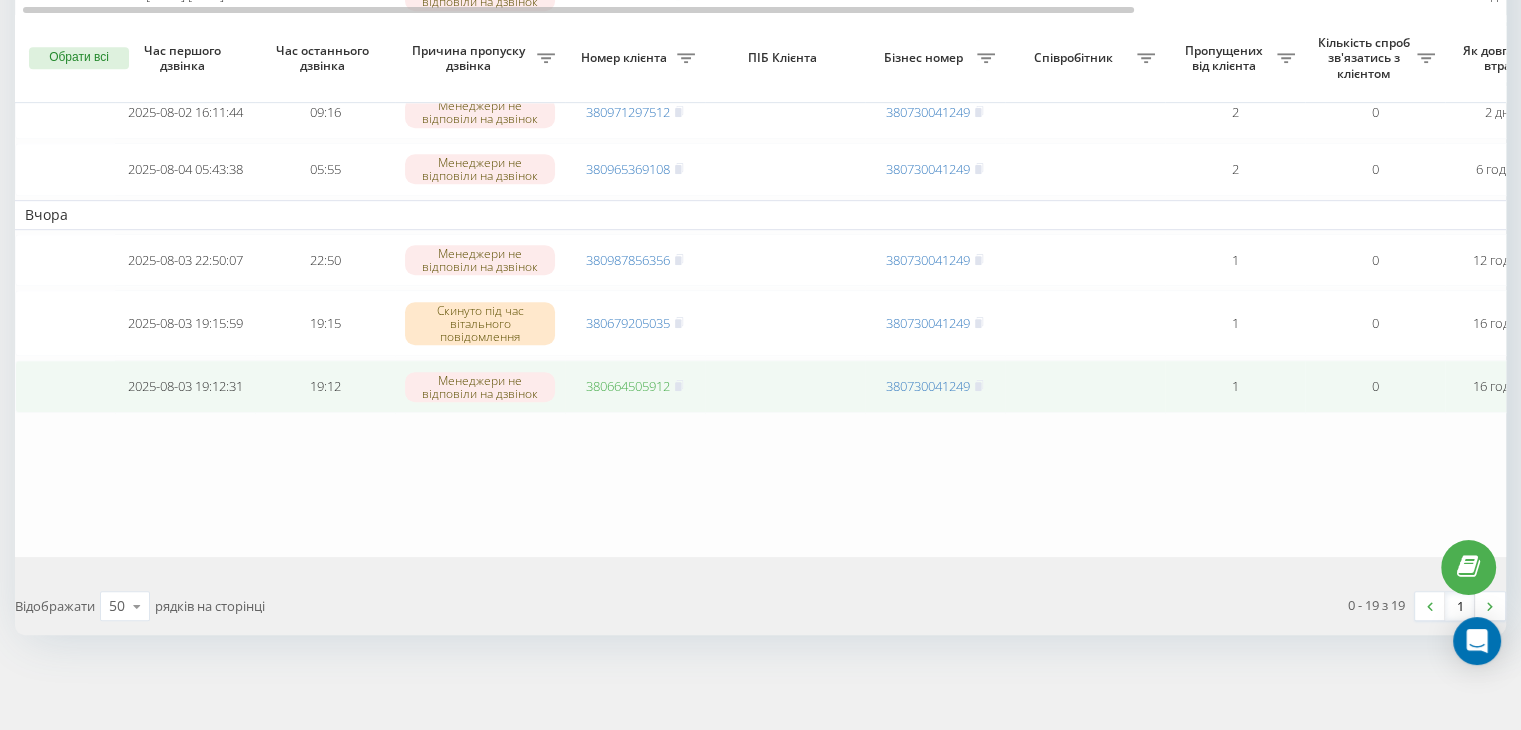 click on "380664505912" at bounding box center (628, 386) 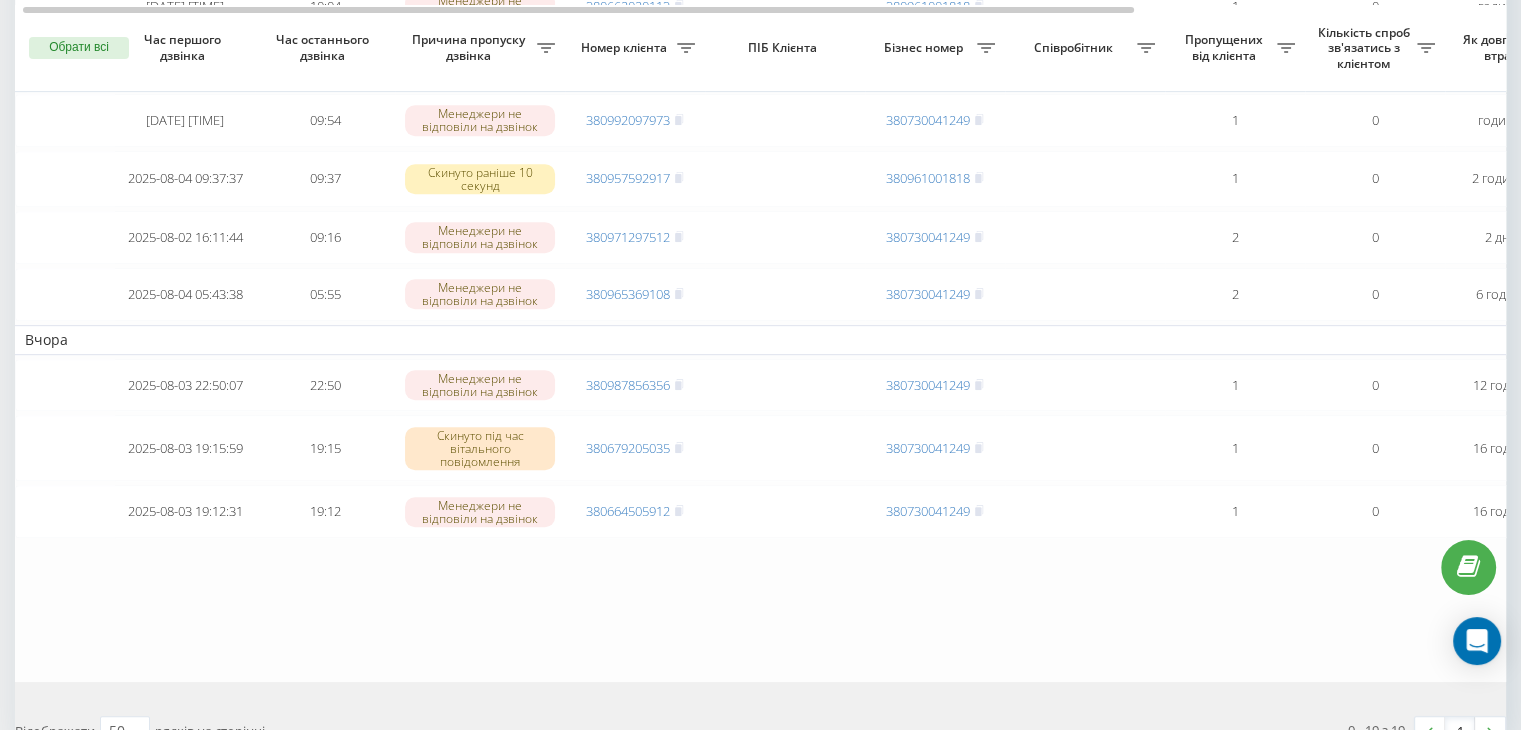 scroll, scrollTop: 900, scrollLeft: 0, axis: vertical 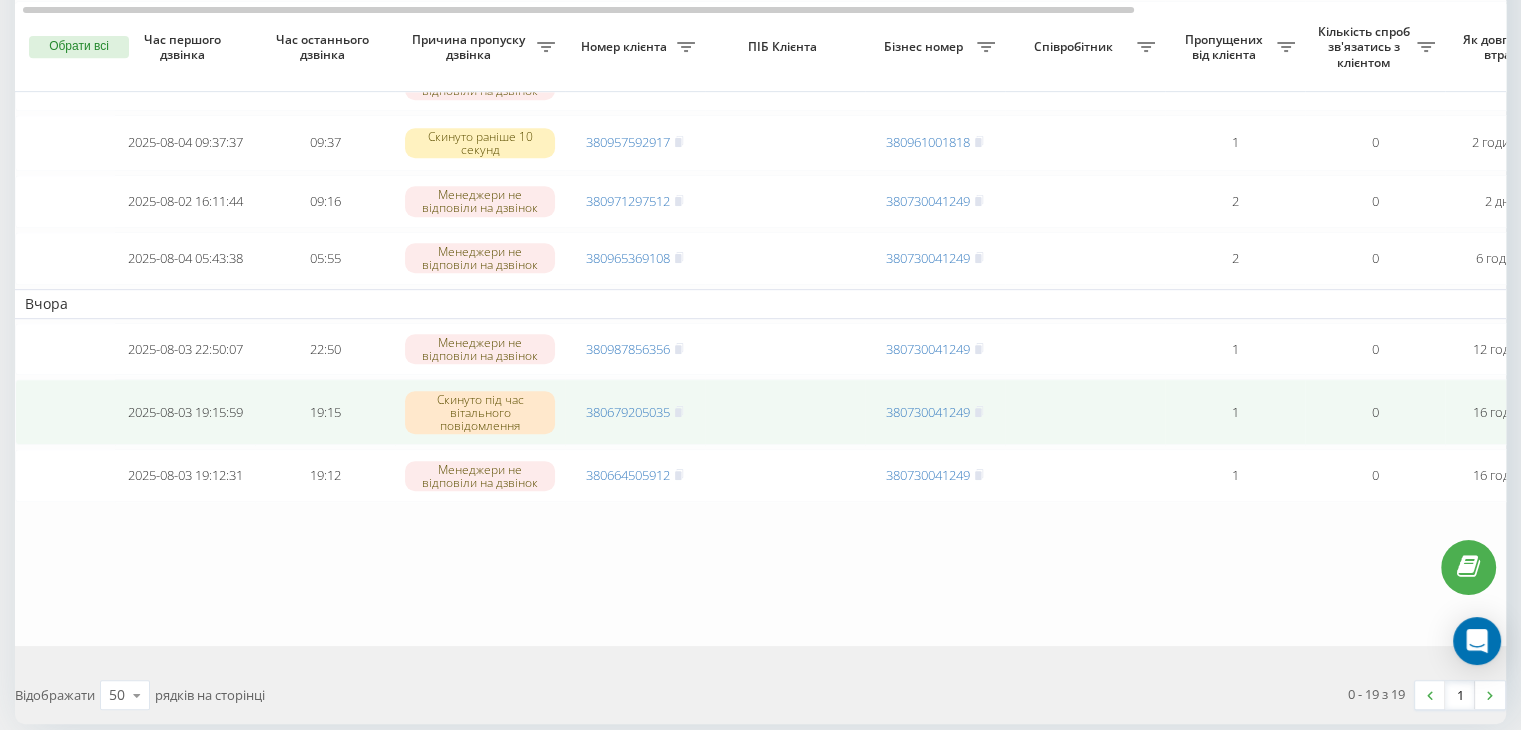 click on "380679205035" at bounding box center [635, 412] 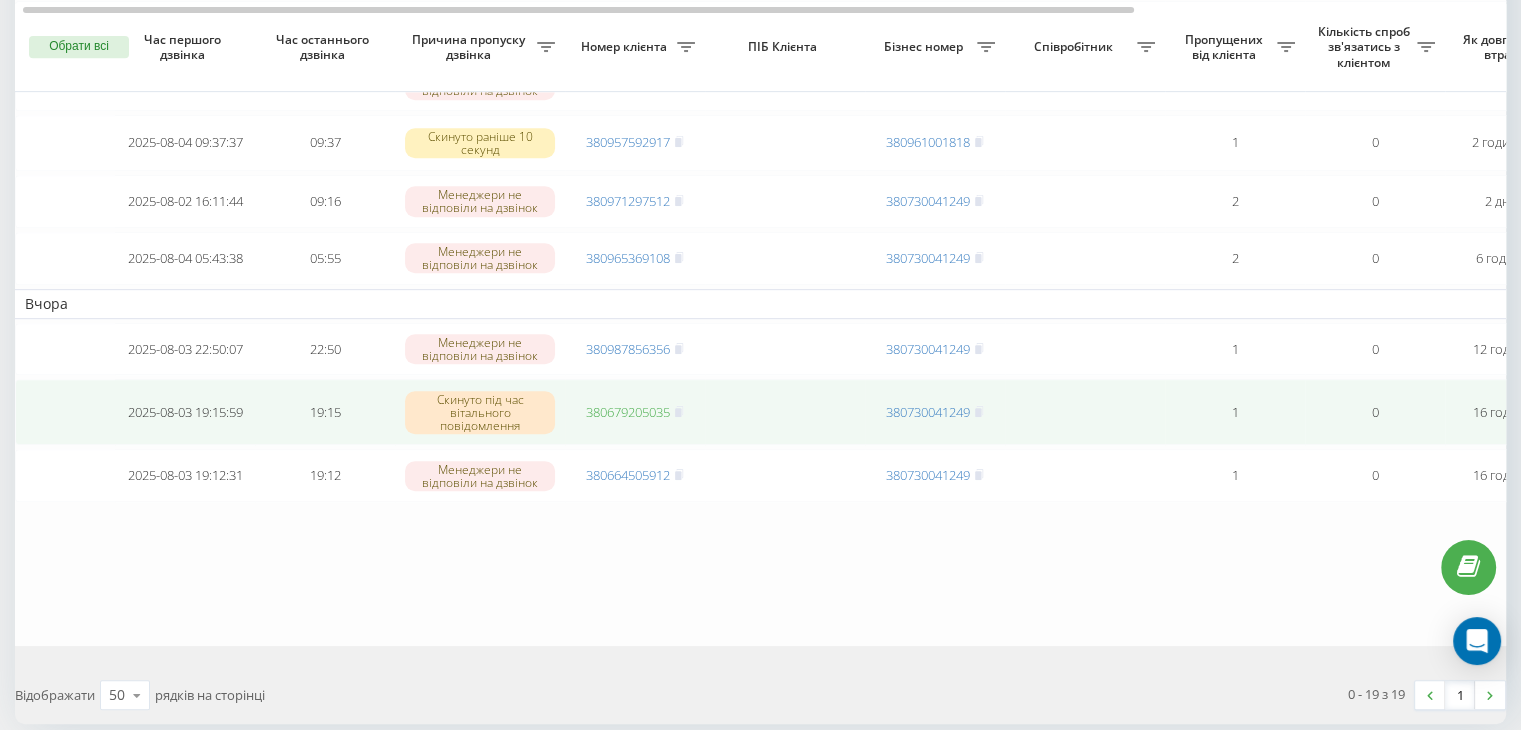 click on "380679205035" at bounding box center [628, 412] 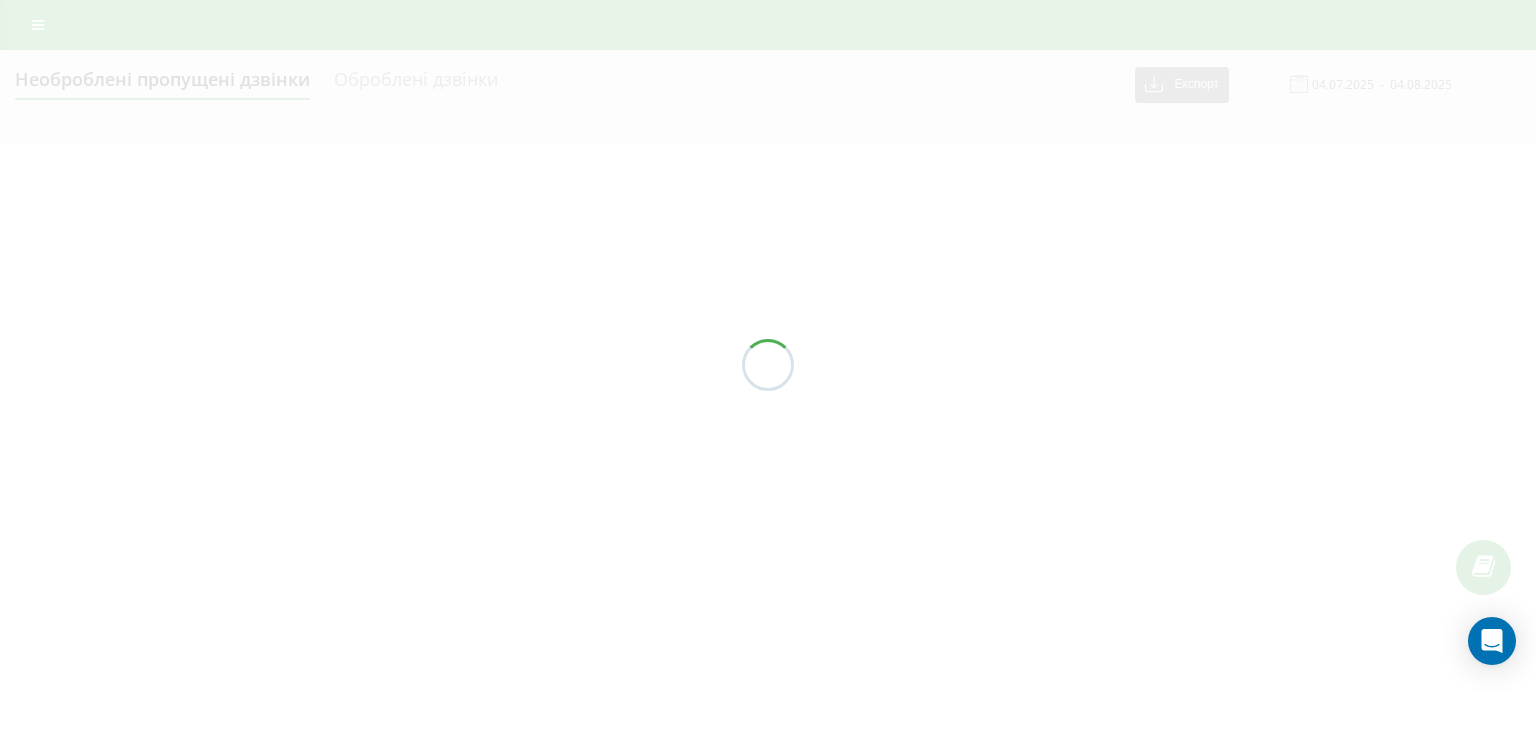 scroll, scrollTop: 0, scrollLeft: 0, axis: both 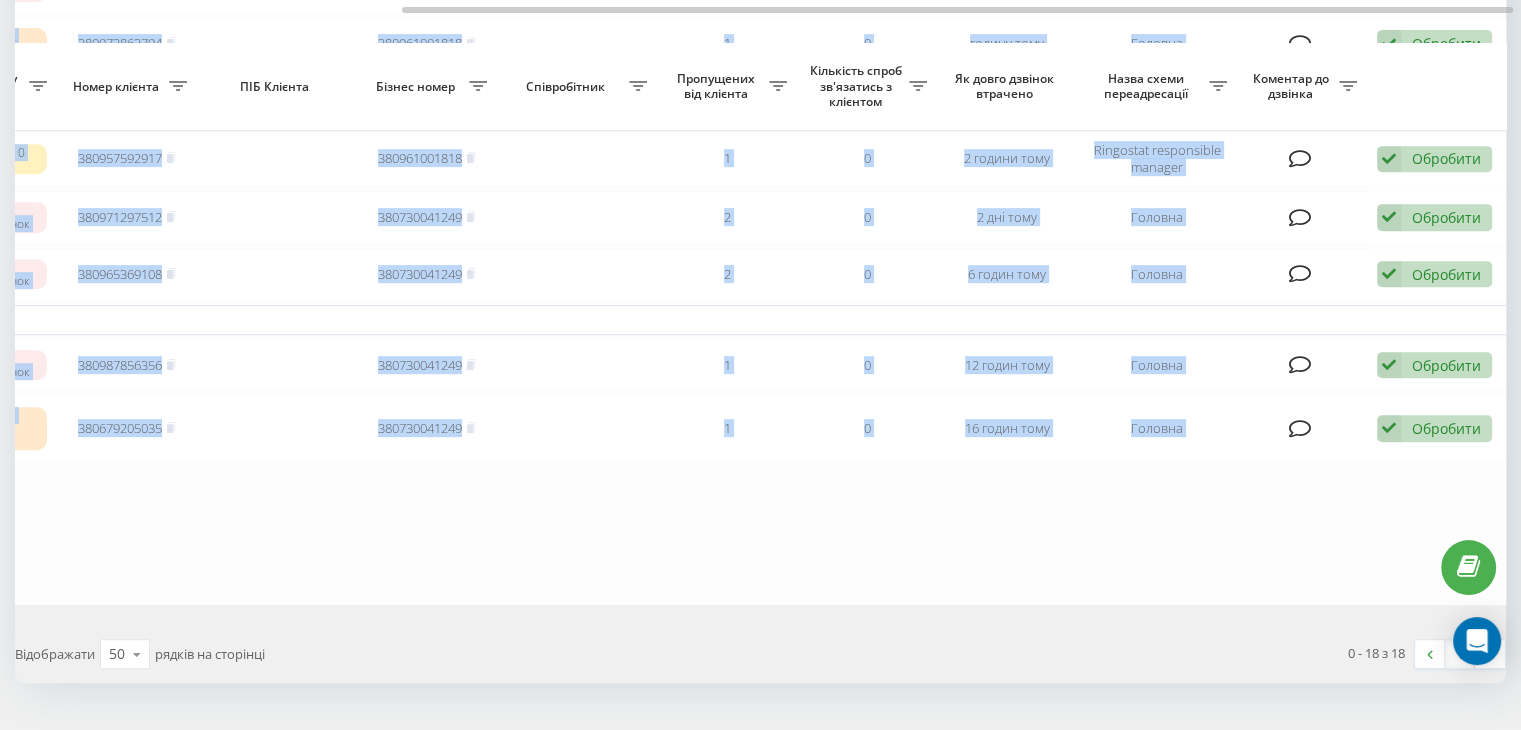 drag, startPoint x: 276, startPoint y: 13, endPoint x: 964, endPoint y: 178, distance: 707.50903 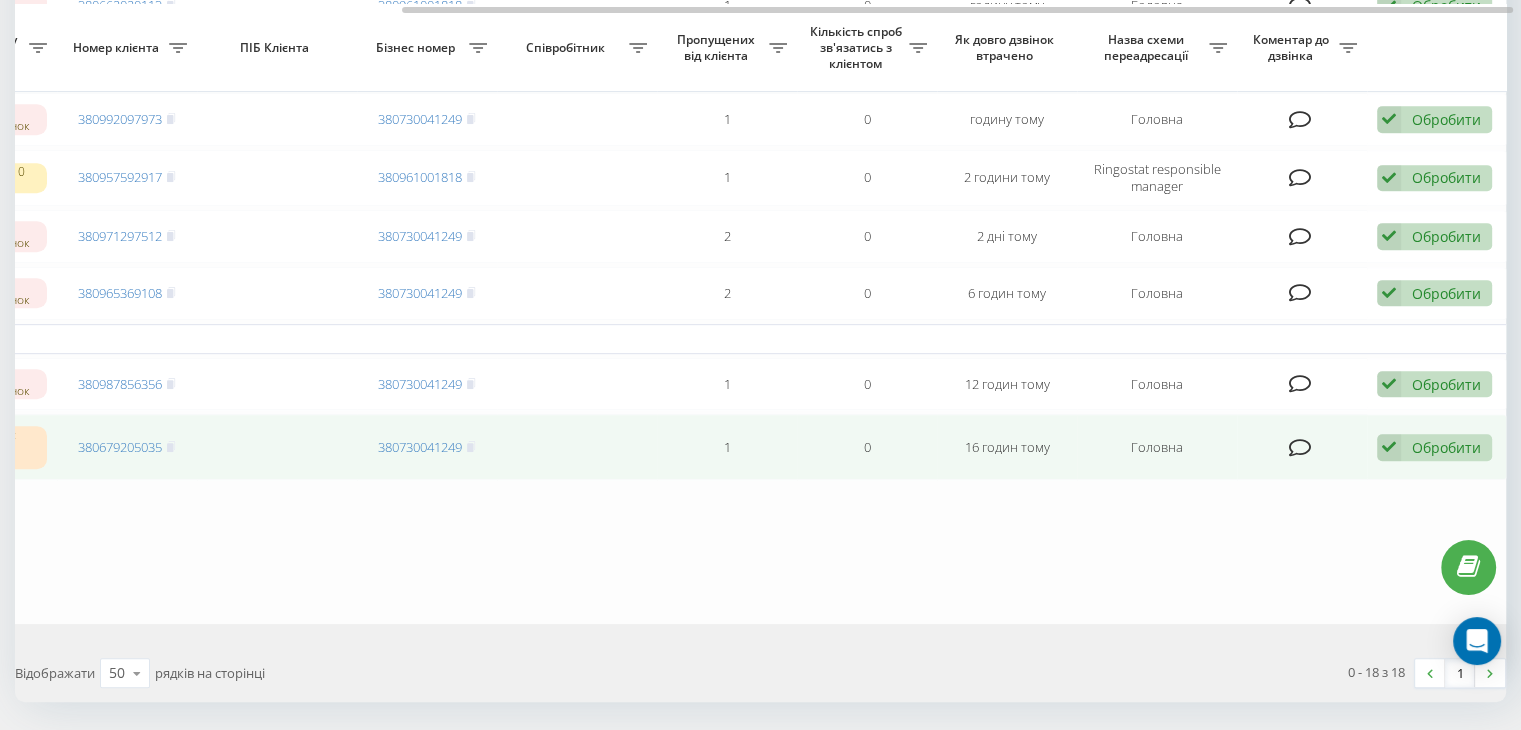 click on "Обробити" at bounding box center (1446, 447) 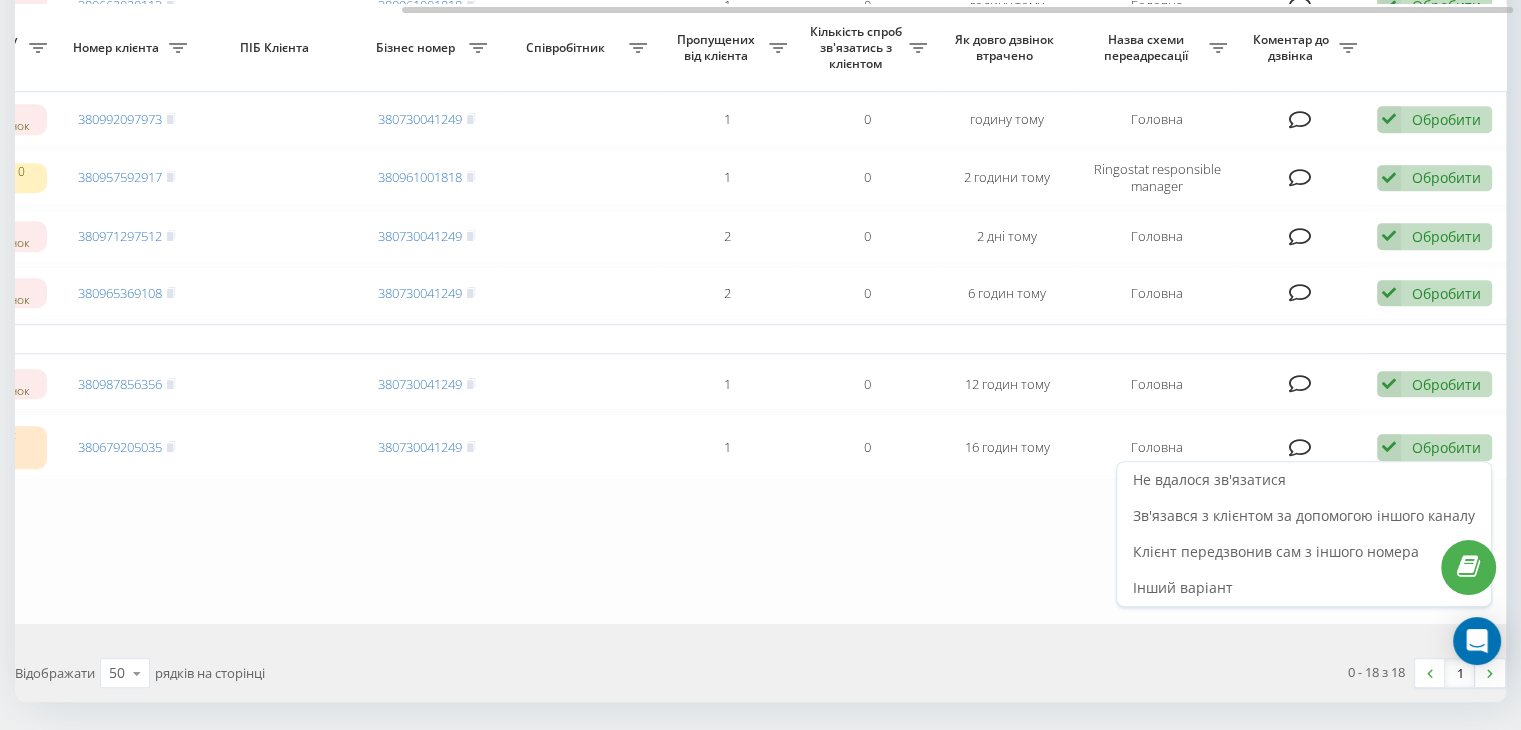 click on "Не вдалося зв'язатися" at bounding box center [1209, 479] 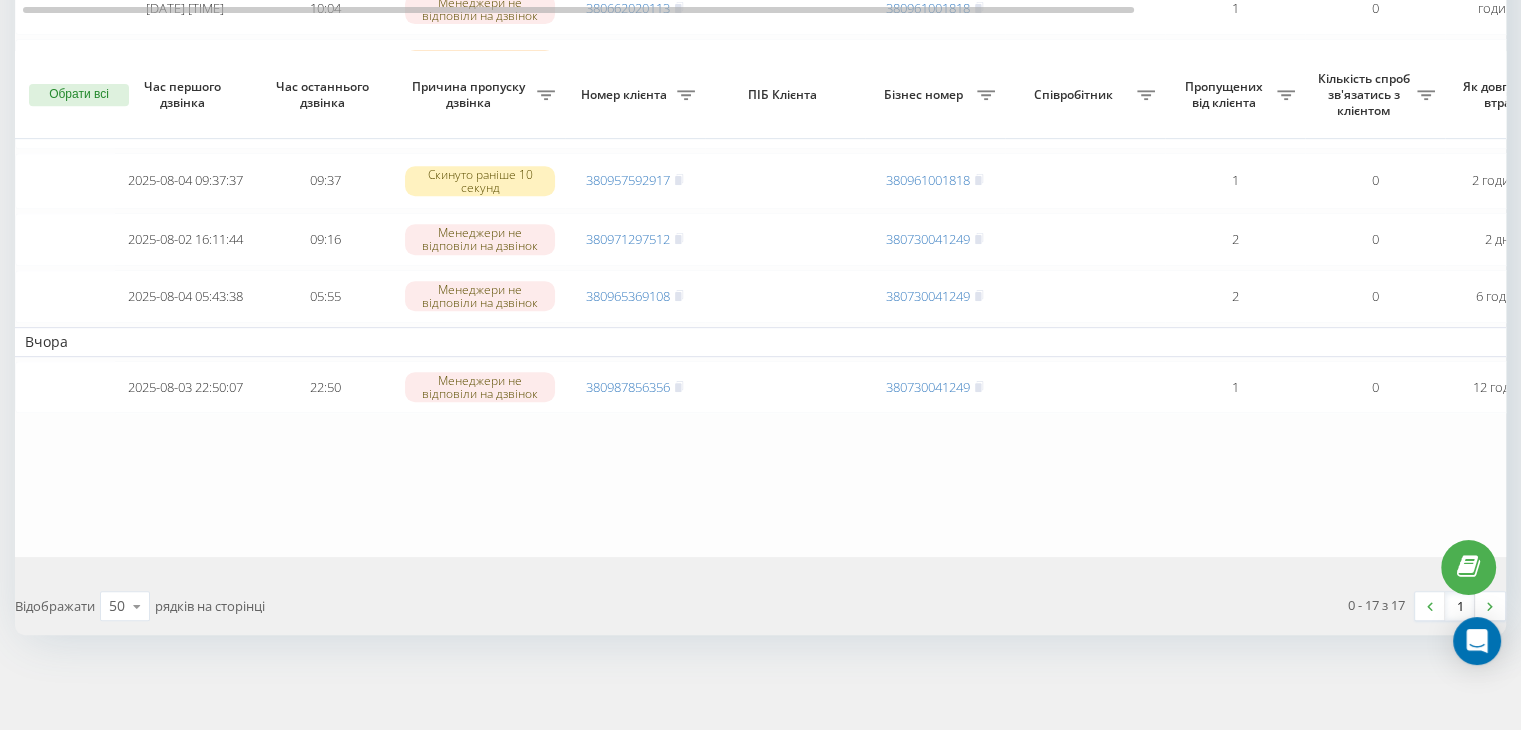 scroll, scrollTop: 909, scrollLeft: 0, axis: vertical 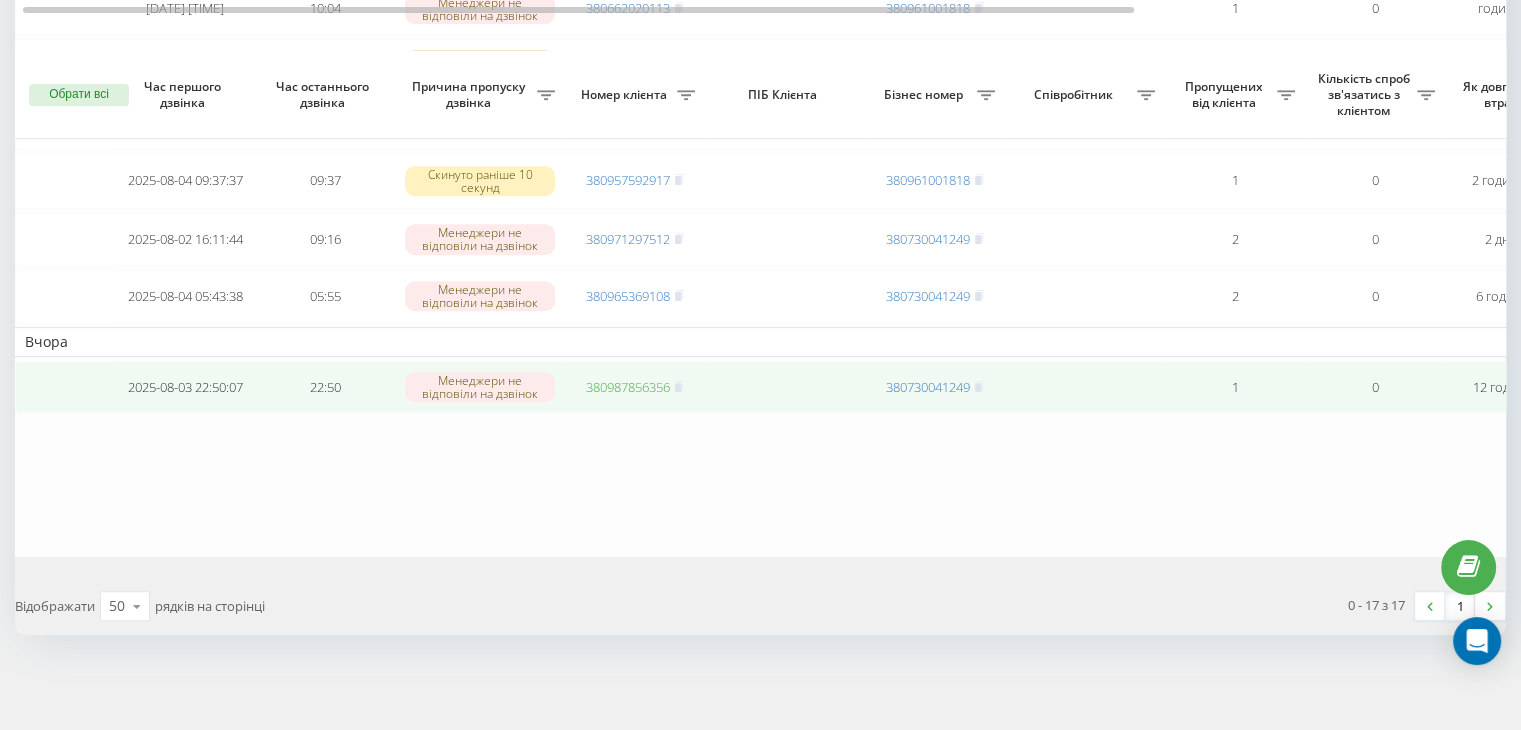 click on "380987856356" at bounding box center [628, 387] 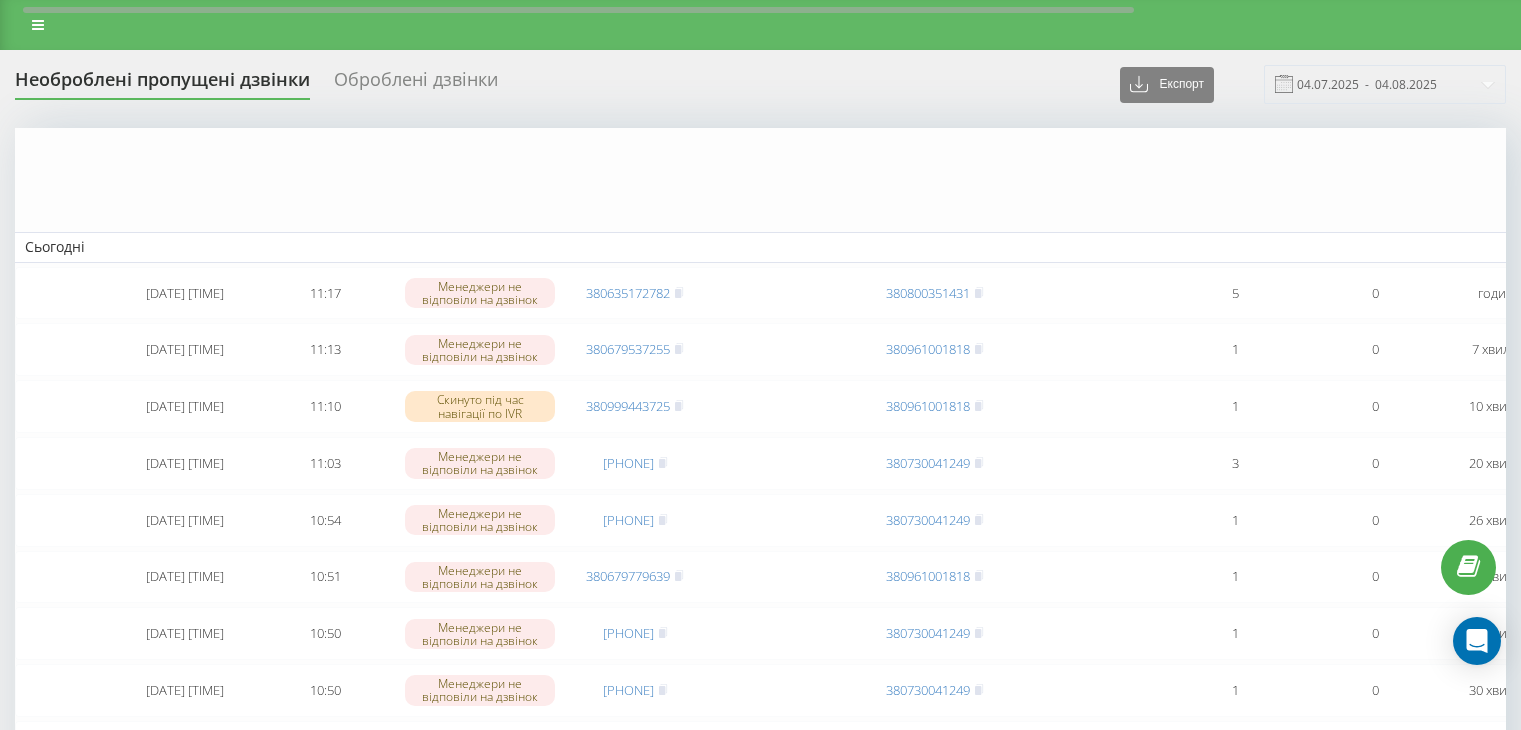 scroll, scrollTop: 816, scrollLeft: 0, axis: vertical 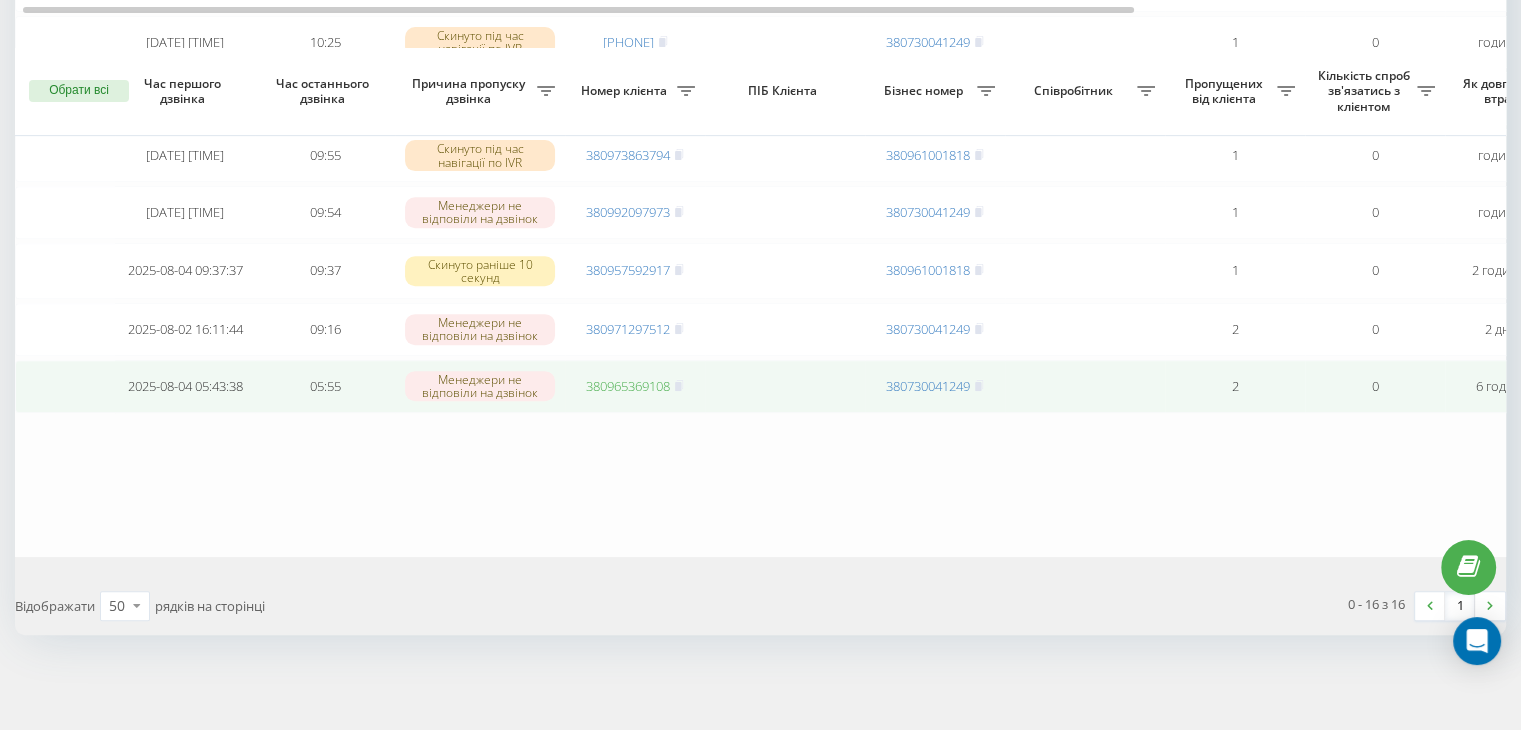 click on "380965369108" at bounding box center (628, 386) 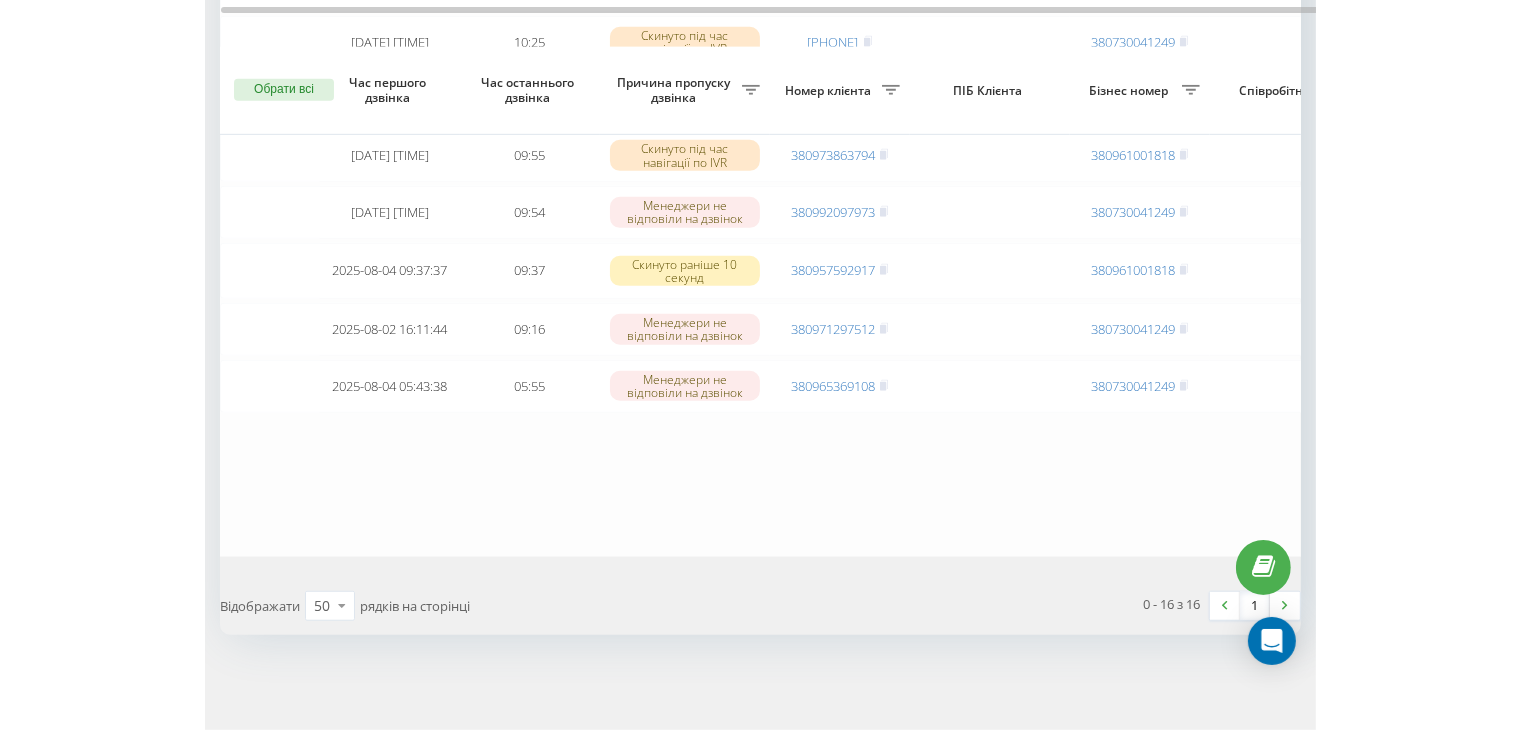 scroll, scrollTop: 816, scrollLeft: 0, axis: vertical 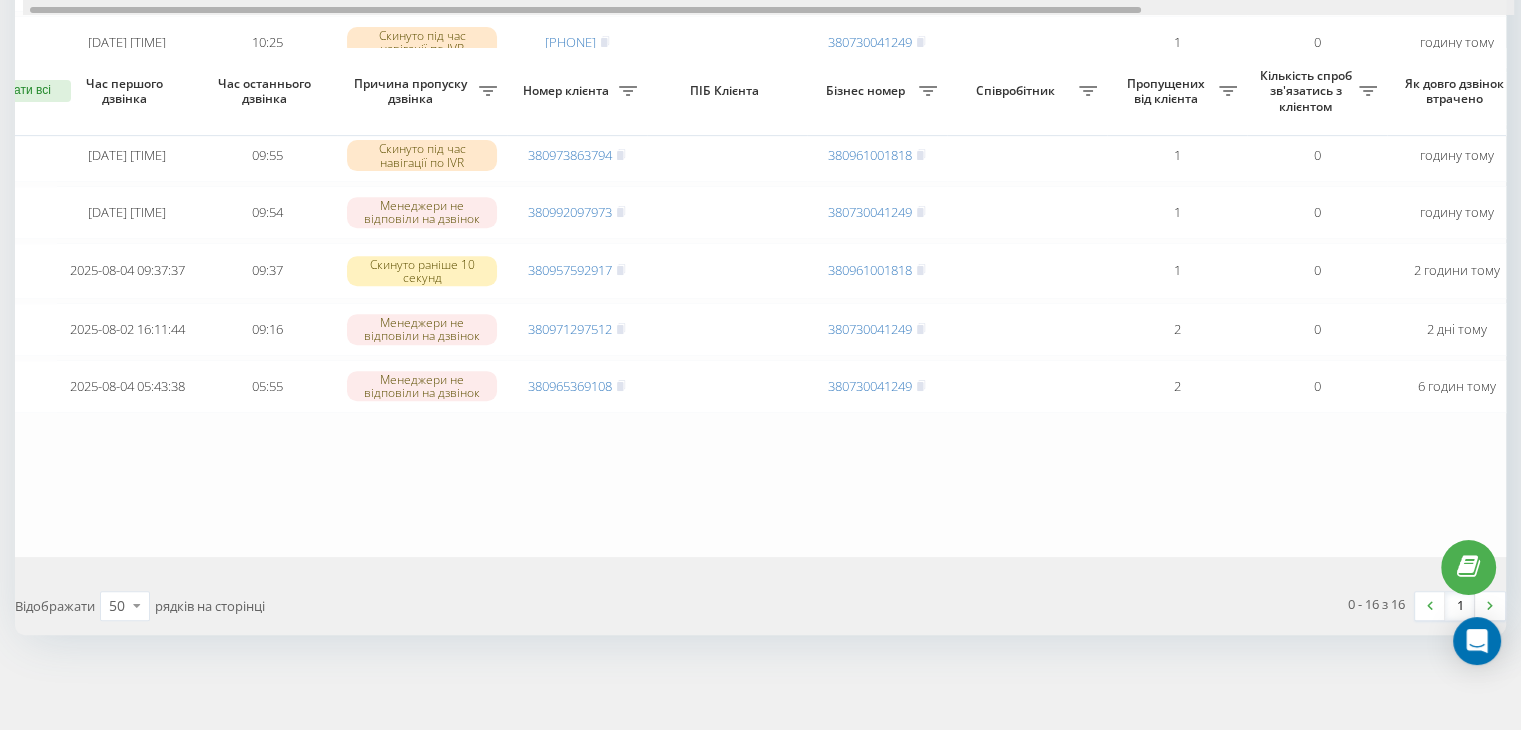 drag, startPoint x: 653, startPoint y: 8, endPoint x: 1292, endPoint y: 104, distance: 646.171 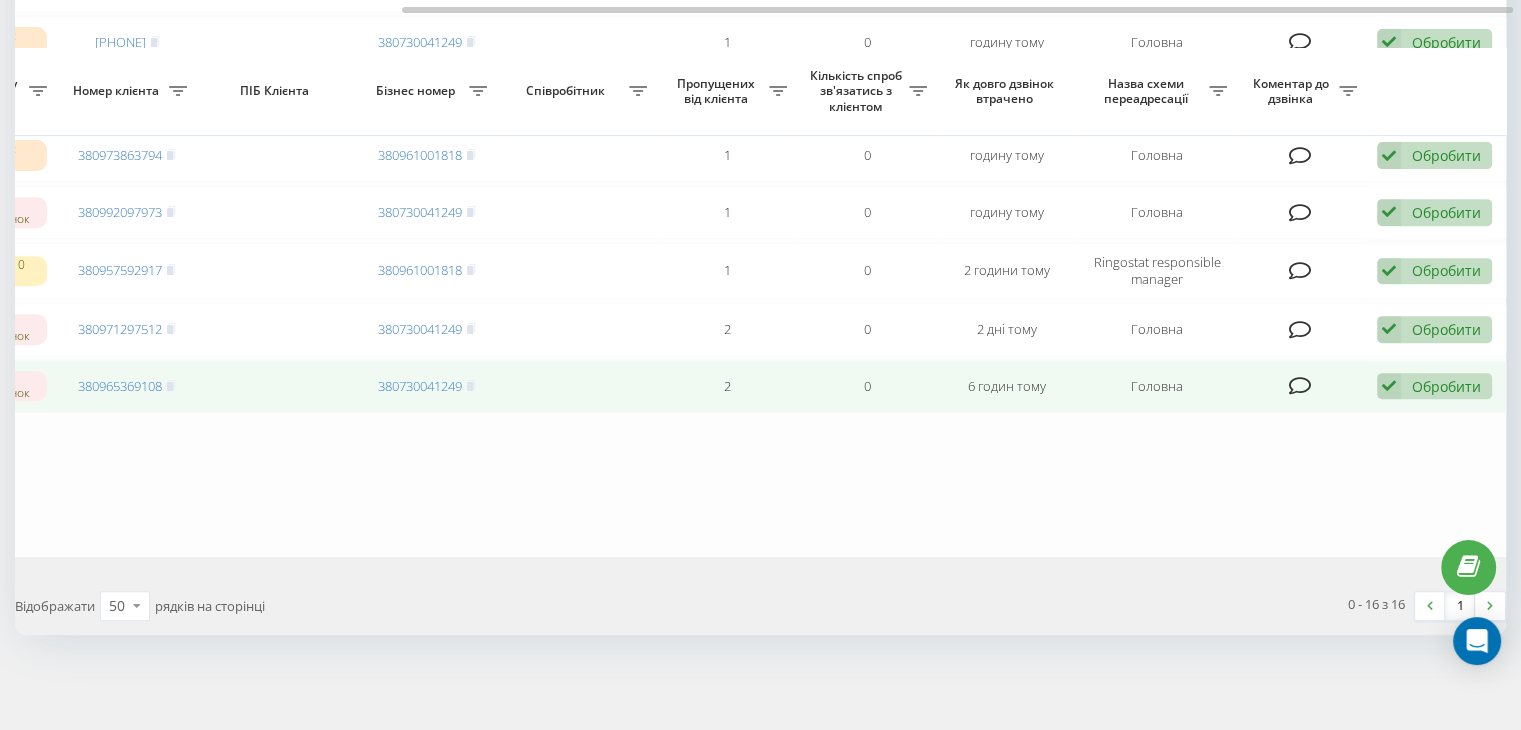 click at bounding box center [1389, 386] 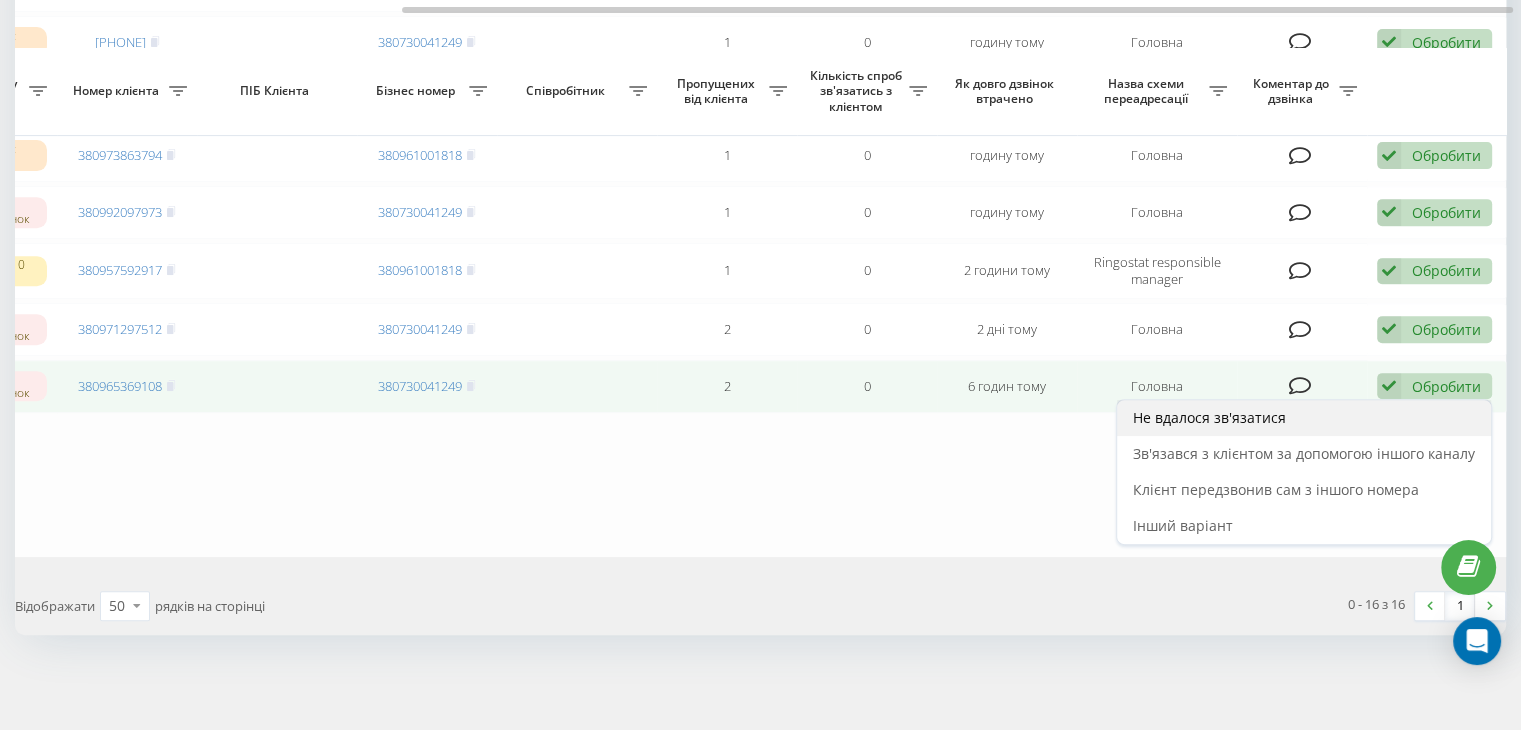 click on "Не вдалося зв'язатися" at bounding box center [1209, 417] 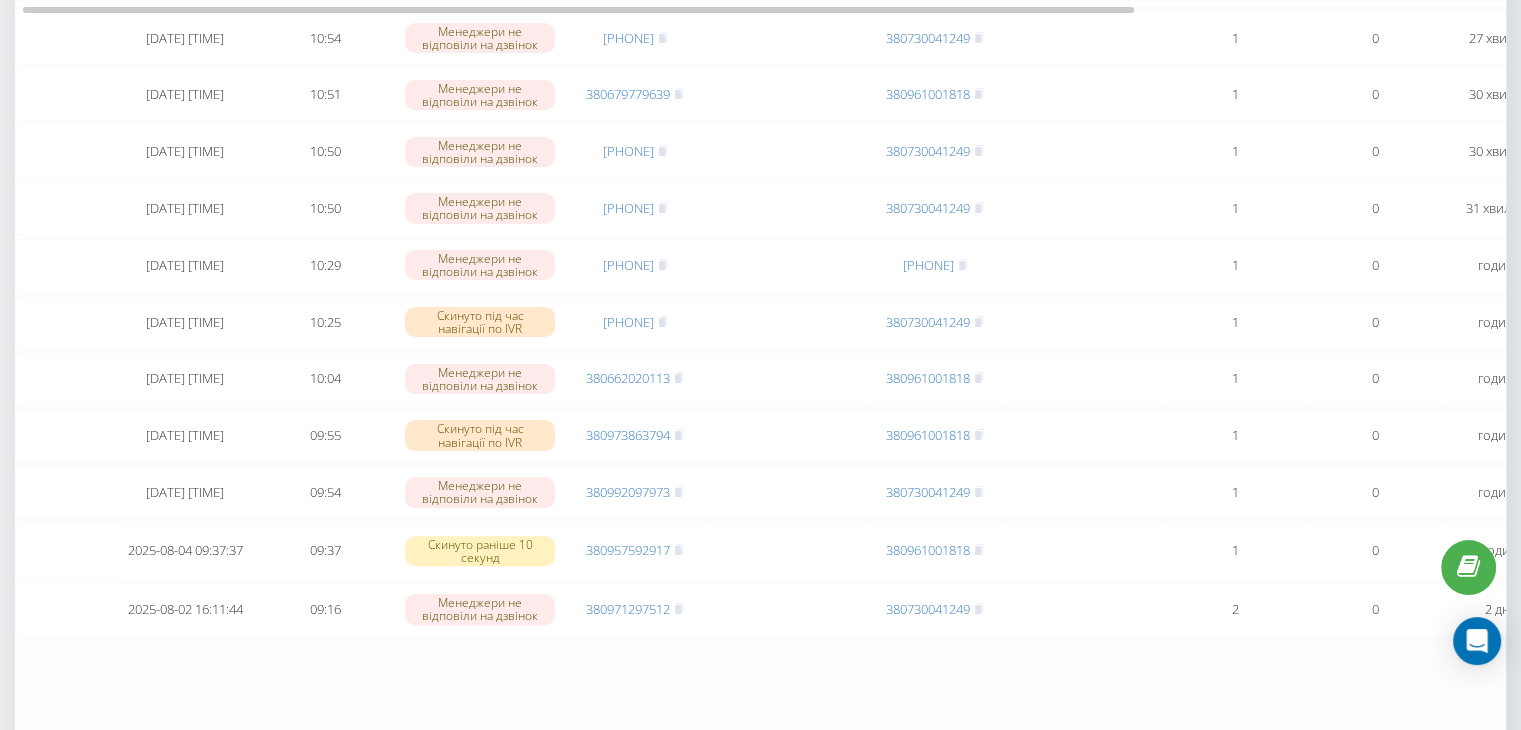 scroll, scrollTop: 756, scrollLeft: 0, axis: vertical 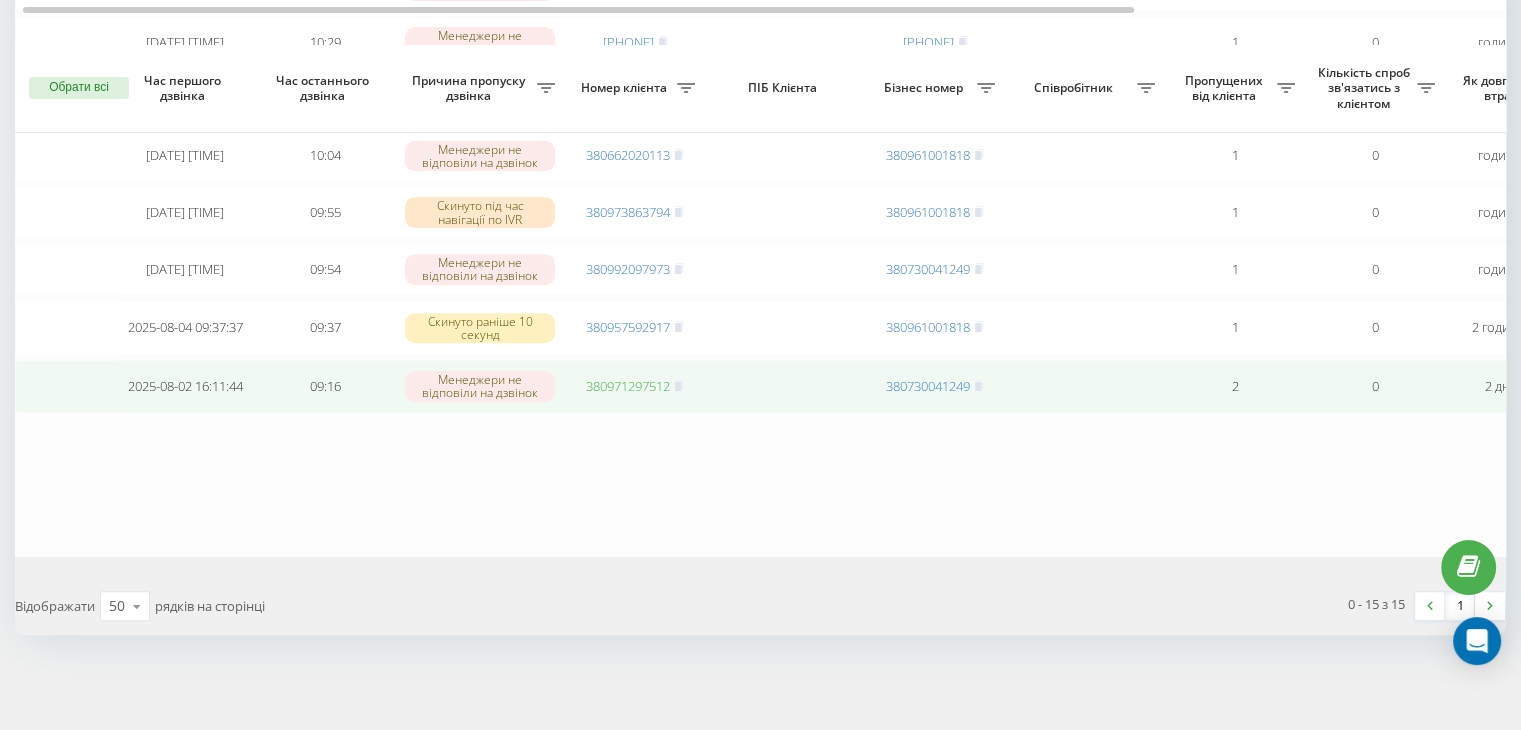 click on "380971297512" at bounding box center [628, 386] 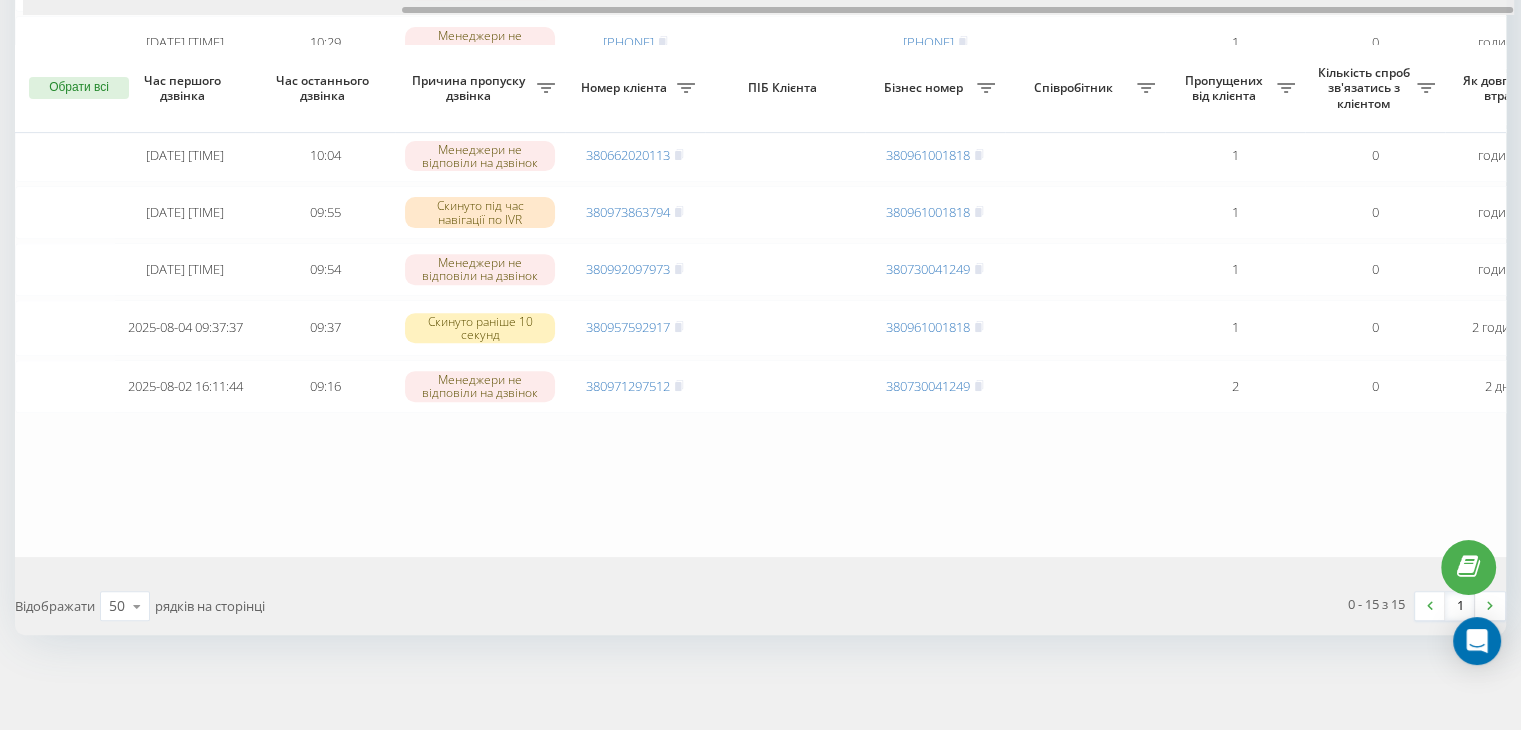 scroll, scrollTop: 0, scrollLeft: 508, axis: horizontal 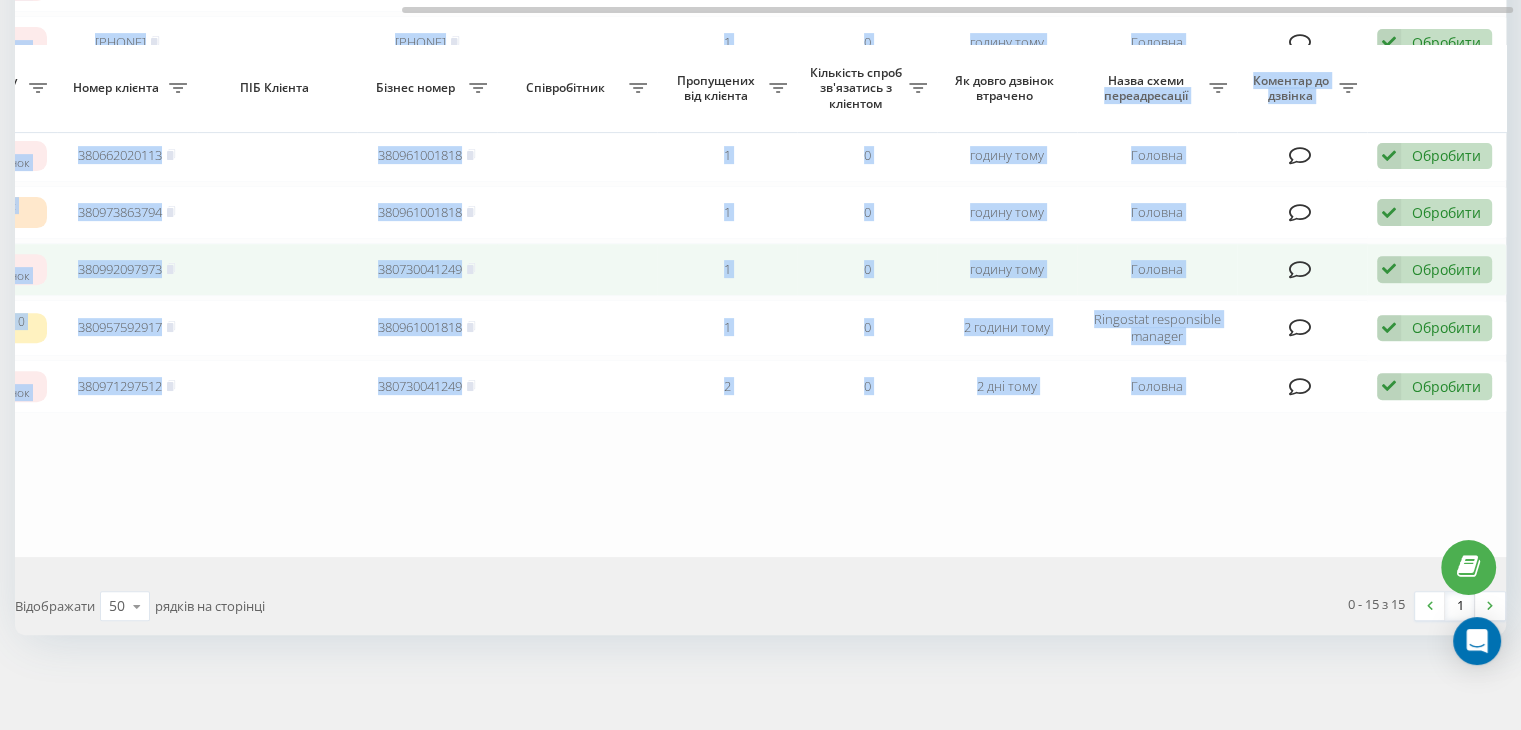 drag, startPoint x: 615, startPoint y: 2, endPoint x: 1498, endPoint y: 245, distance: 915.8264 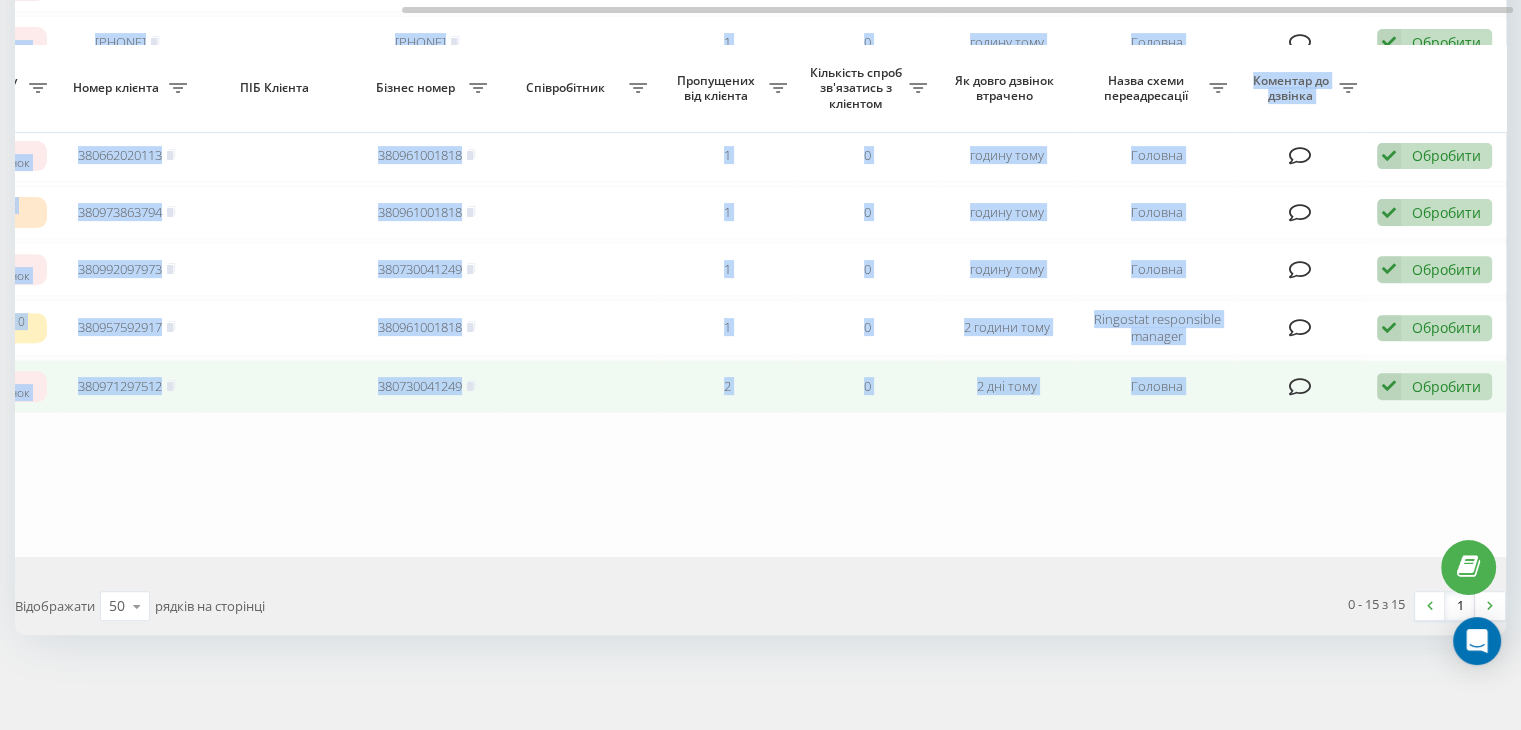 click on "Обробити" at bounding box center [1446, 386] 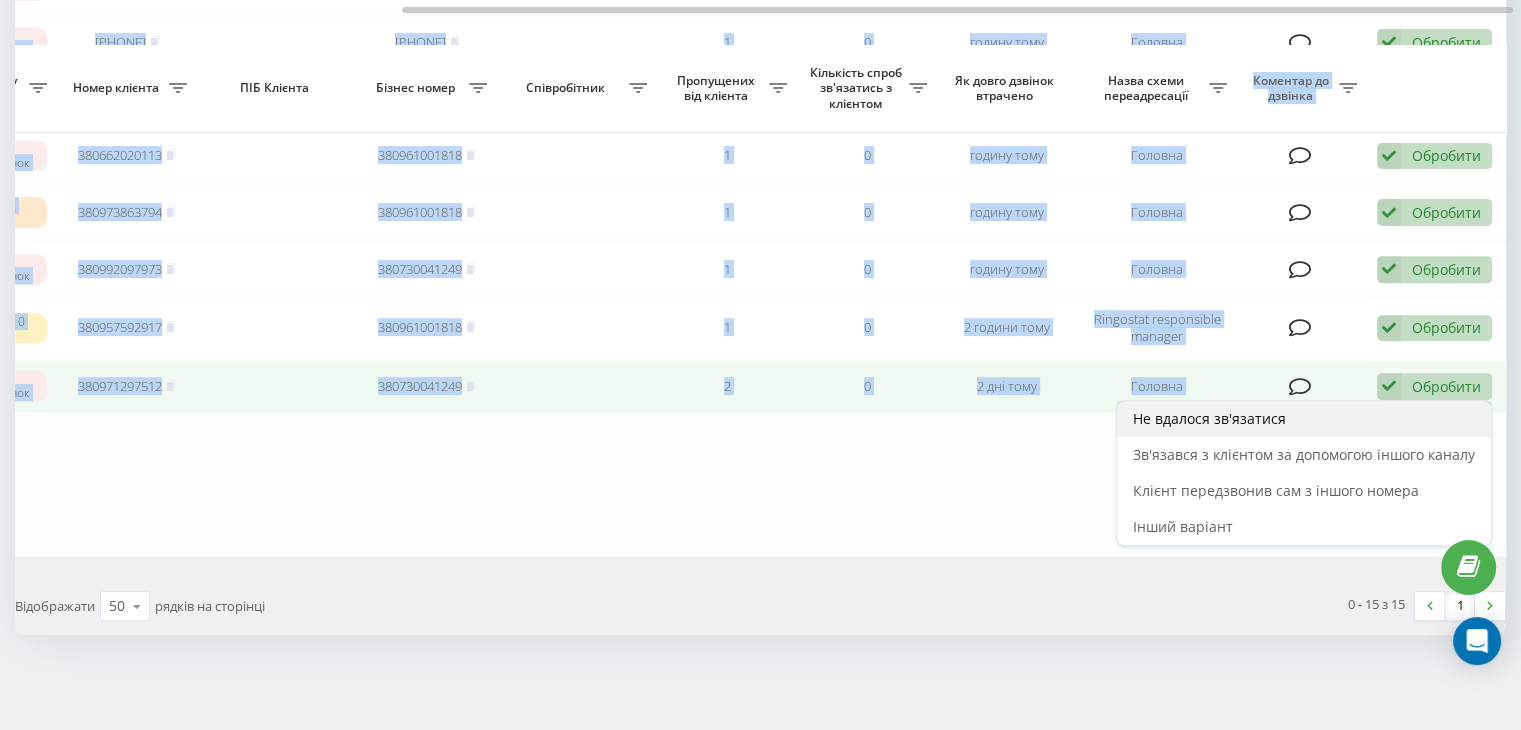 click on "Не вдалося зв'язатися" at bounding box center (1304, 419) 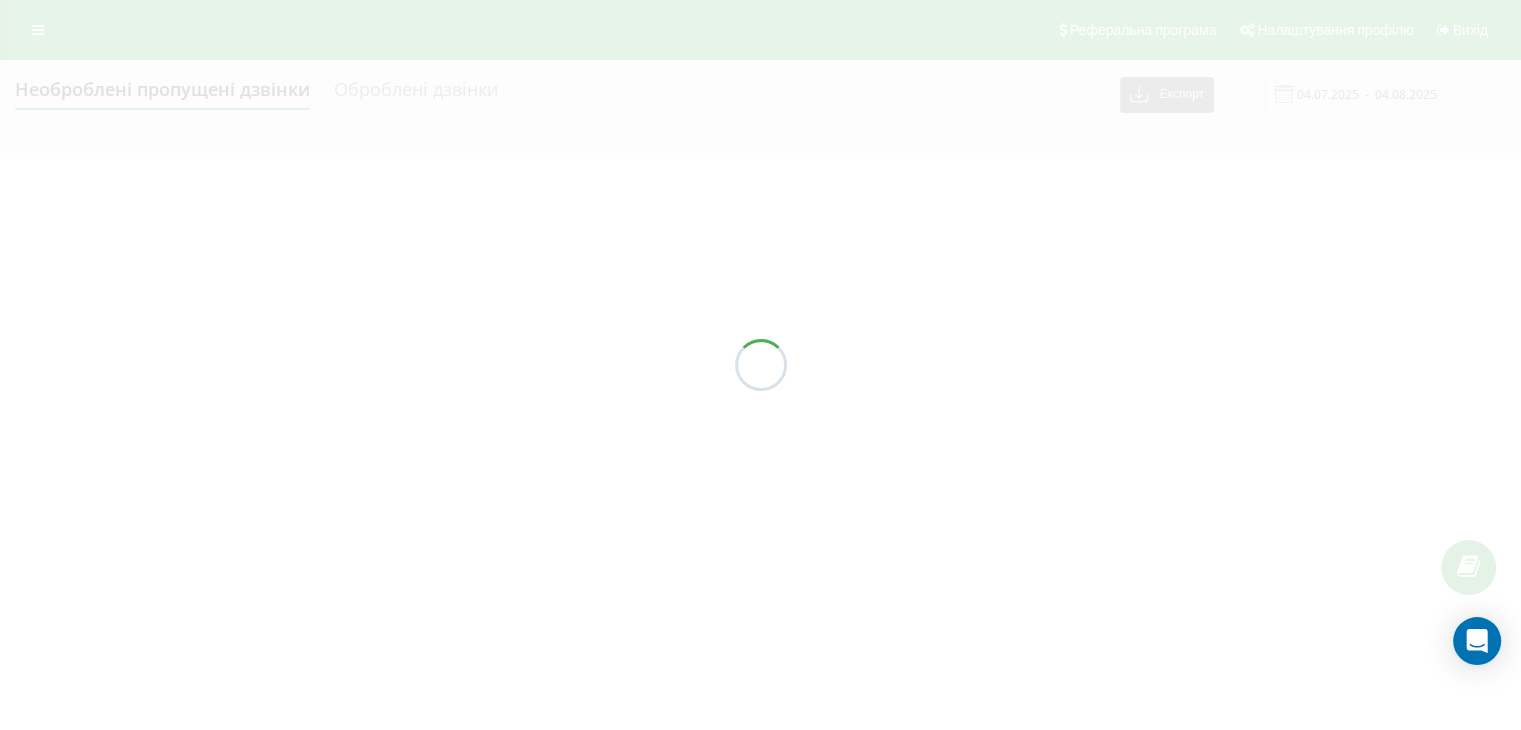scroll, scrollTop: 0, scrollLeft: 0, axis: both 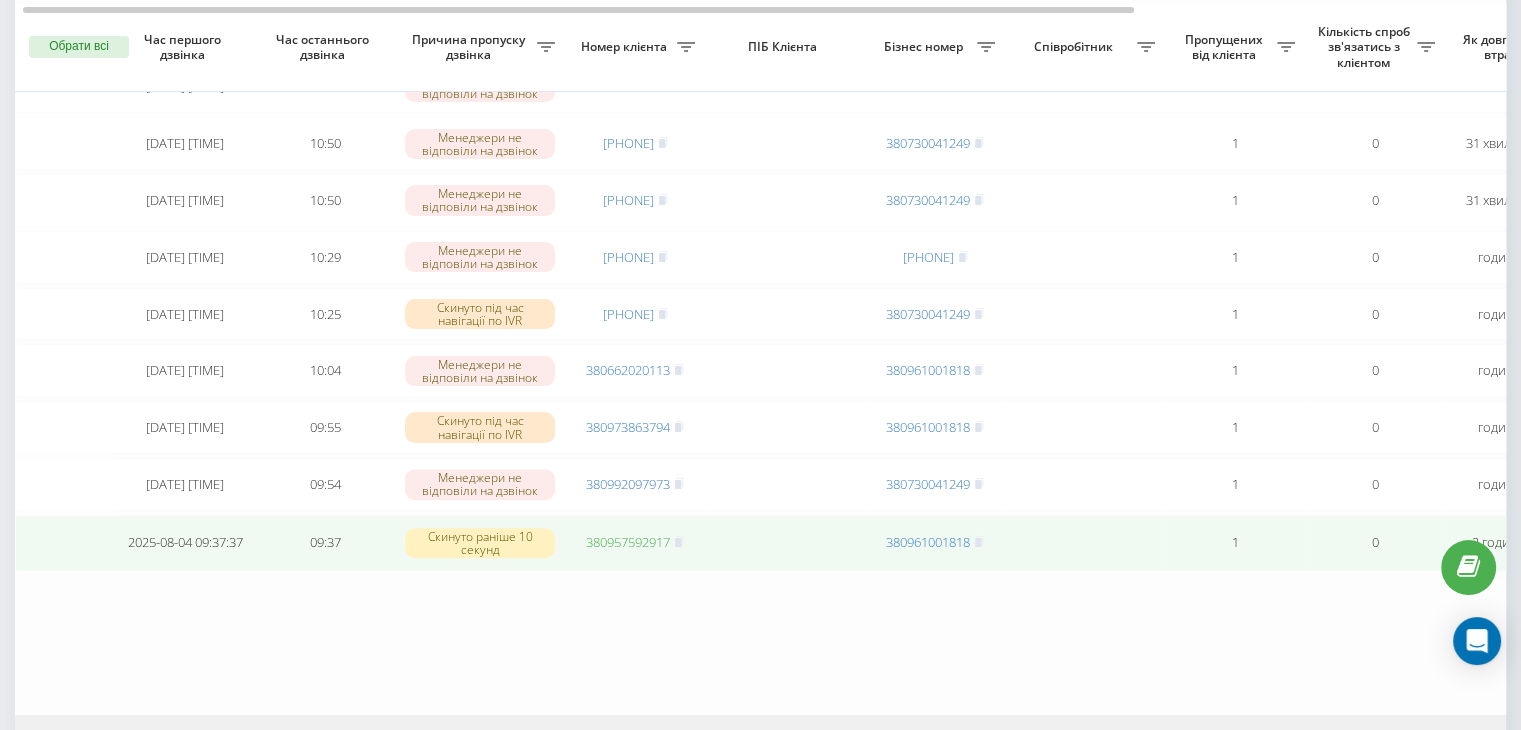 click on "380957592917" at bounding box center [628, 542] 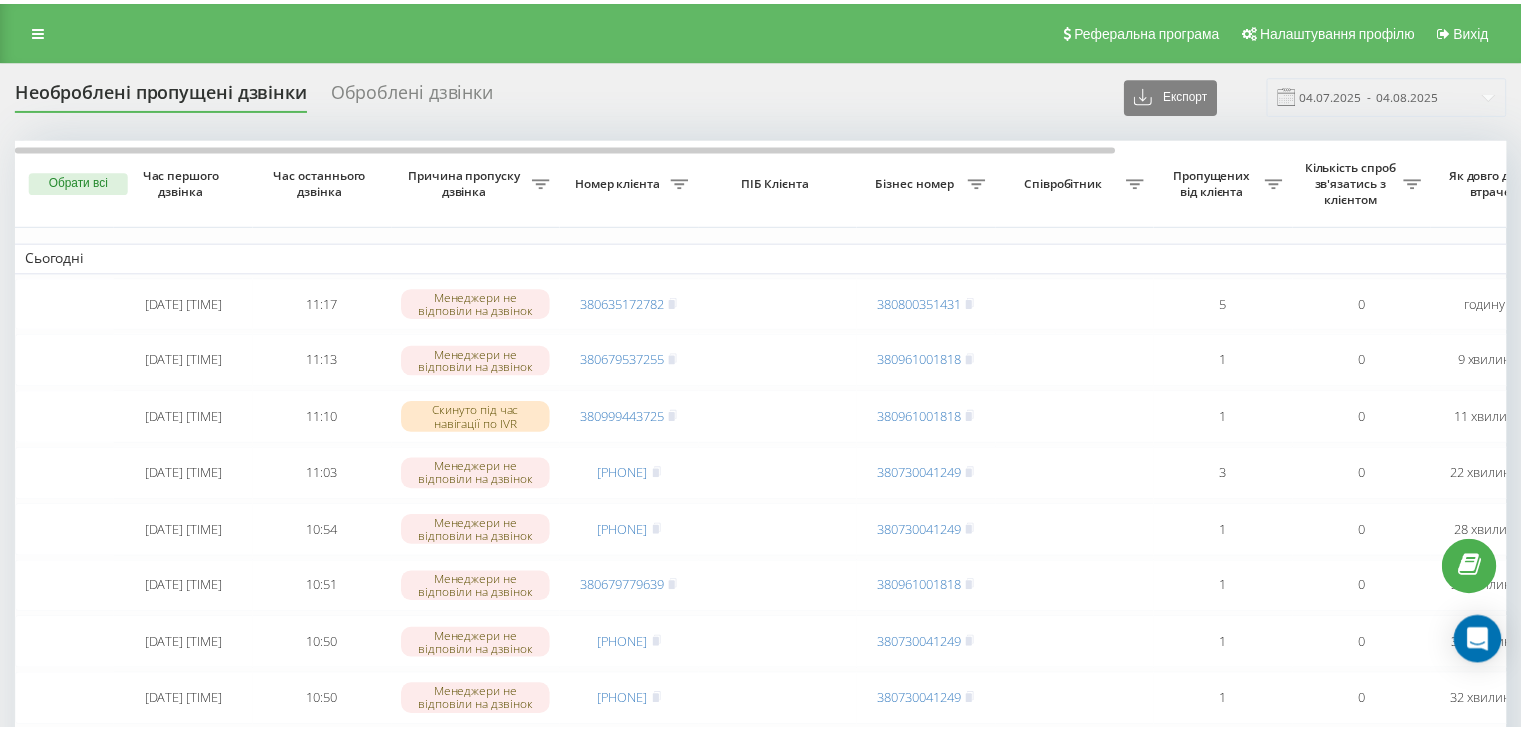 scroll, scrollTop: 0, scrollLeft: 0, axis: both 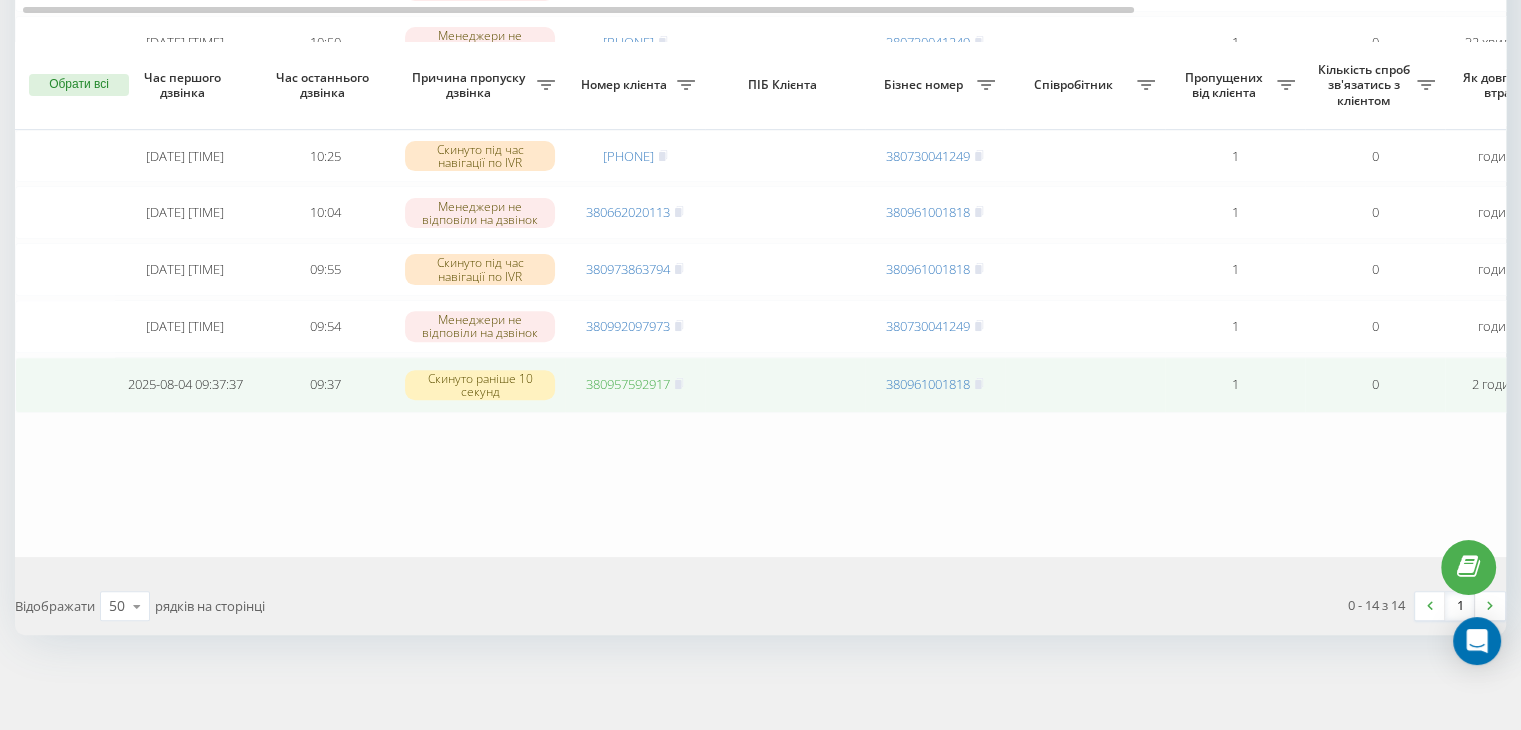 click on "380957592917" at bounding box center [628, 384] 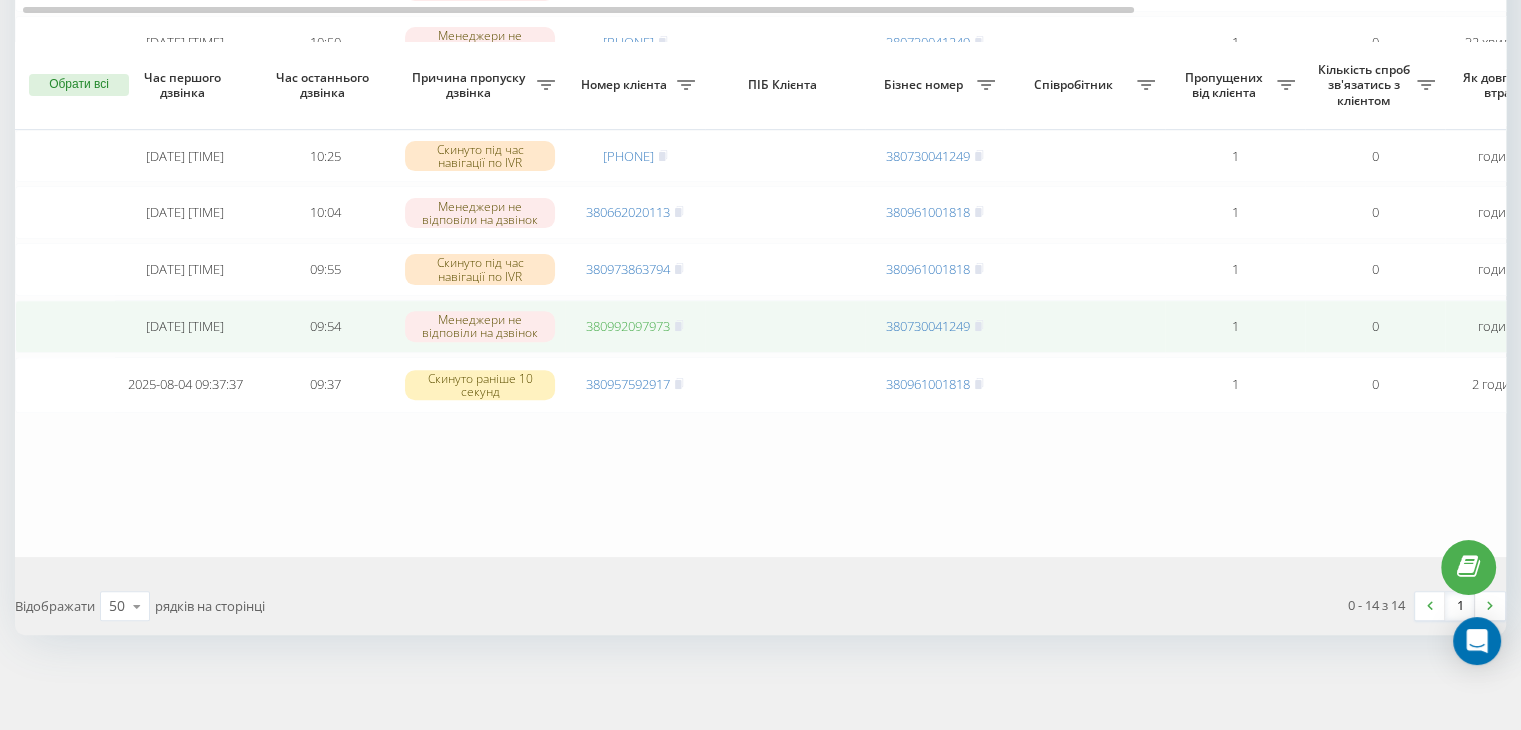 click on "380992097973" at bounding box center [628, 326] 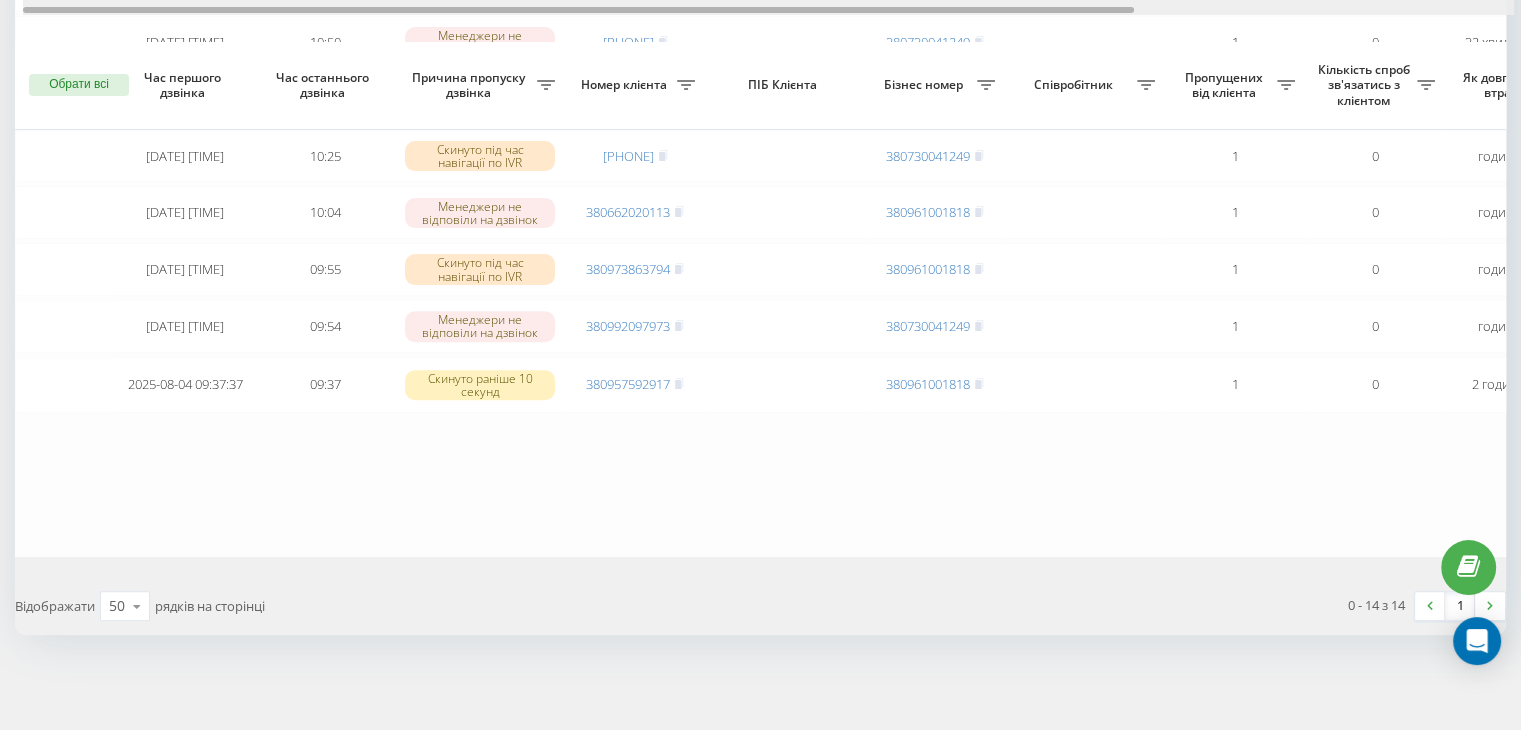 scroll, scrollTop: 0, scrollLeft: 508, axis: horizontal 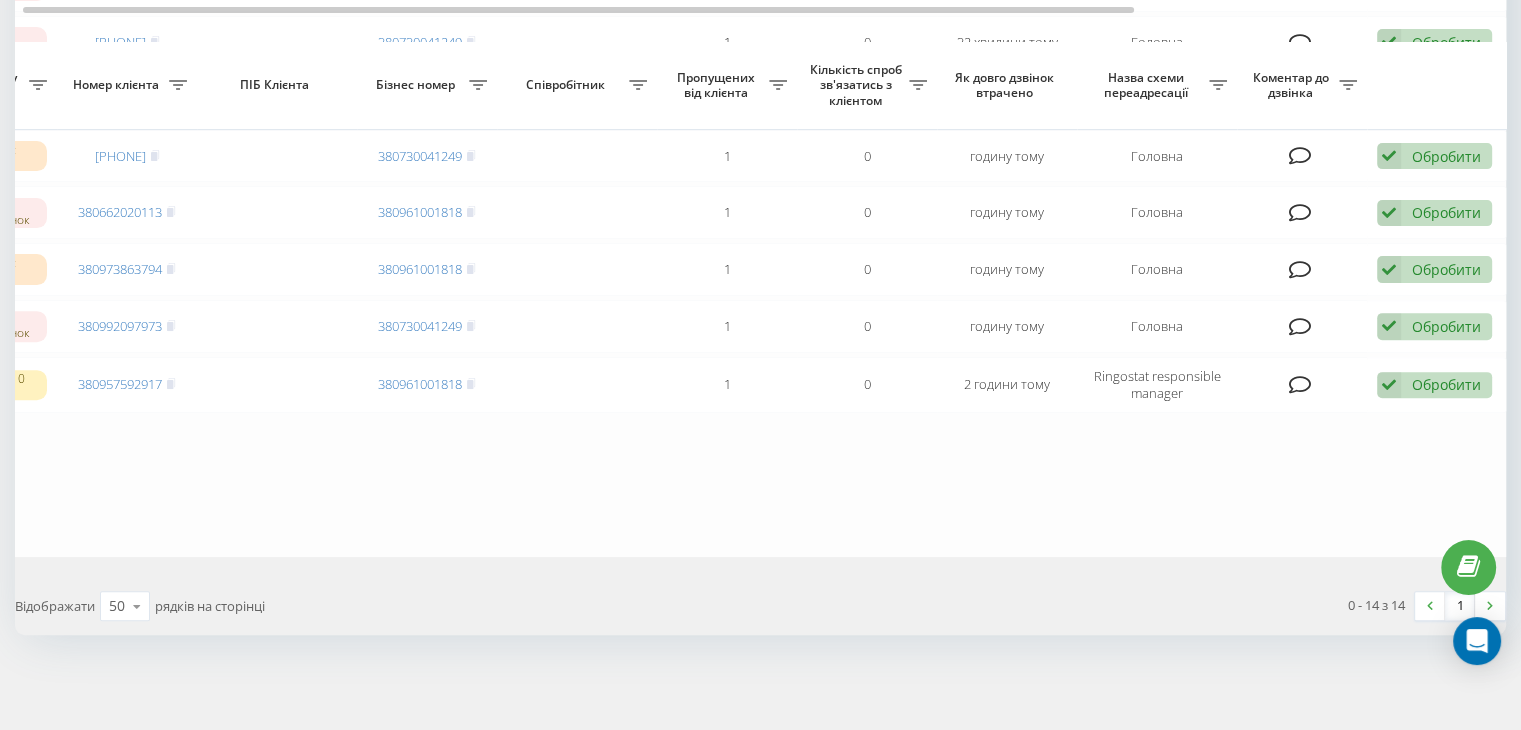 drag, startPoint x: 516, startPoint y: 5, endPoint x: 821, endPoint y: 37, distance: 306.6741 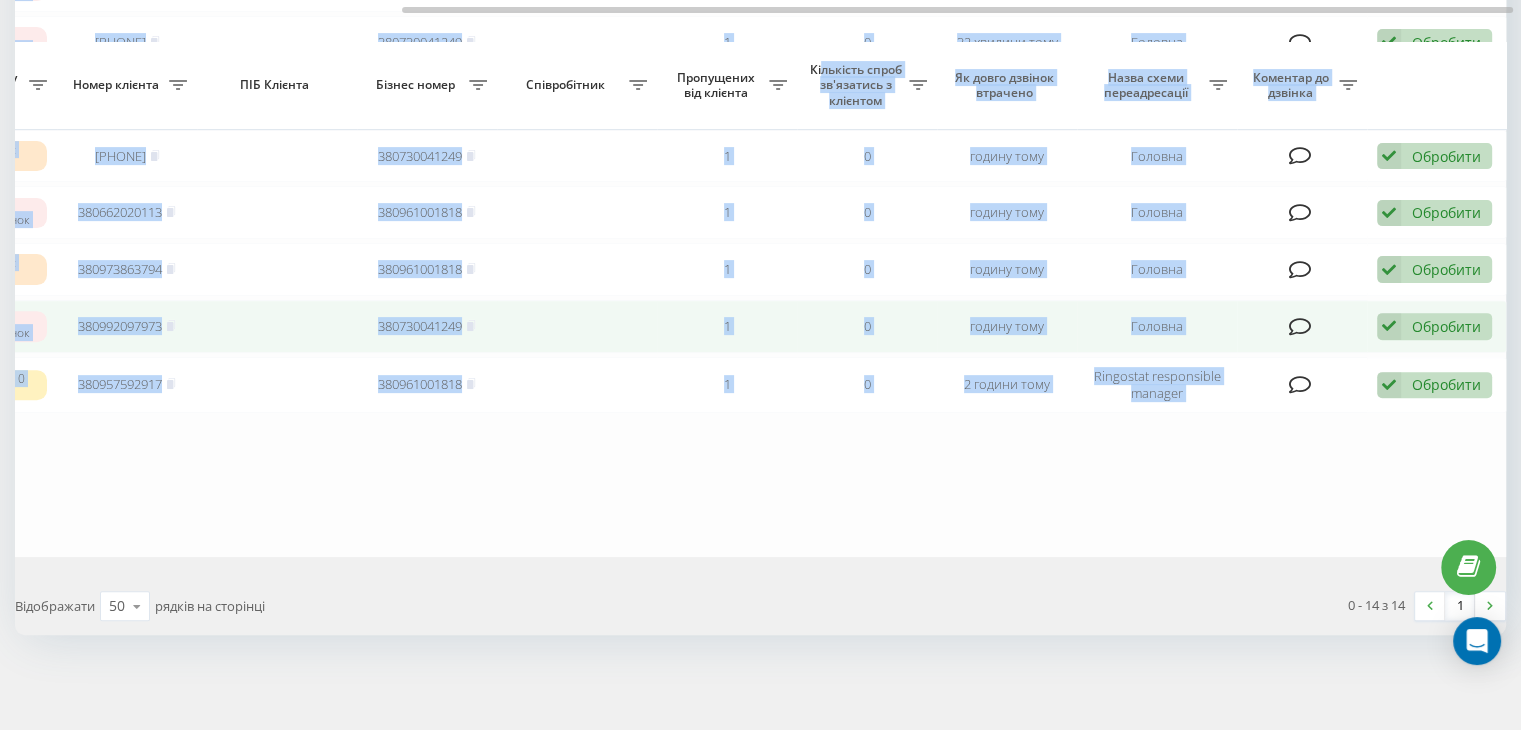 click on "Обробити" at bounding box center [1446, 326] 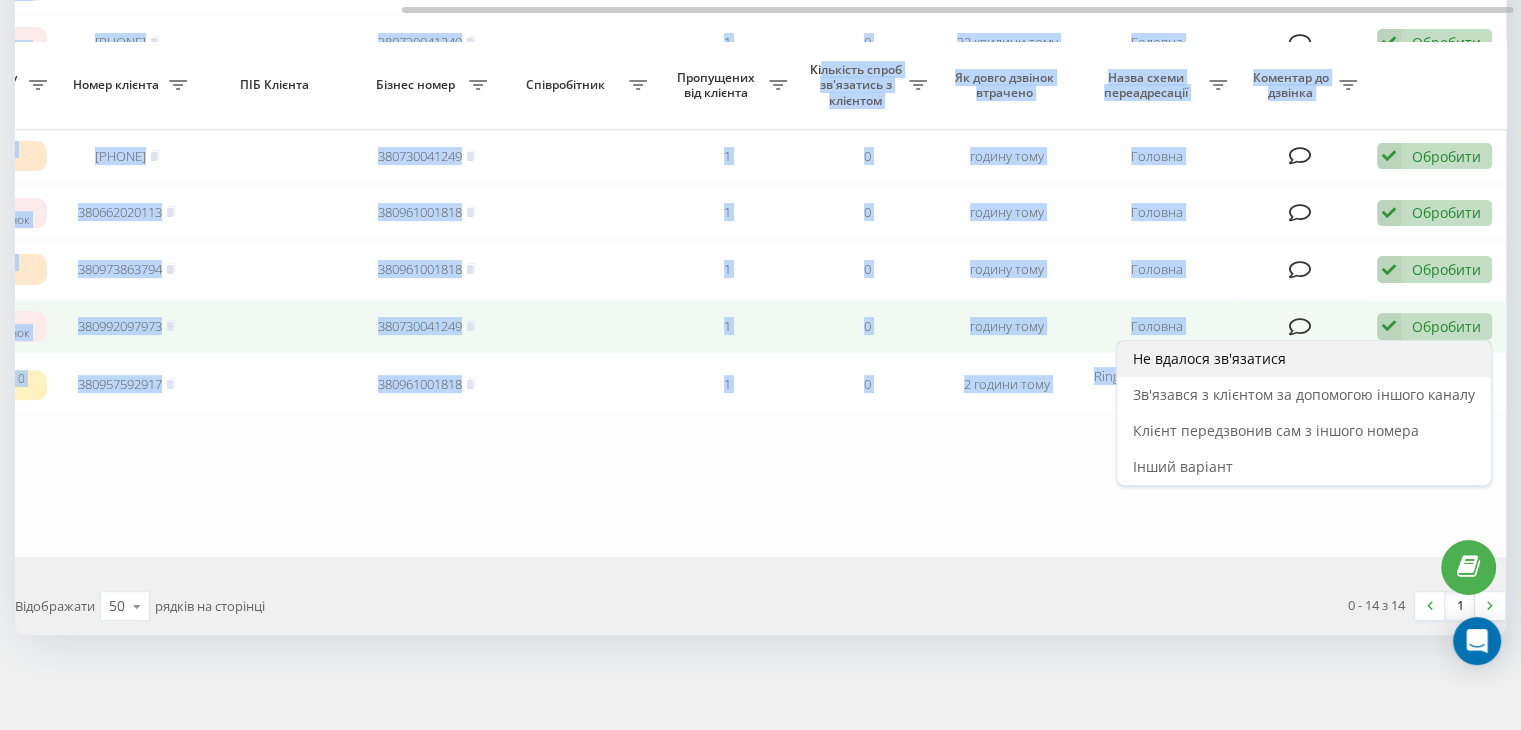 click on "Не вдалося зв'язатися" at bounding box center [1304, 359] 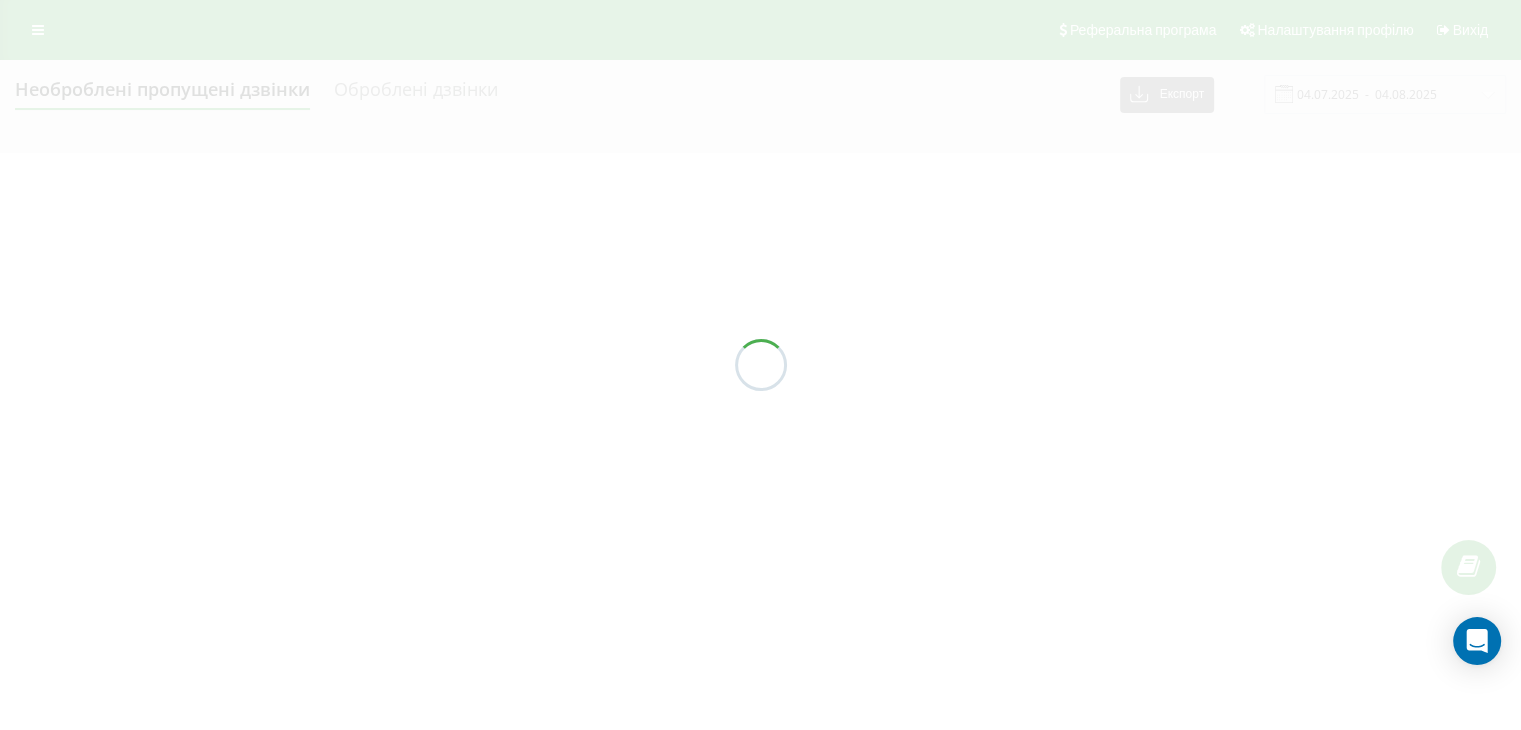 scroll, scrollTop: 0, scrollLeft: 0, axis: both 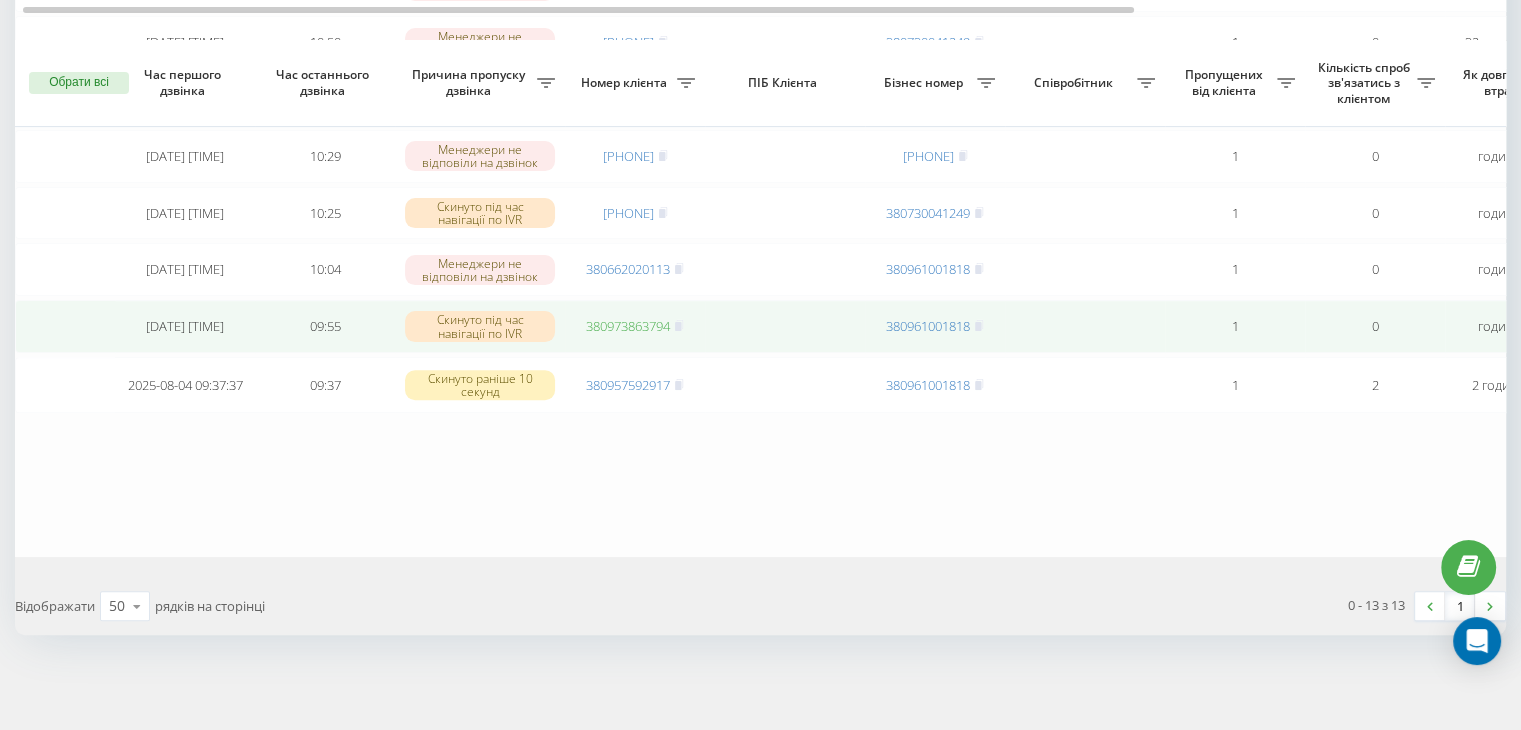 click on "380973863794" at bounding box center (628, 326) 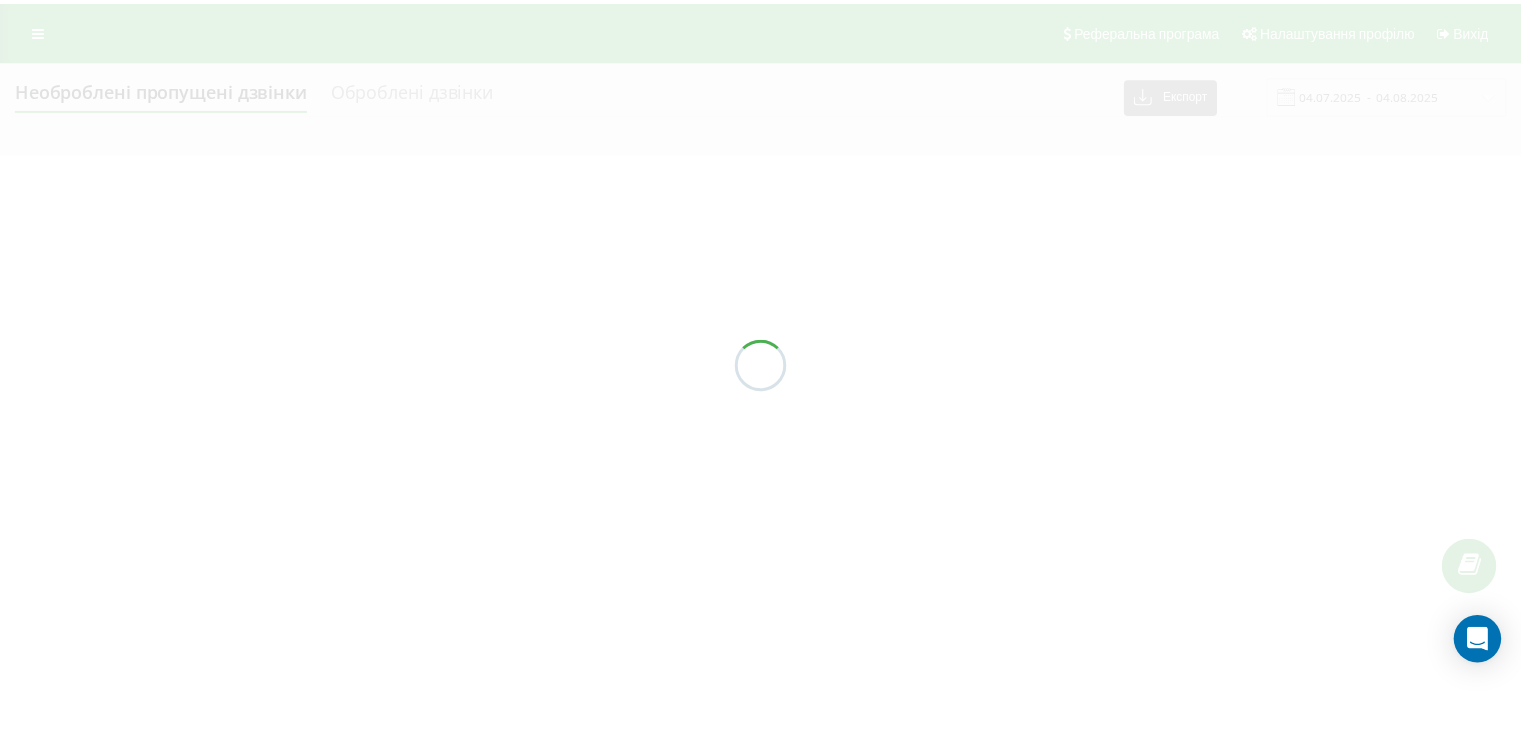 scroll, scrollTop: 0, scrollLeft: 0, axis: both 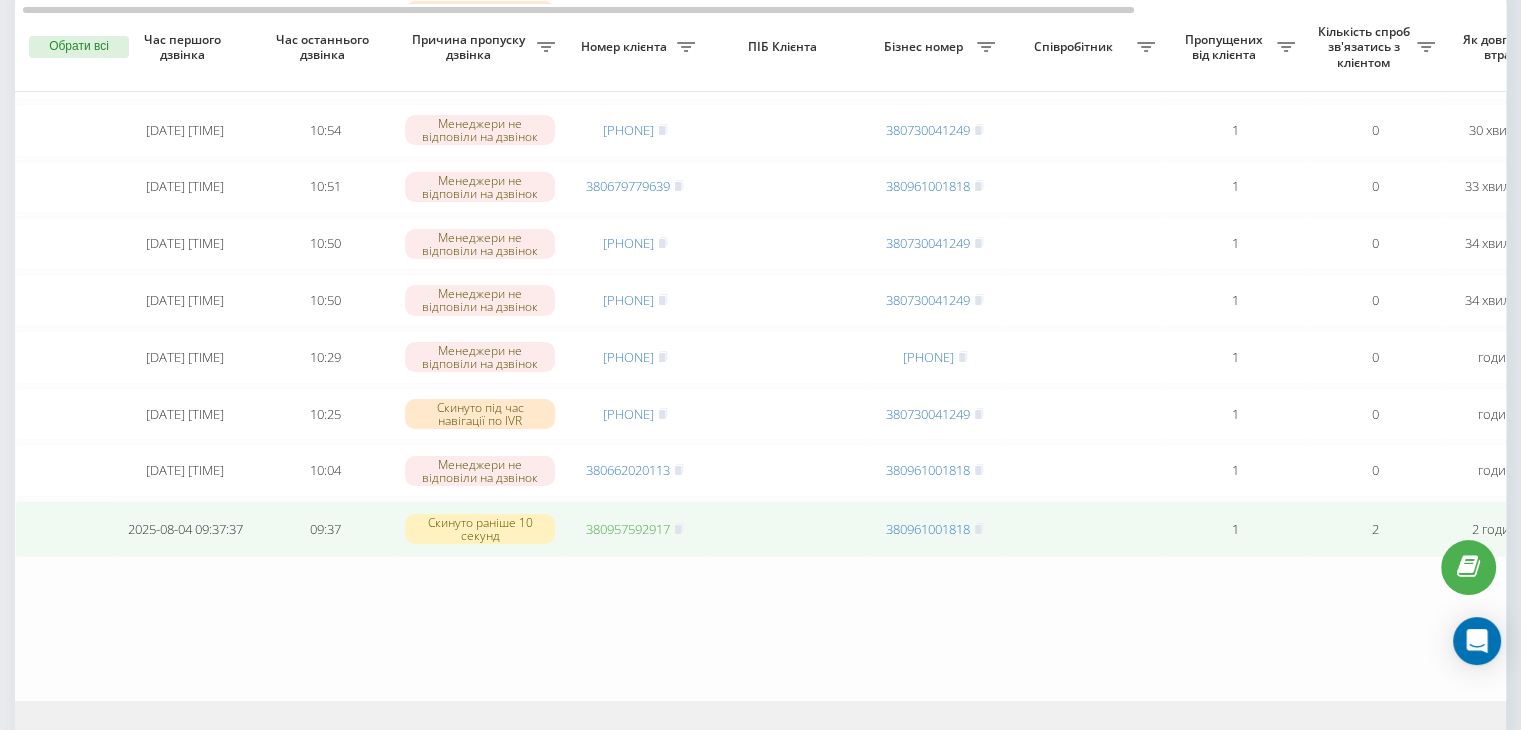 click on "380957592917" at bounding box center (628, 529) 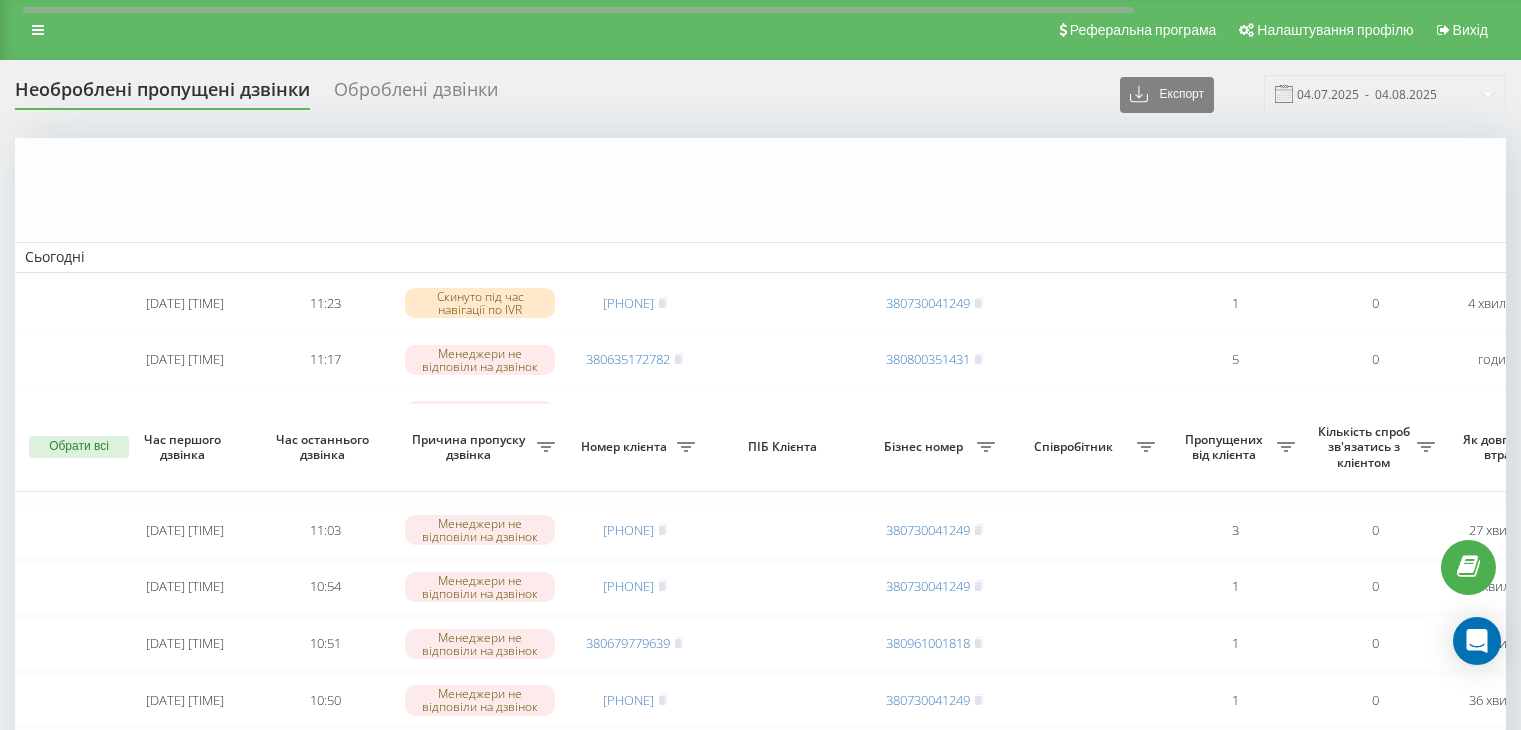scroll, scrollTop: 400, scrollLeft: 0, axis: vertical 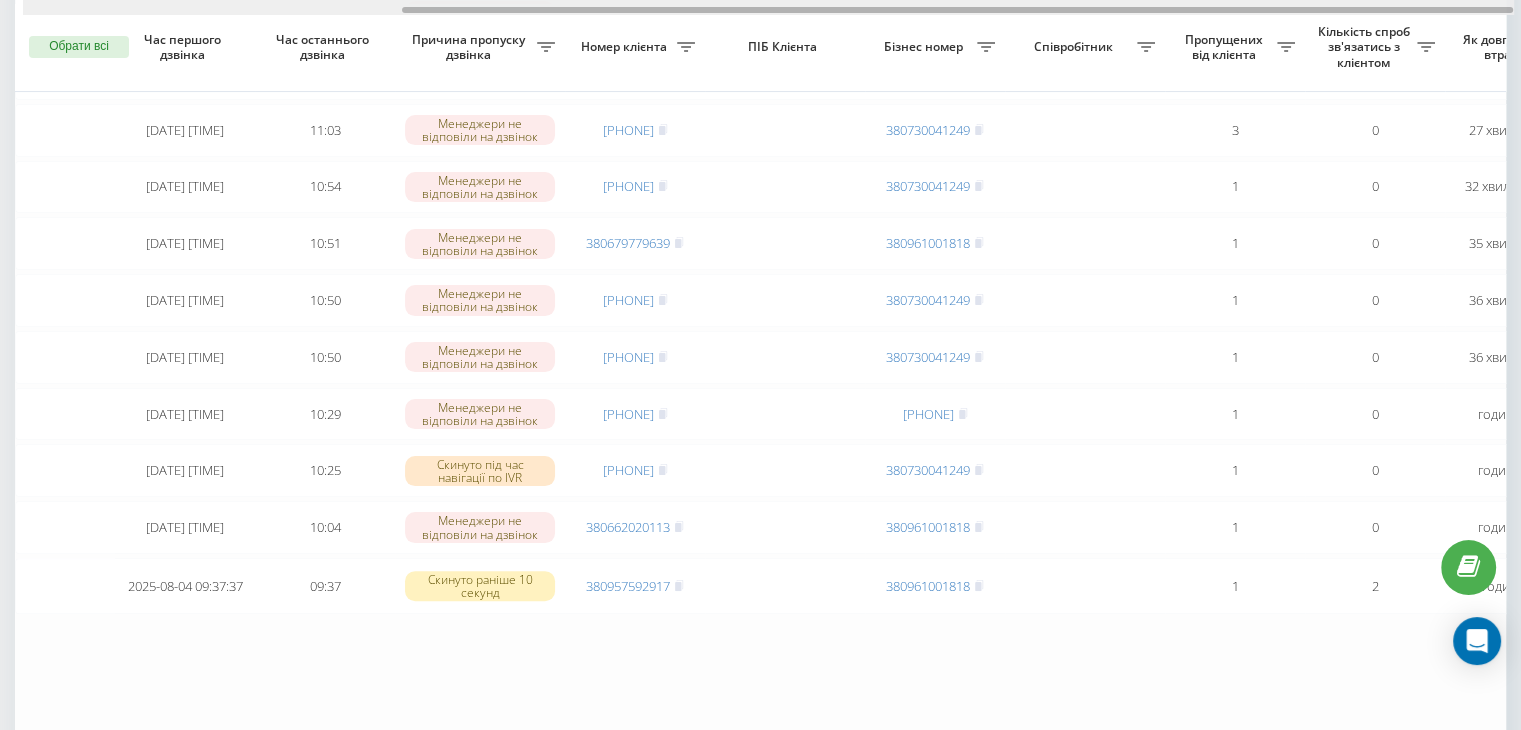 click at bounding box center (768, 7) 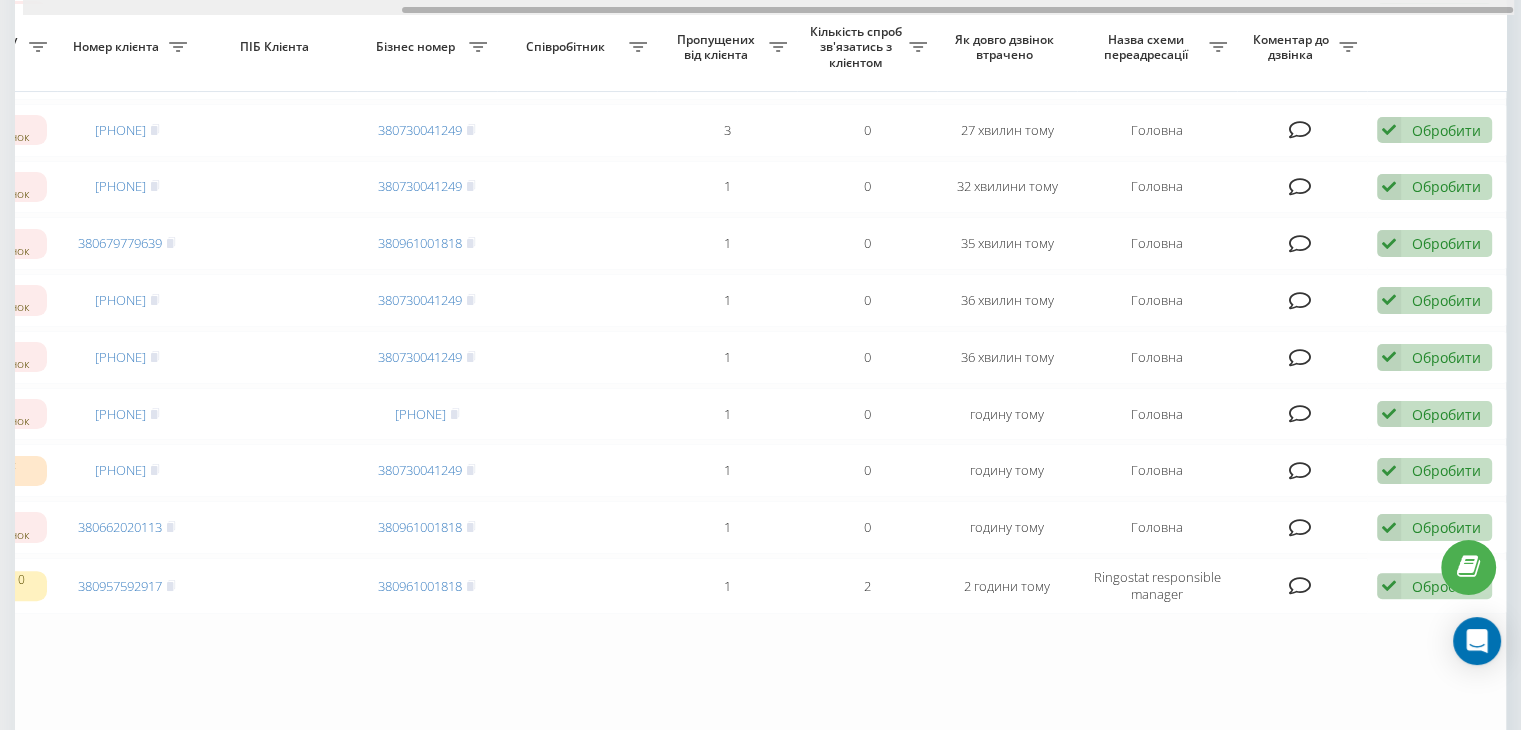 click at bounding box center [768, 7] 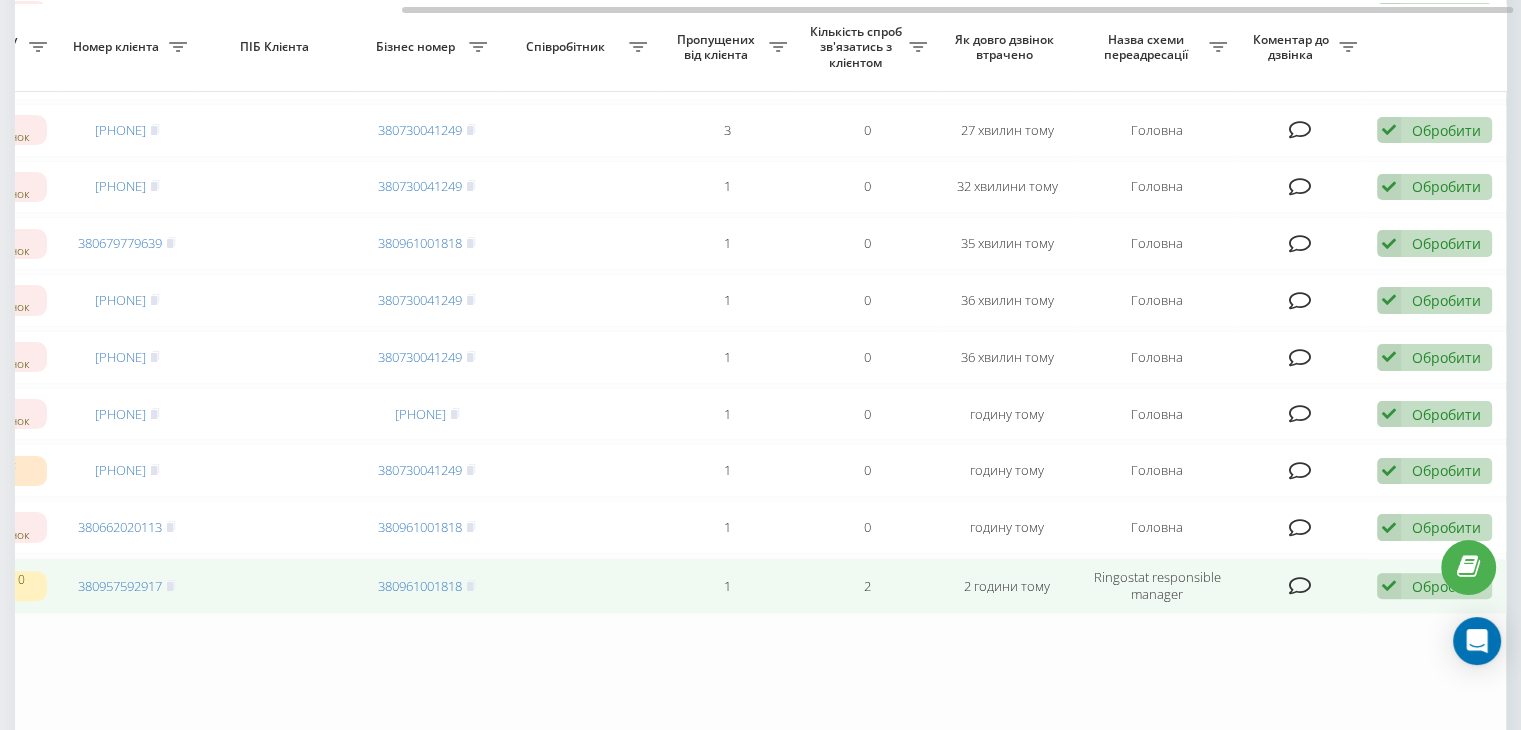 click on "Обробити Не вдалося зв'язатися Зв'язався з клієнтом за допомогою іншого каналу Клієнт передзвонив сам з іншого номера Інший варіант" at bounding box center (1437, 586) 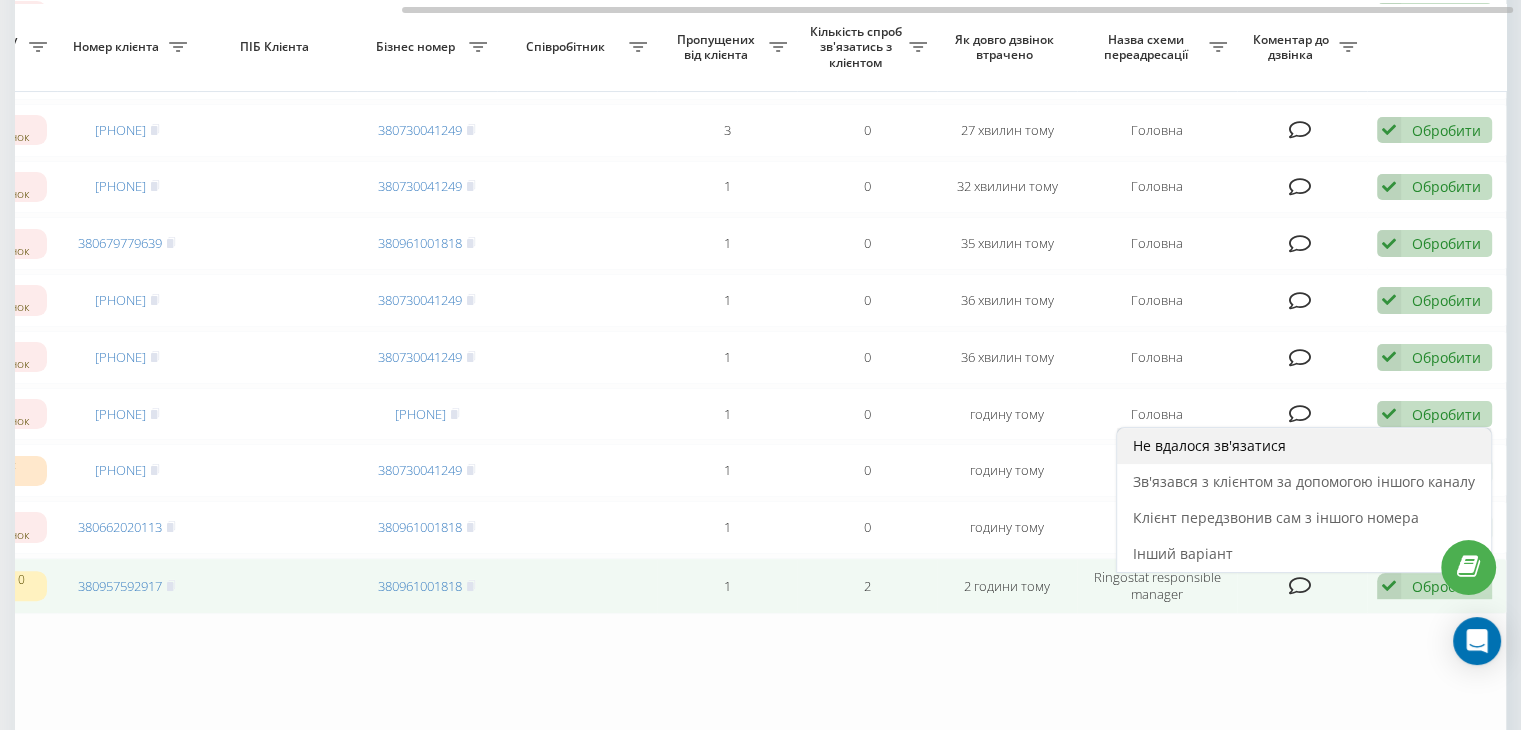 click on "Не вдалося зв'язатися" at bounding box center (1209, 445) 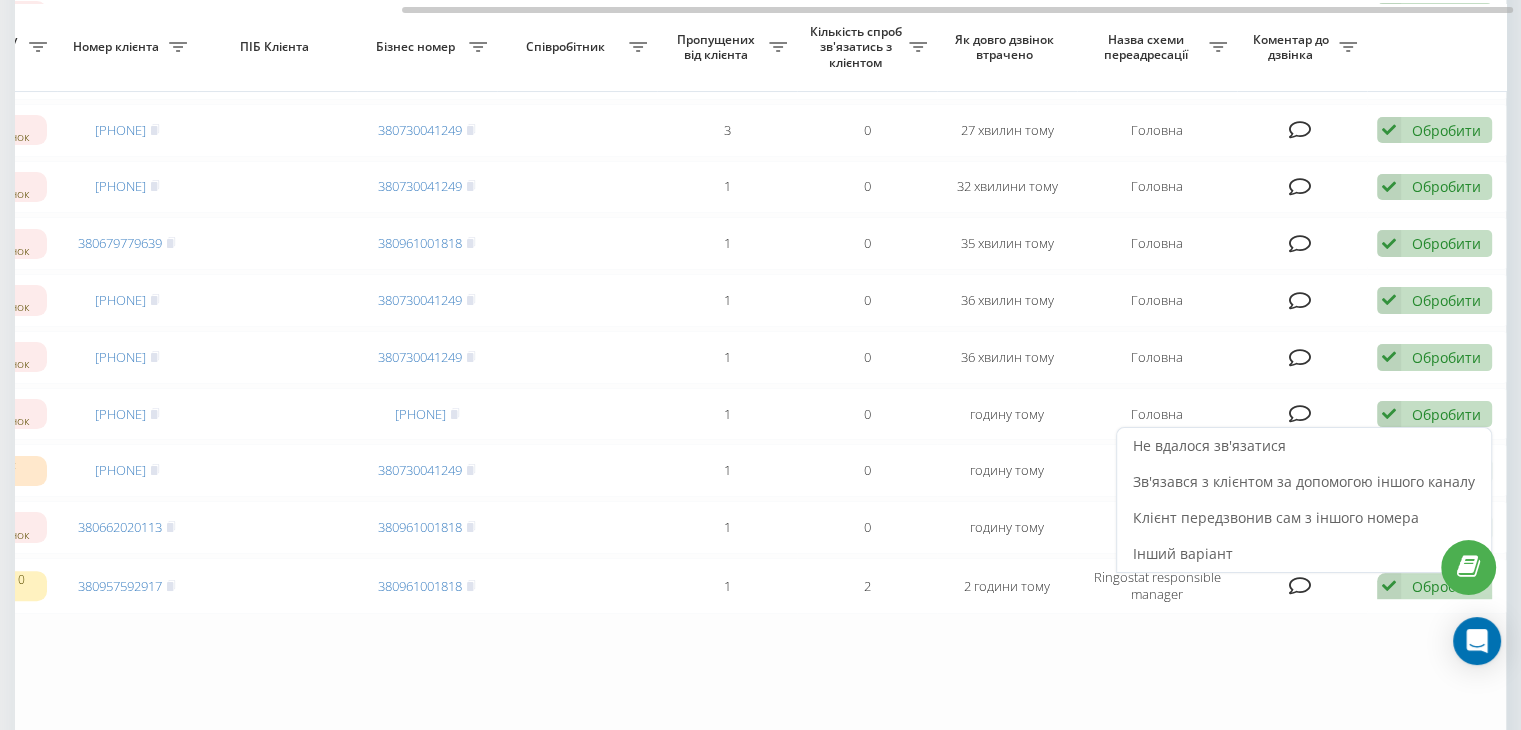 scroll, scrollTop: 0, scrollLeft: 0, axis: both 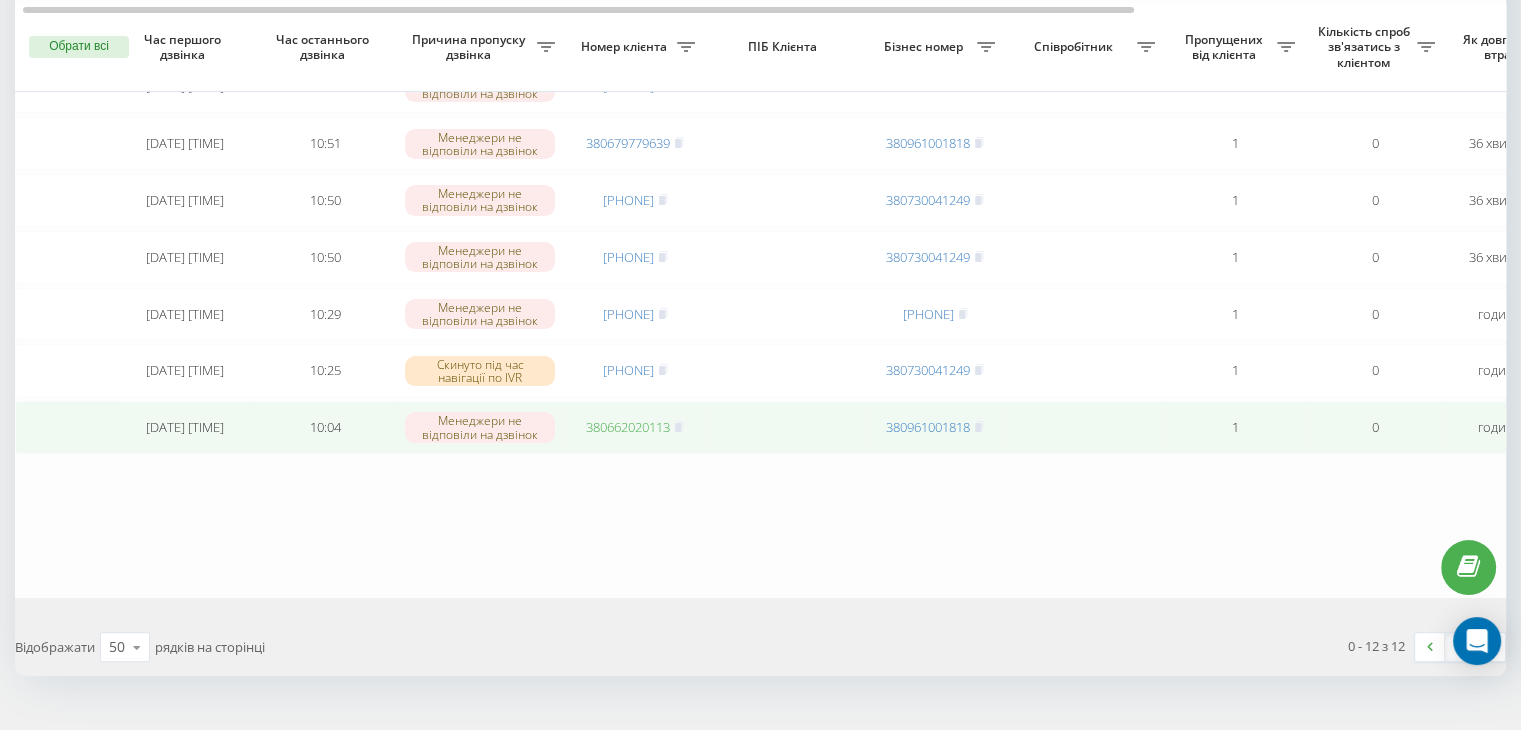click on "380662020113" at bounding box center [628, 427] 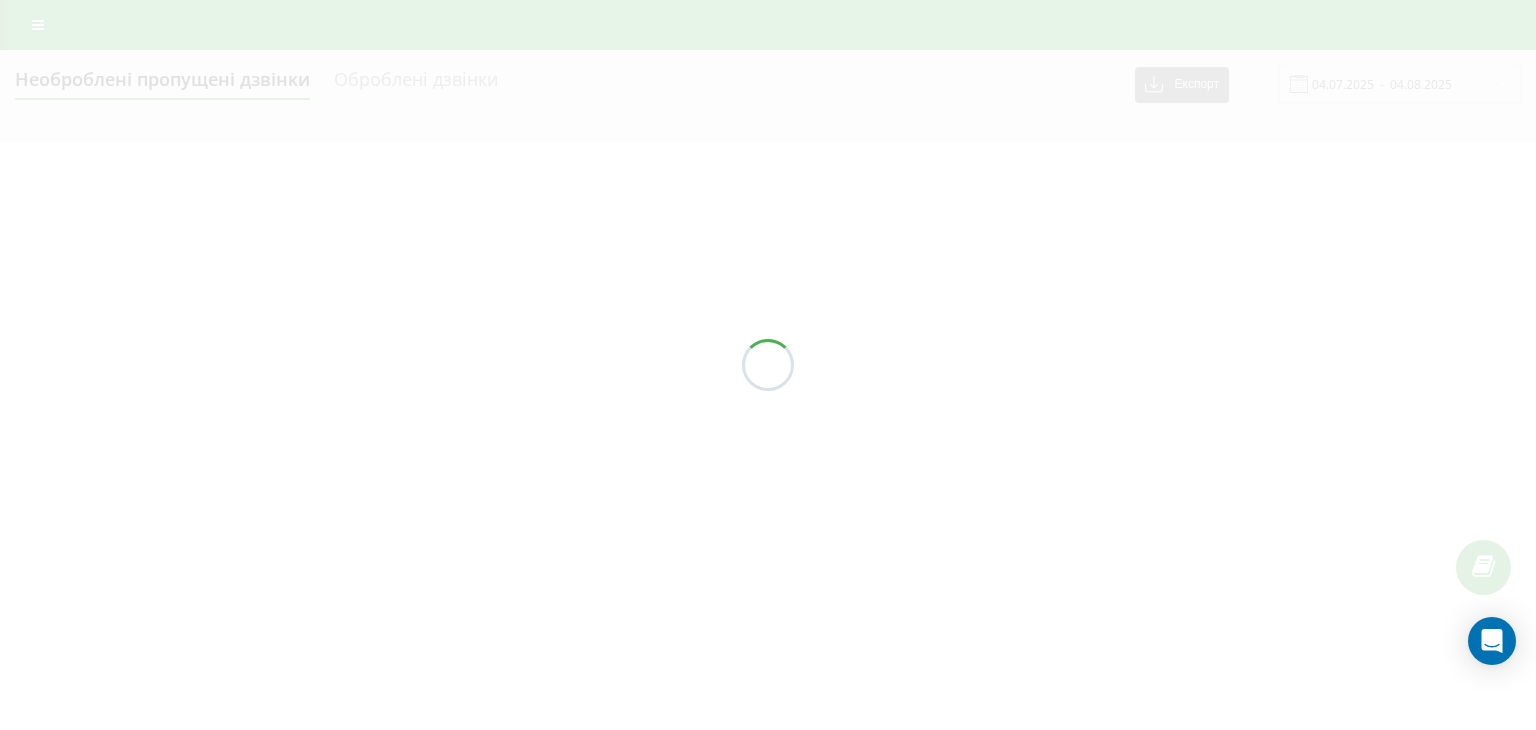 scroll, scrollTop: 0, scrollLeft: 0, axis: both 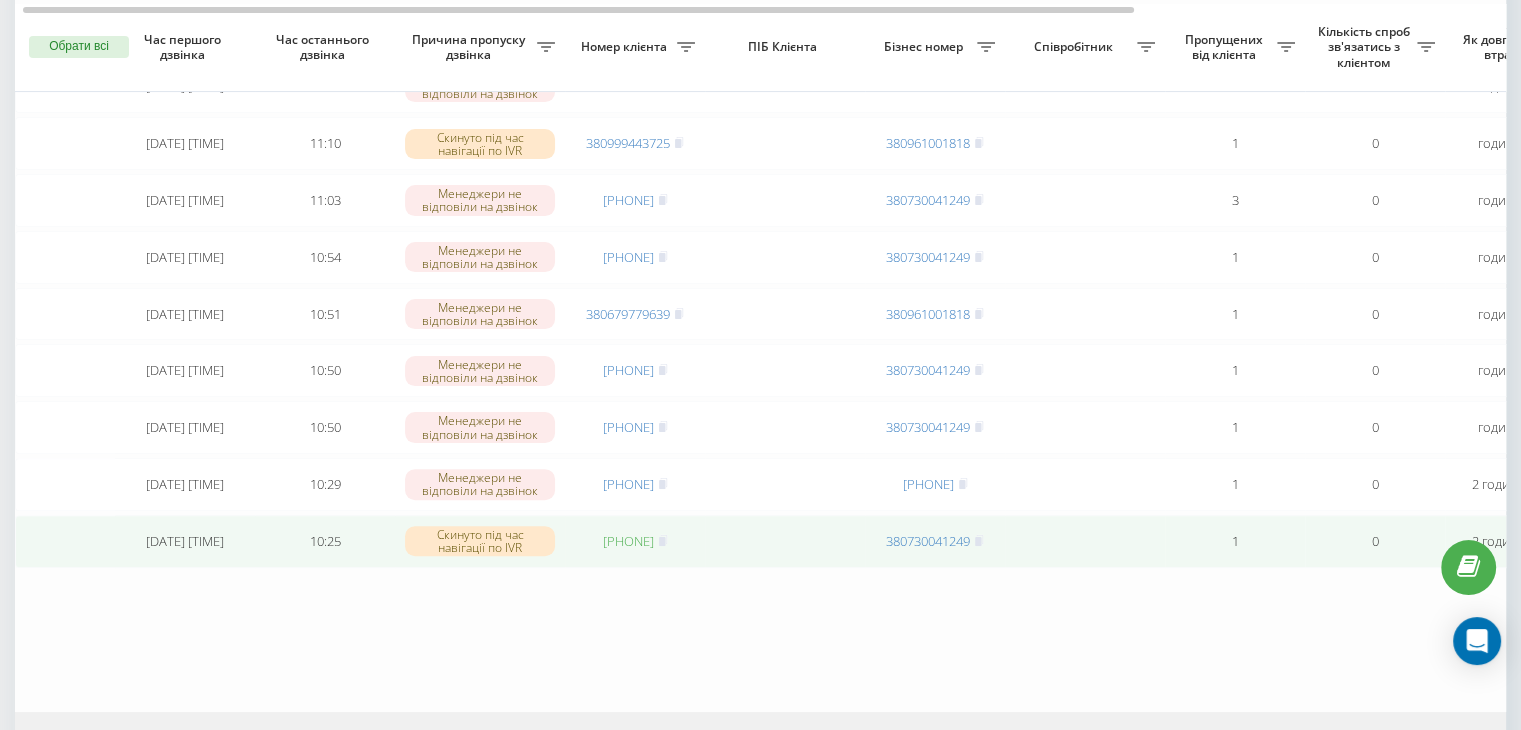 click on "[PHONE]" at bounding box center (628, 541) 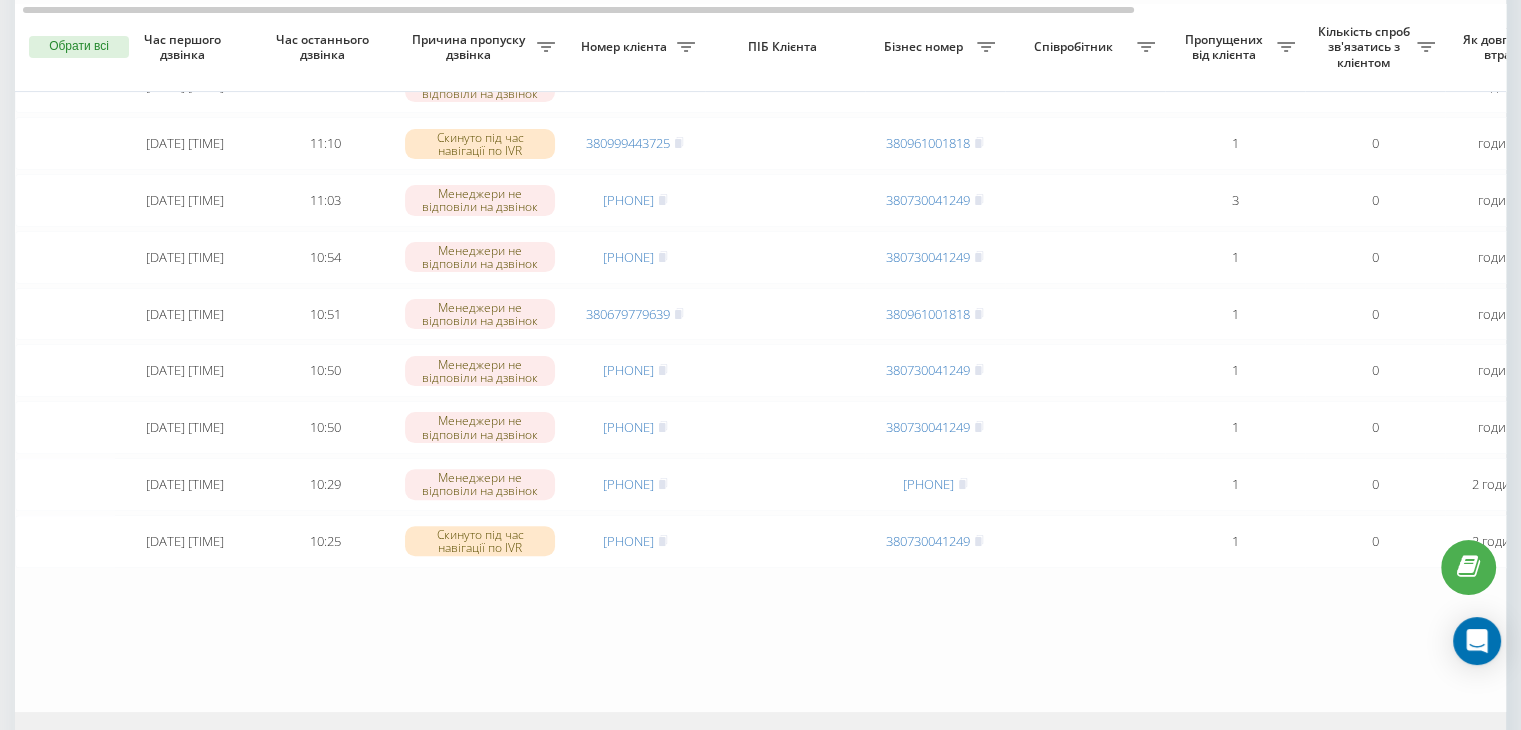 scroll, scrollTop: 0, scrollLeft: 508, axis: horizontal 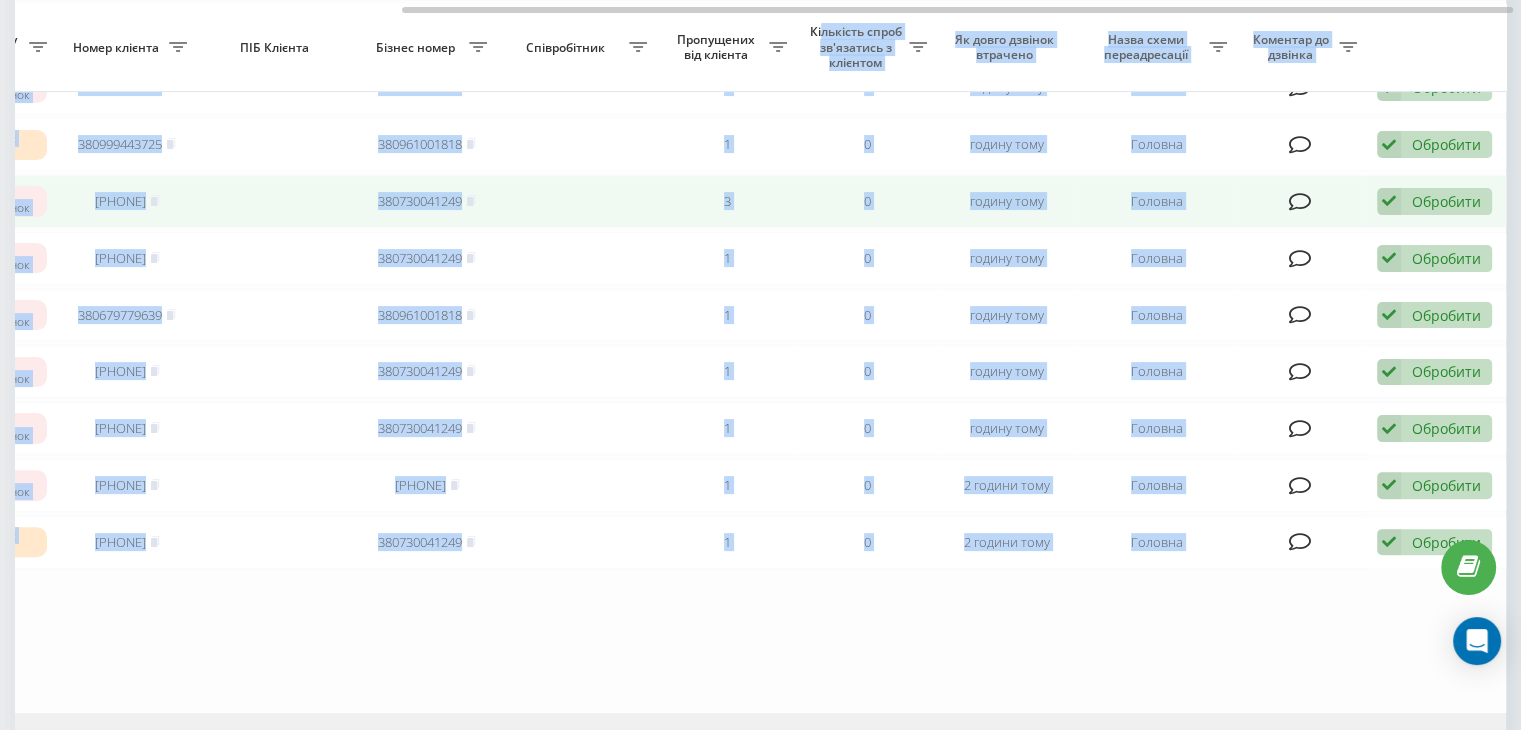 drag, startPoint x: 593, startPoint y: 1, endPoint x: 1330, endPoint y: 196, distance: 762.3608 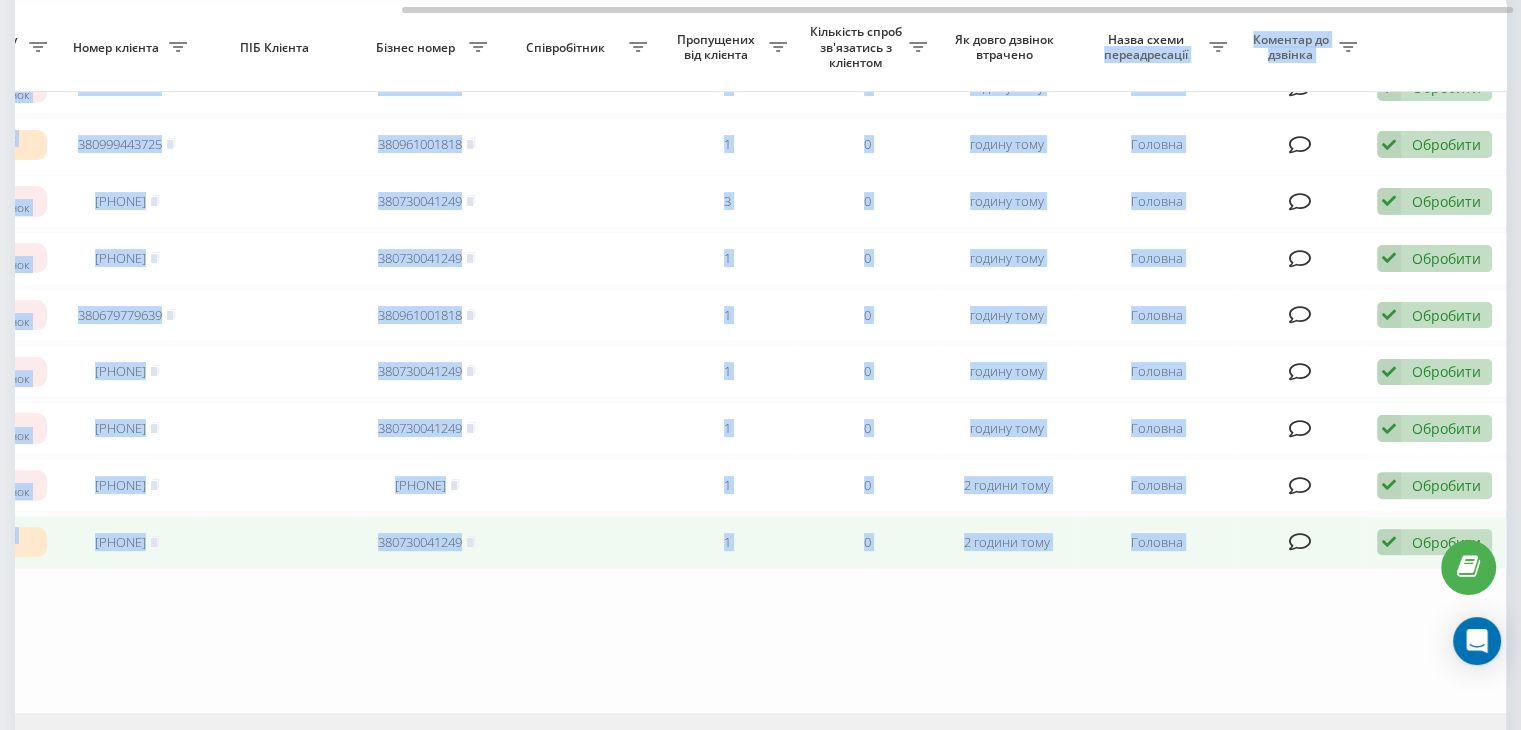 click at bounding box center [1389, 542] 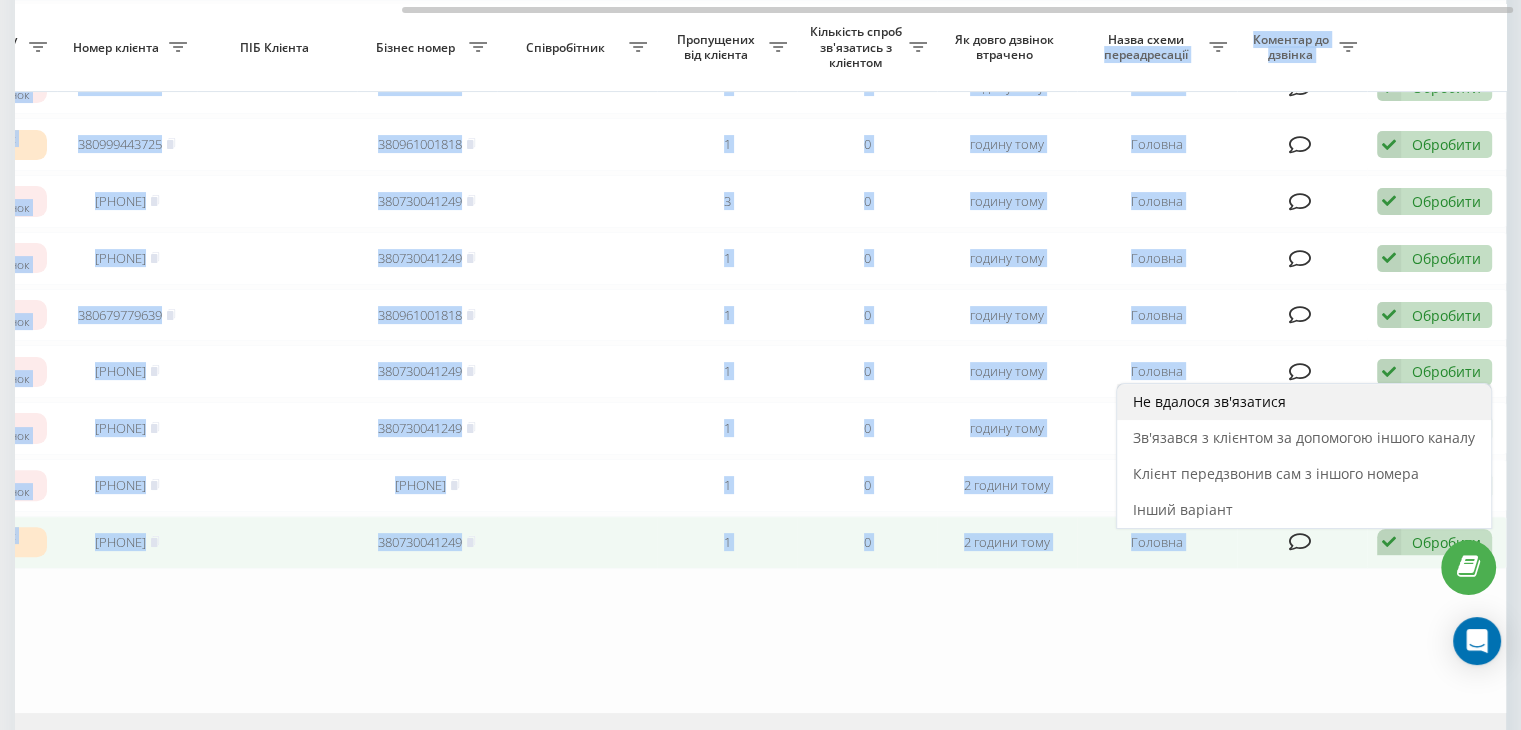 click on "Не вдалося зв'язатися" at bounding box center [1209, 401] 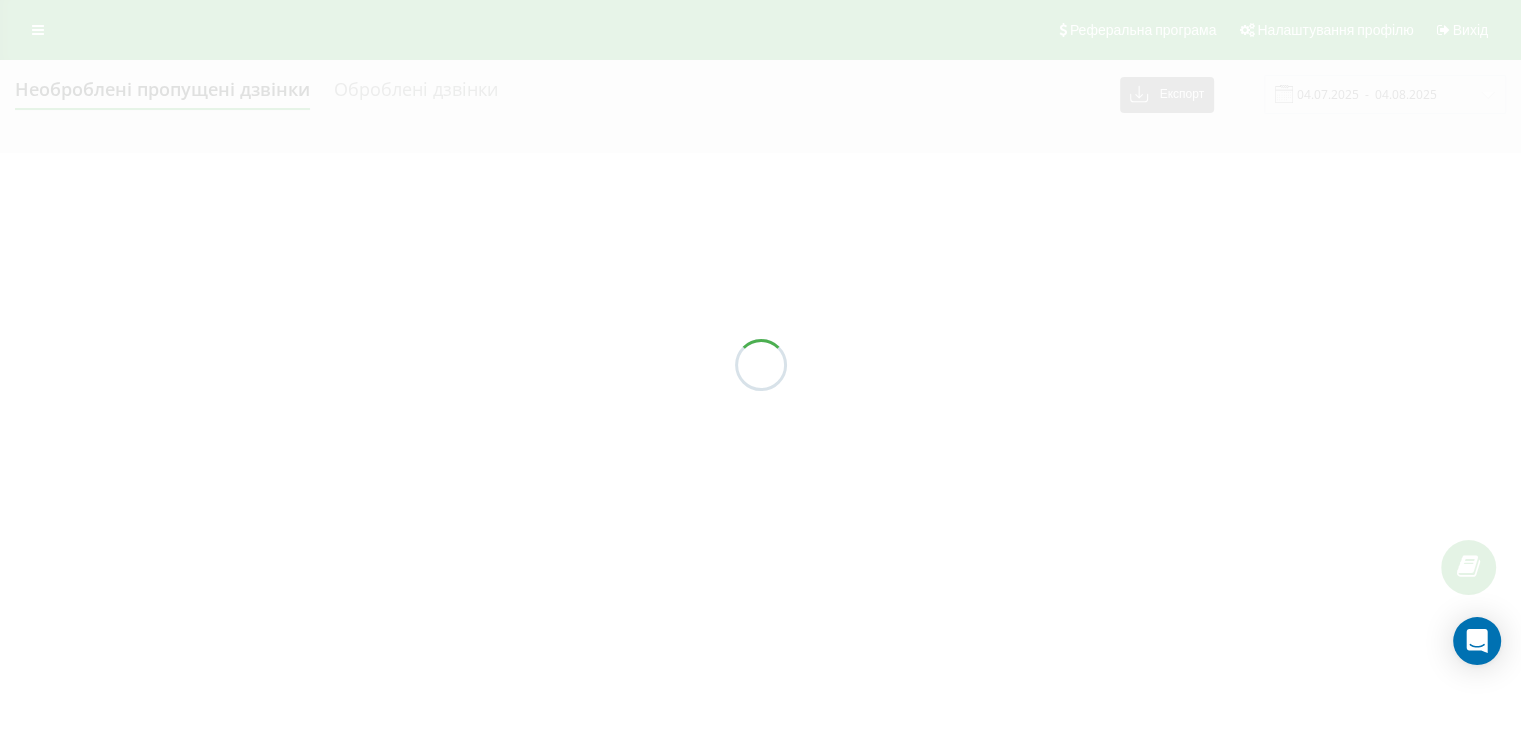 scroll, scrollTop: 0, scrollLeft: 0, axis: both 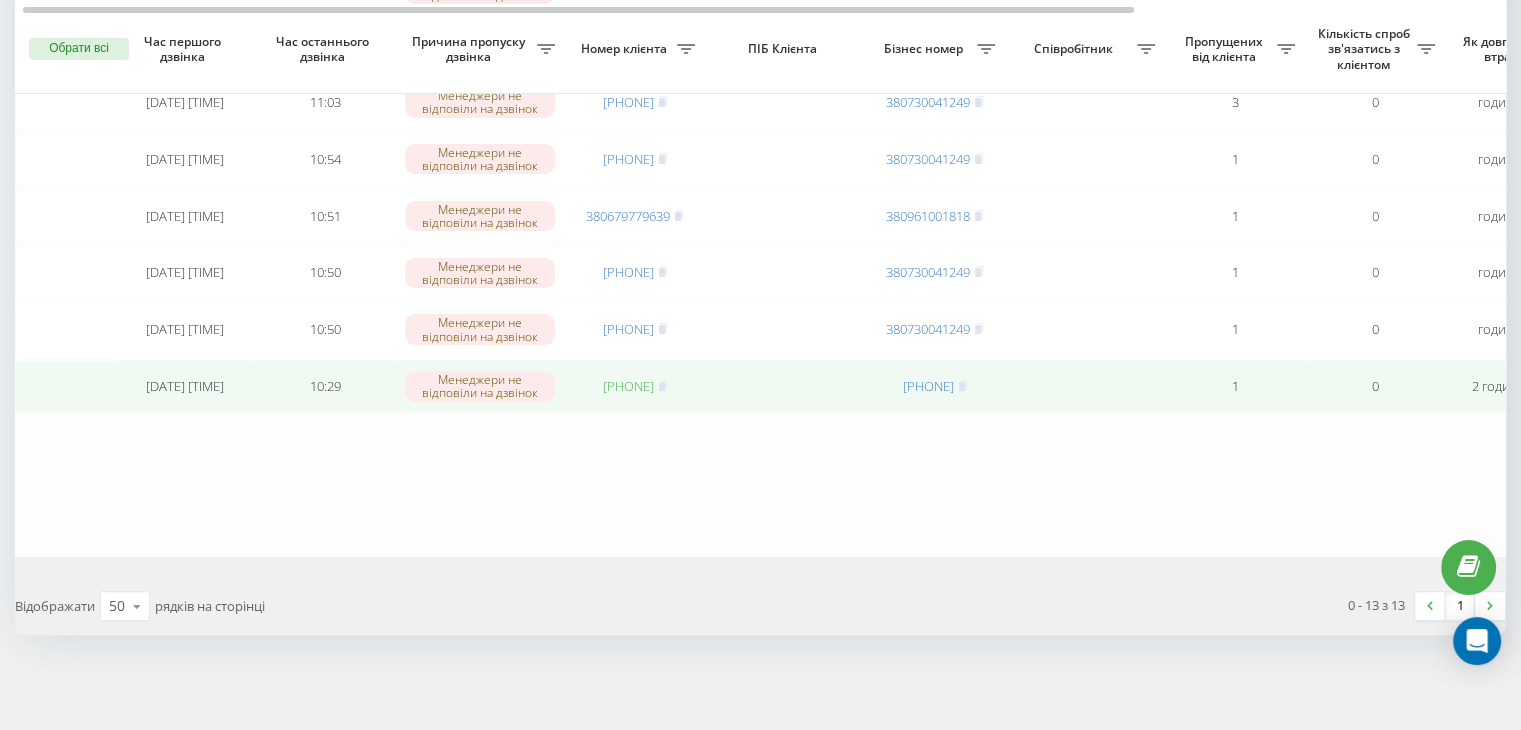 click on "380953035362" at bounding box center (628, 386) 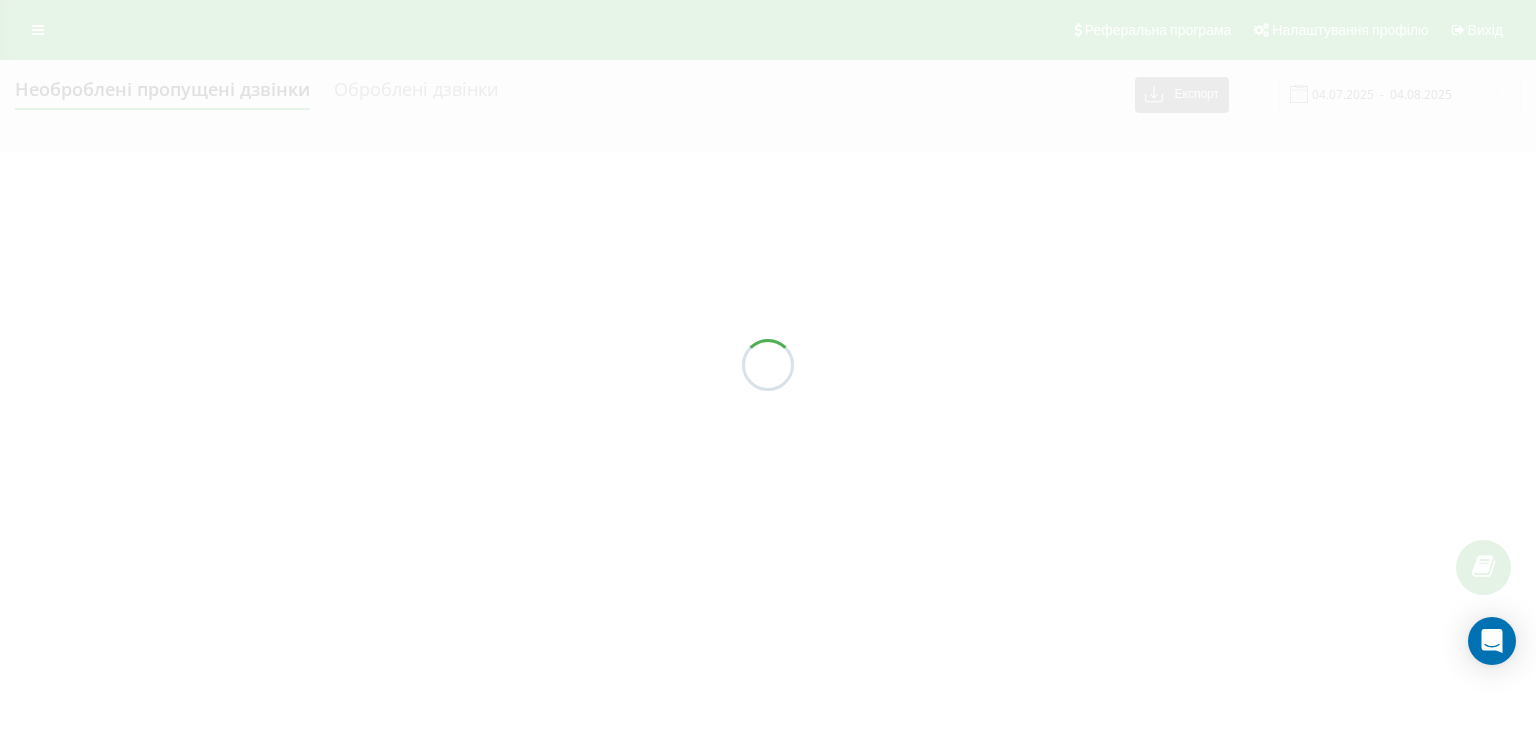 scroll, scrollTop: 0, scrollLeft: 0, axis: both 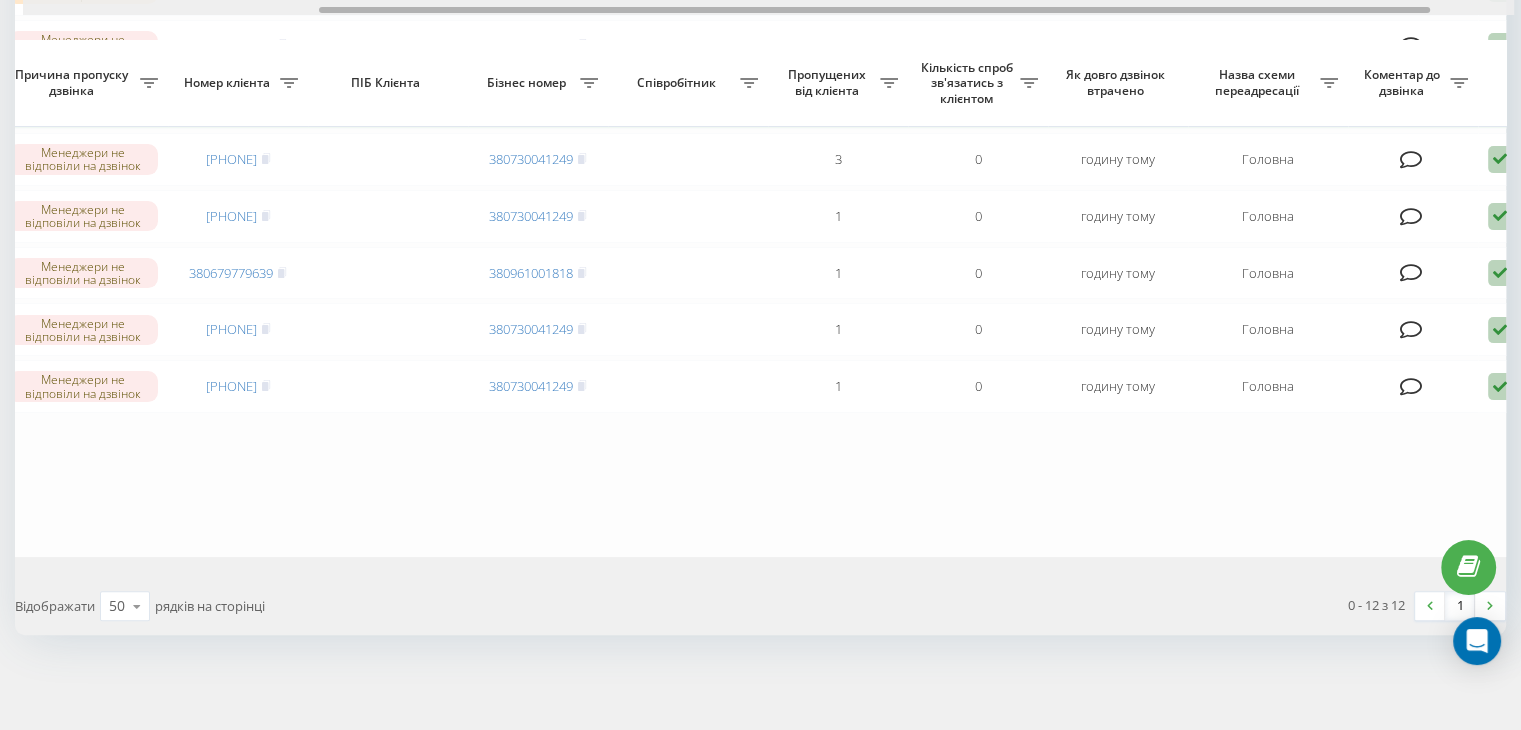 drag, startPoint x: 644, startPoint y: 7, endPoint x: 1245, endPoint y: 98, distance: 607.8503 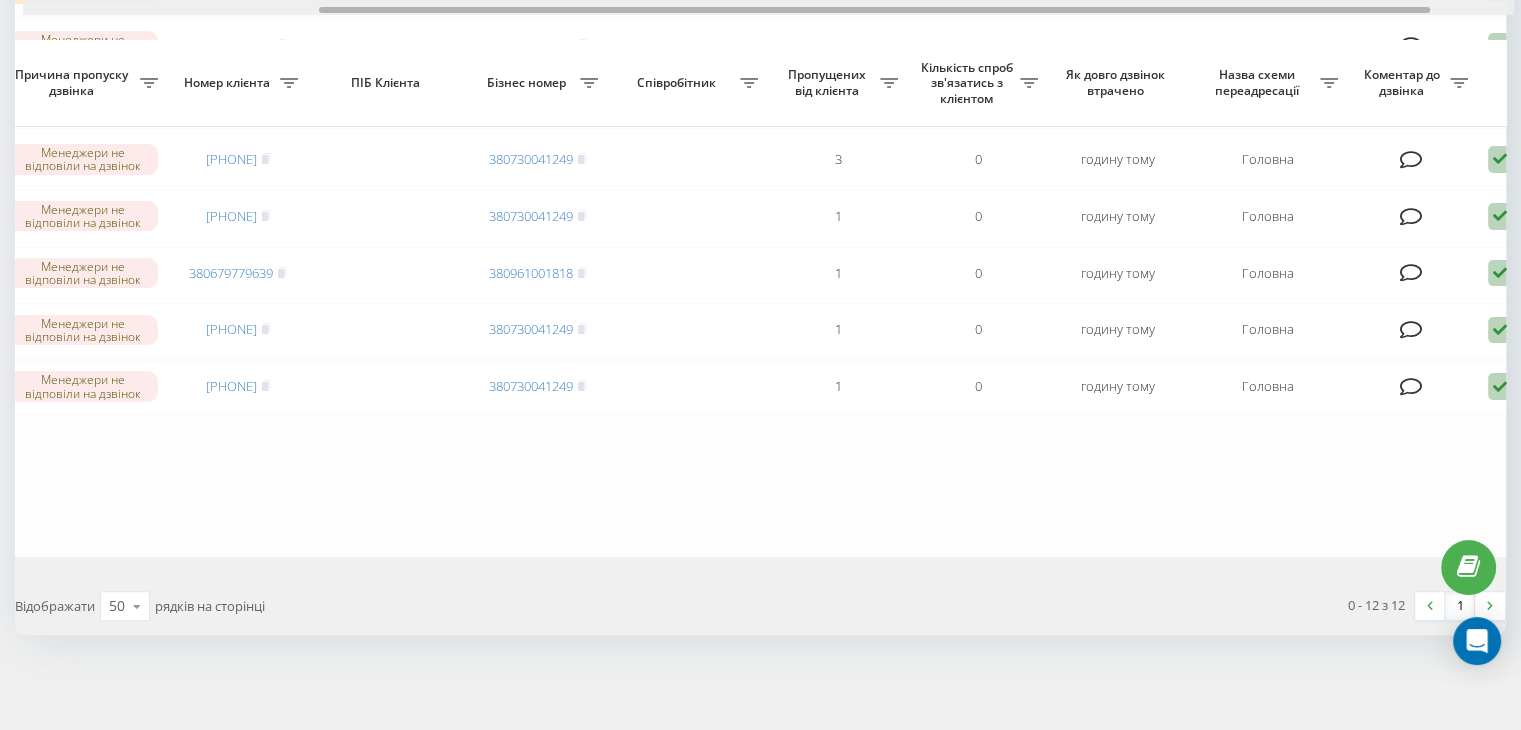 scroll, scrollTop: 0, scrollLeft: 448, axis: horizontal 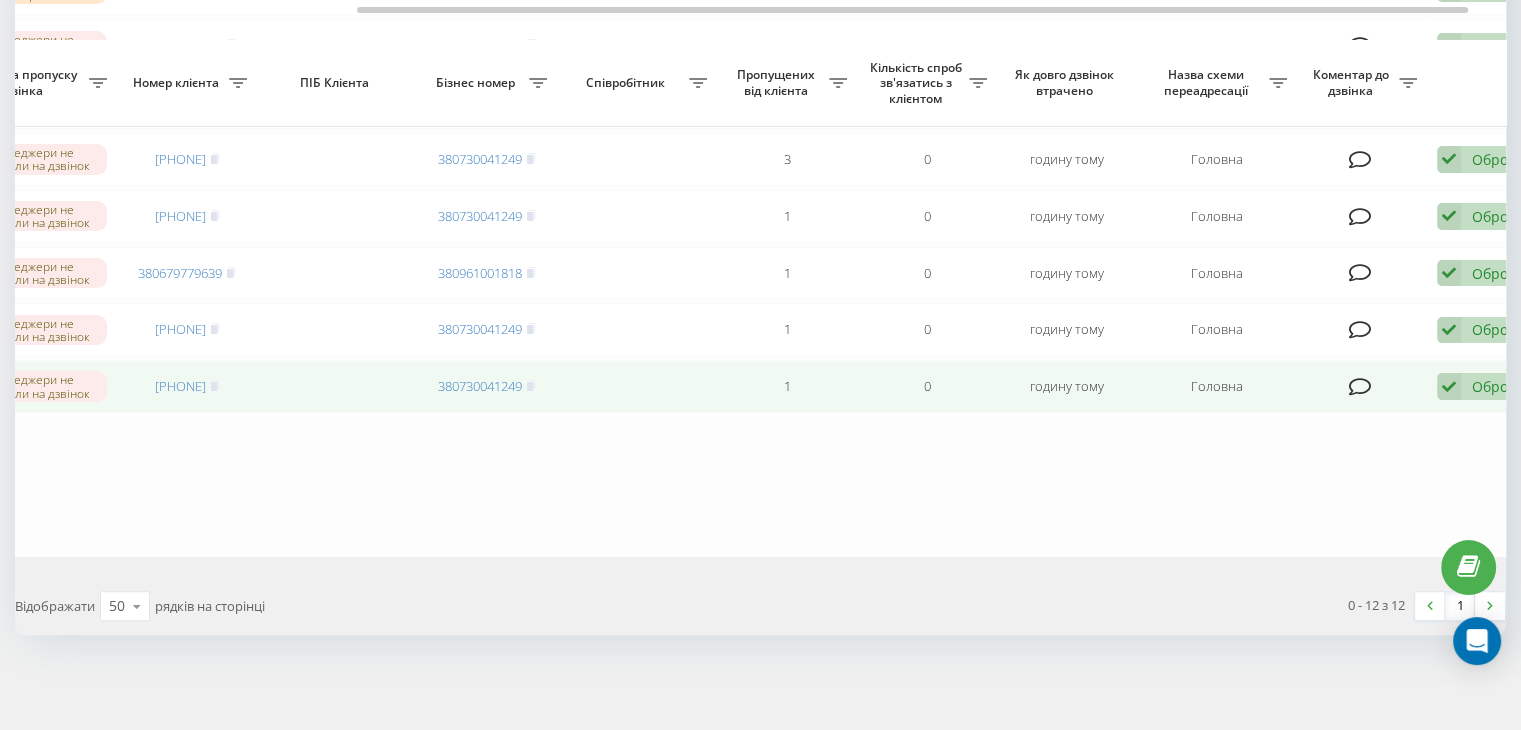 click at bounding box center (1449, 386) 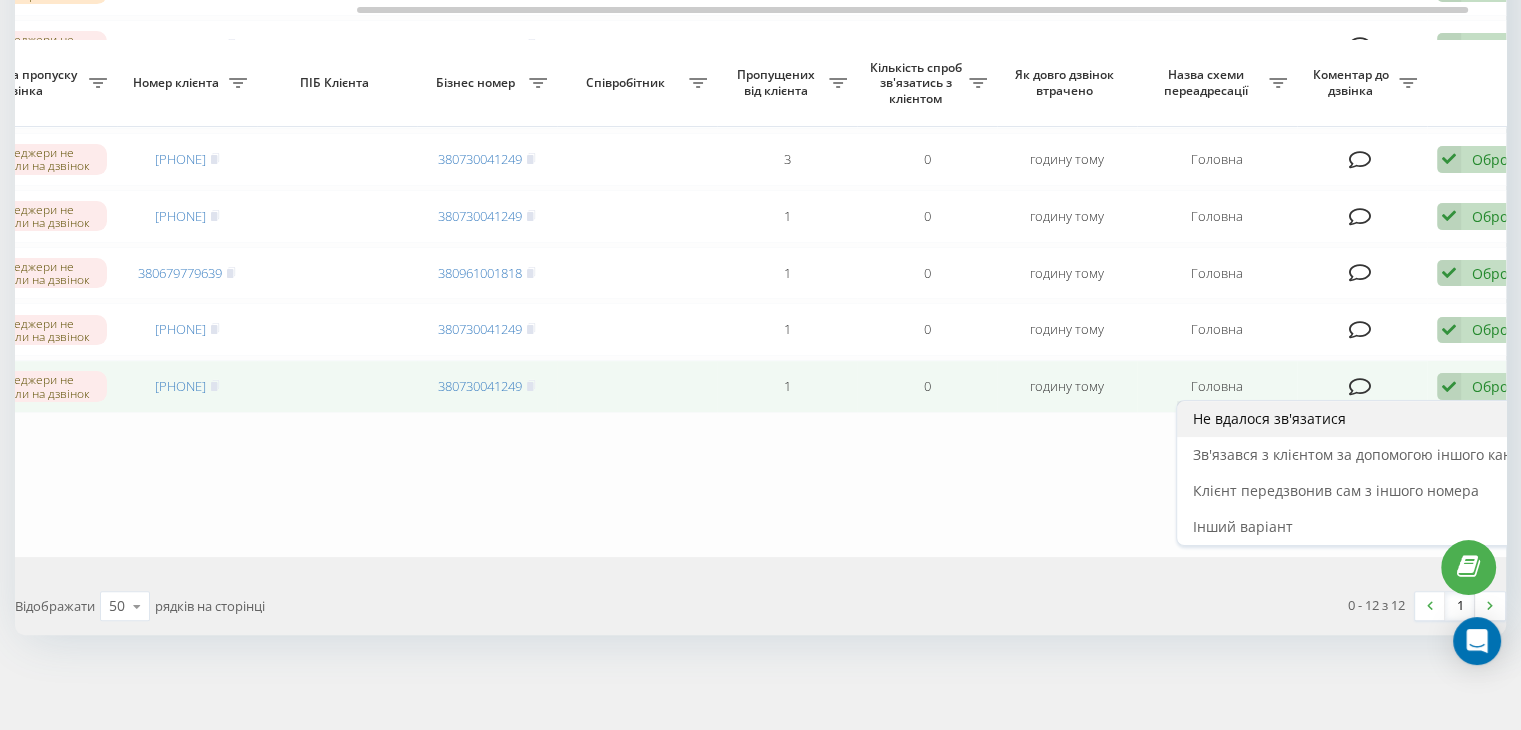 click on "Не вдалося зв'язатися" at bounding box center (1269, 418) 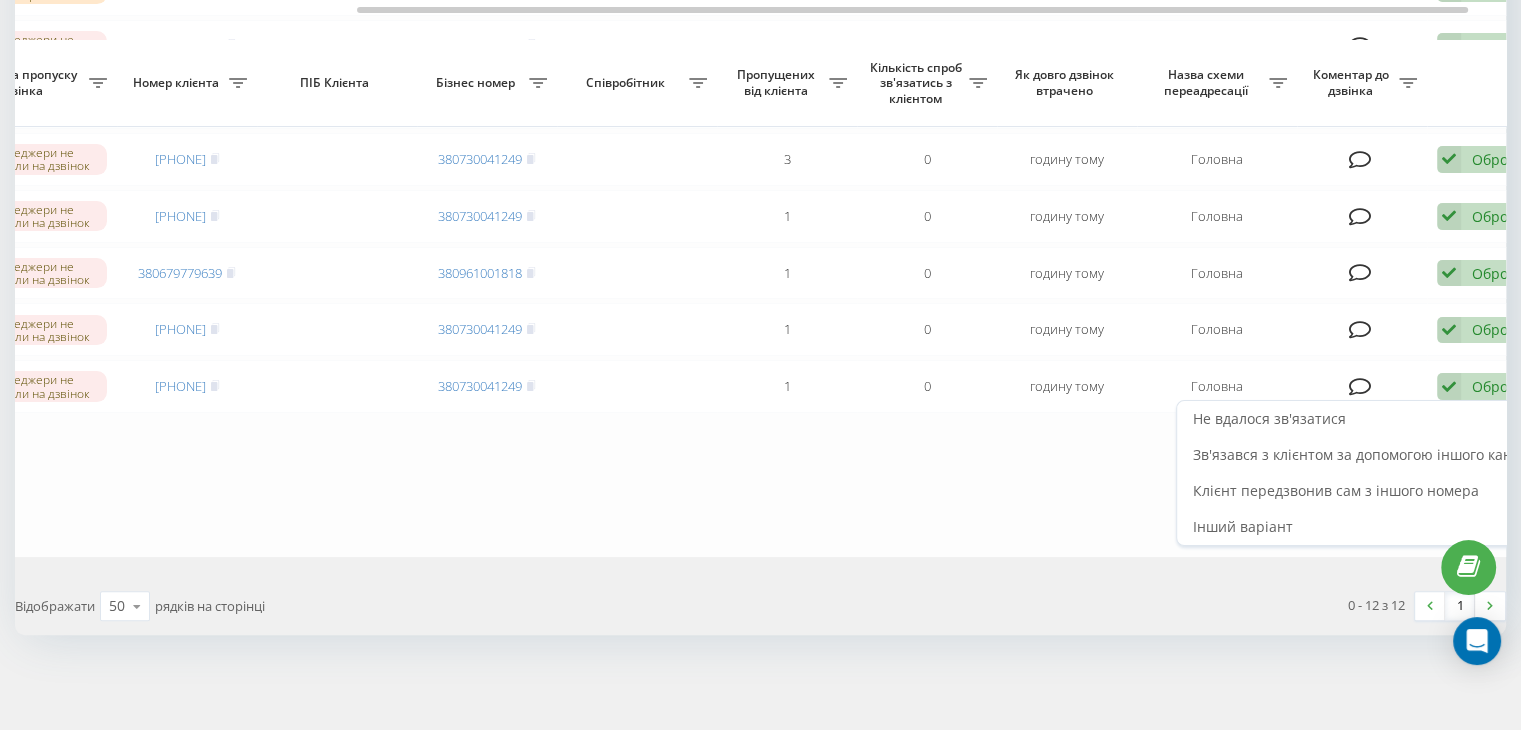 scroll, scrollTop: 0, scrollLeft: 0, axis: both 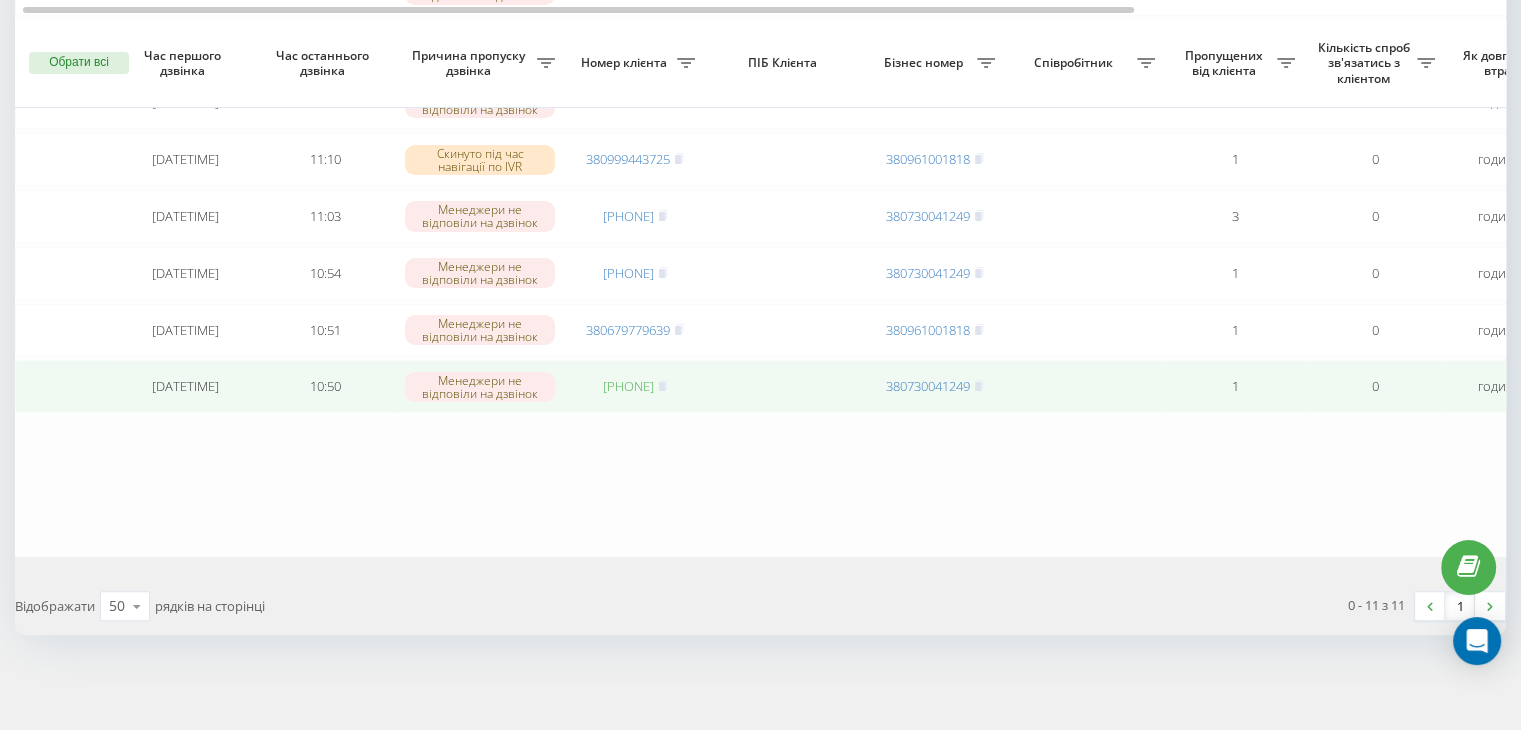 click on "[PHONE]" at bounding box center (628, 386) 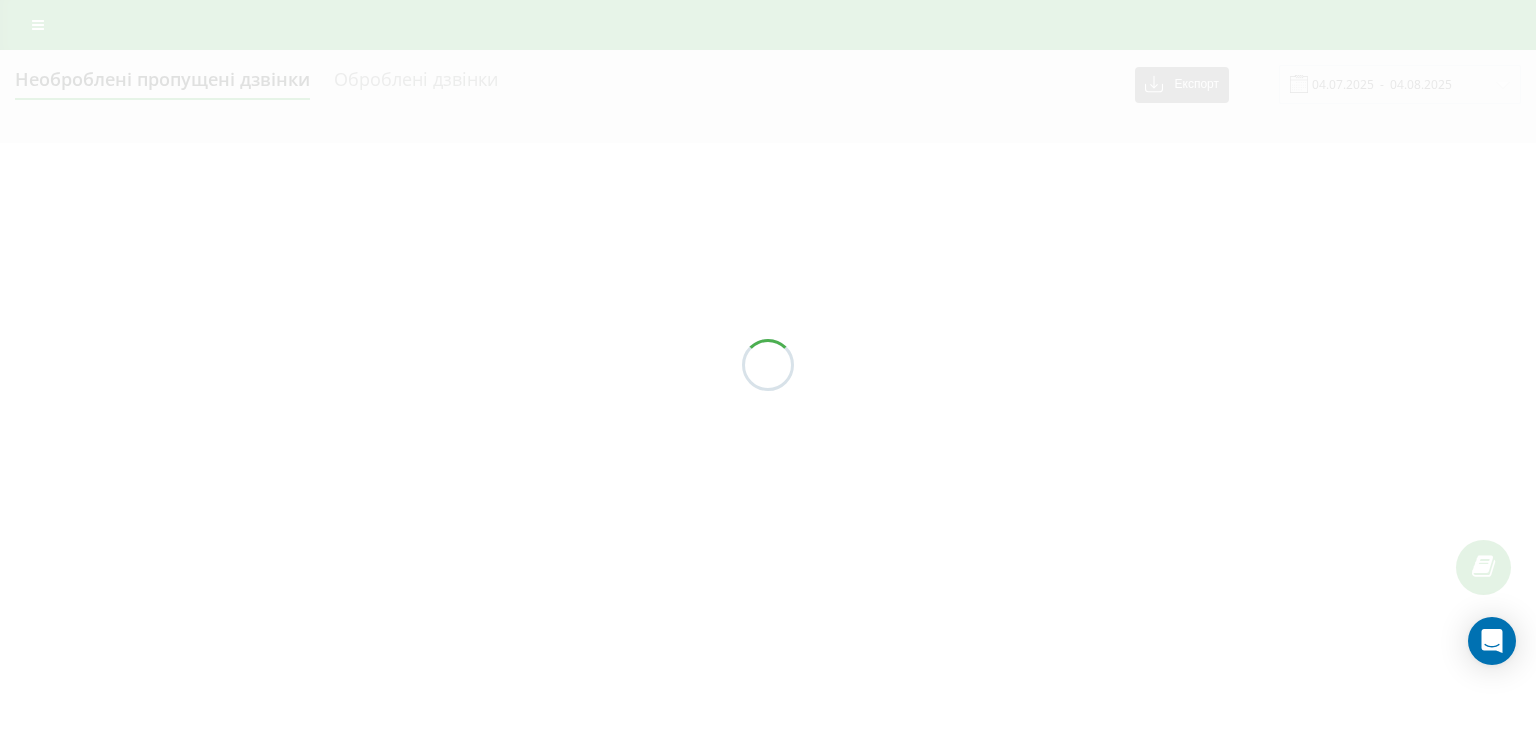 scroll, scrollTop: 0, scrollLeft: 0, axis: both 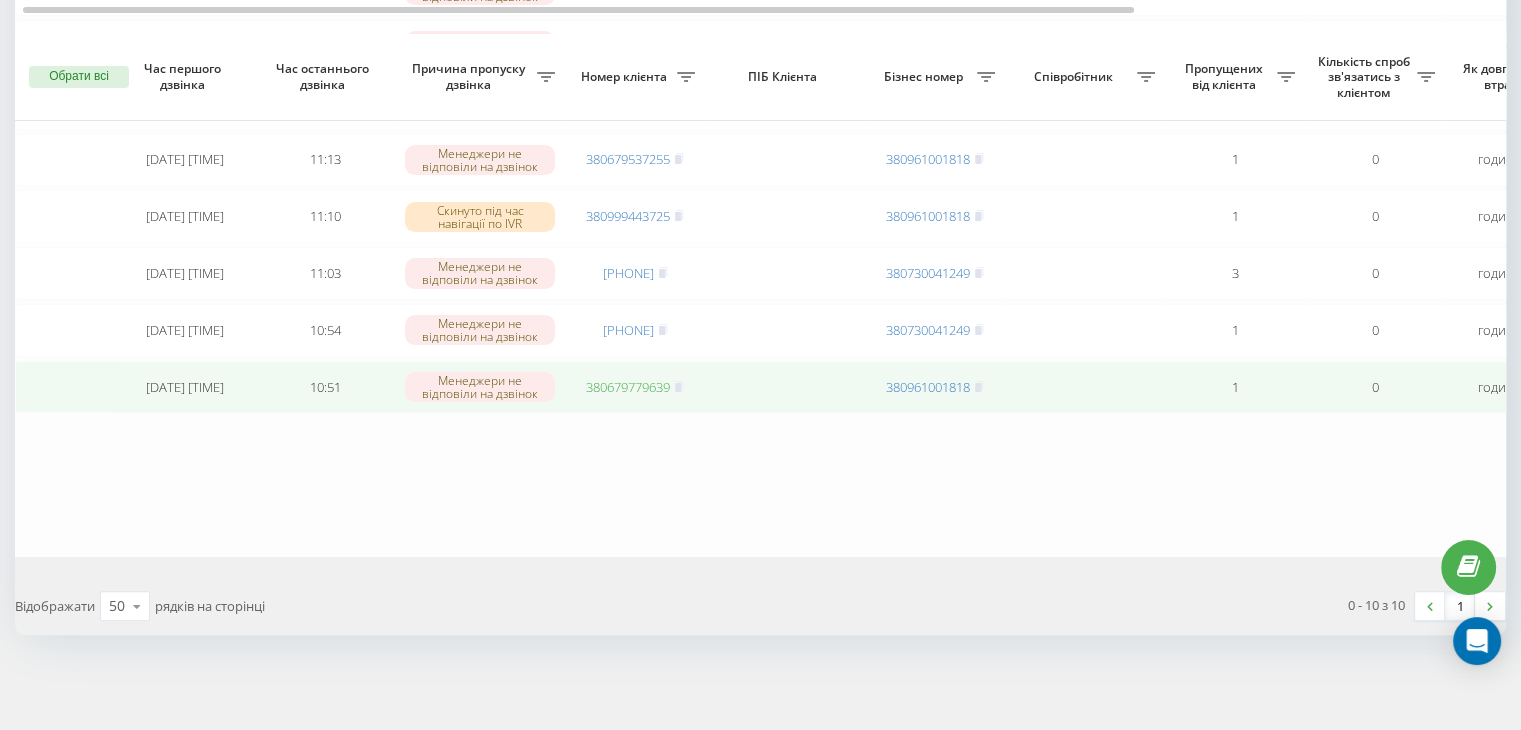 click on "380679779639" at bounding box center (628, 387) 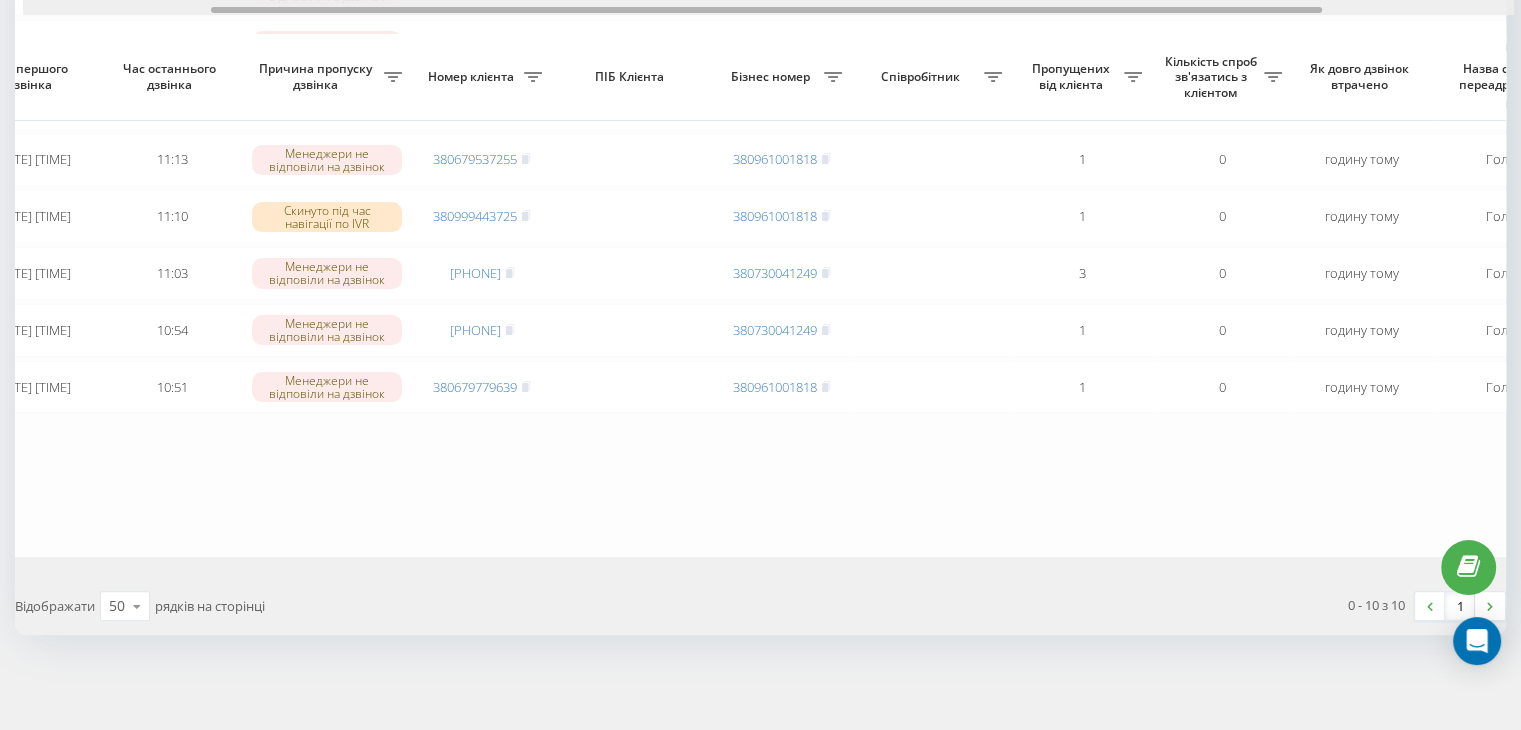 scroll, scrollTop: 0, scrollLeft: 385, axis: horizontal 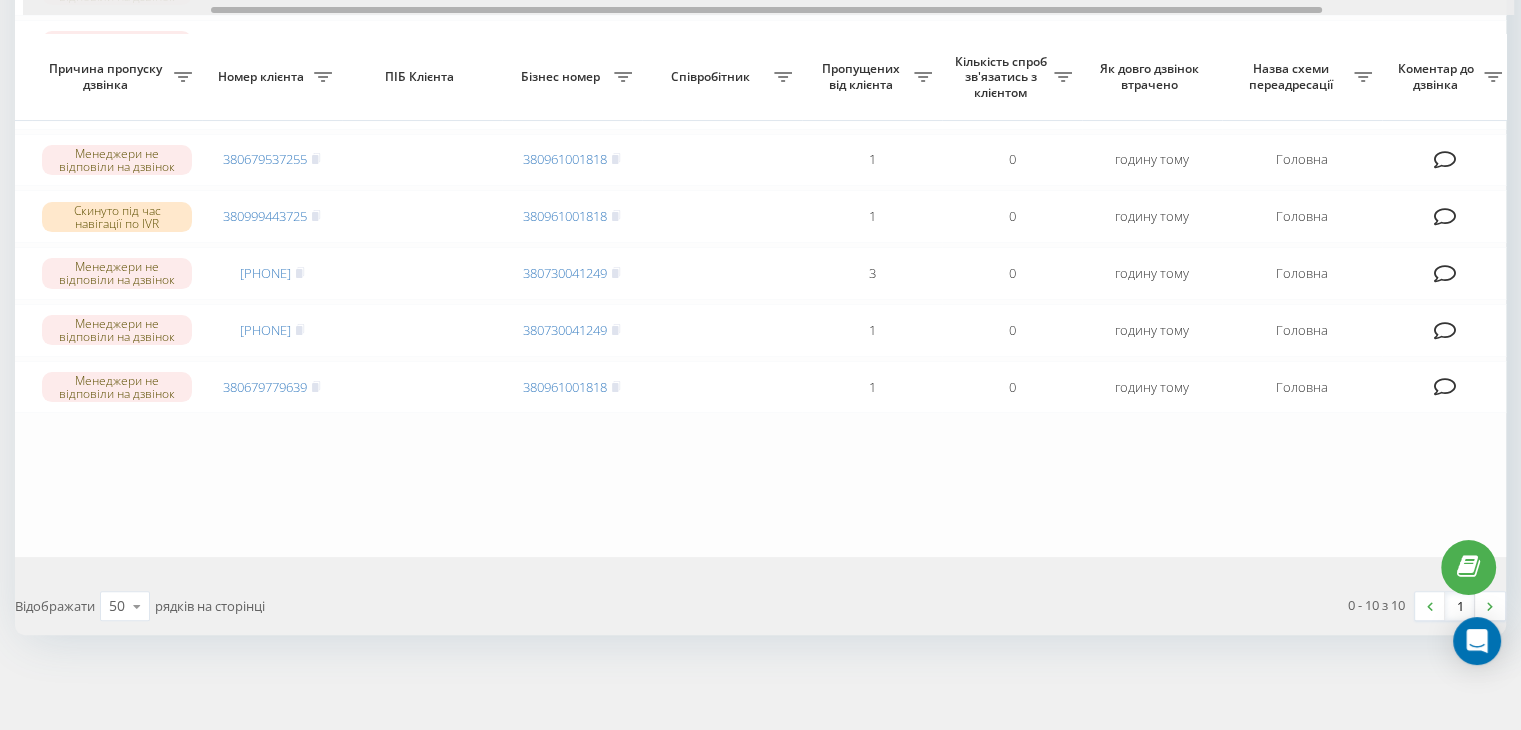 drag, startPoint x: 675, startPoint y: 9, endPoint x: 1031, endPoint y: 24, distance: 356.31586 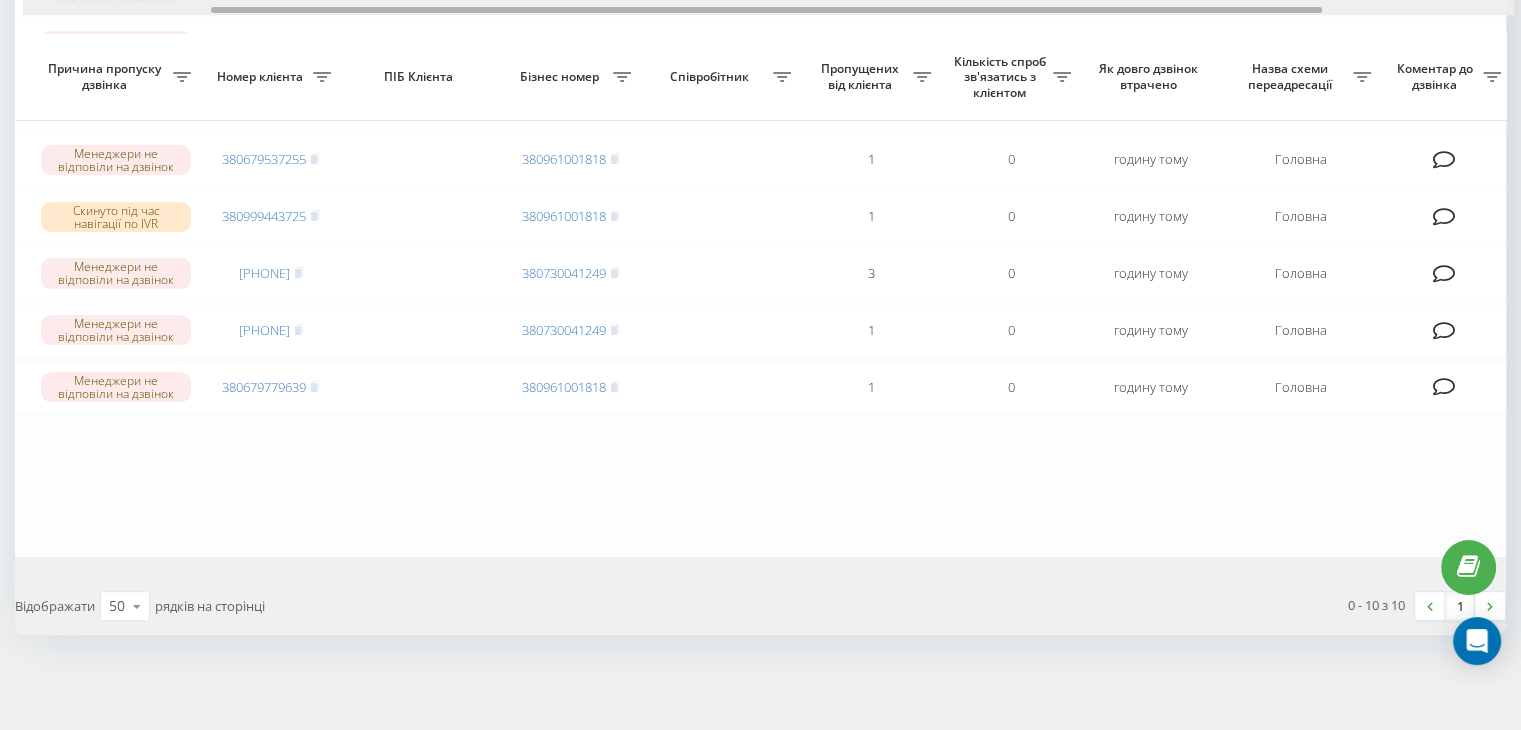 click at bounding box center [768, 7] 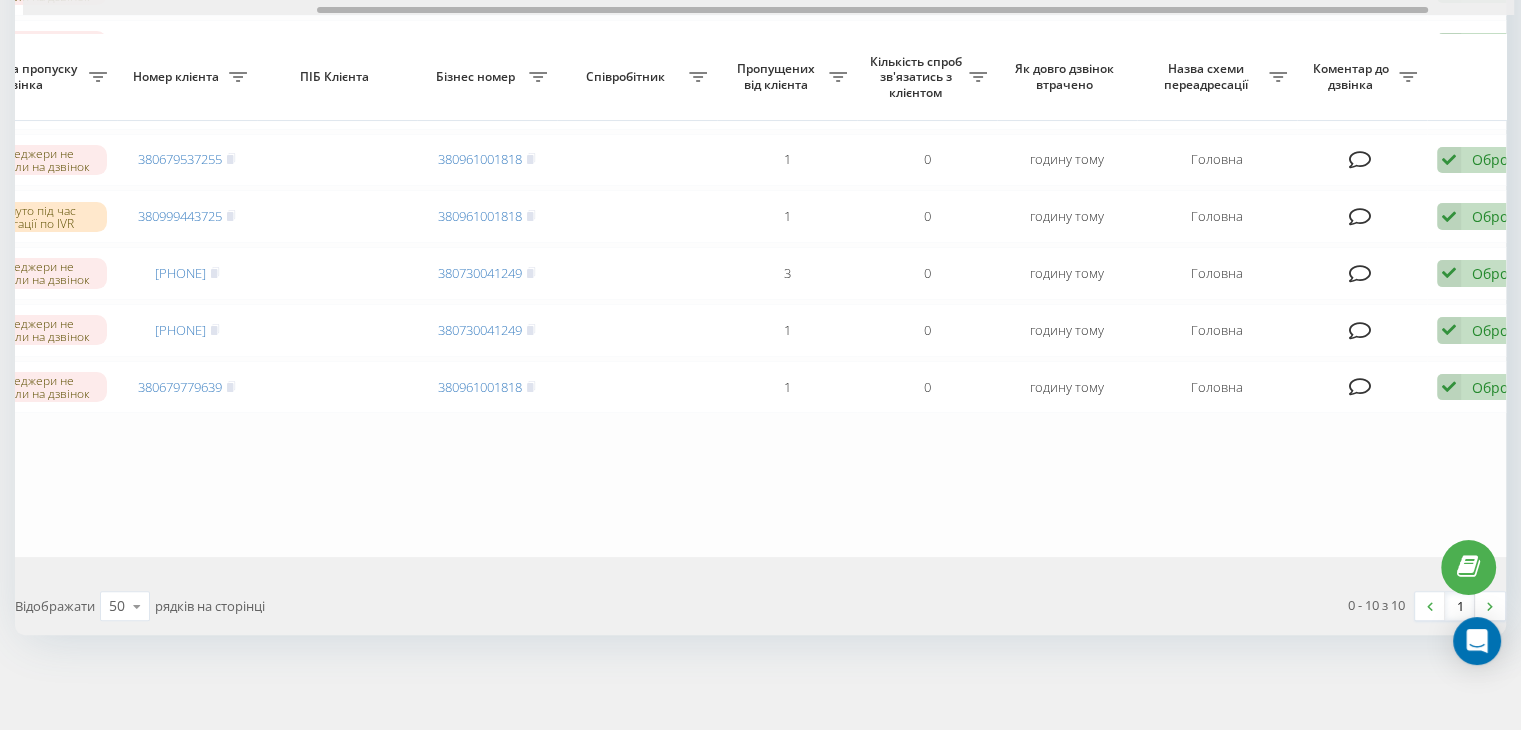 drag, startPoint x: 1313, startPoint y: 10, endPoint x: 1535, endPoint y: 155, distance: 265.15845 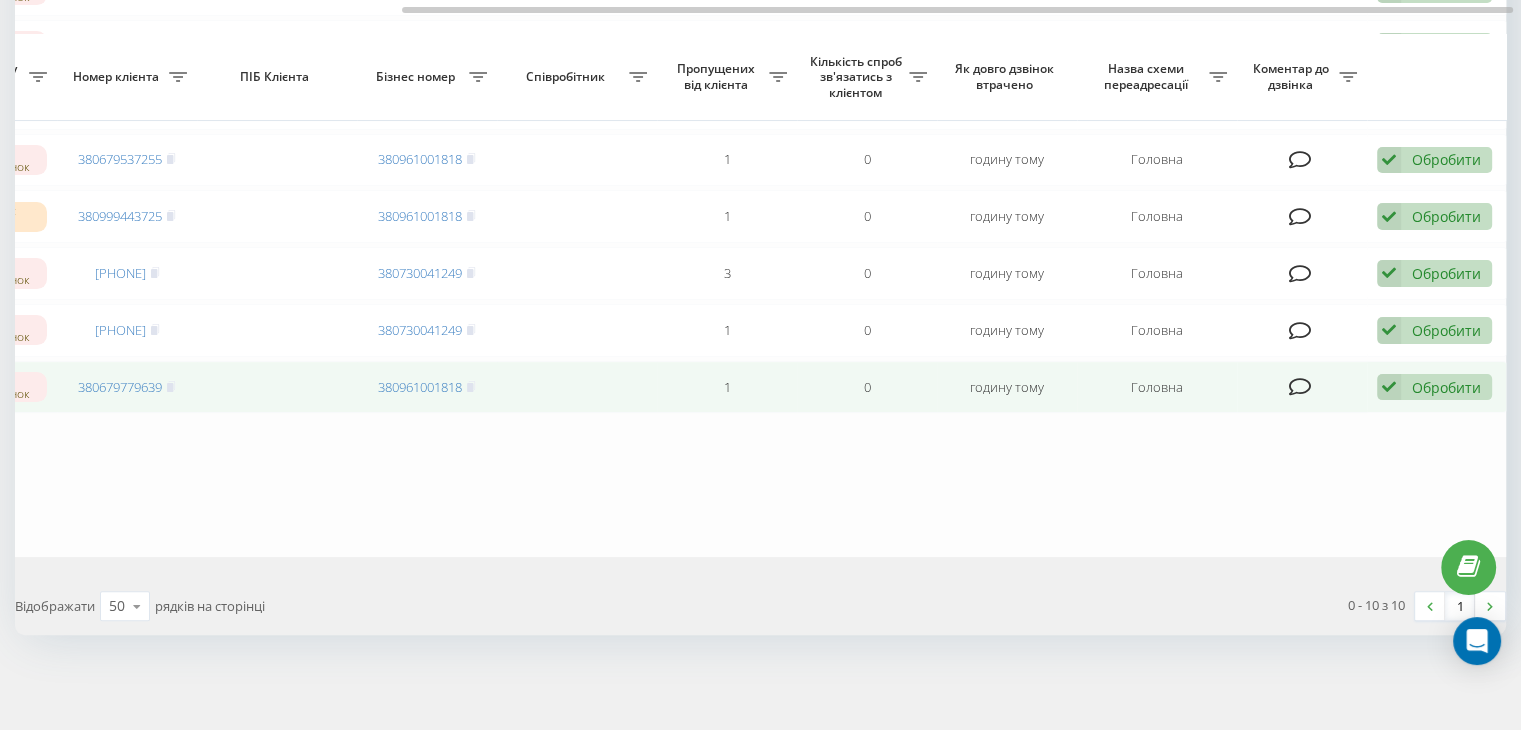 drag, startPoint x: 1428, startPoint y: 379, endPoint x: 1398, endPoint y: 386, distance: 30.805843 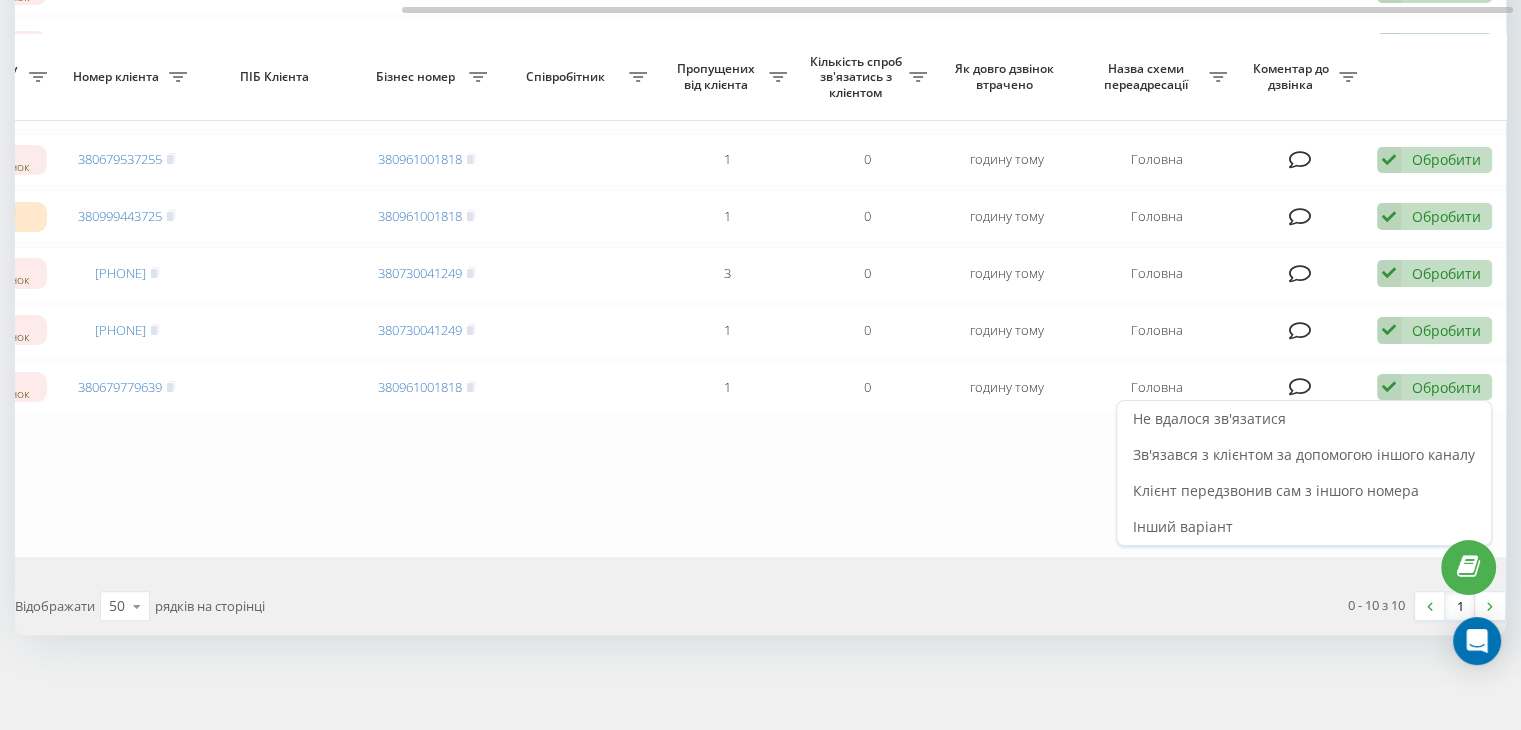 click on "Не вдалося зв'язатися" at bounding box center (1304, 419) 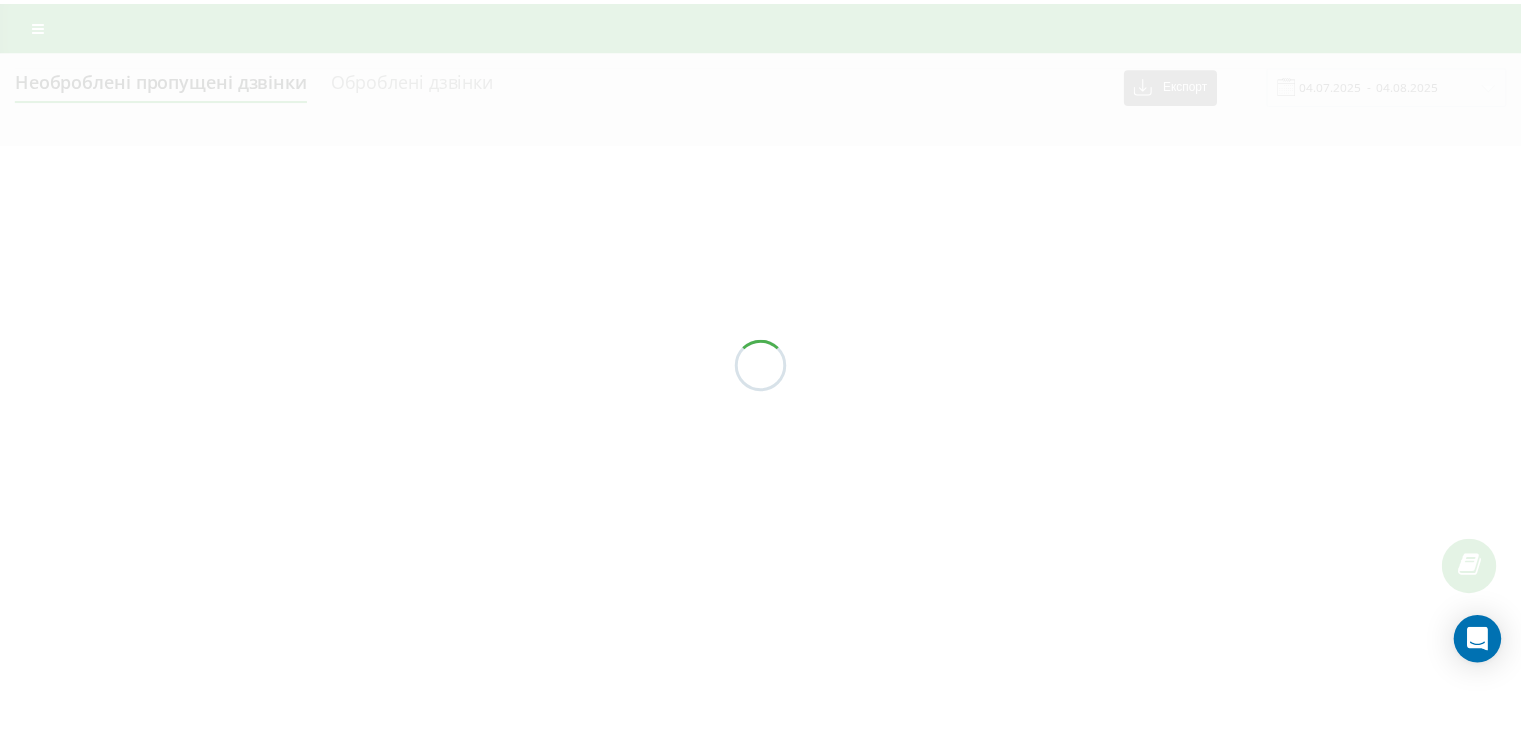 scroll, scrollTop: 0, scrollLeft: 0, axis: both 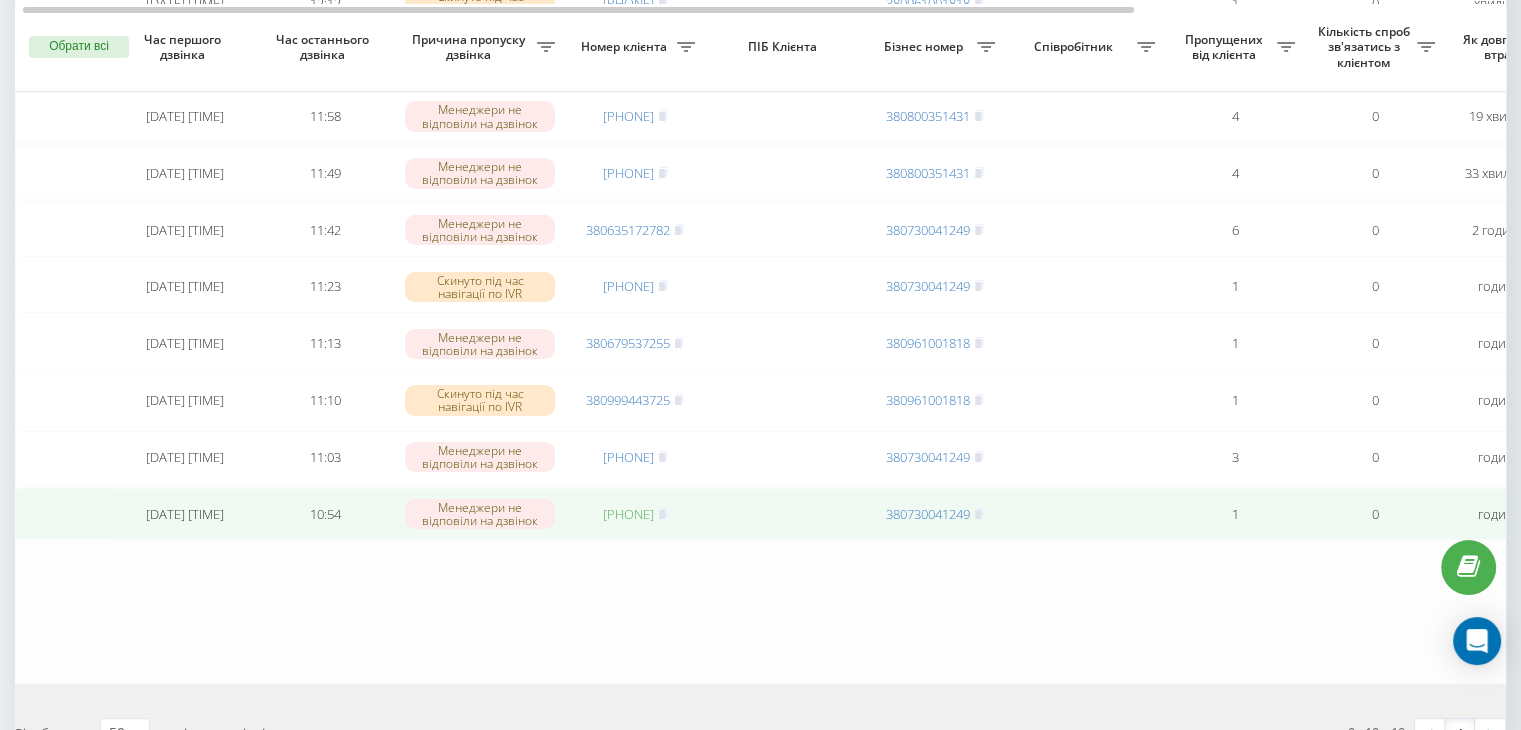 click on "380969038560" at bounding box center [628, 514] 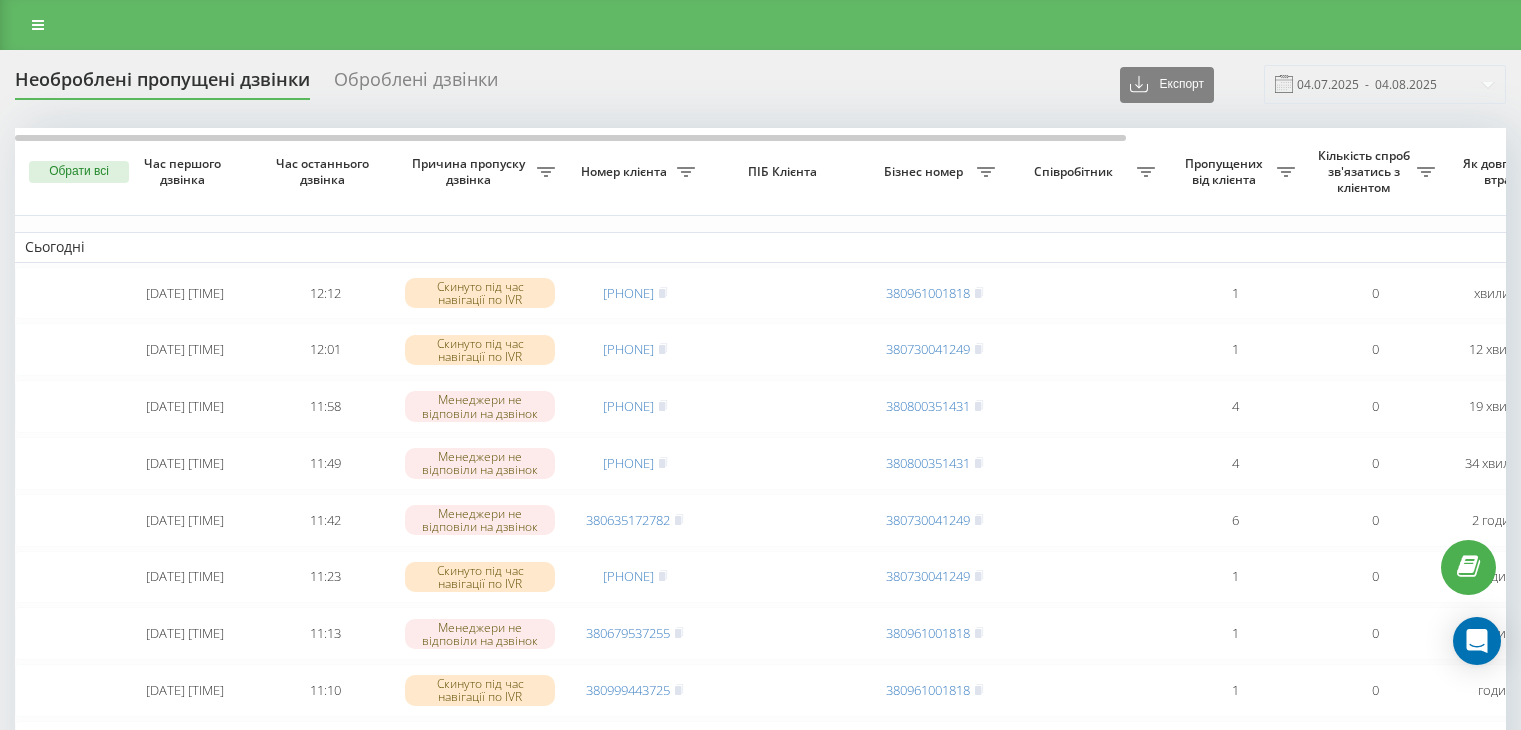 scroll, scrollTop: 0, scrollLeft: 0, axis: both 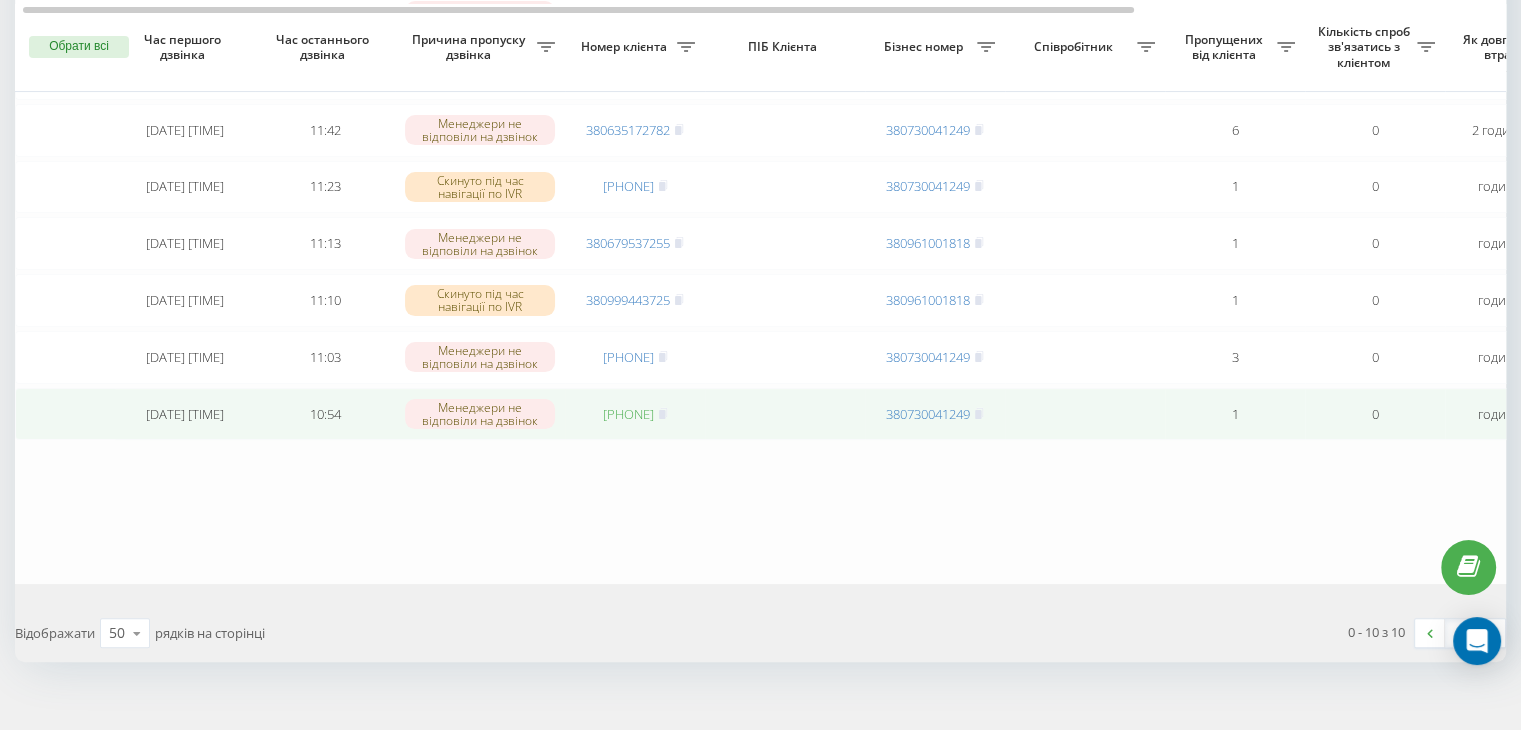 click on "[PHONE]" at bounding box center (628, 414) 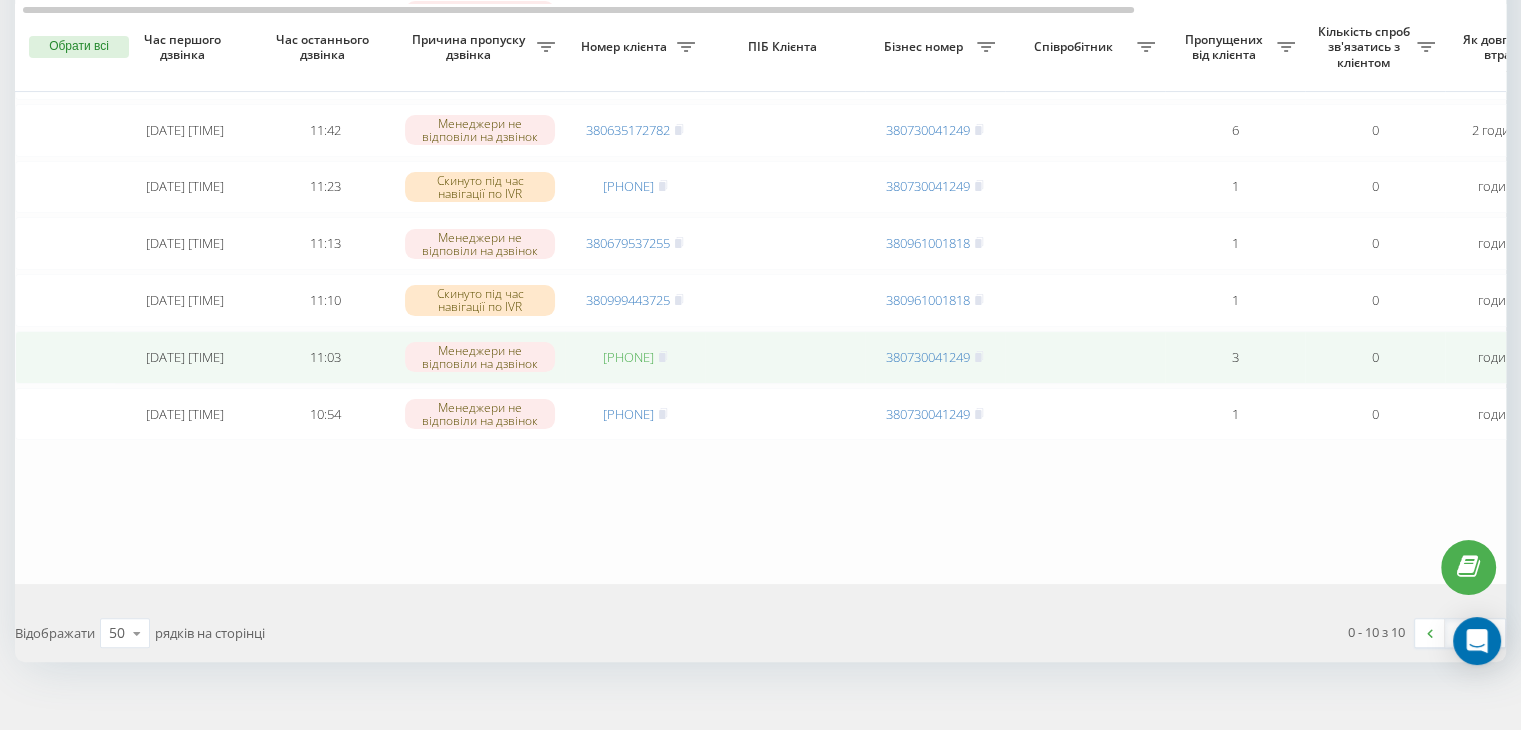click on "[PHONE]" at bounding box center (628, 357) 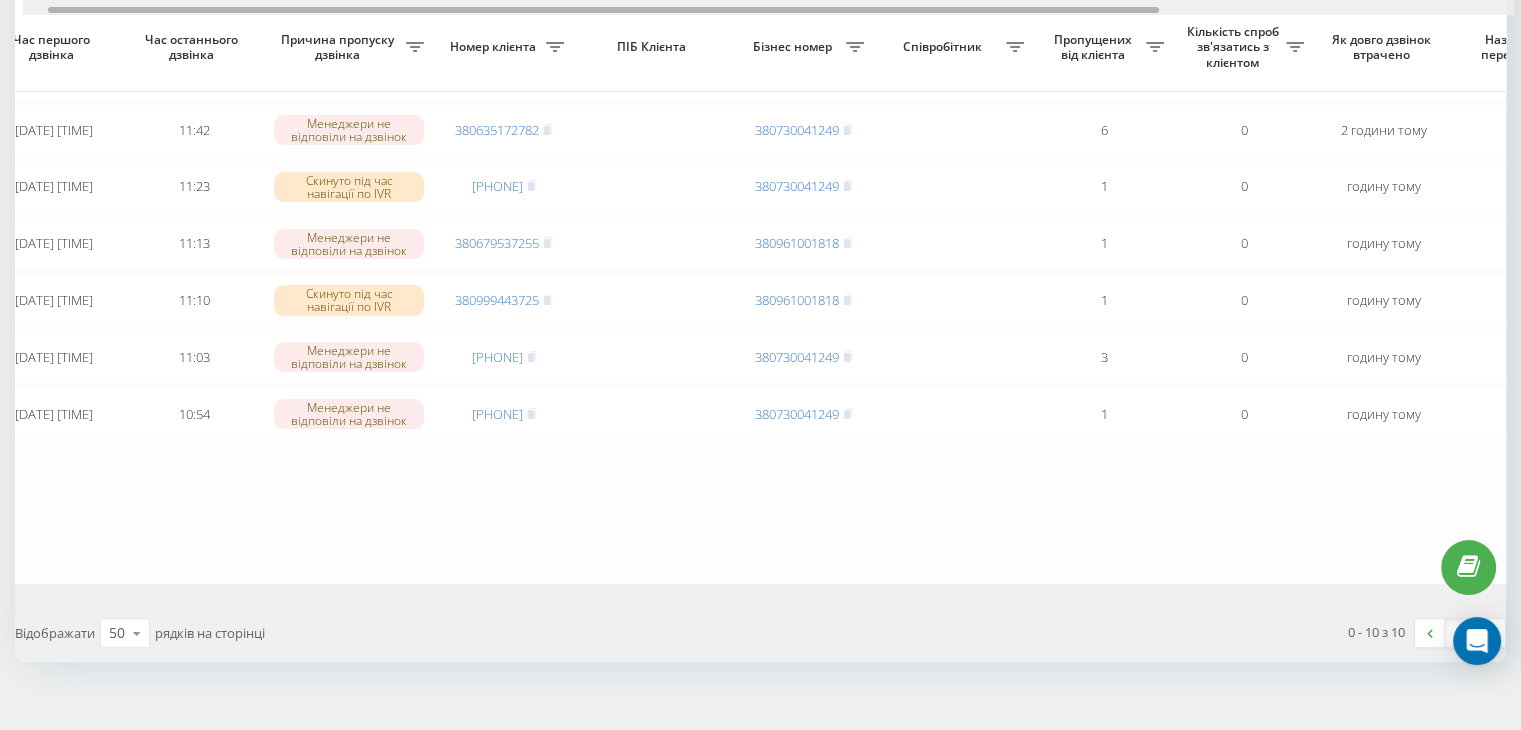 scroll, scrollTop: 0, scrollLeft: 508, axis: horizontal 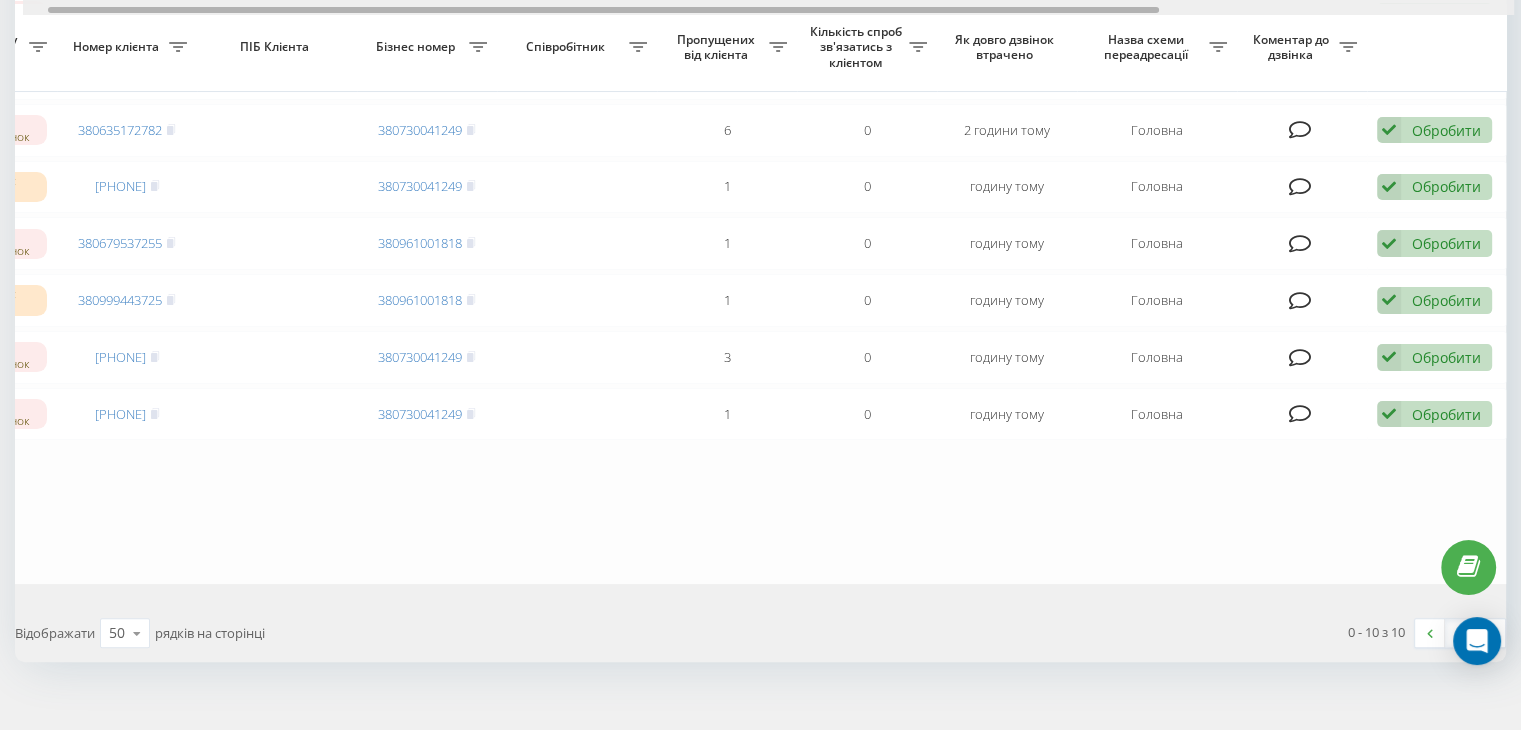 drag, startPoint x: 536, startPoint y: 10, endPoint x: 1331, endPoint y: 75, distance: 797.65283 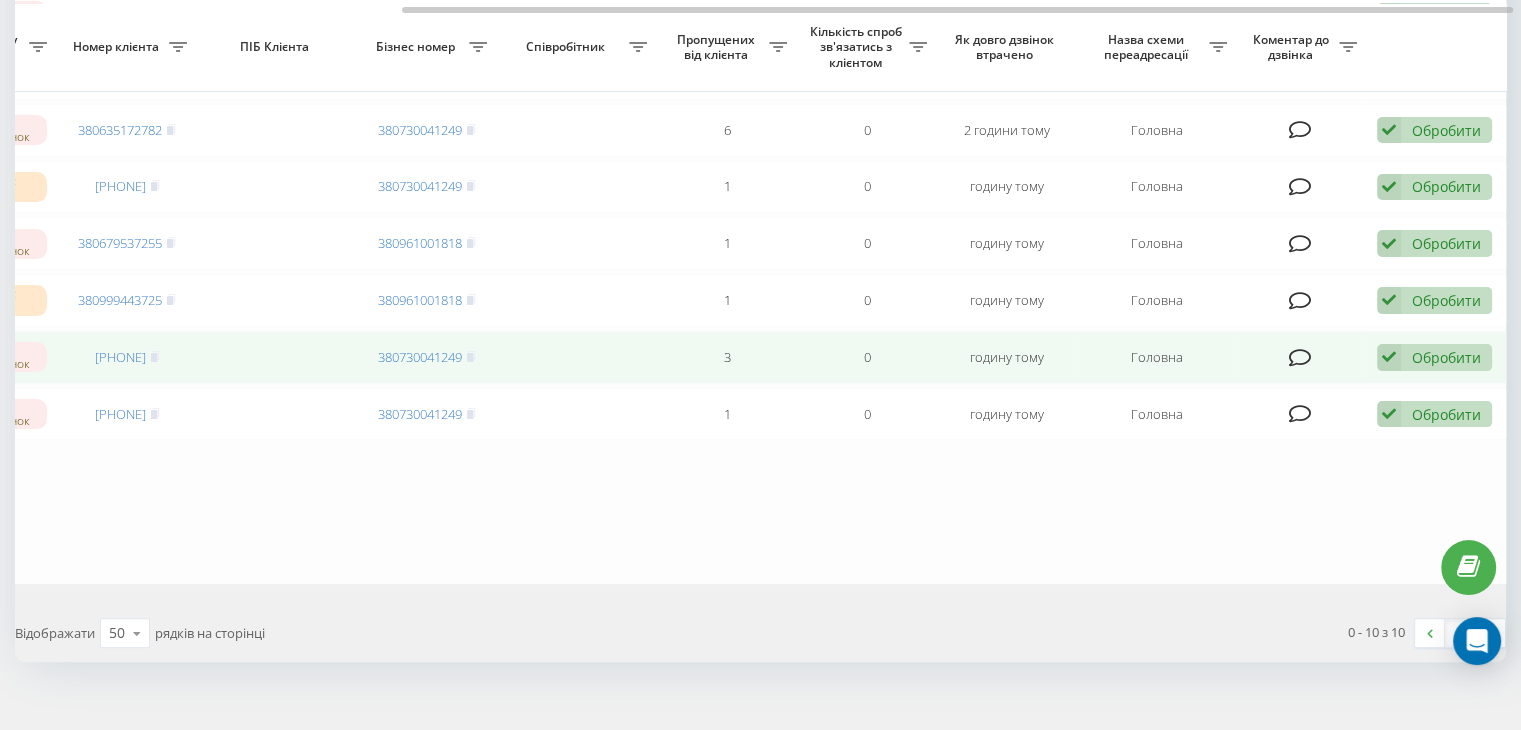 drag, startPoint x: 1438, startPoint y: 375, endPoint x: 1276, endPoint y: 415, distance: 166.86522 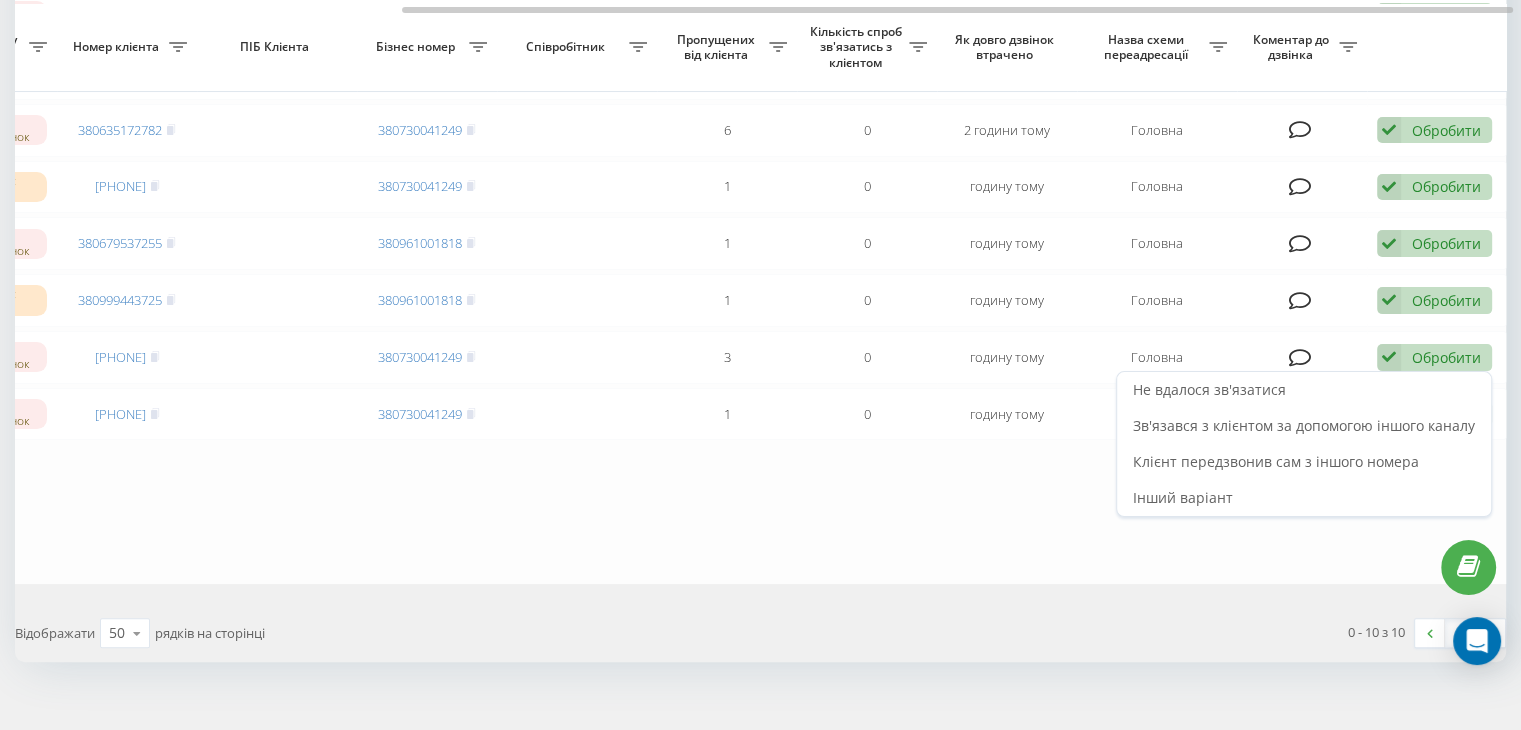 click on "Не вдалося зв'язатися" at bounding box center (1209, 389) 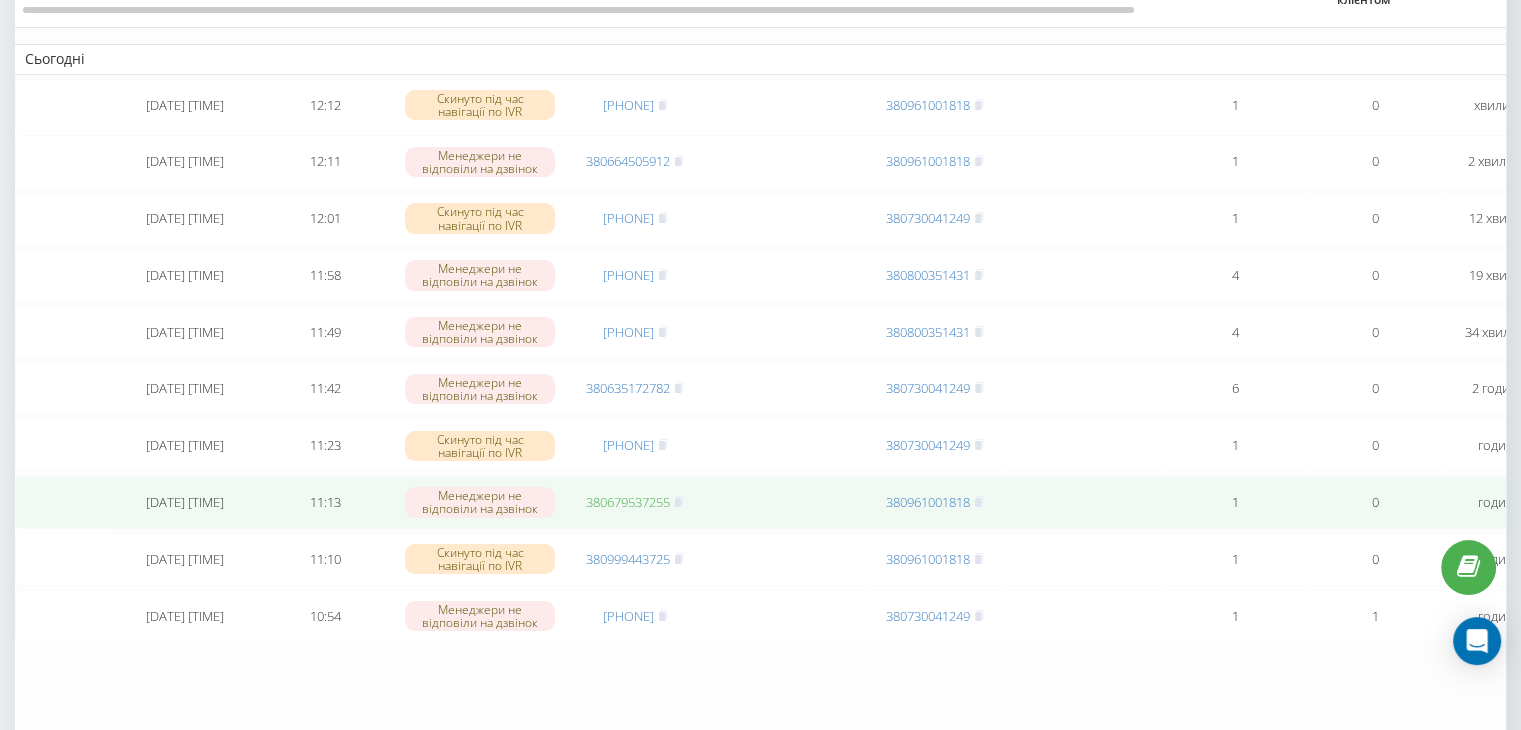 scroll, scrollTop: 200, scrollLeft: 0, axis: vertical 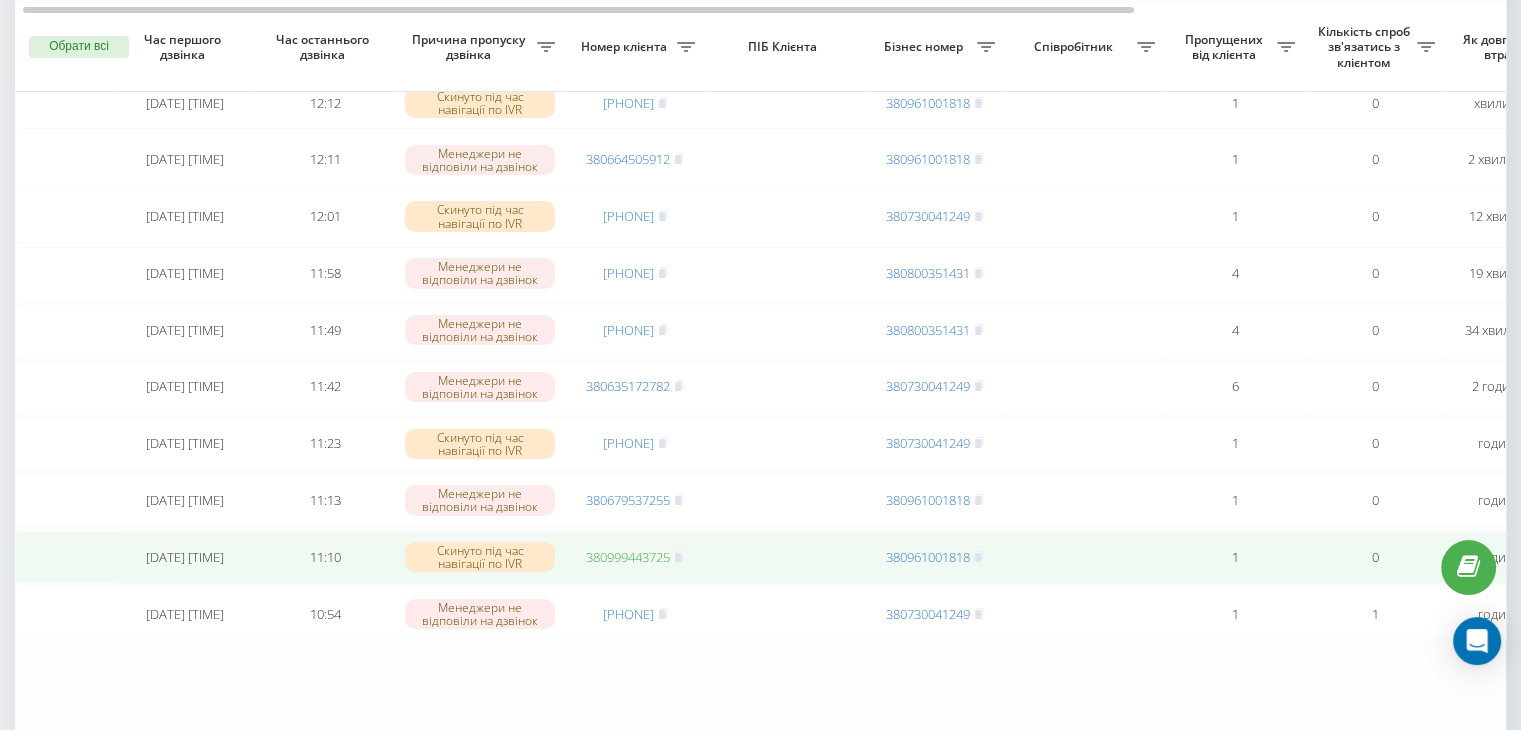 click on "380999443725" at bounding box center (628, 557) 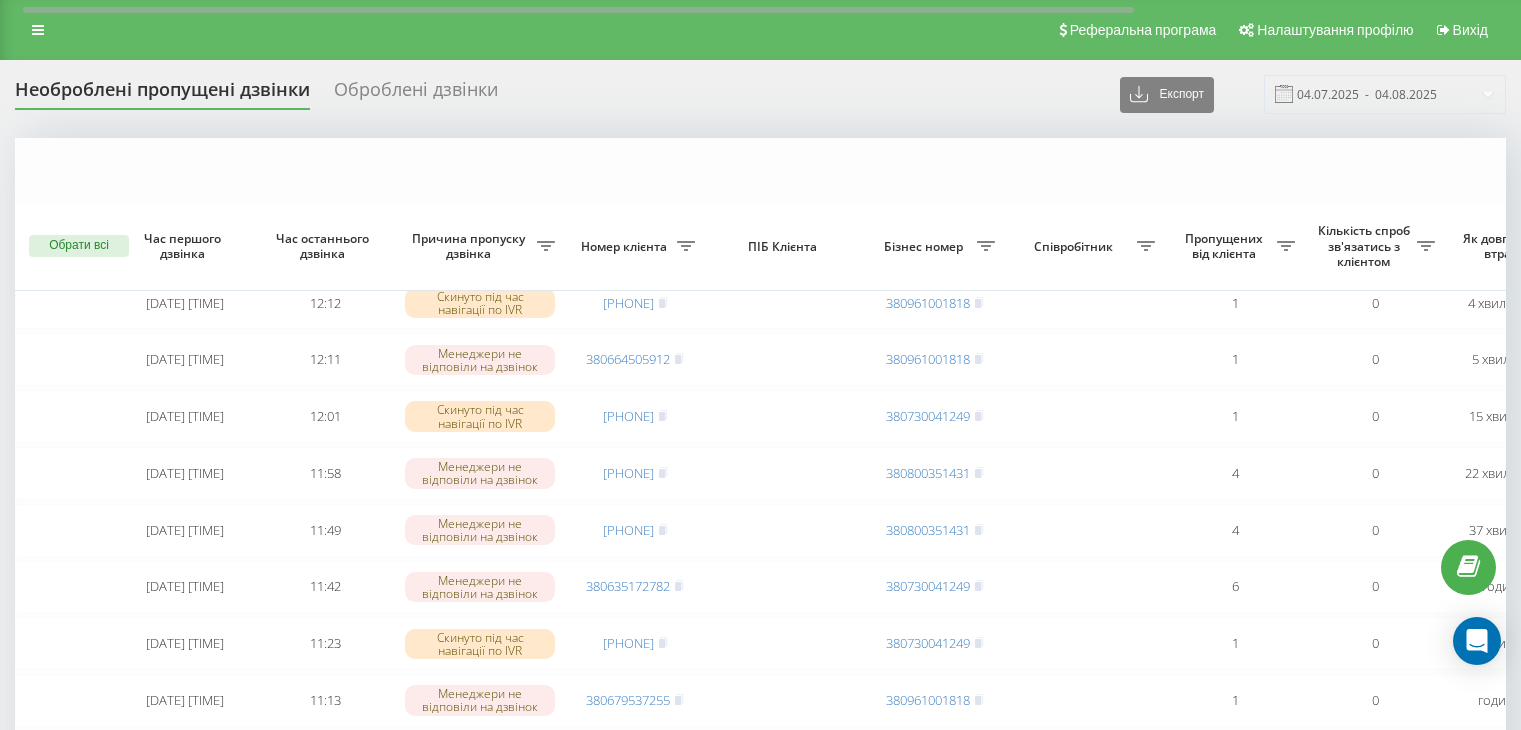 scroll, scrollTop: 199, scrollLeft: 0, axis: vertical 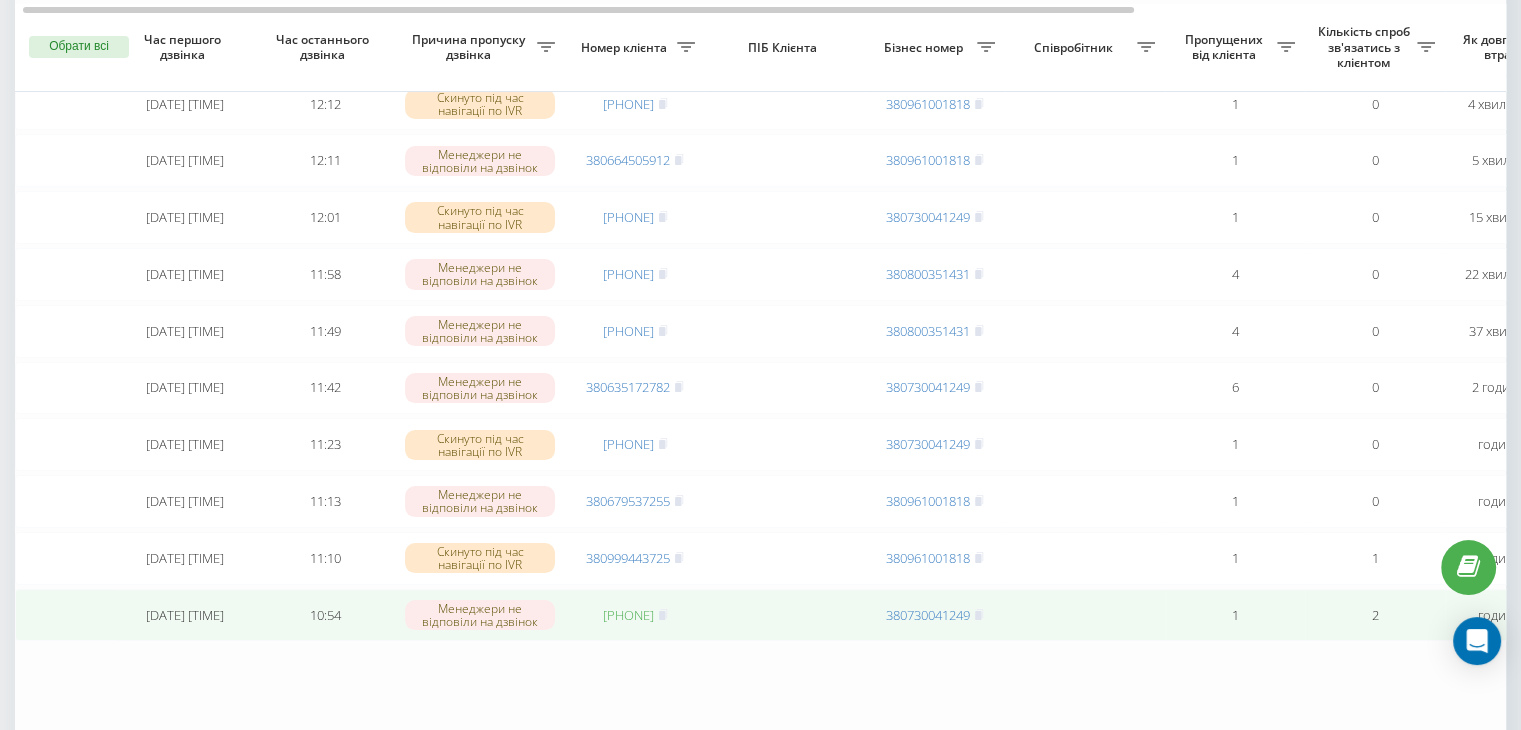 click on "[PHONE]" at bounding box center [628, 615] 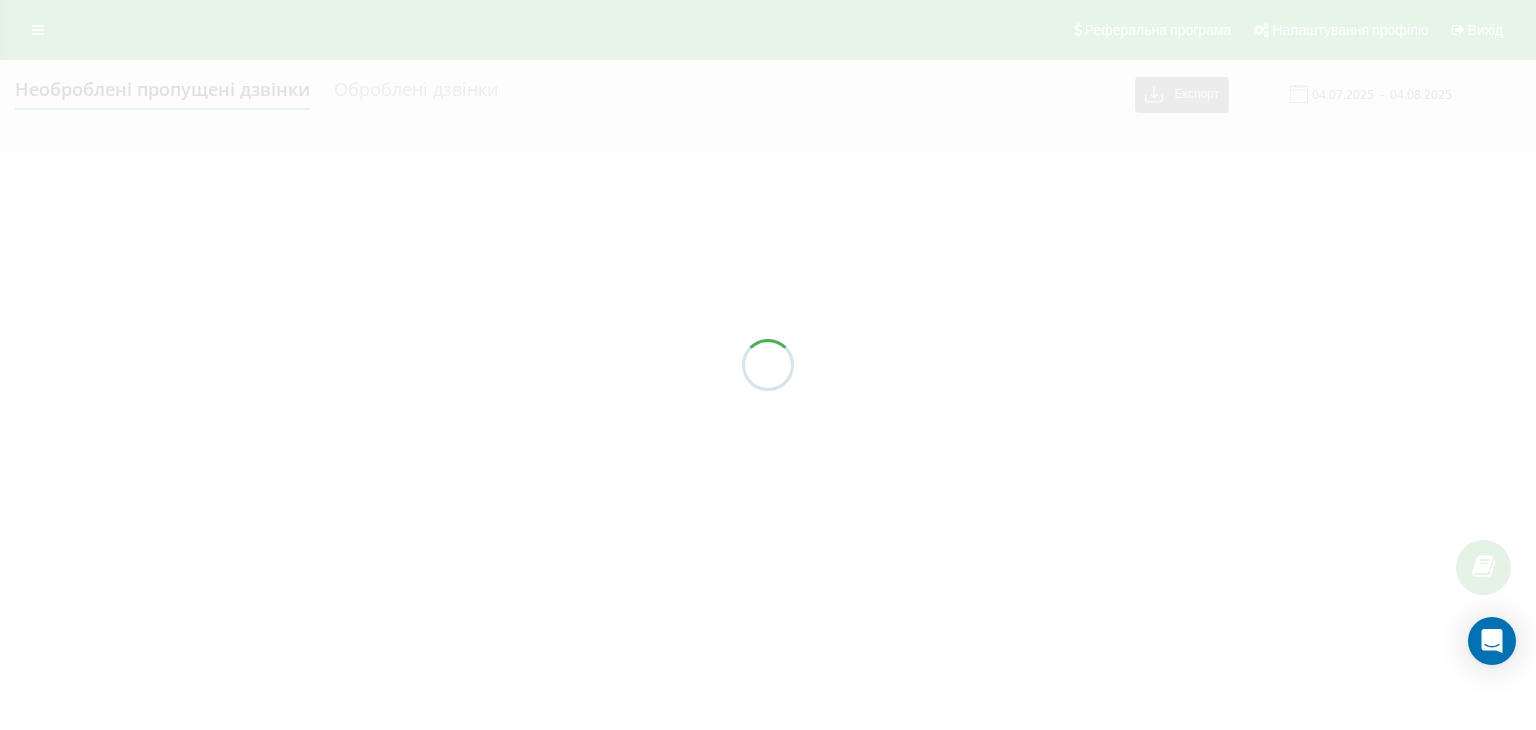 scroll, scrollTop: 0, scrollLeft: 0, axis: both 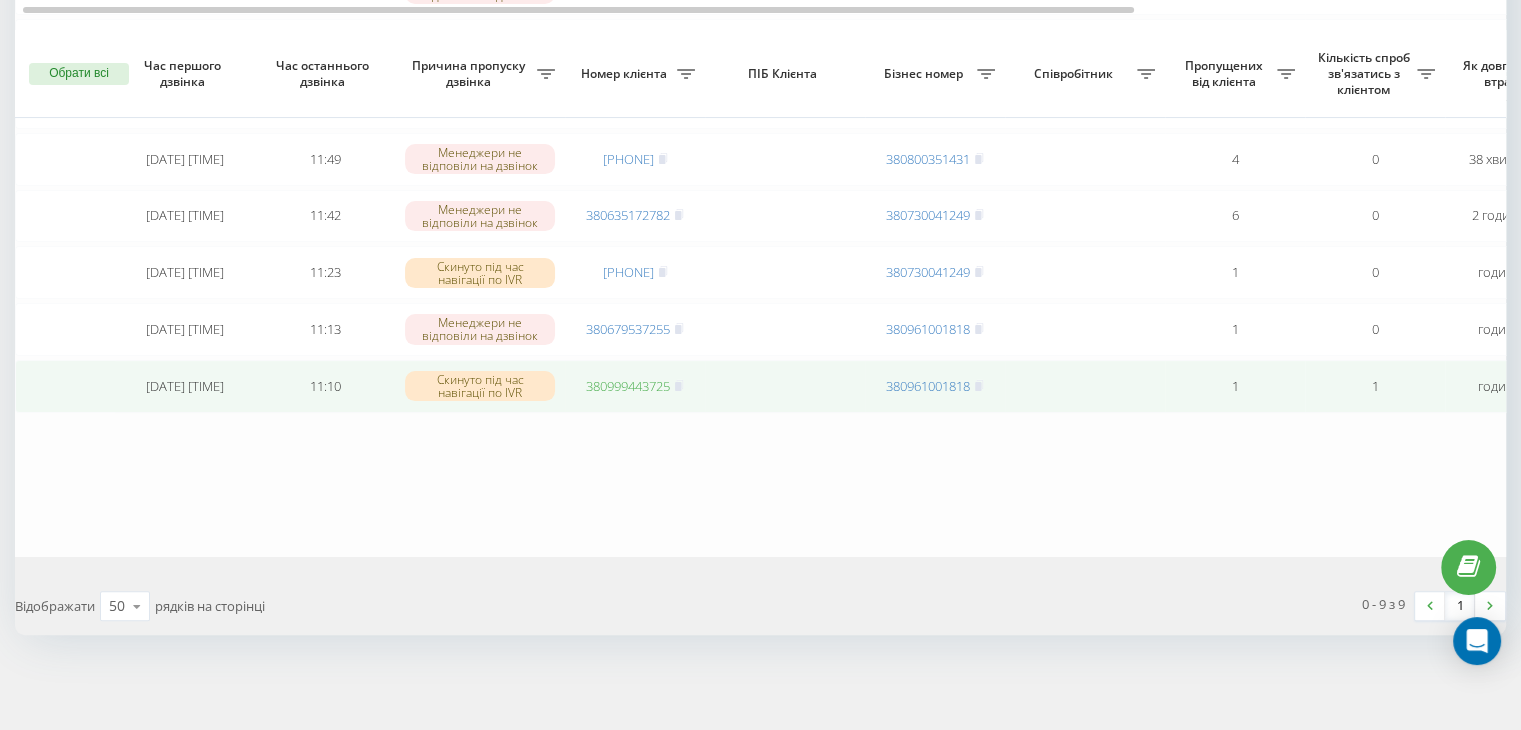 click on "380999443725" at bounding box center (628, 386) 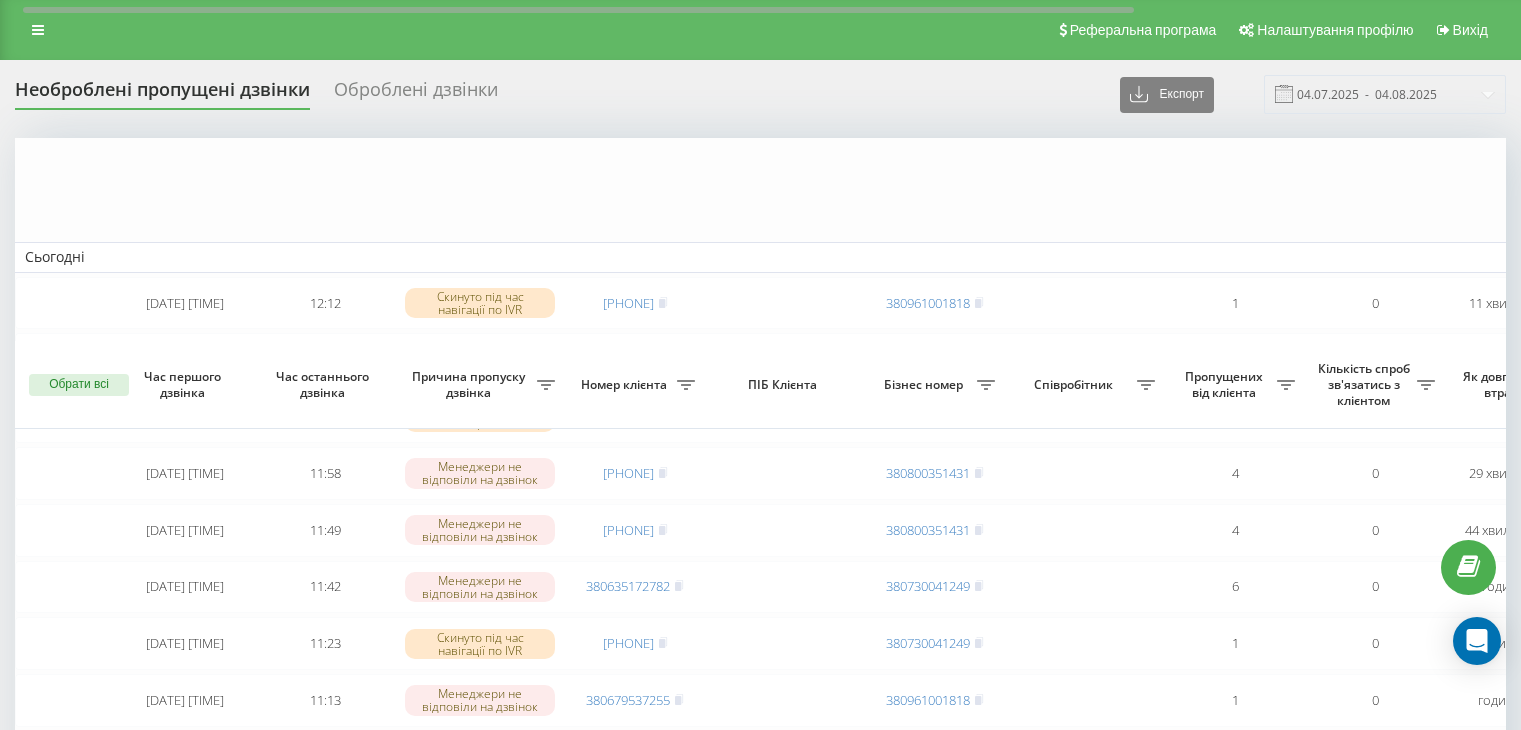 scroll, scrollTop: 337, scrollLeft: 0, axis: vertical 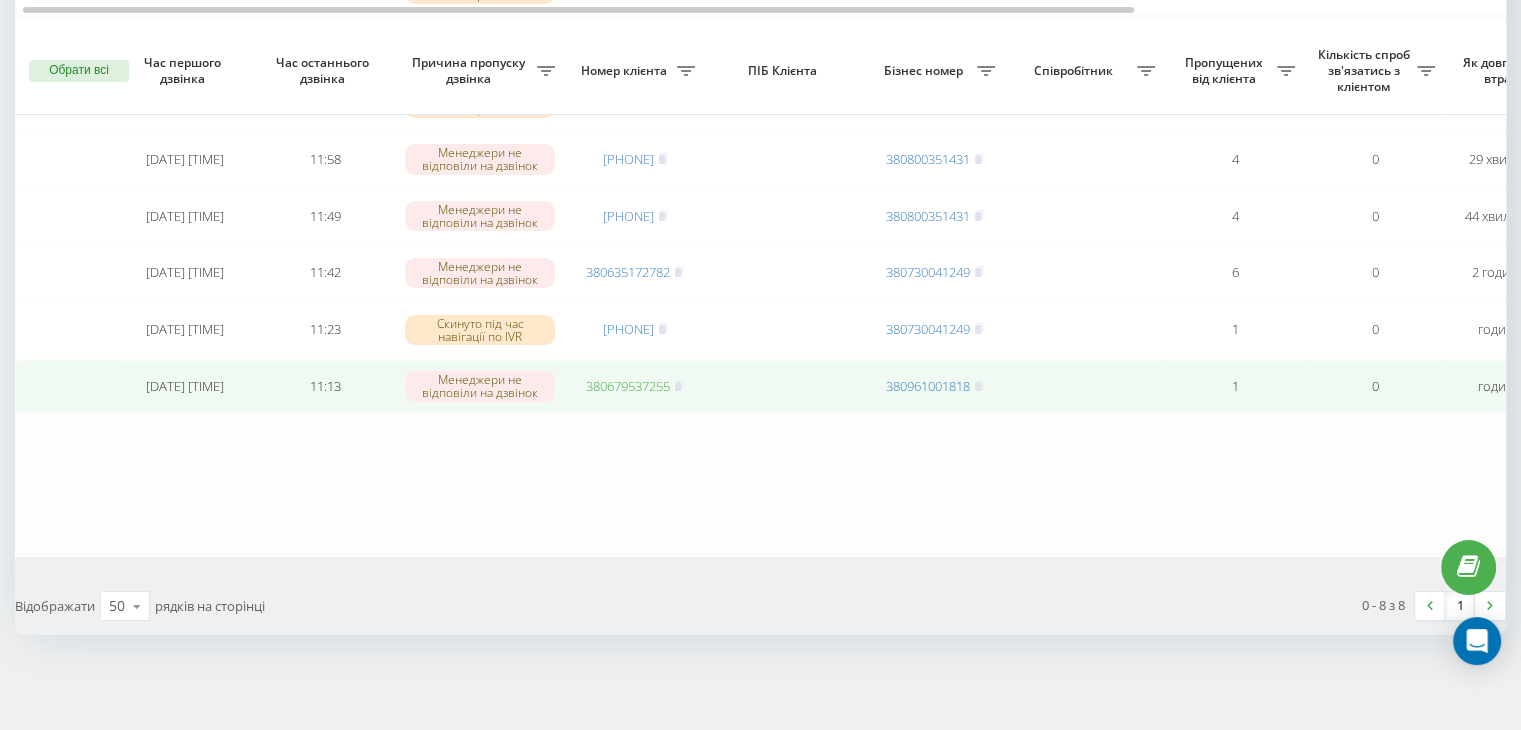 click on "380679537255" at bounding box center [628, 386] 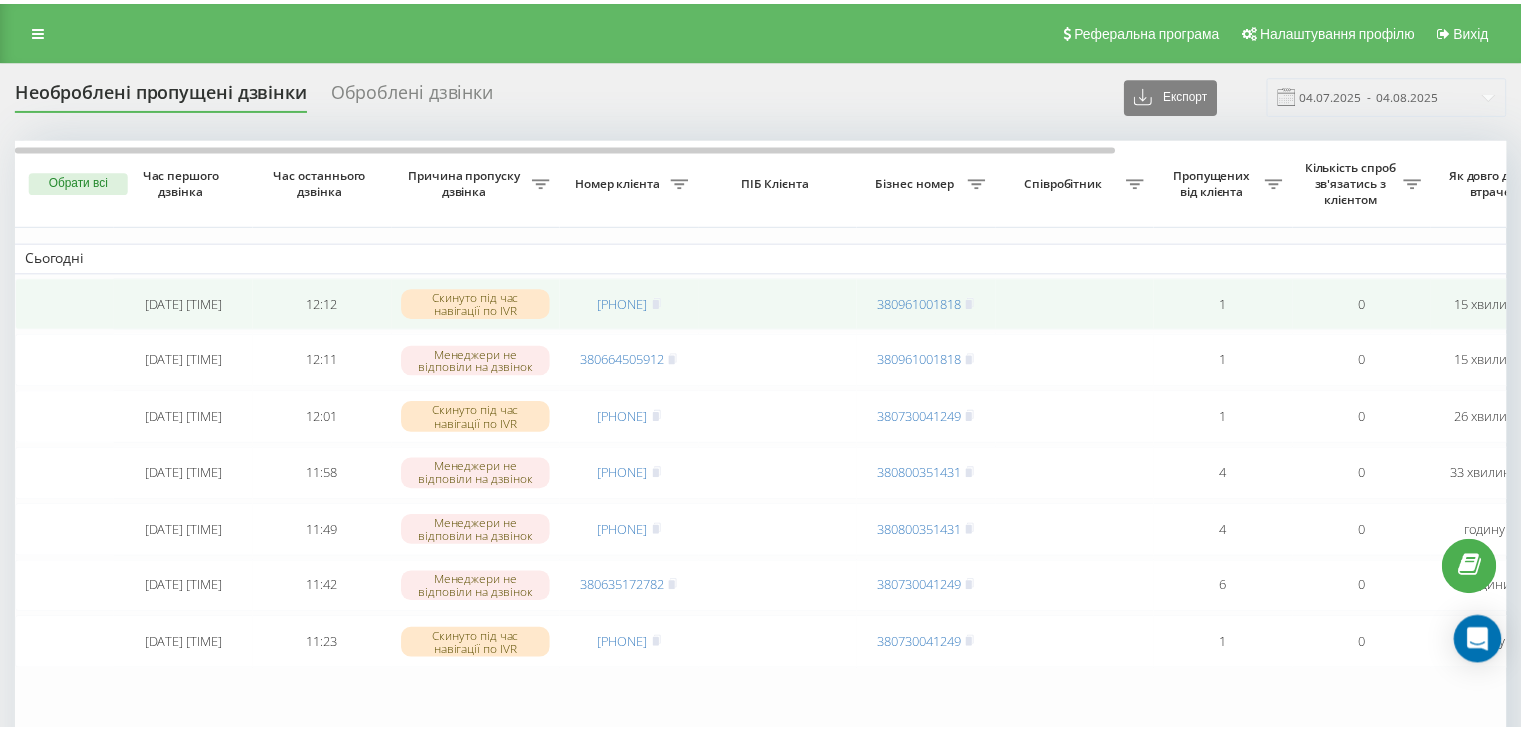 scroll, scrollTop: 0, scrollLeft: 0, axis: both 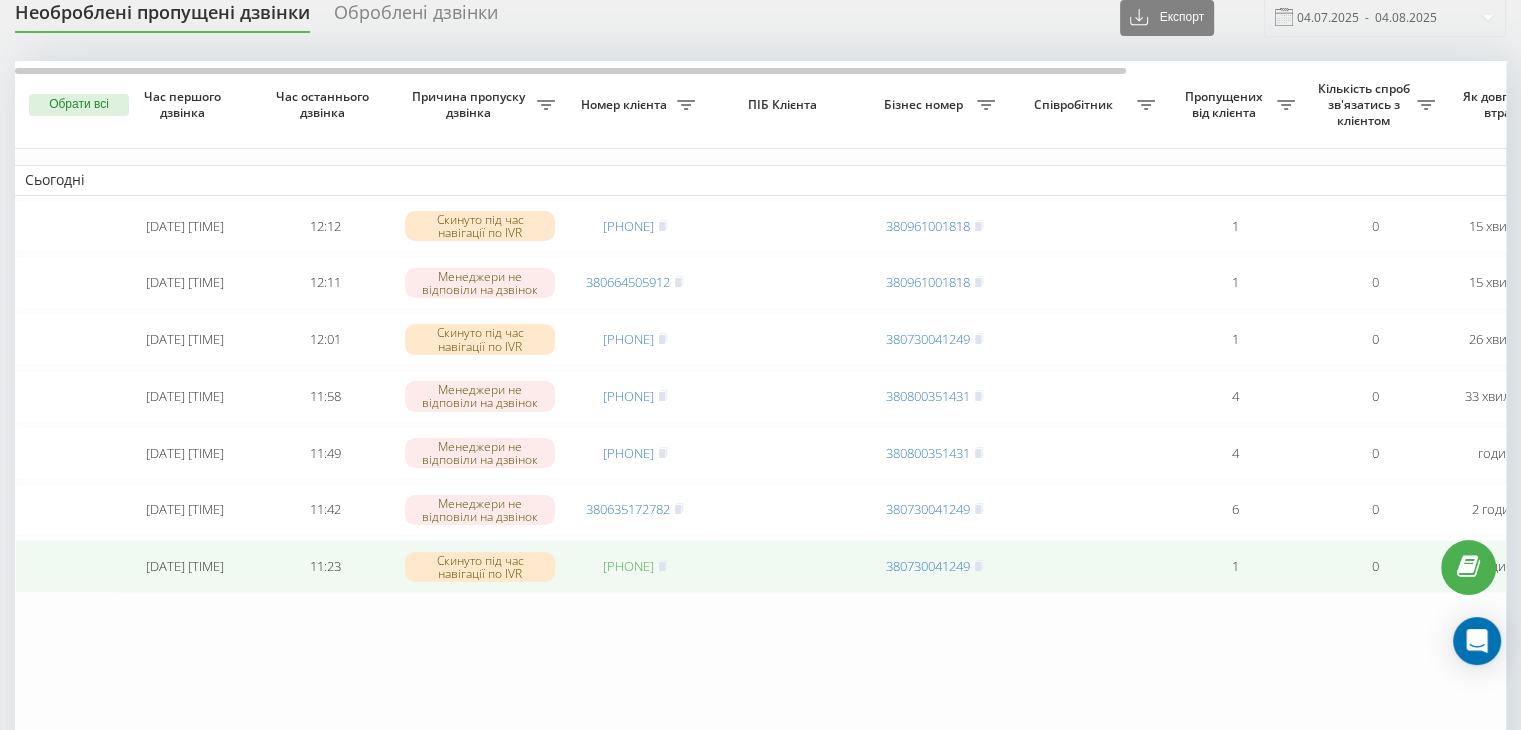 click on "[PHONE]" at bounding box center (628, 566) 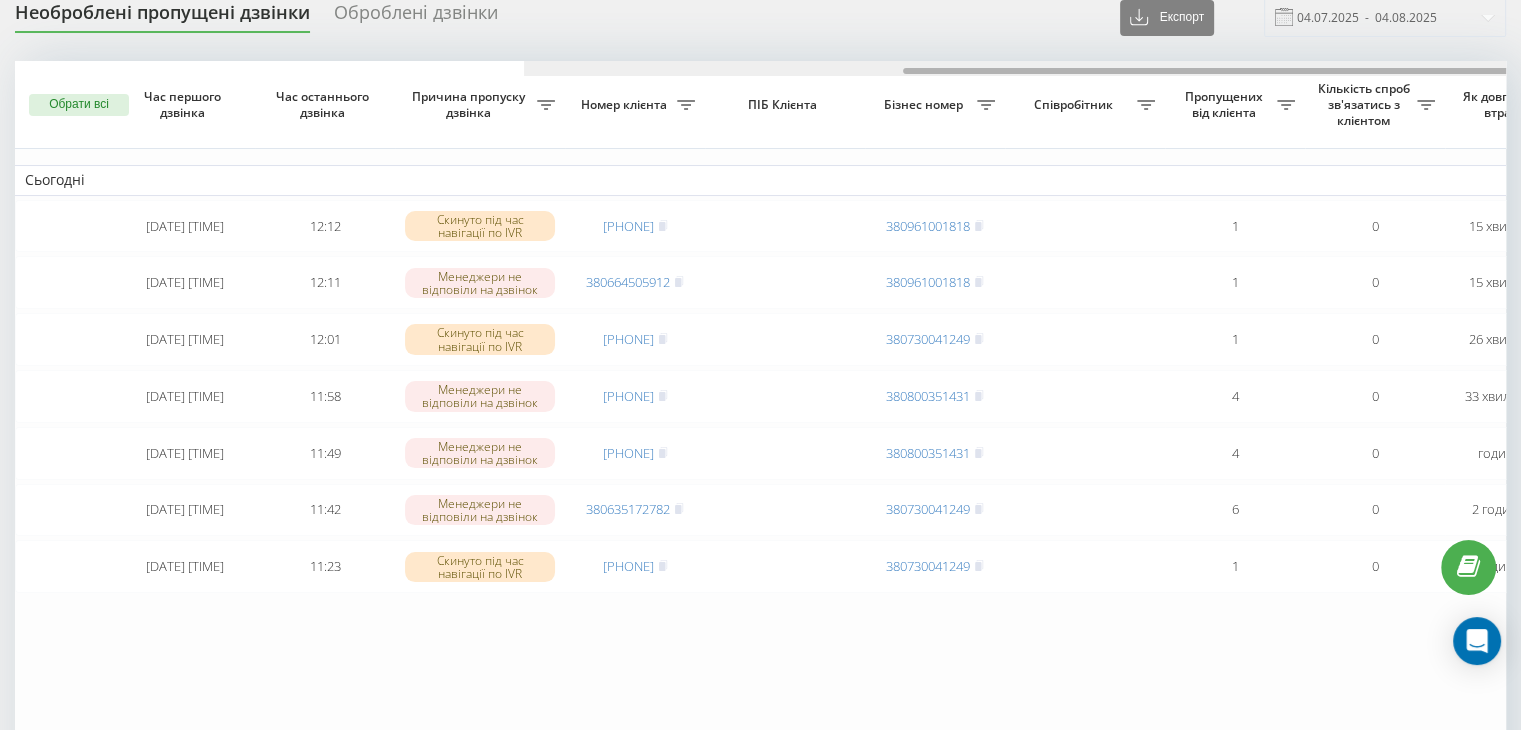 scroll, scrollTop: 0, scrollLeft: 508, axis: horizontal 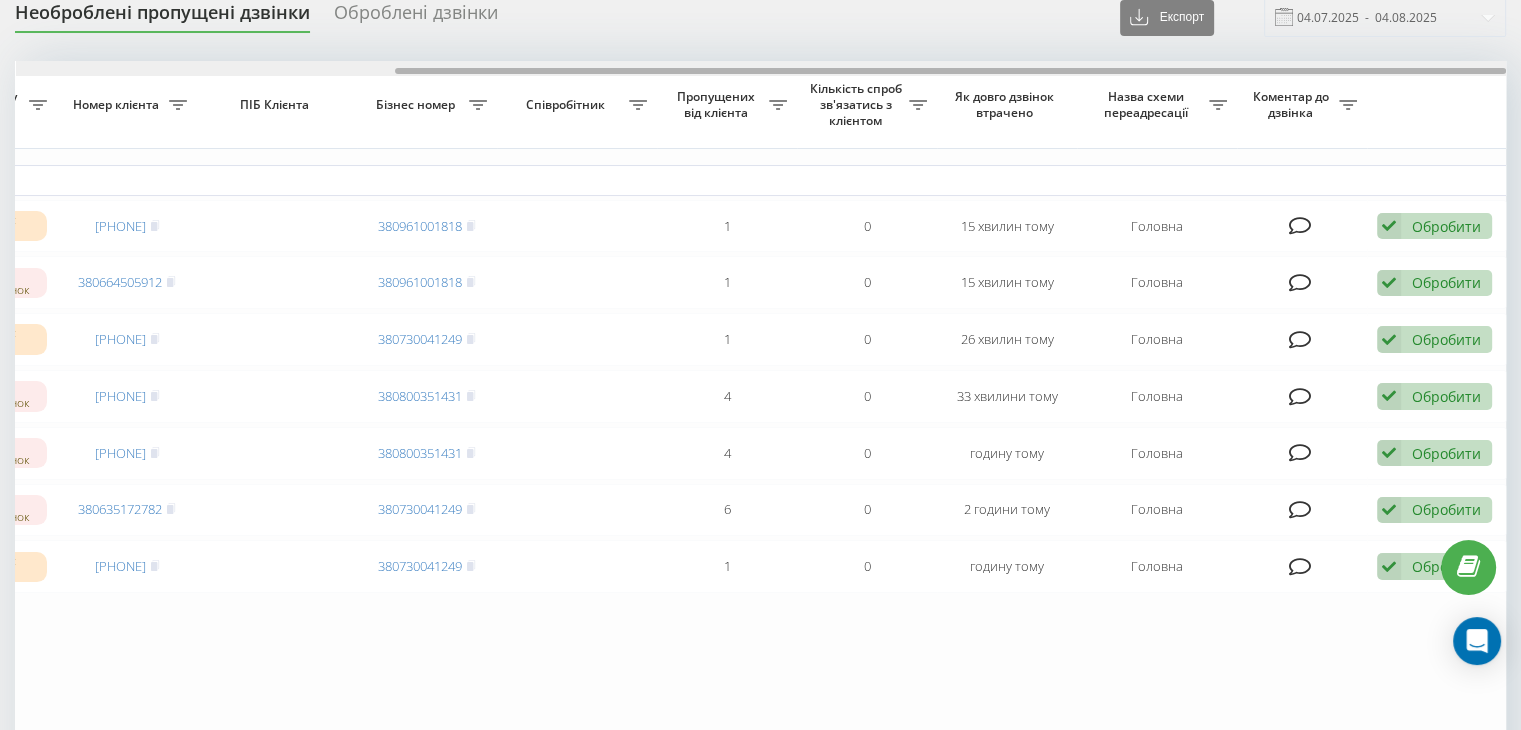drag, startPoint x: 564, startPoint y: 66, endPoint x: 1036, endPoint y: 75, distance: 472.0858 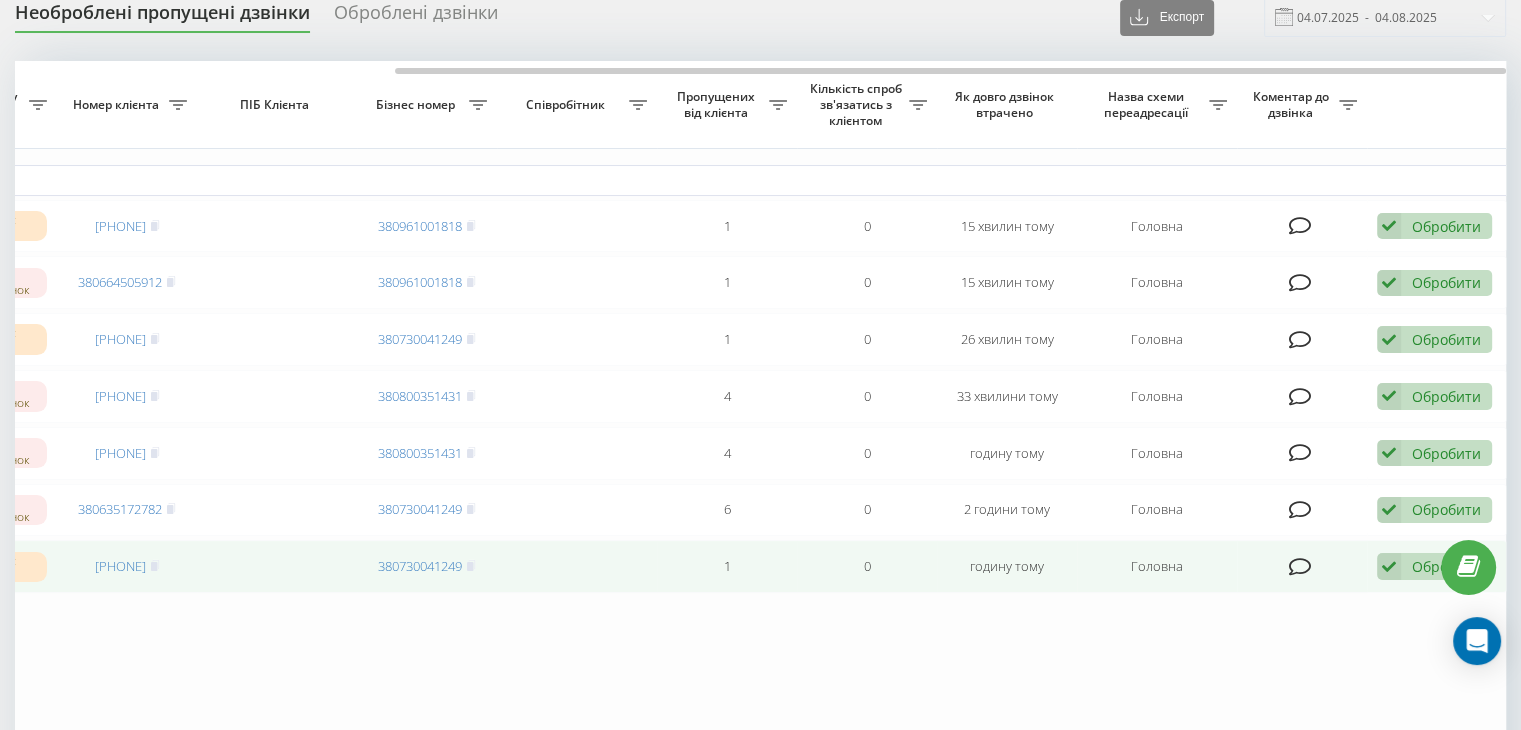 click at bounding box center (1389, 566) 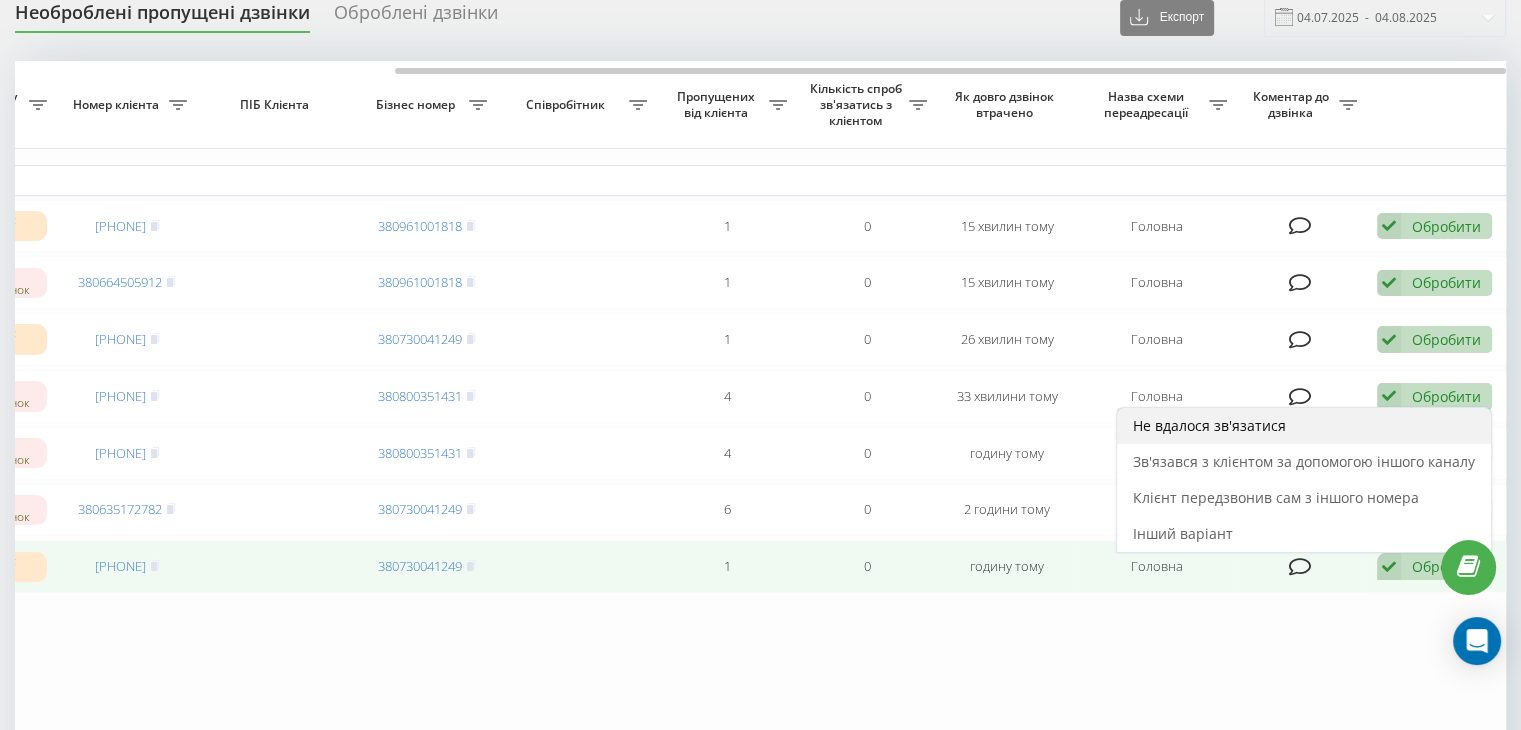 click on "Не вдалося зв'язатися" at bounding box center [1209, 425] 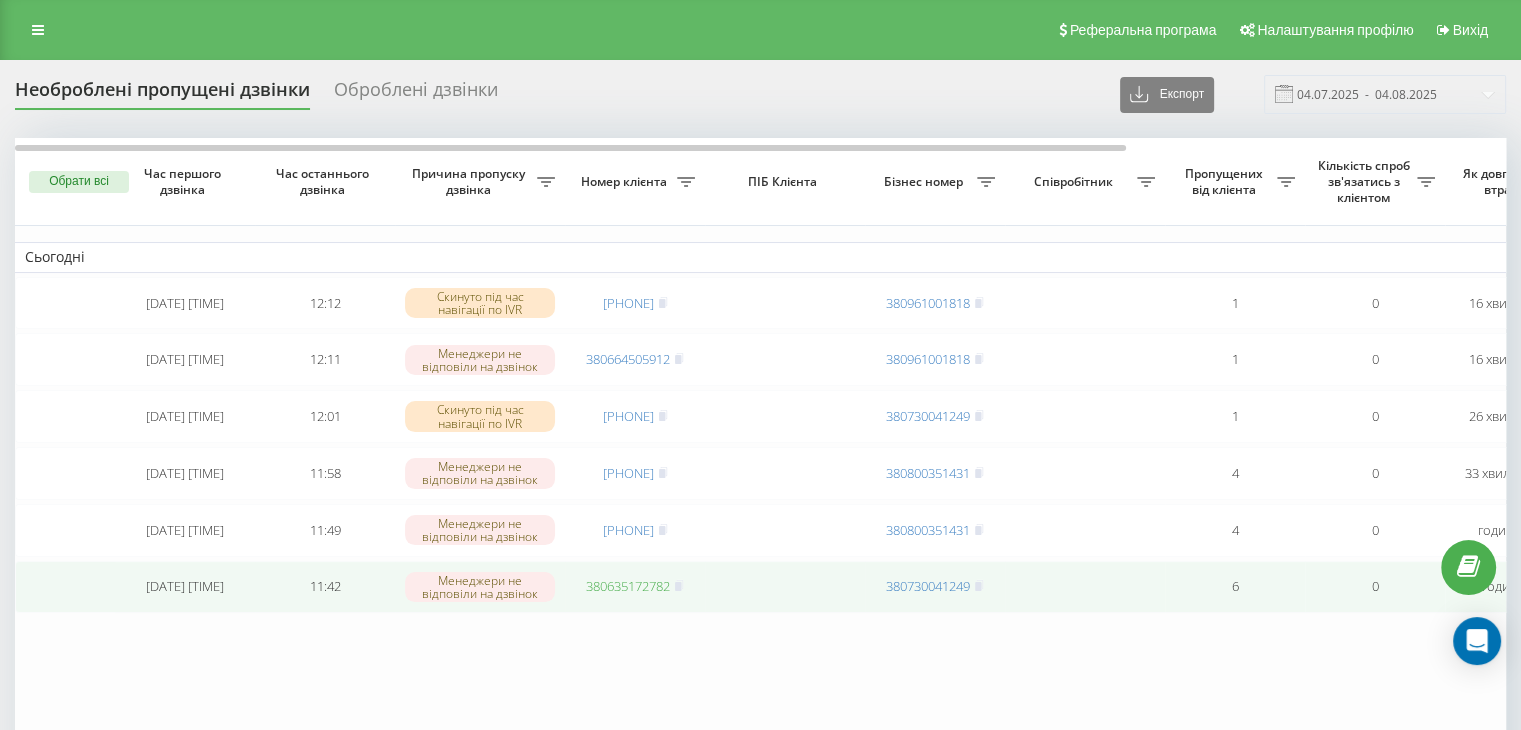 click on "380635172782" at bounding box center [628, 586] 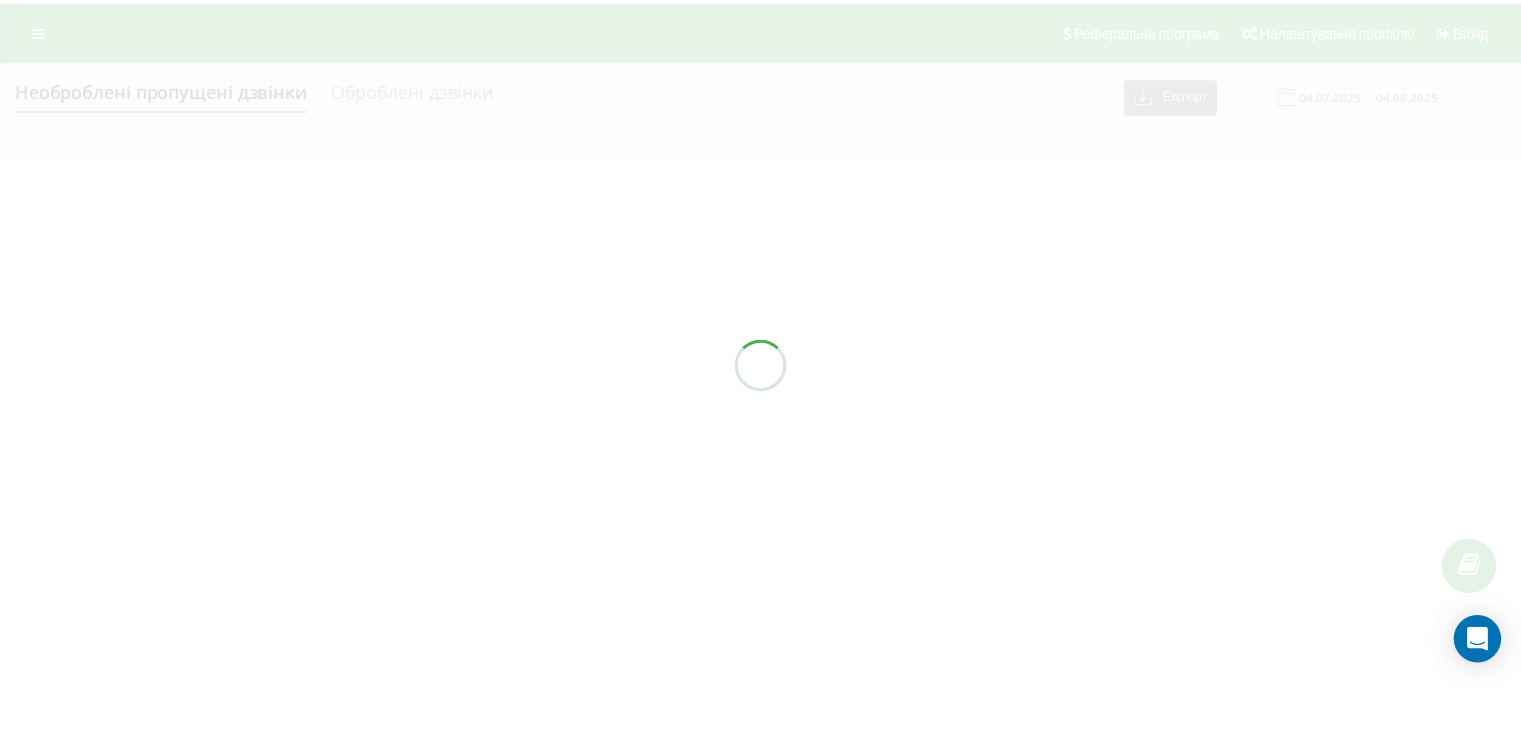scroll, scrollTop: 0, scrollLeft: 0, axis: both 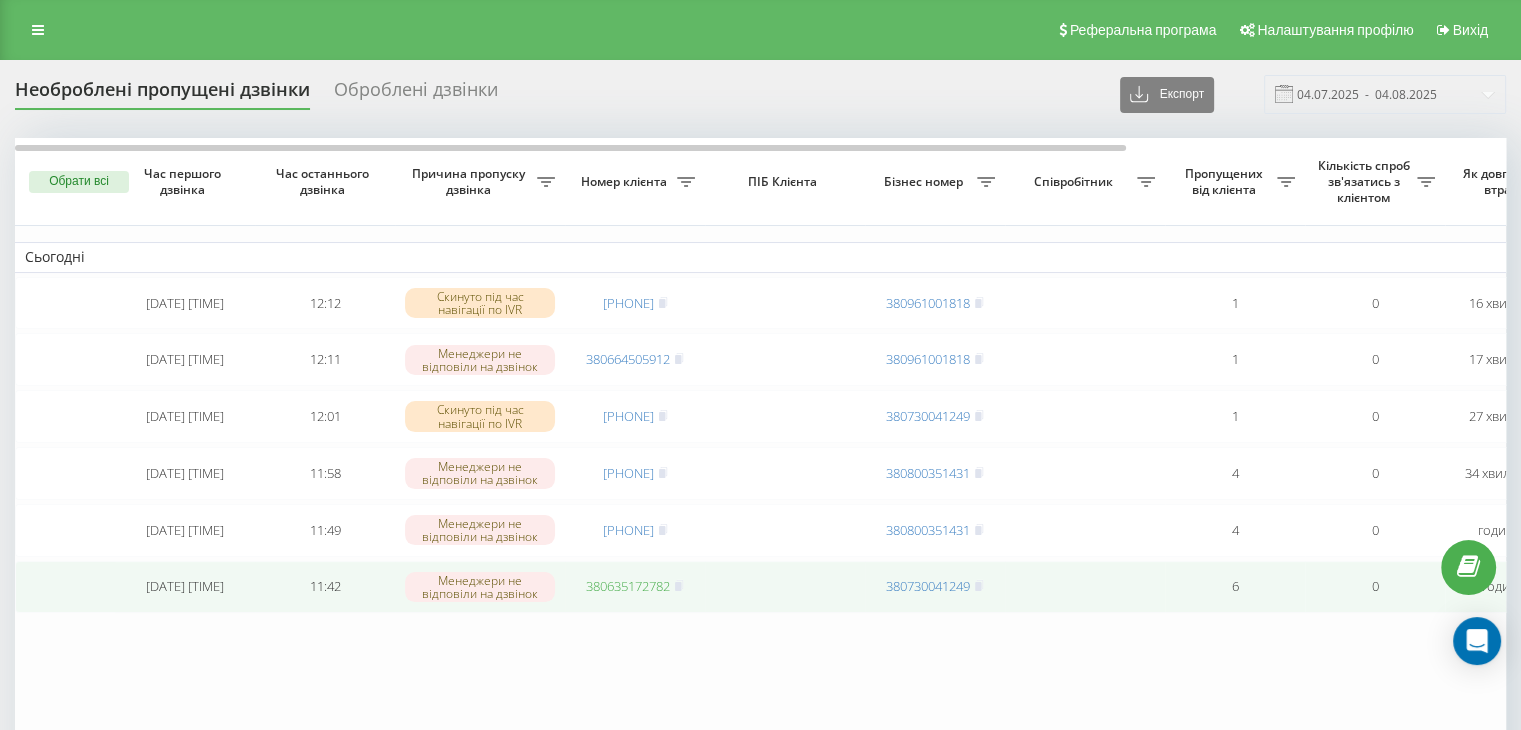 click on "380635172782" at bounding box center (628, 586) 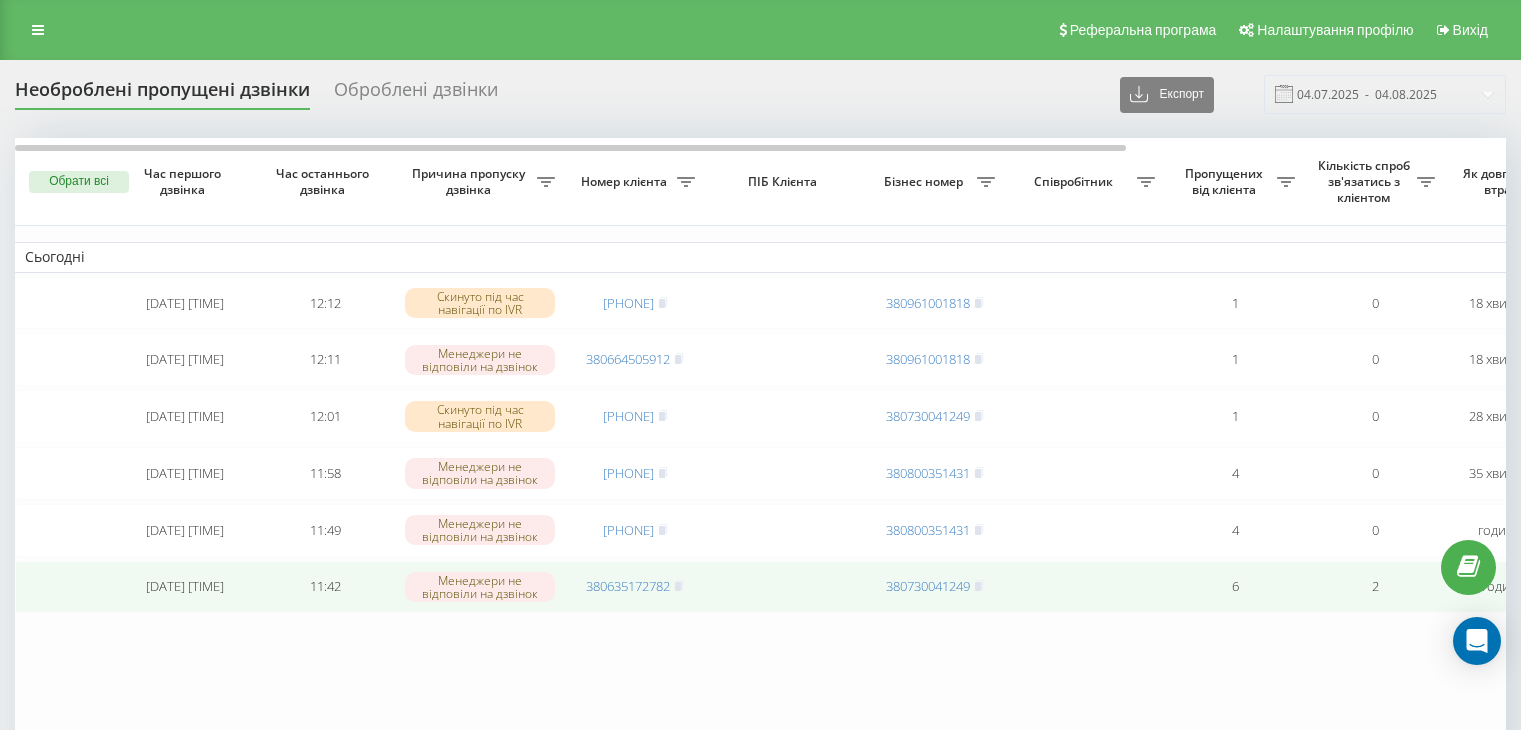 scroll, scrollTop: 0, scrollLeft: 0, axis: both 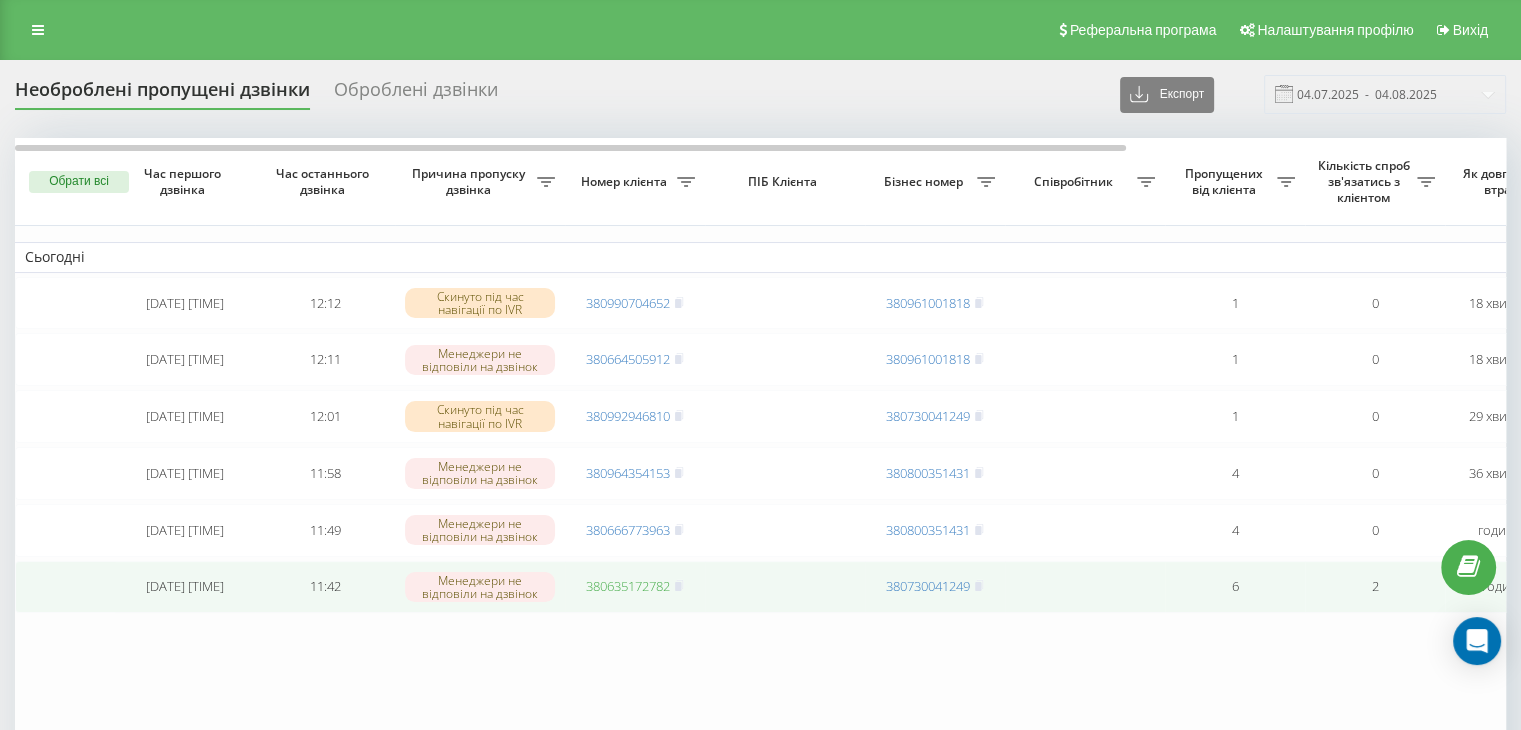 click on "380635172782" at bounding box center (628, 586) 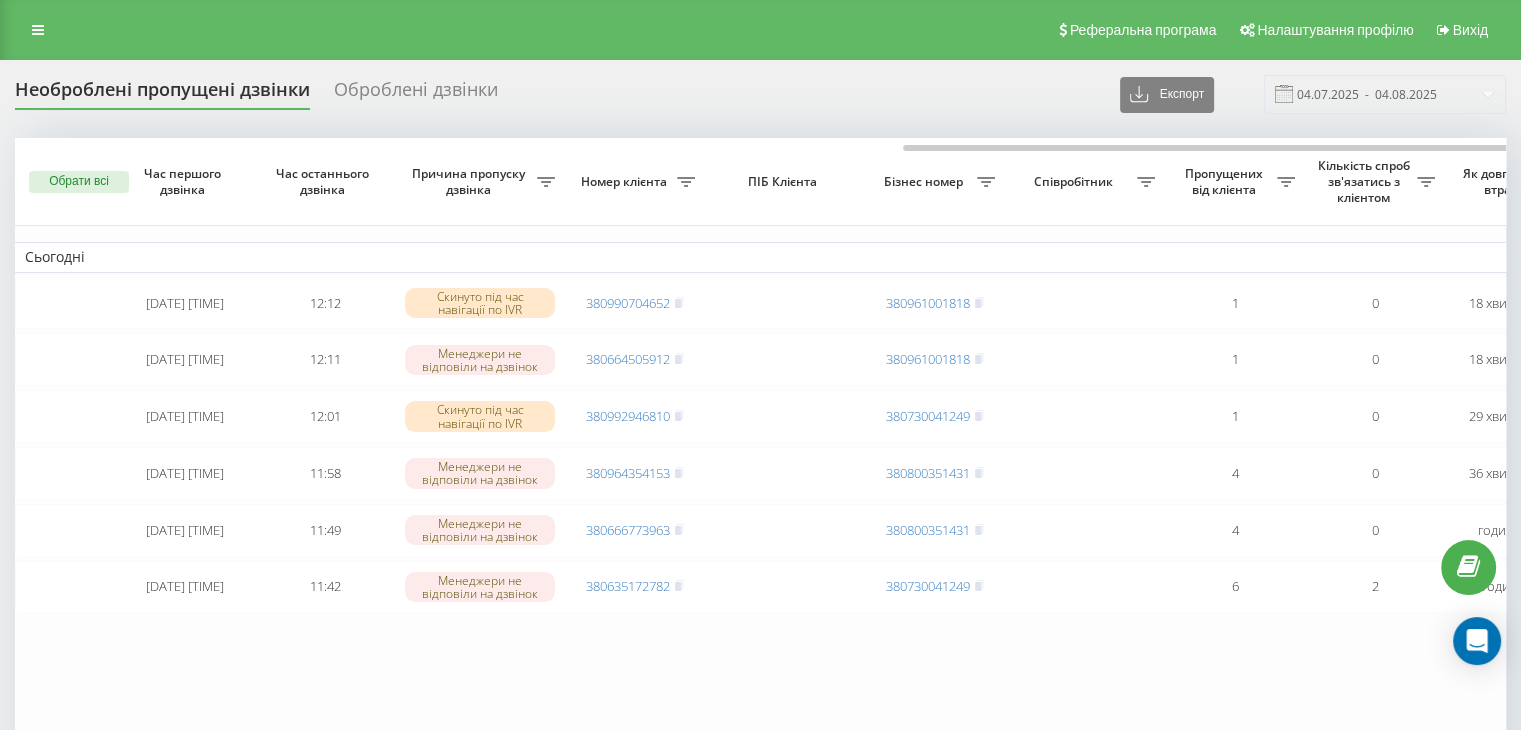 scroll, scrollTop: 0, scrollLeft: 508, axis: horizontal 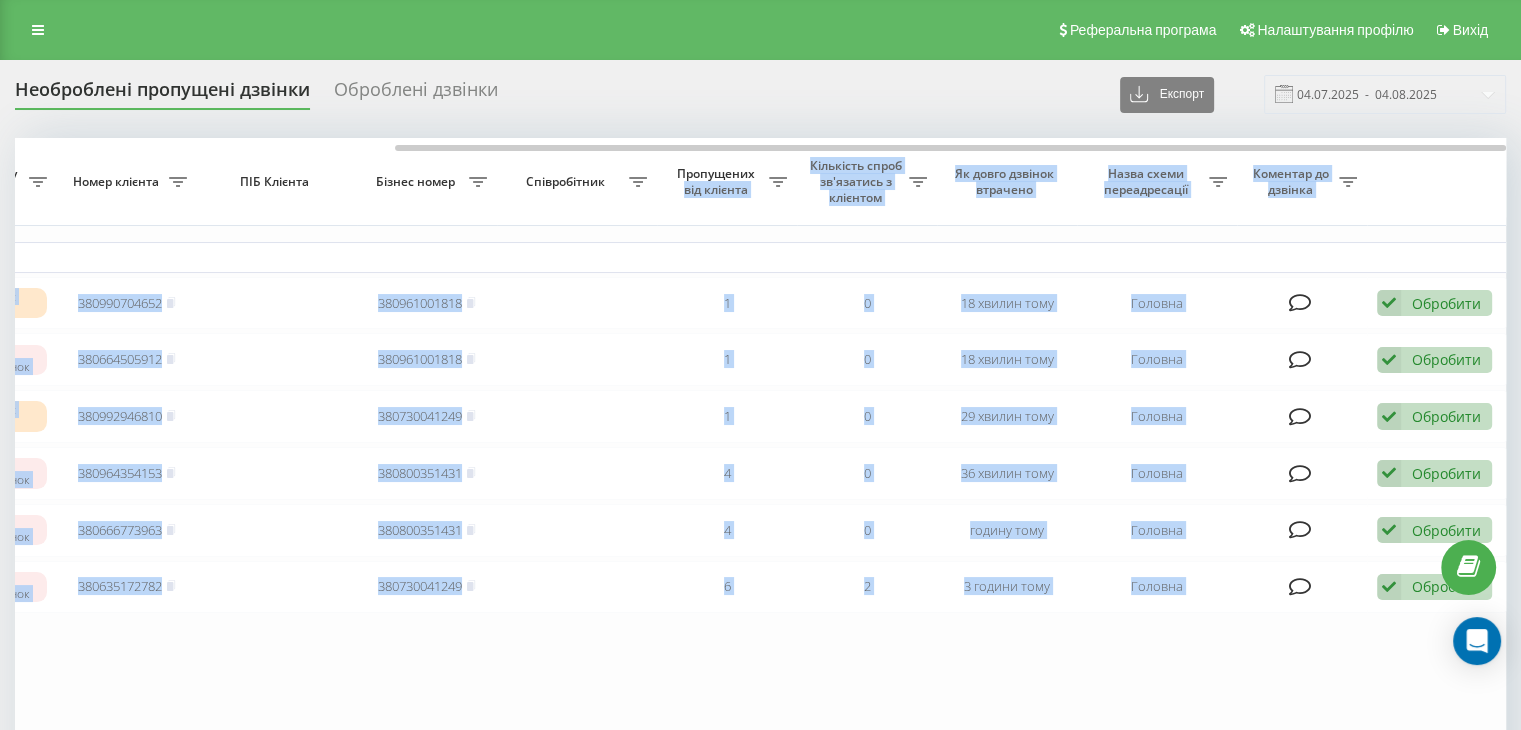 drag, startPoint x: 576, startPoint y: 141, endPoint x: 971, endPoint y: 202, distance: 399.68237 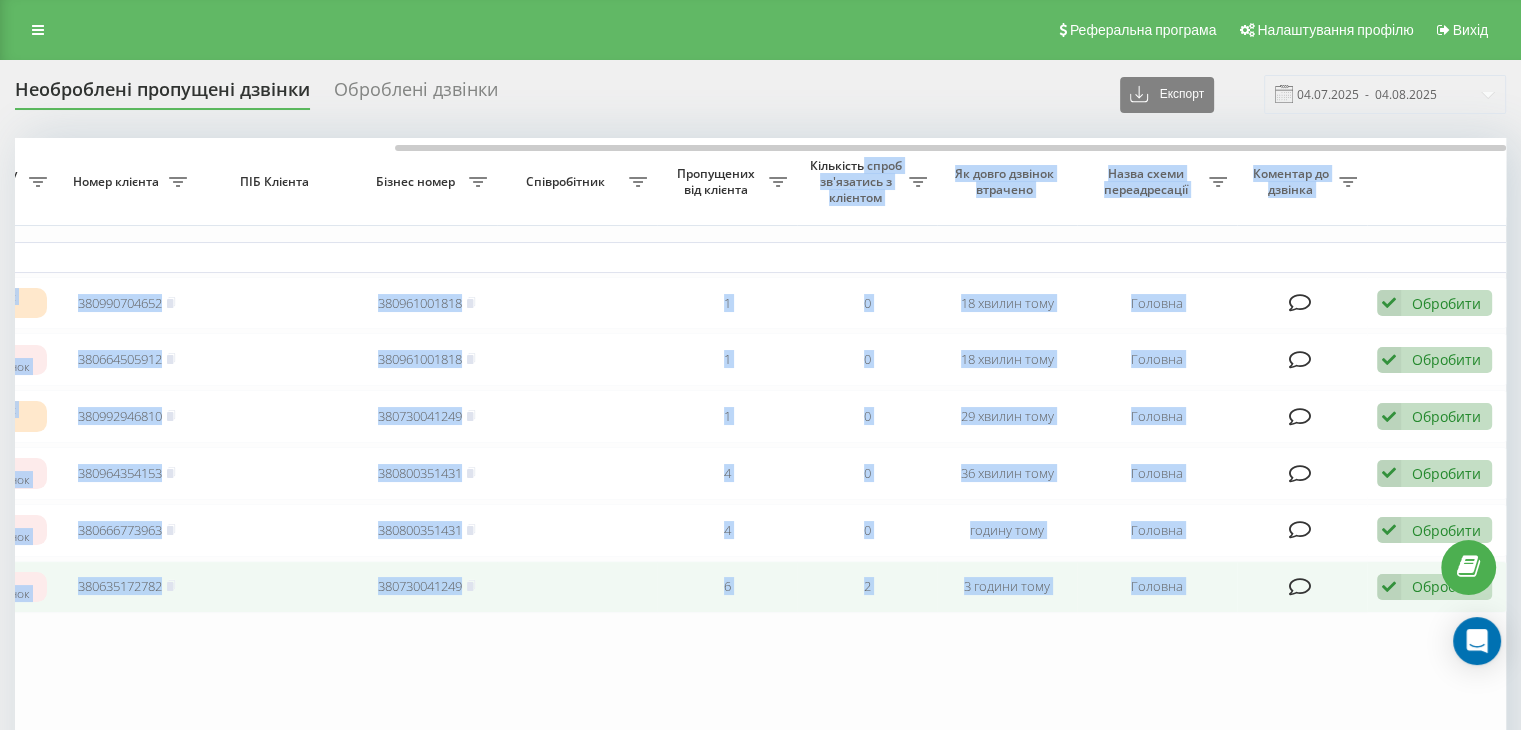 drag, startPoint x: 1416, startPoint y: 597, endPoint x: 1284, endPoint y: 589, distance: 132.2422 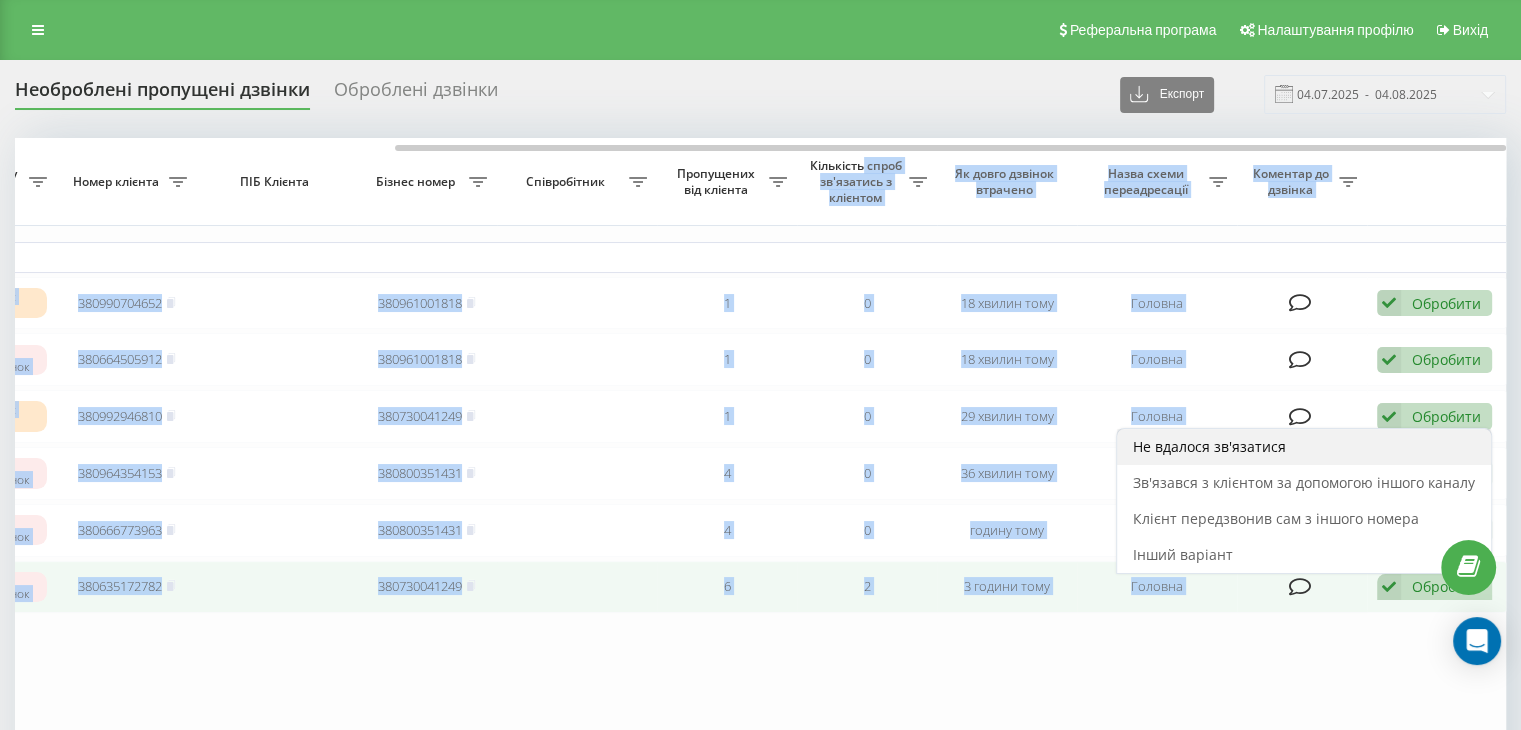 click on "Не вдалося зв'язатися" at bounding box center (1209, 446) 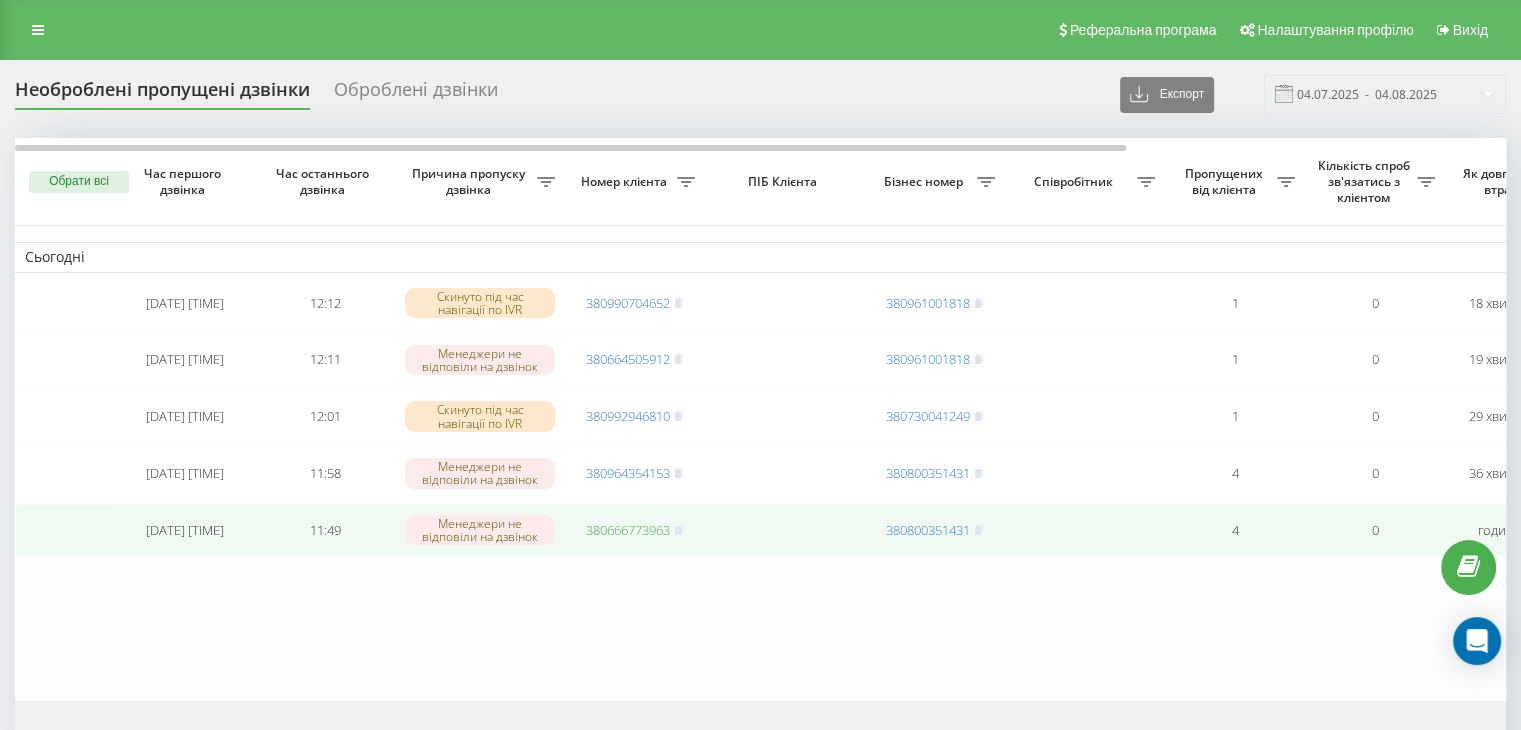 click on "380666773963" at bounding box center (628, 530) 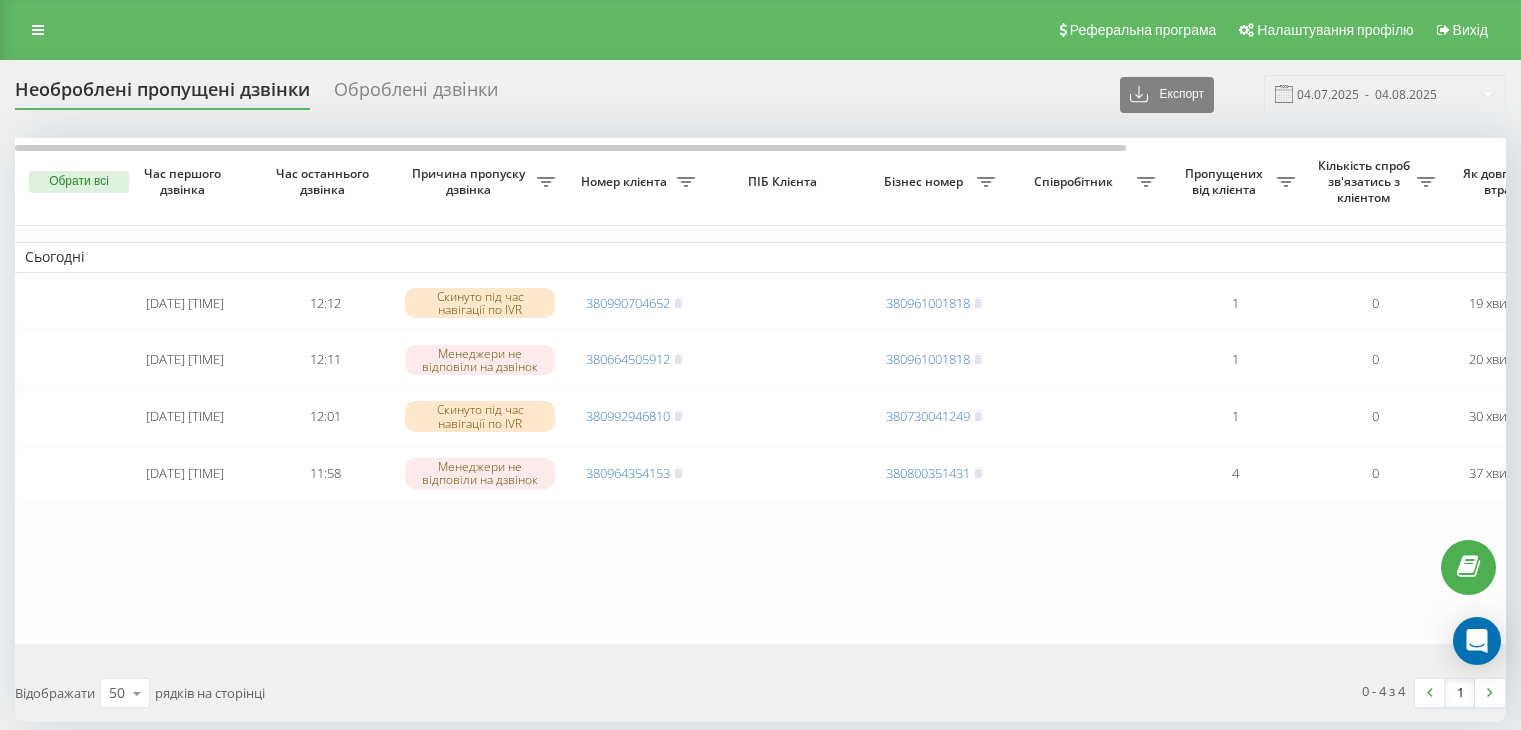 scroll, scrollTop: 0, scrollLeft: 0, axis: both 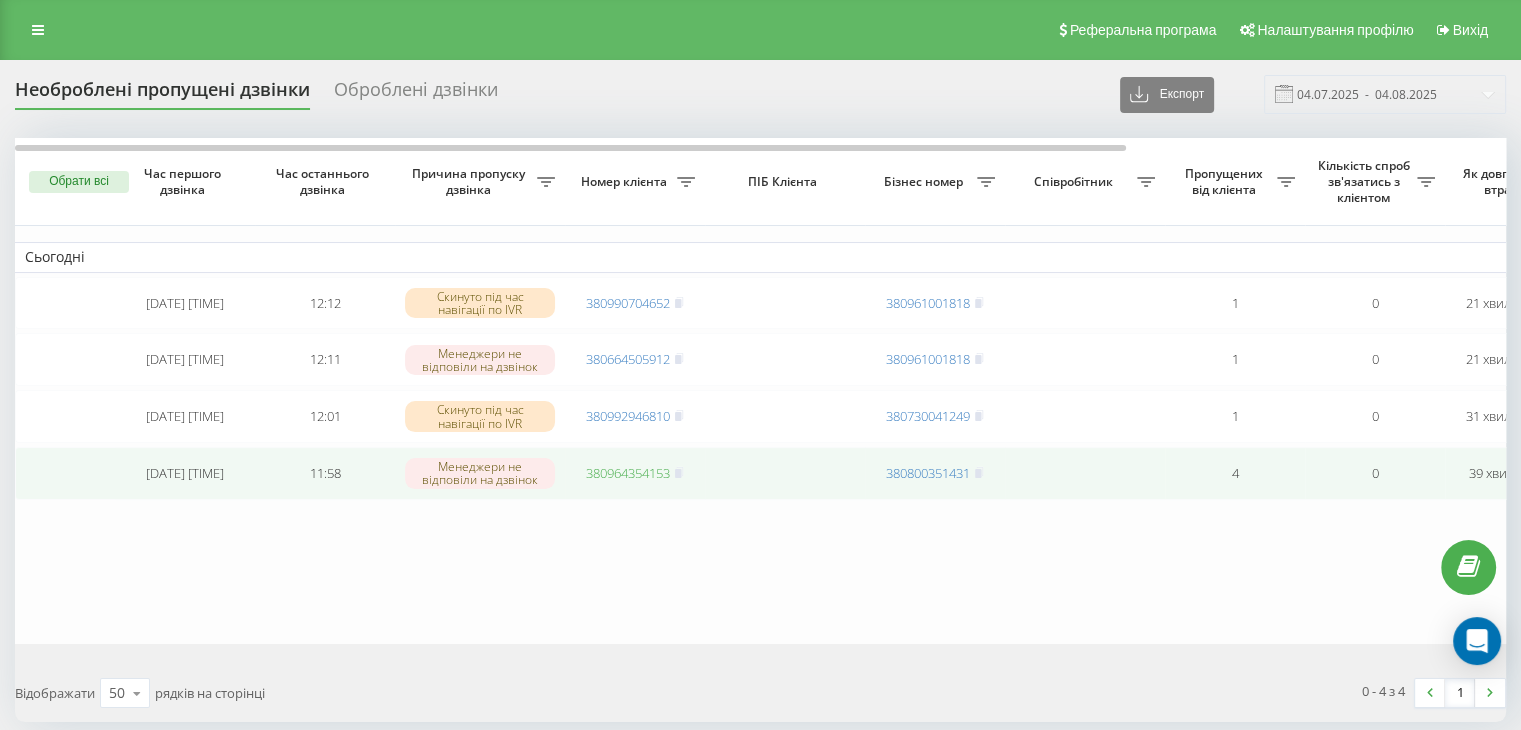 click on "380964354153" at bounding box center (628, 473) 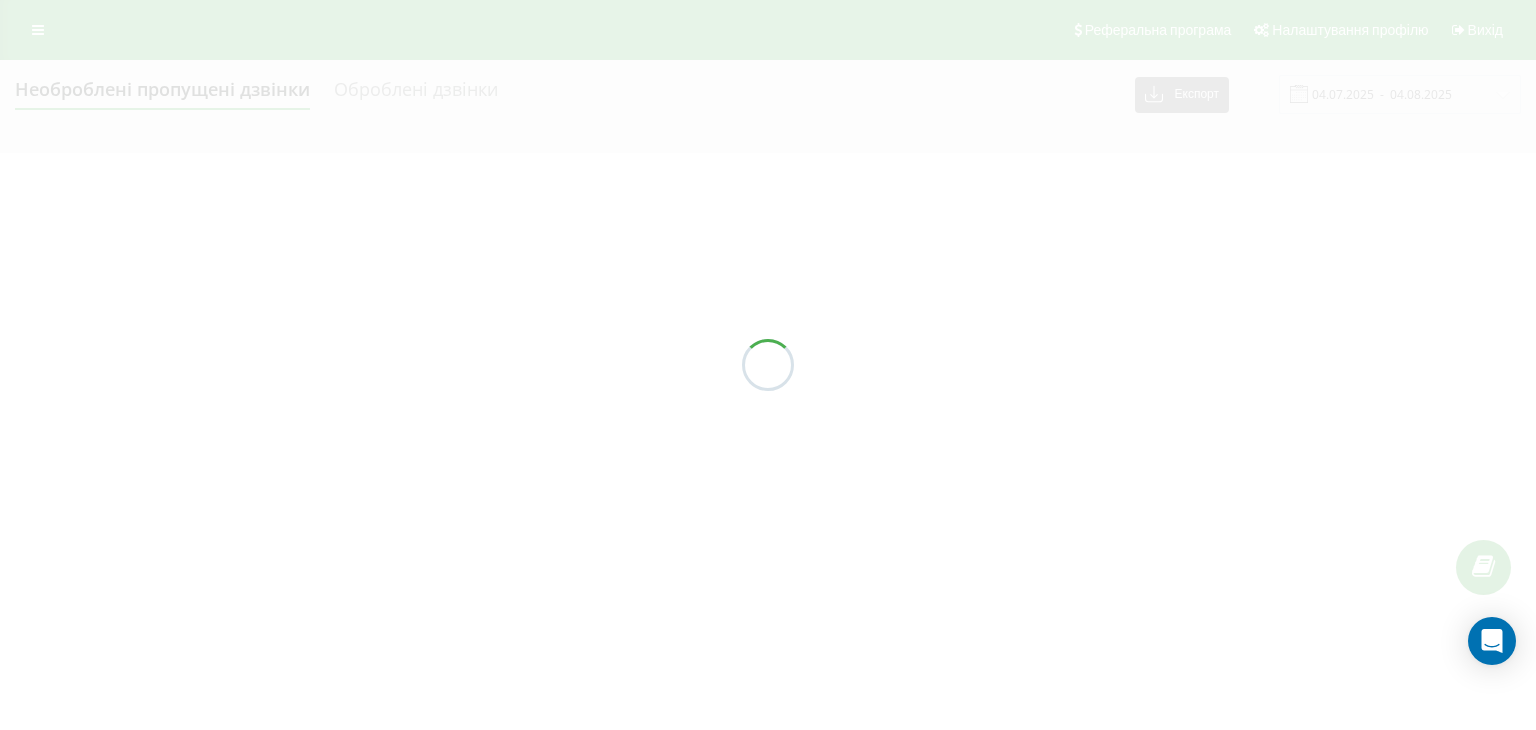 scroll, scrollTop: 0, scrollLeft: 0, axis: both 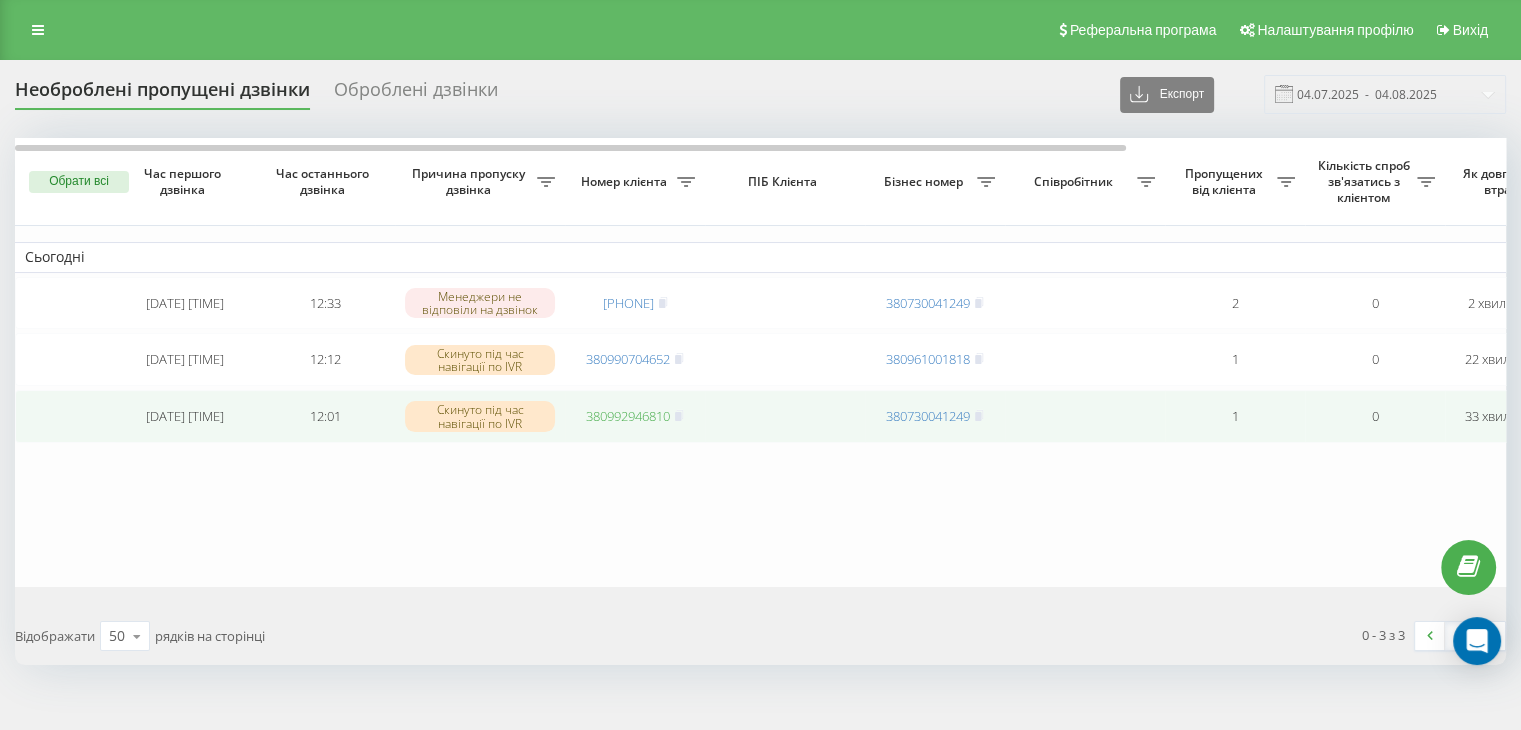 click on "380992946810" at bounding box center (628, 416) 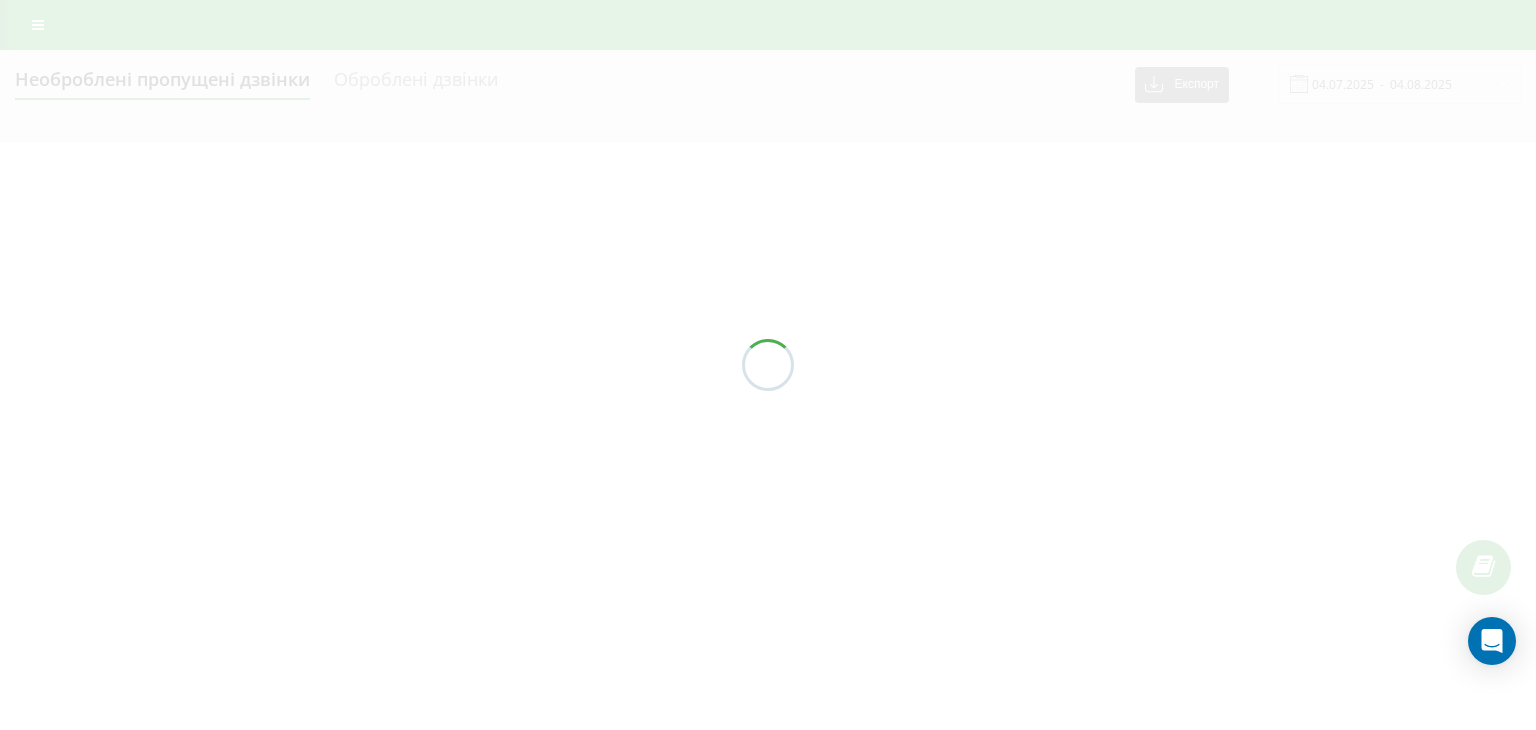 scroll, scrollTop: 0, scrollLeft: 0, axis: both 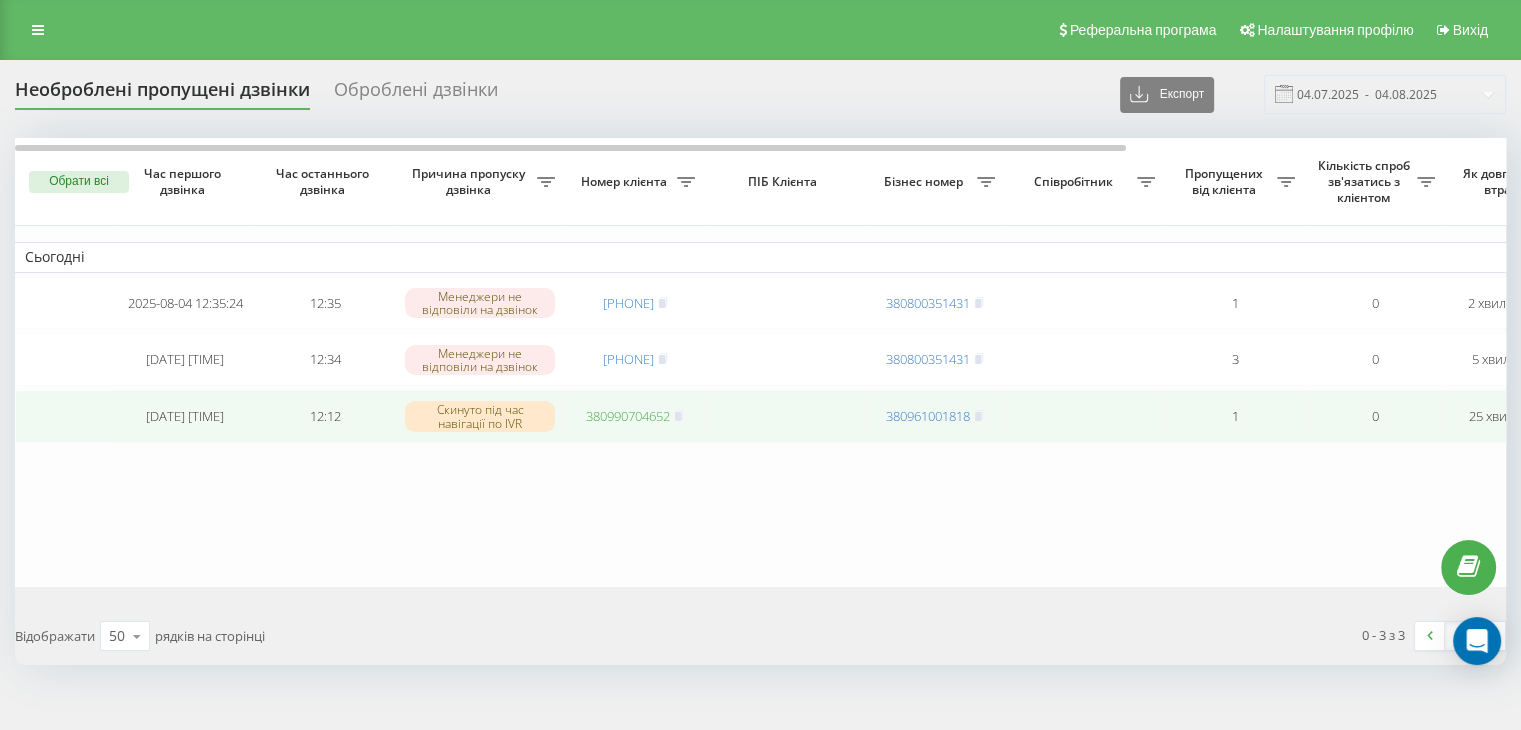 click on "380990704652" at bounding box center [628, 416] 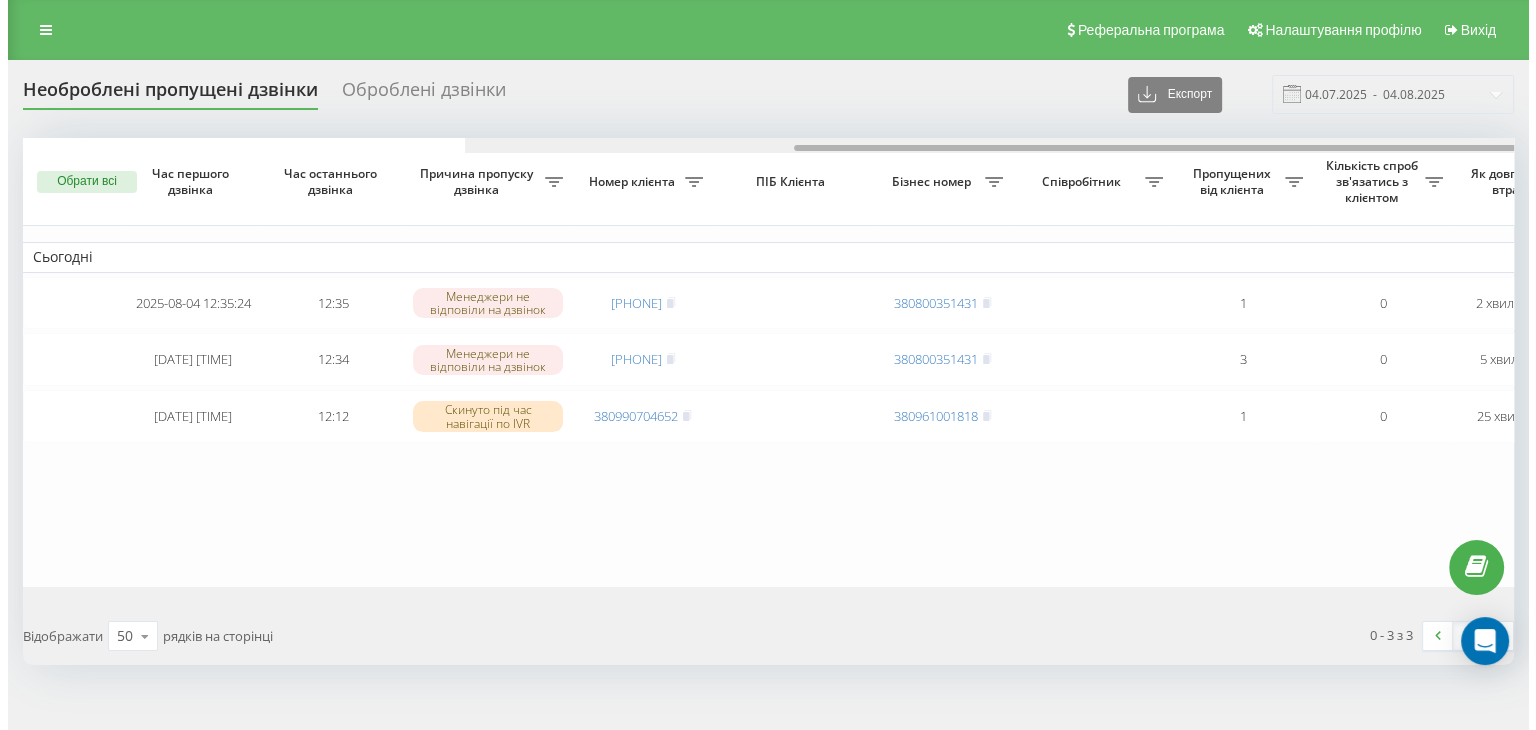 scroll, scrollTop: 0, scrollLeft: 508, axis: horizontal 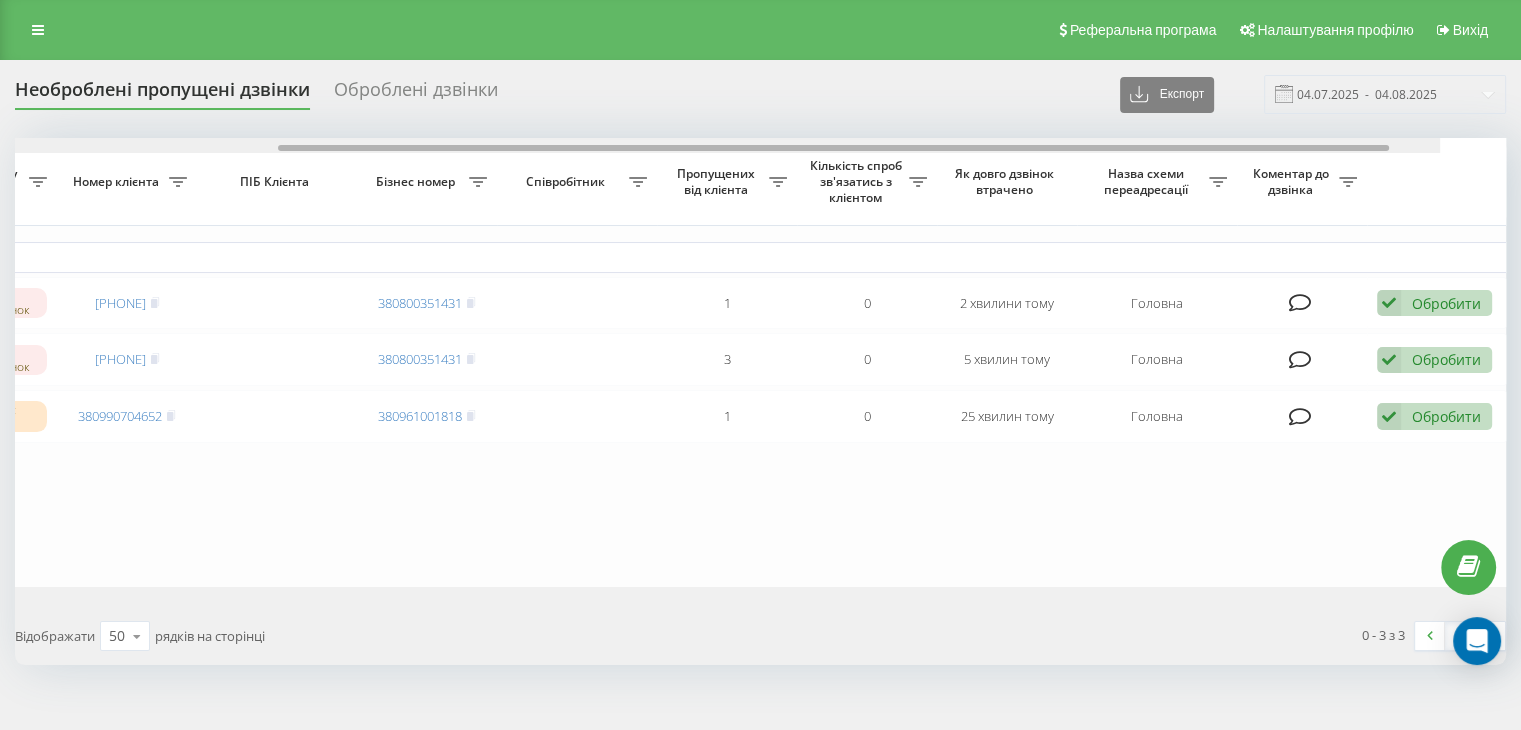 drag, startPoint x: 474, startPoint y: 147, endPoint x: 1145, endPoint y: 224, distance: 675.40356 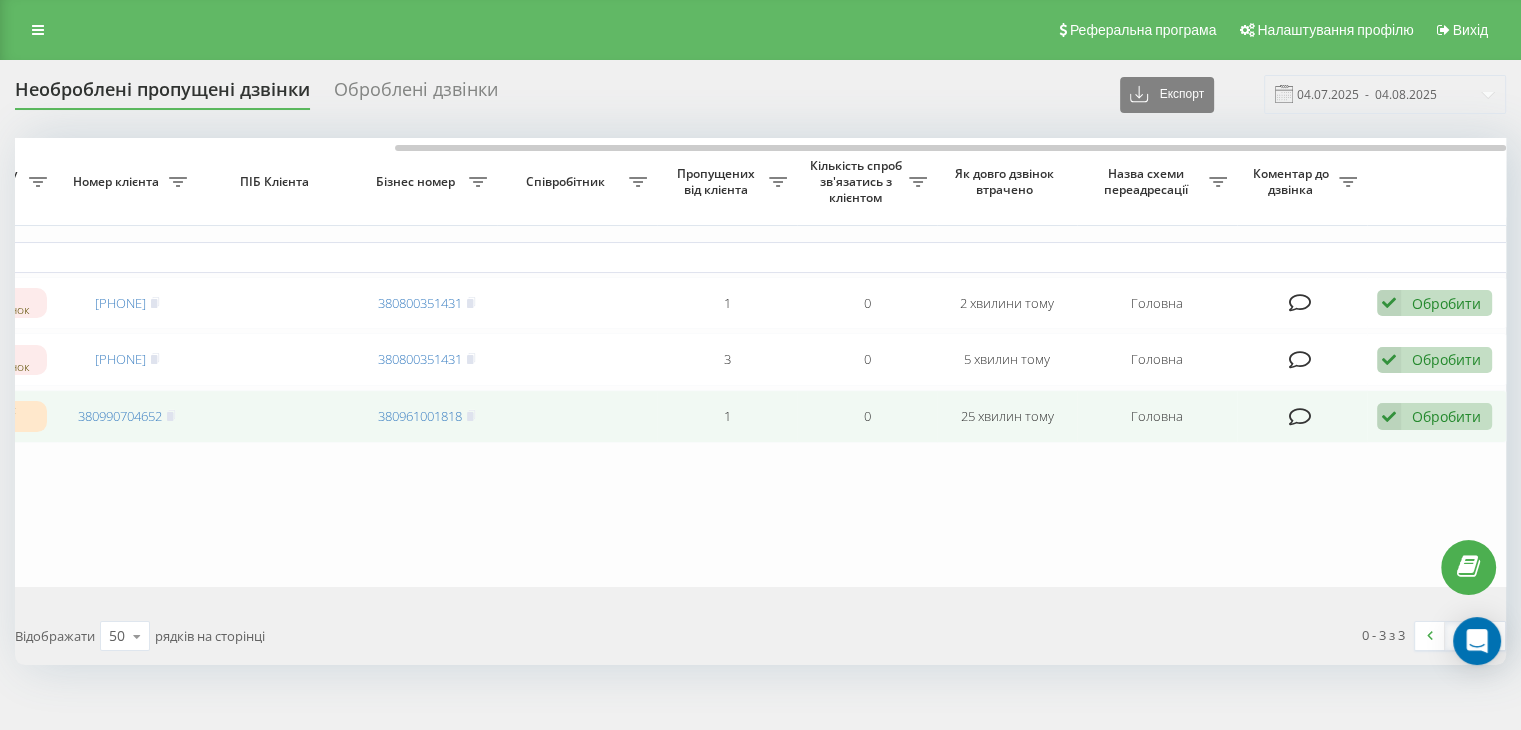 click on "Обробити" at bounding box center [1446, 416] 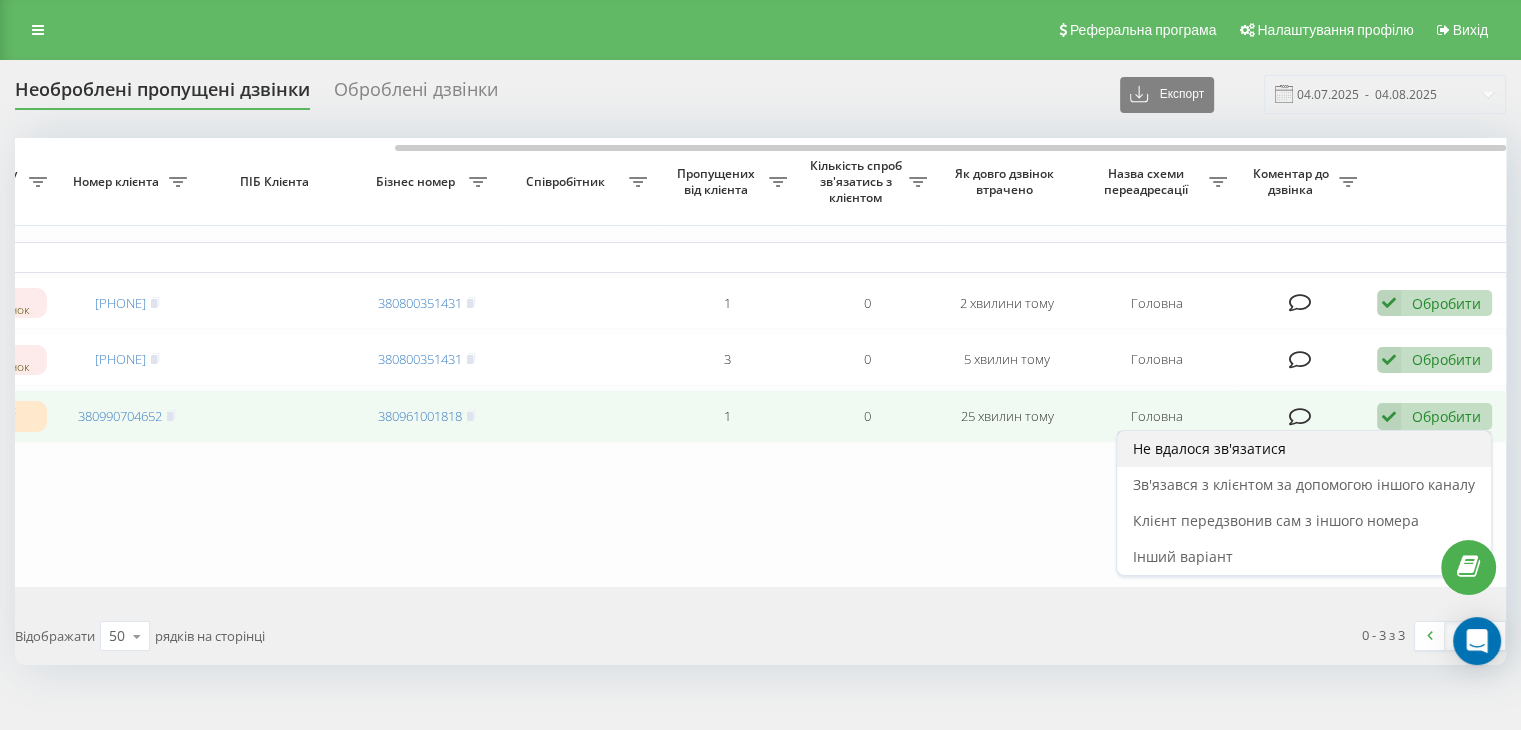 click on "Не вдалося зв'язатися" at bounding box center (1209, 448) 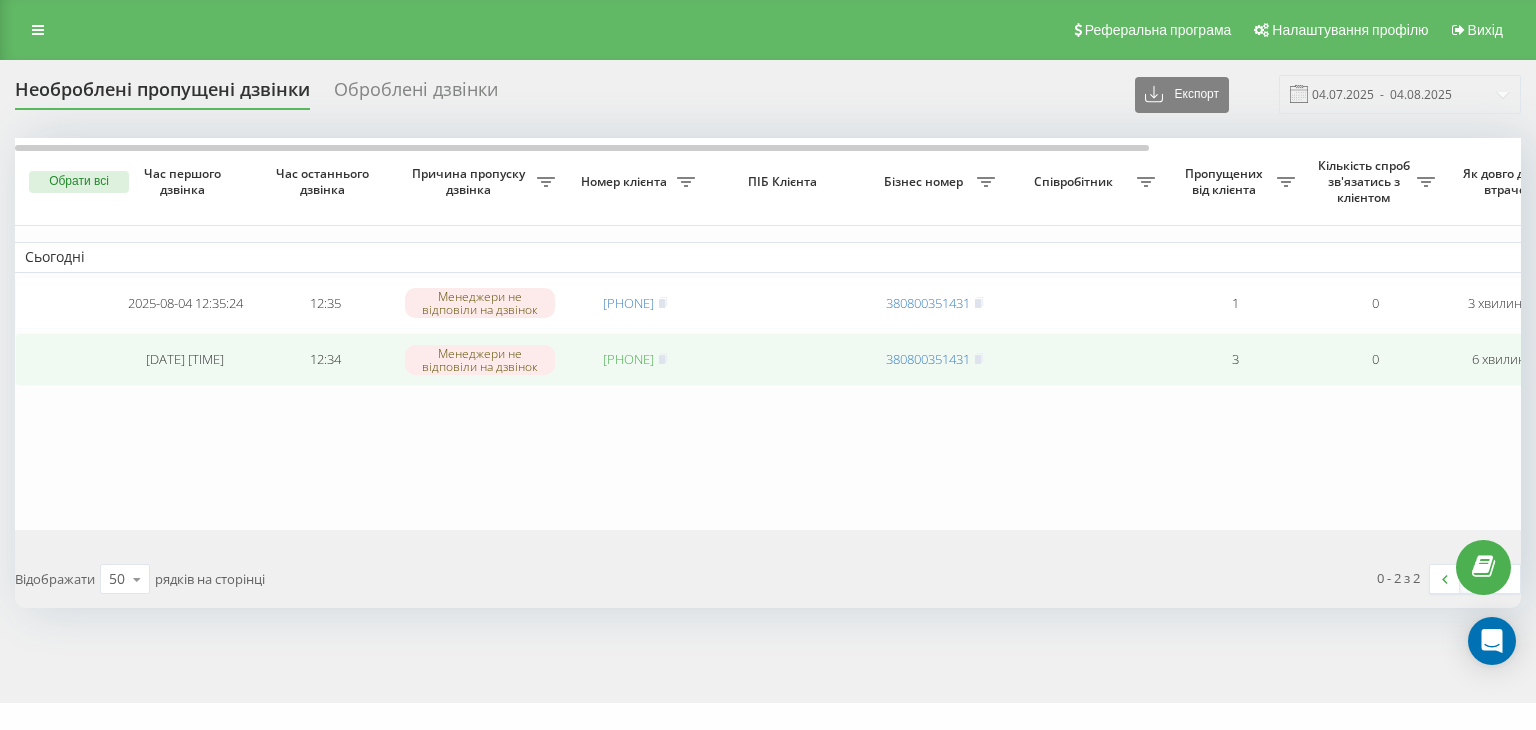 click on "[PHONE]" at bounding box center (628, 359) 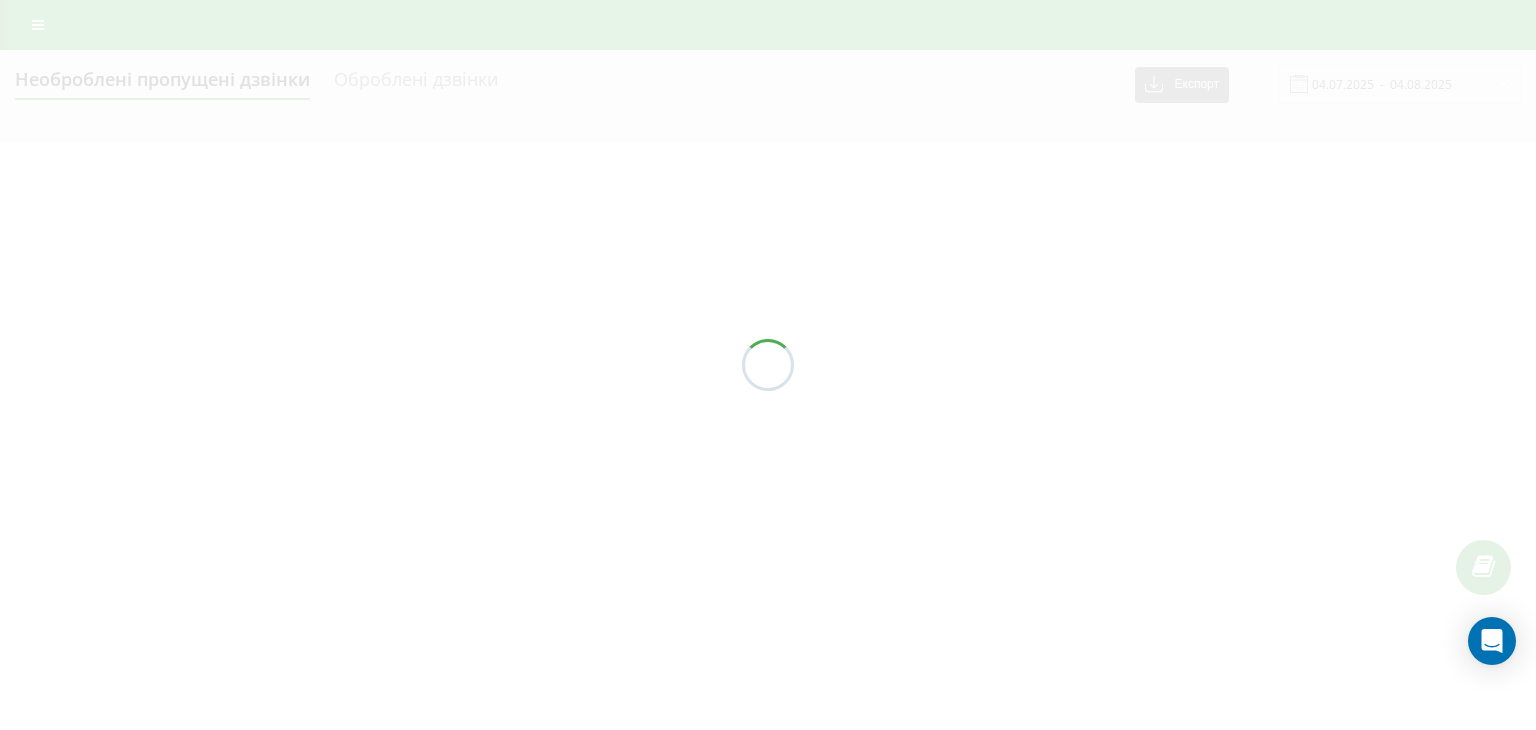 scroll, scrollTop: 0, scrollLeft: 0, axis: both 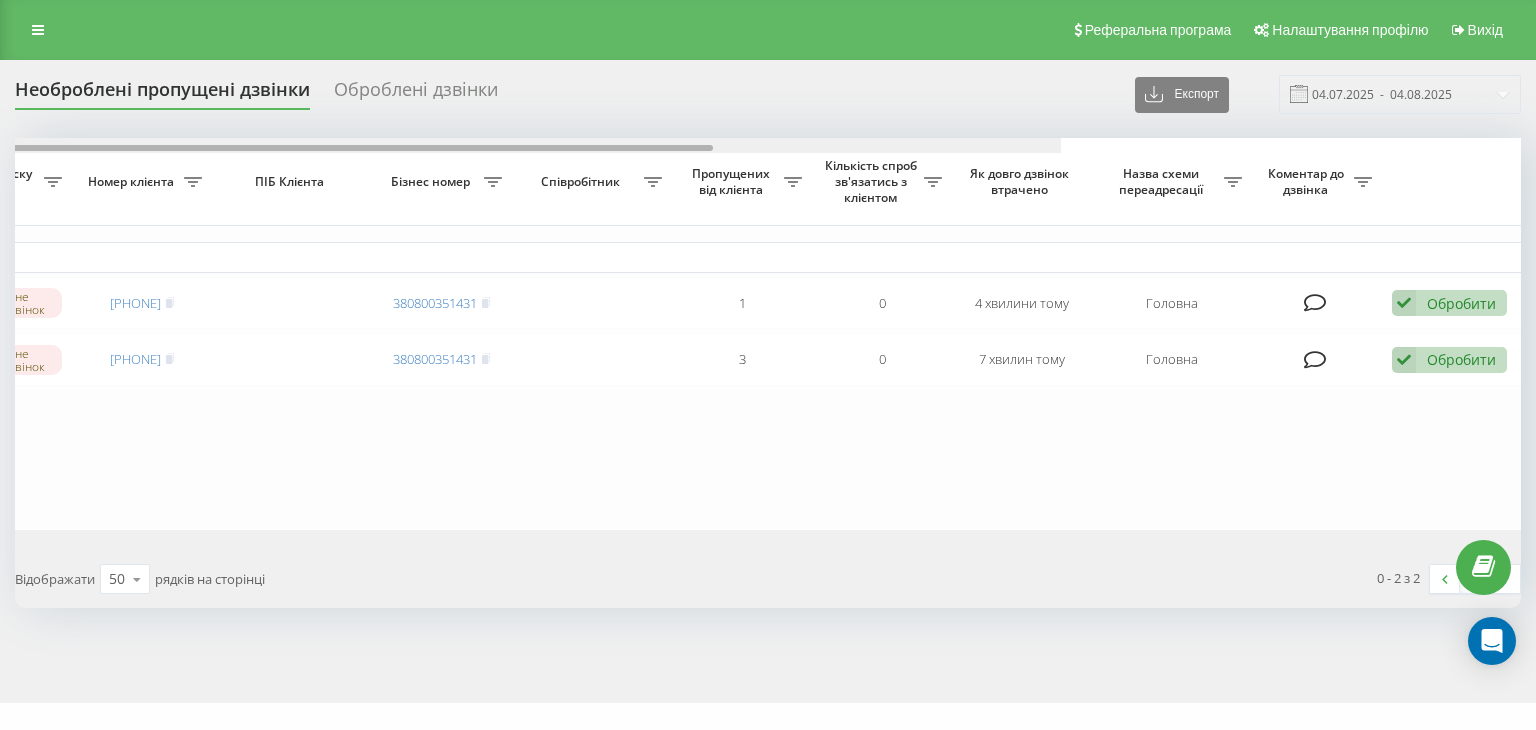 drag, startPoint x: 655, startPoint y: 145, endPoint x: 1387, endPoint y: 205, distance: 734.4549 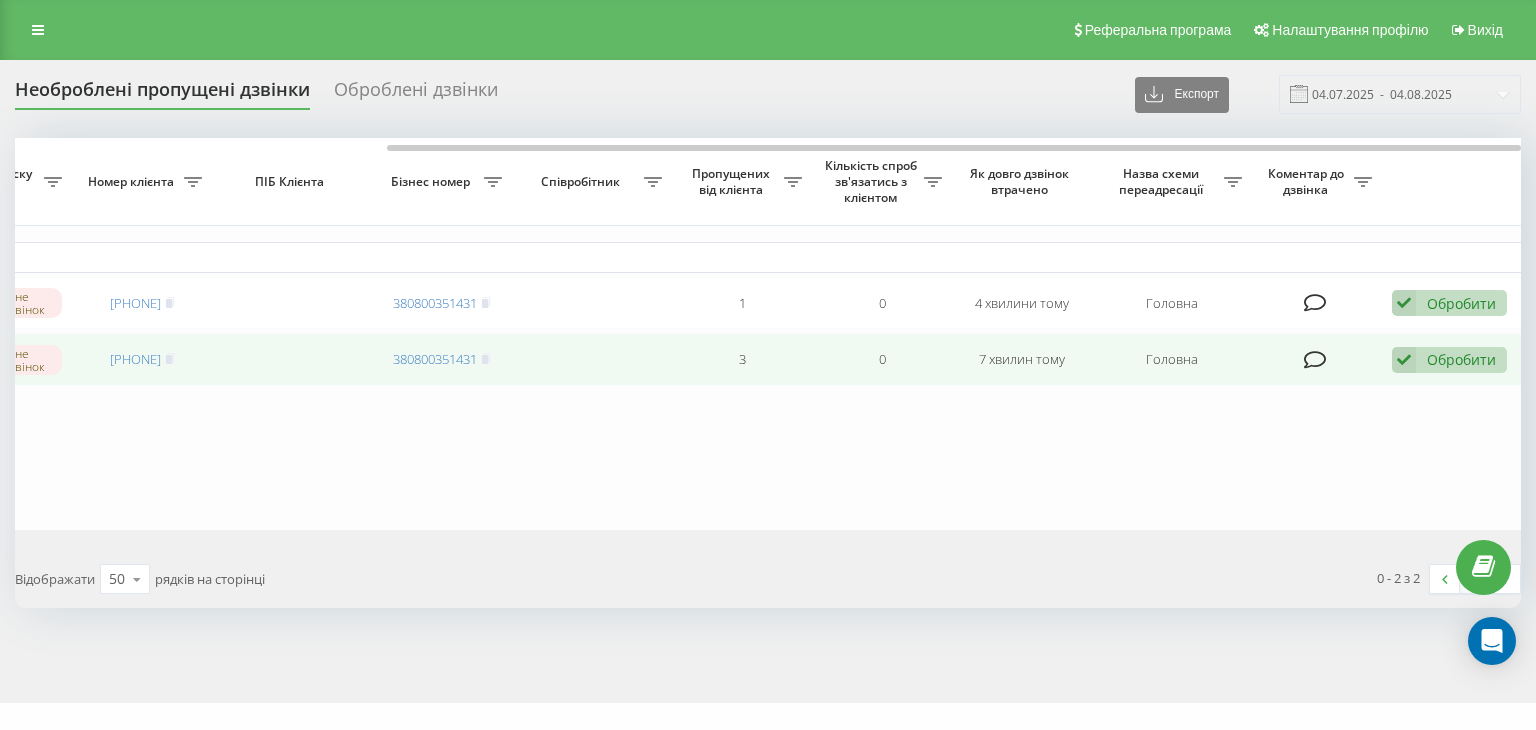 click on "Обробити" at bounding box center (1461, 359) 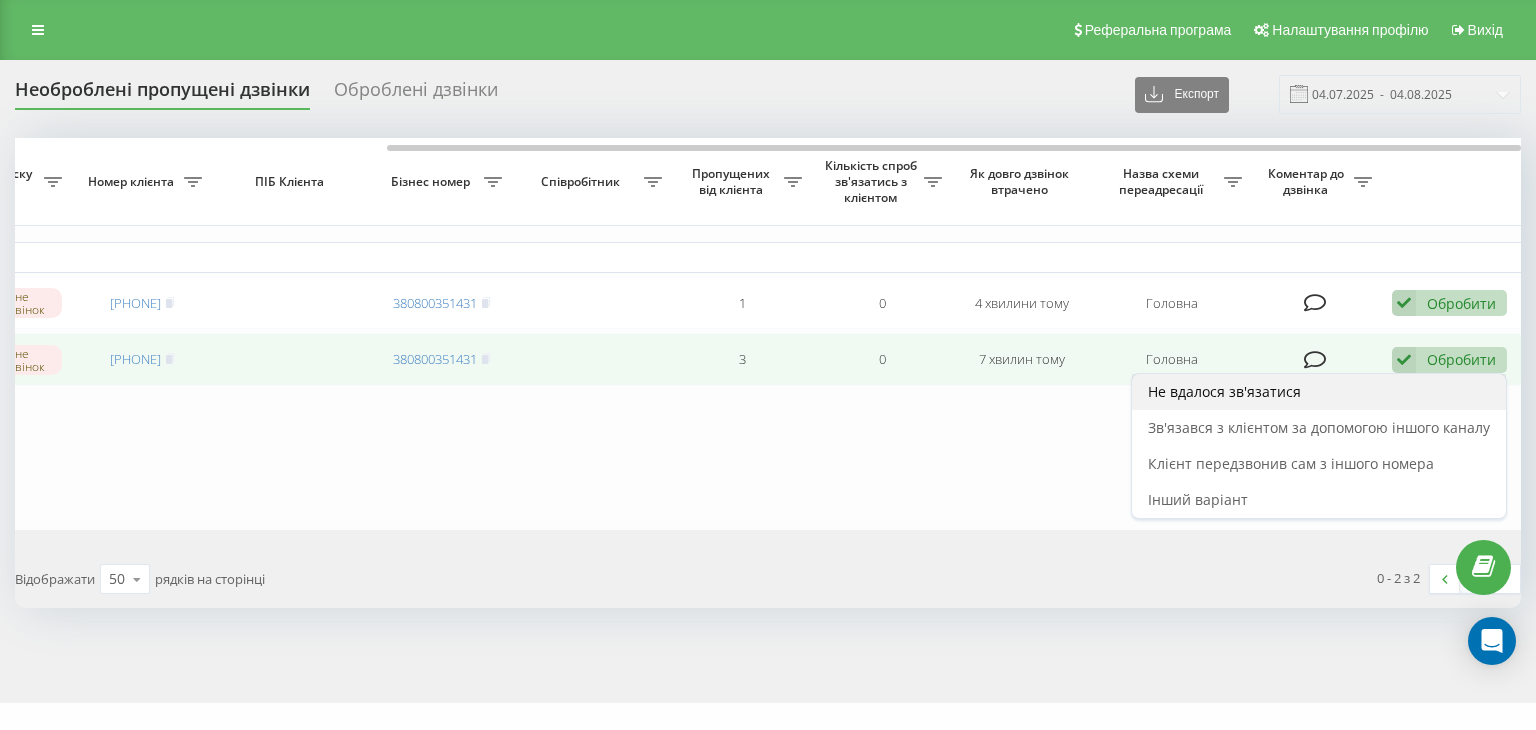 click on "Не вдалося зв'язатися" at bounding box center [1319, 392] 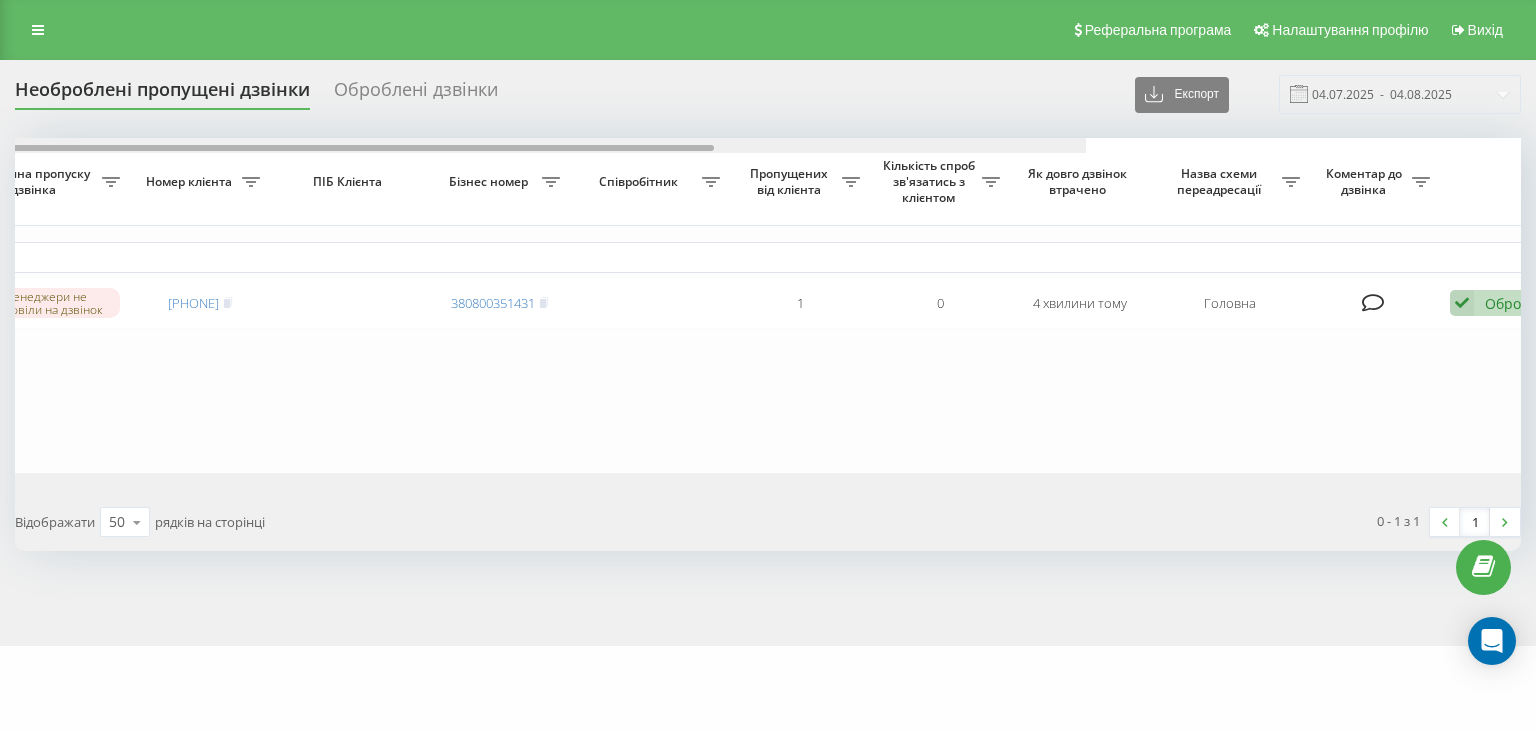drag, startPoint x: 656, startPoint y: 147, endPoint x: 1212, endPoint y: 164, distance: 556.2598 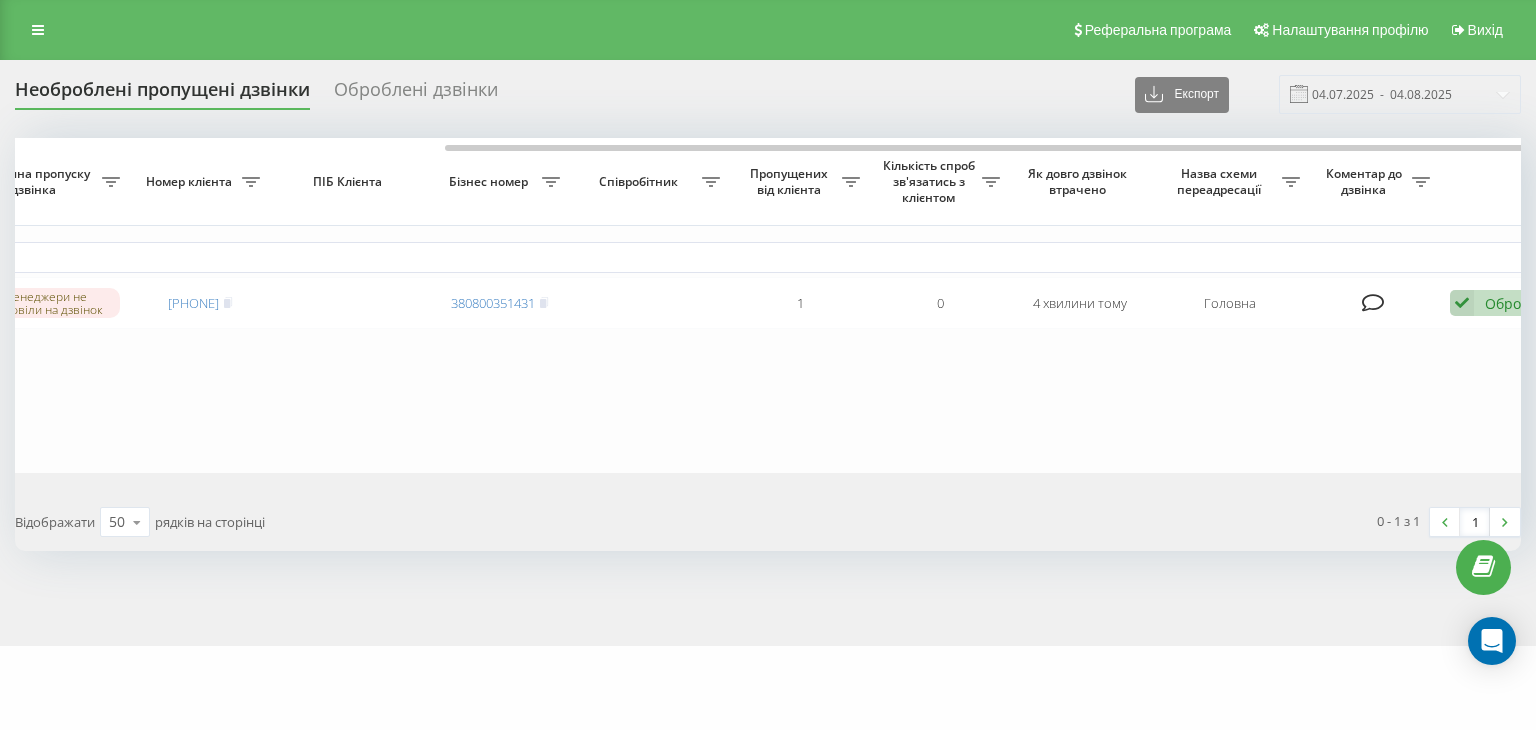 scroll, scrollTop: 0, scrollLeft: 493, axis: horizontal 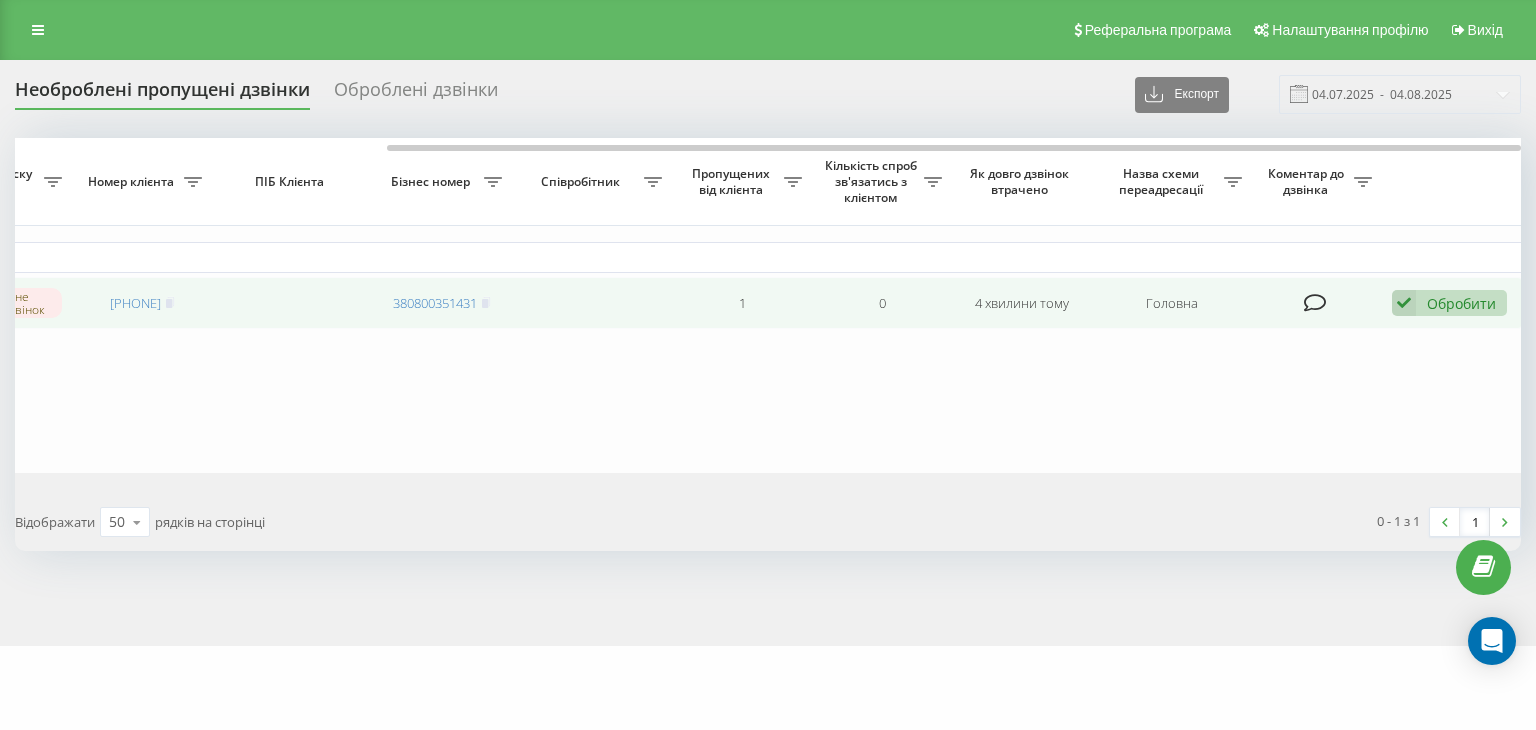click on "Обробити" at bounding box center [1461, 303] 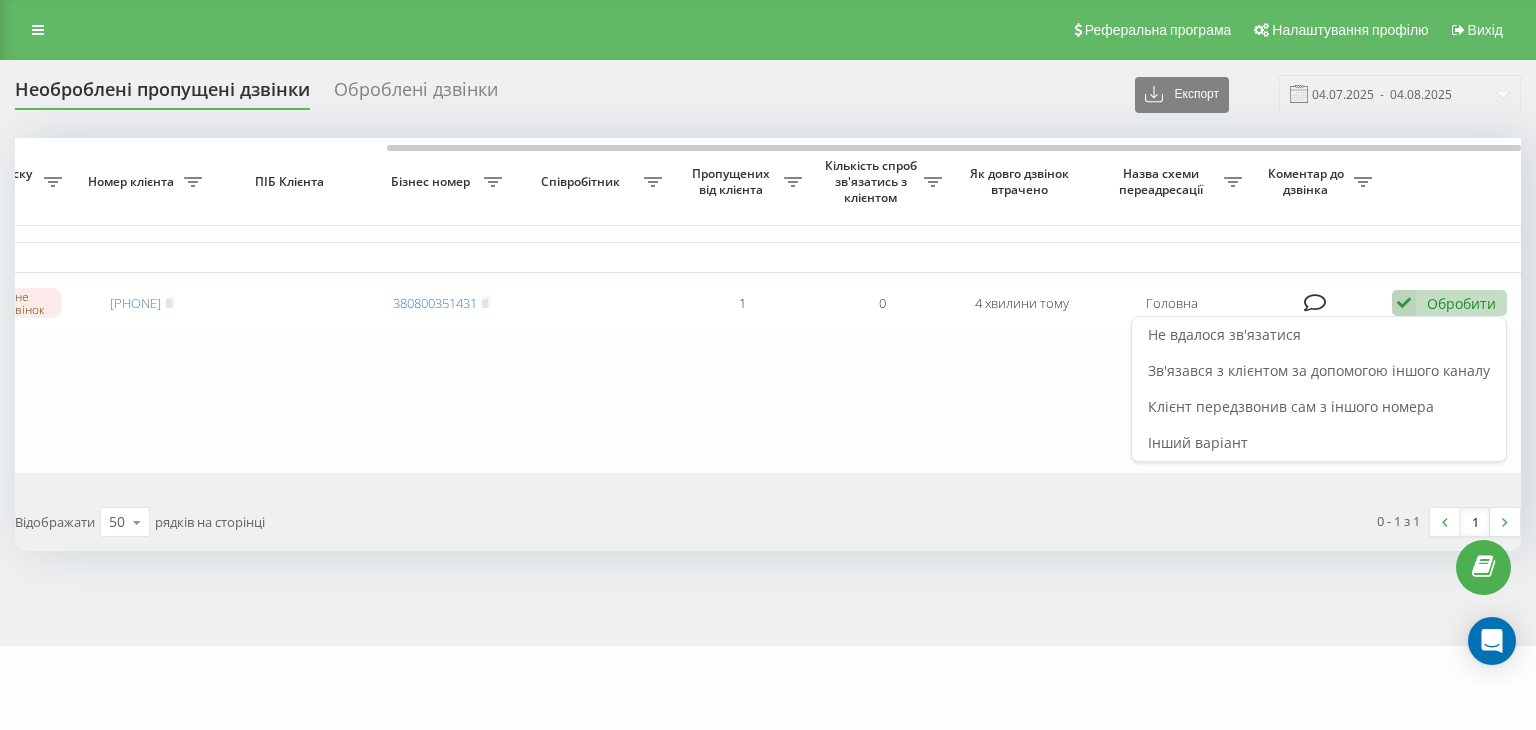 drag, startPoint x: 1264, startPoint y: 333, endPoint x: 1148, endPoint y: 424, distance: 147.43474 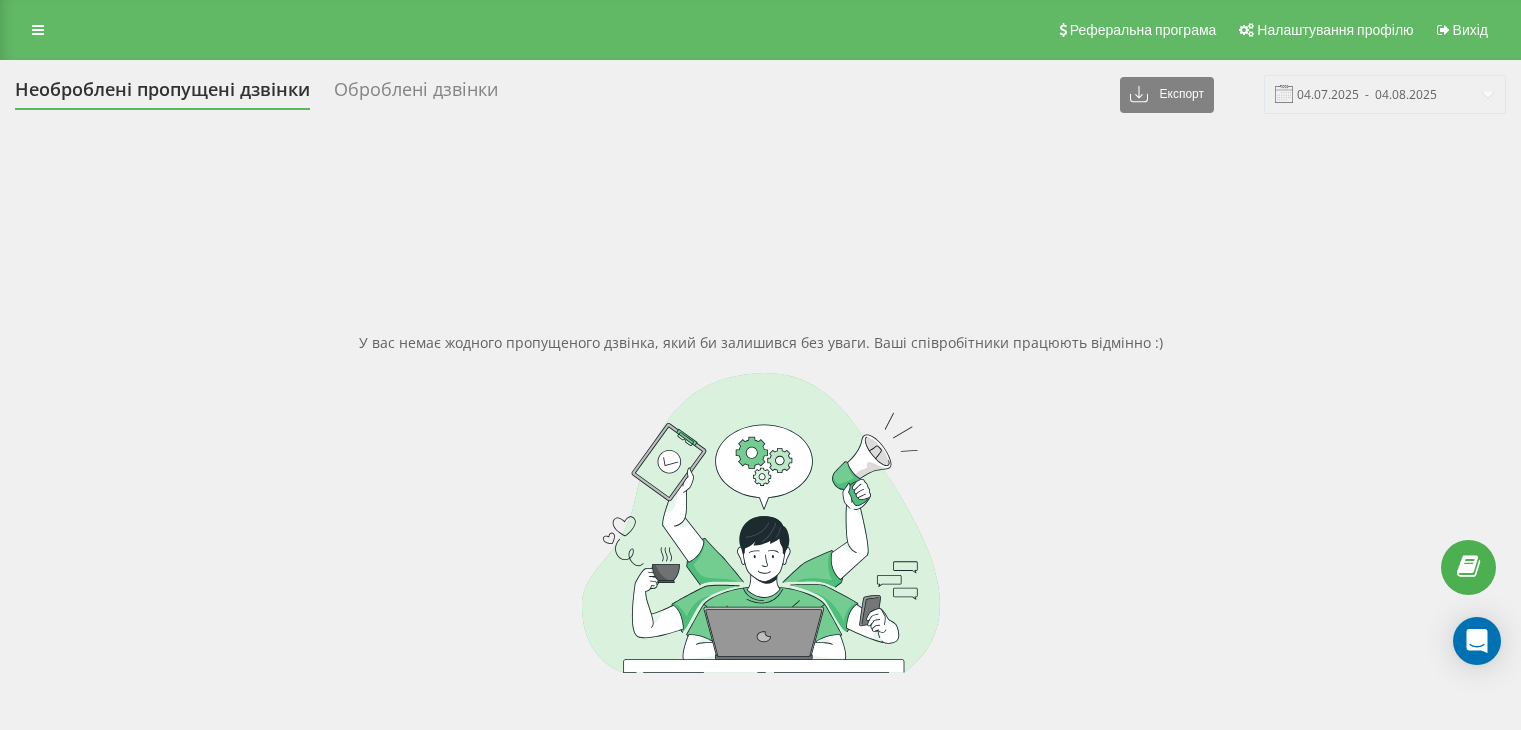 scroll, scrollTop: 0, scrollLeft: 0, axis: both 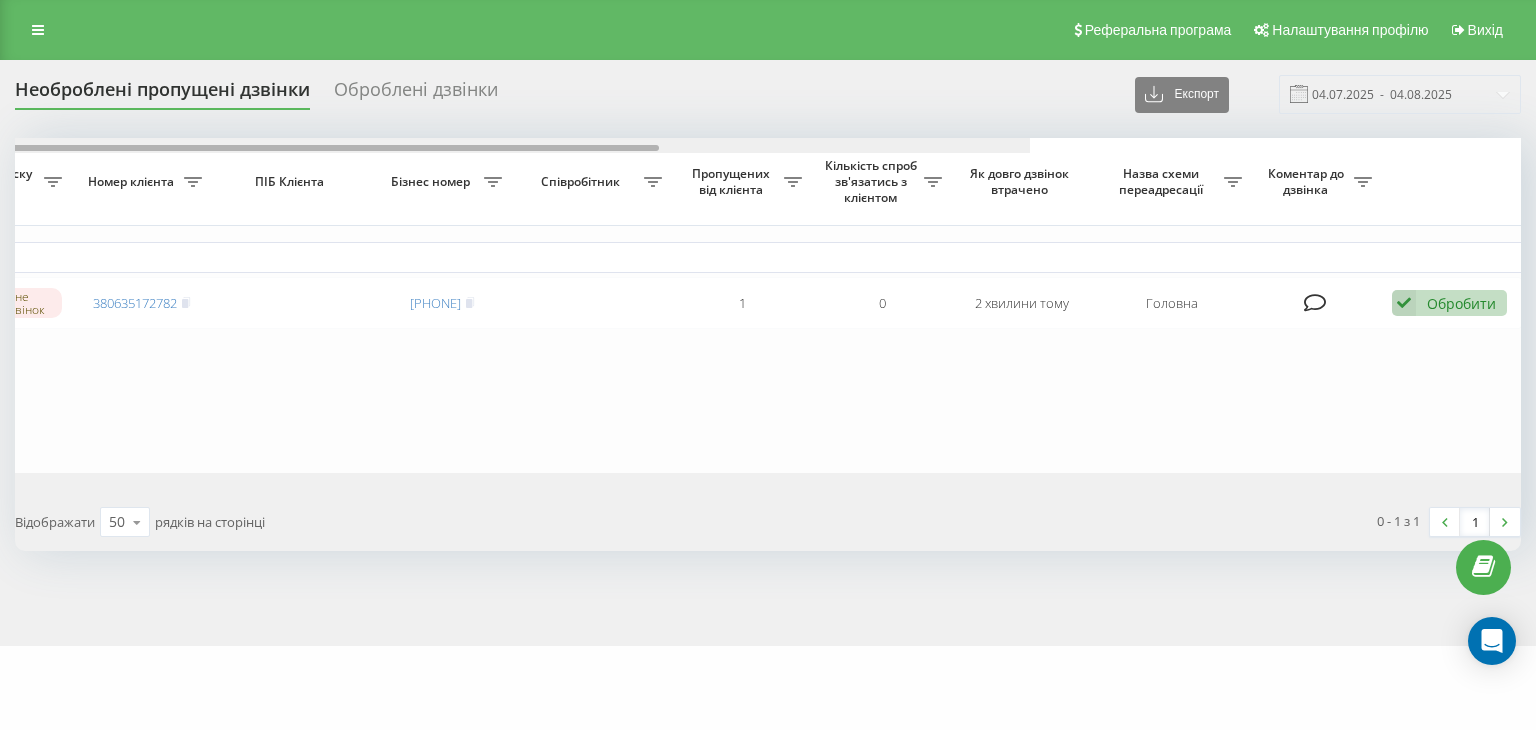 drag, startPoint x: 658, startPoint y: 145, endPoint x: 1092, endPoint y: 185, distance: 435.83942 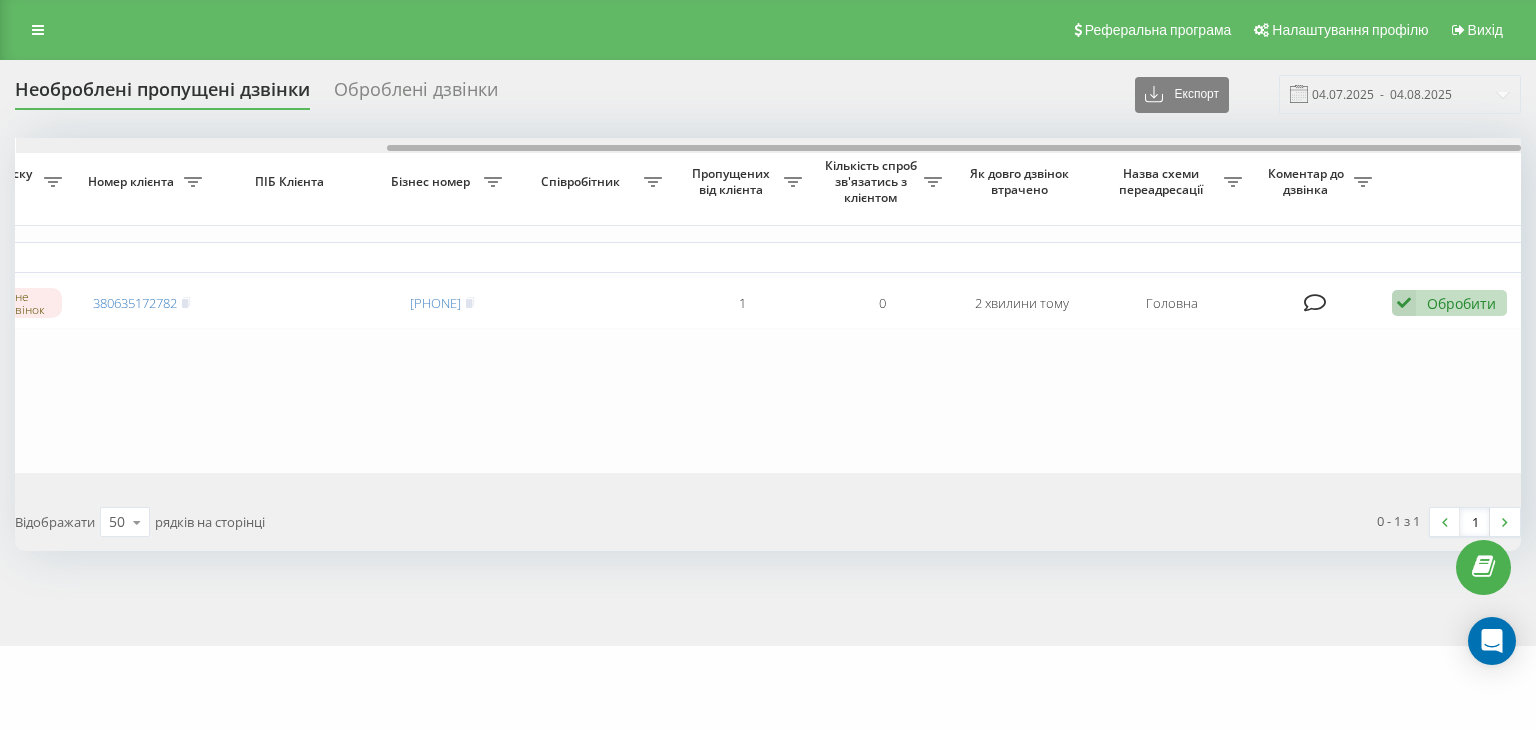 drag, startPoint x: 486, startPoint y: 143, endPoint x: 345, endPoint y: 144, distance: 141.00354 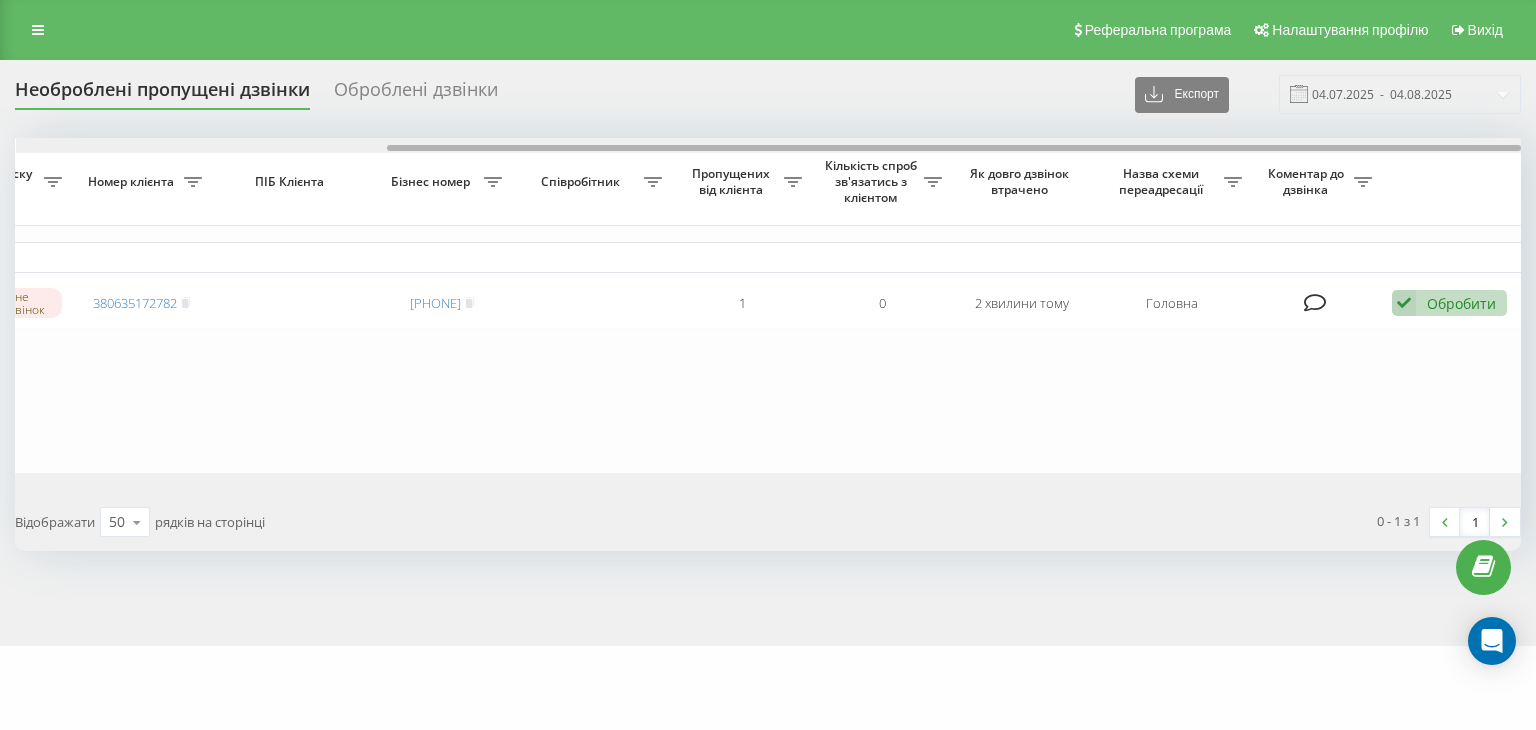 click on "Бізнес номер" at bounding box center (442, 182) 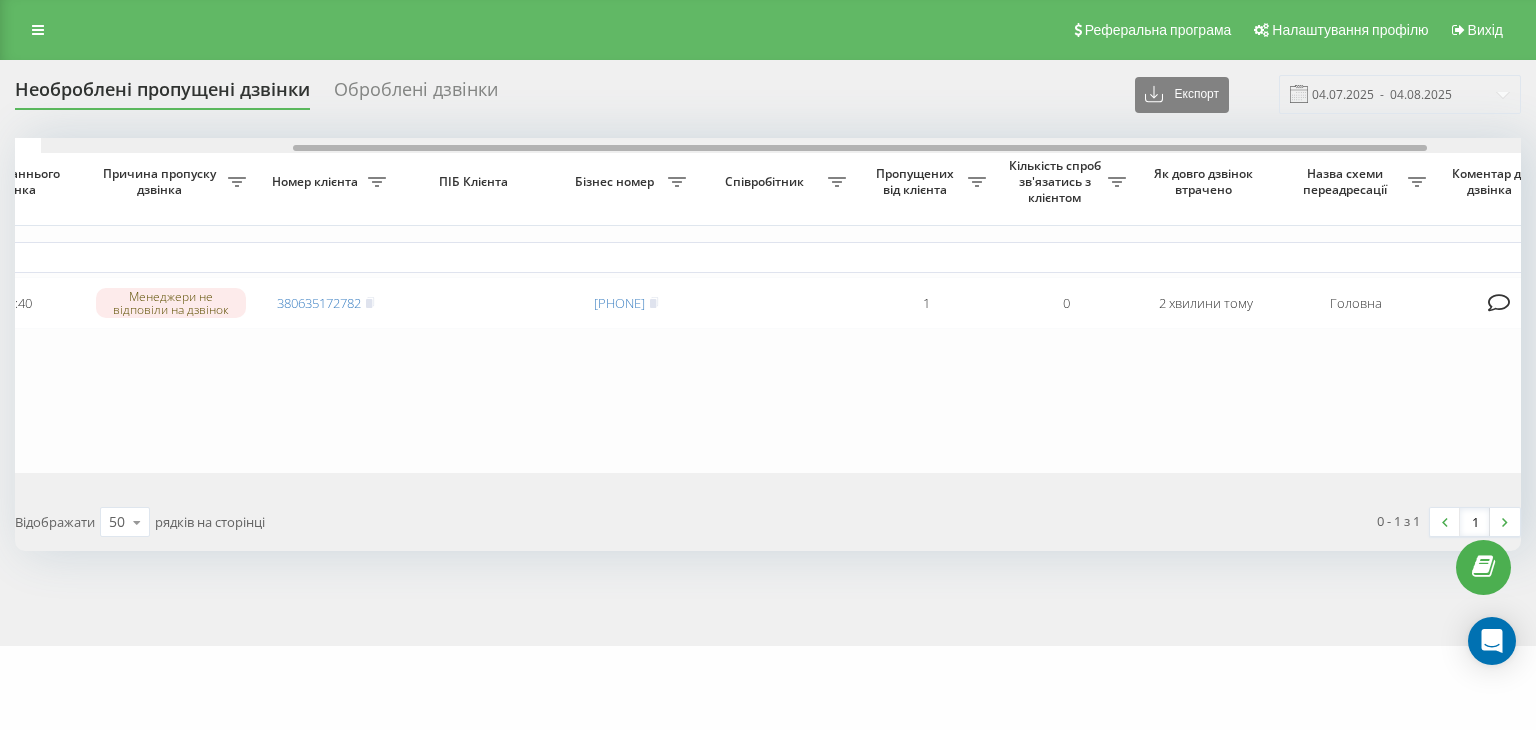 drag, startPoint x: 452, startPoint y: 149, endPoint x: 206, endPoint y: 170, distance: 246.89471 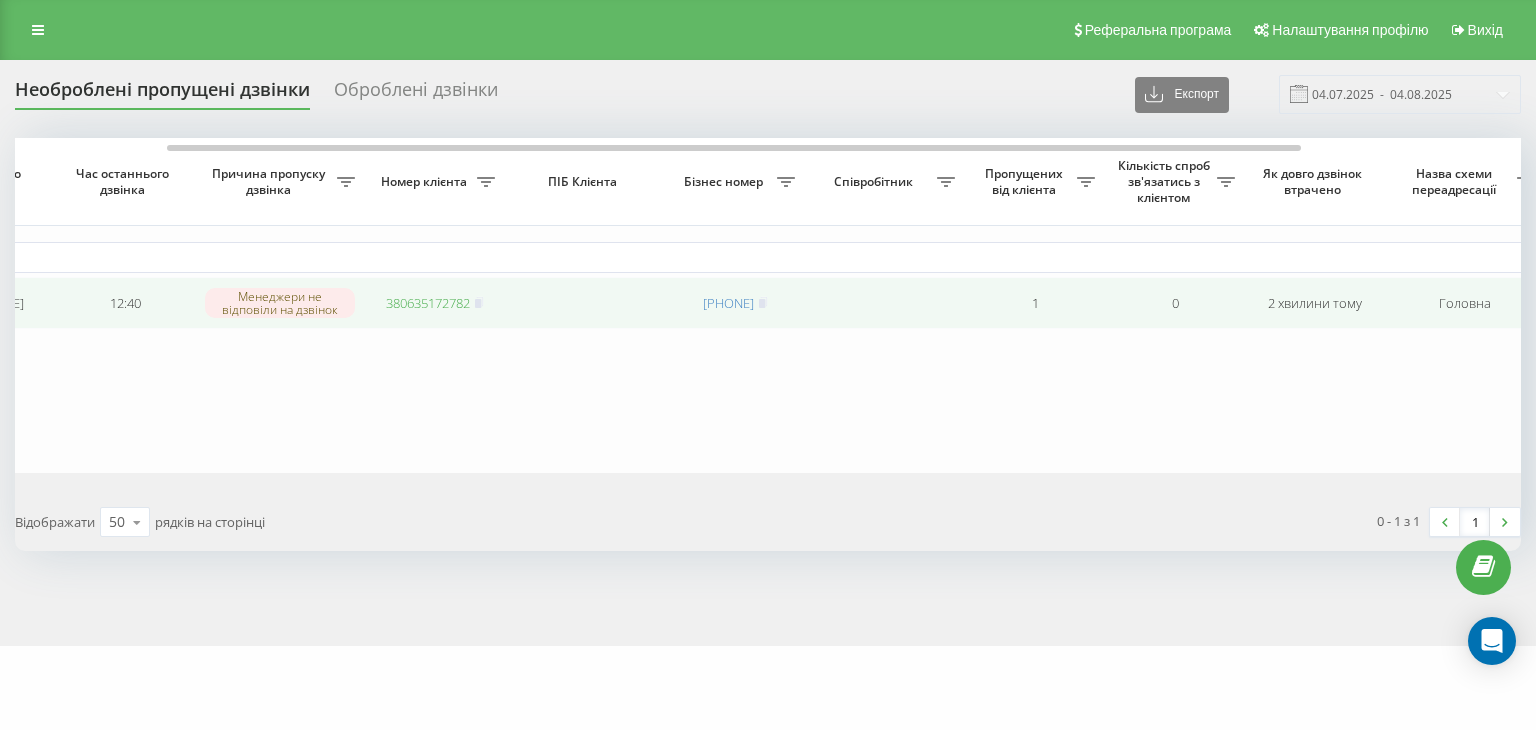 click on "380635172782" at bounding box center [428, 303] 